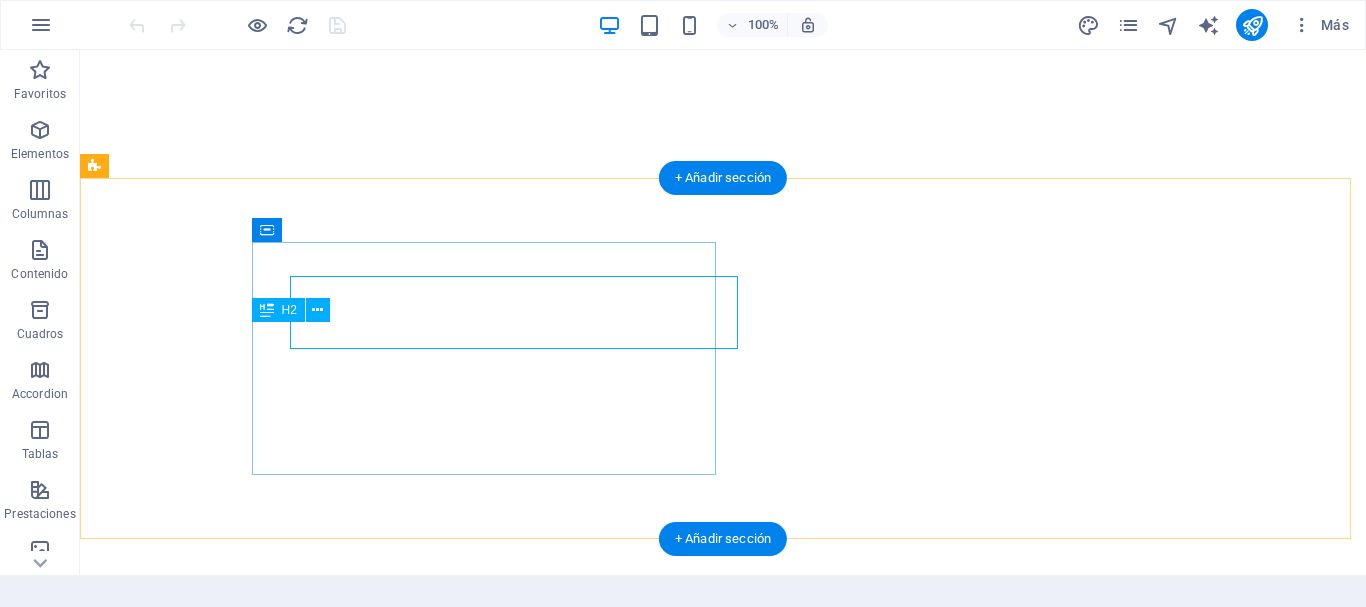 scroll, scrollTop: 0, scrollLeft: 0, axis: both 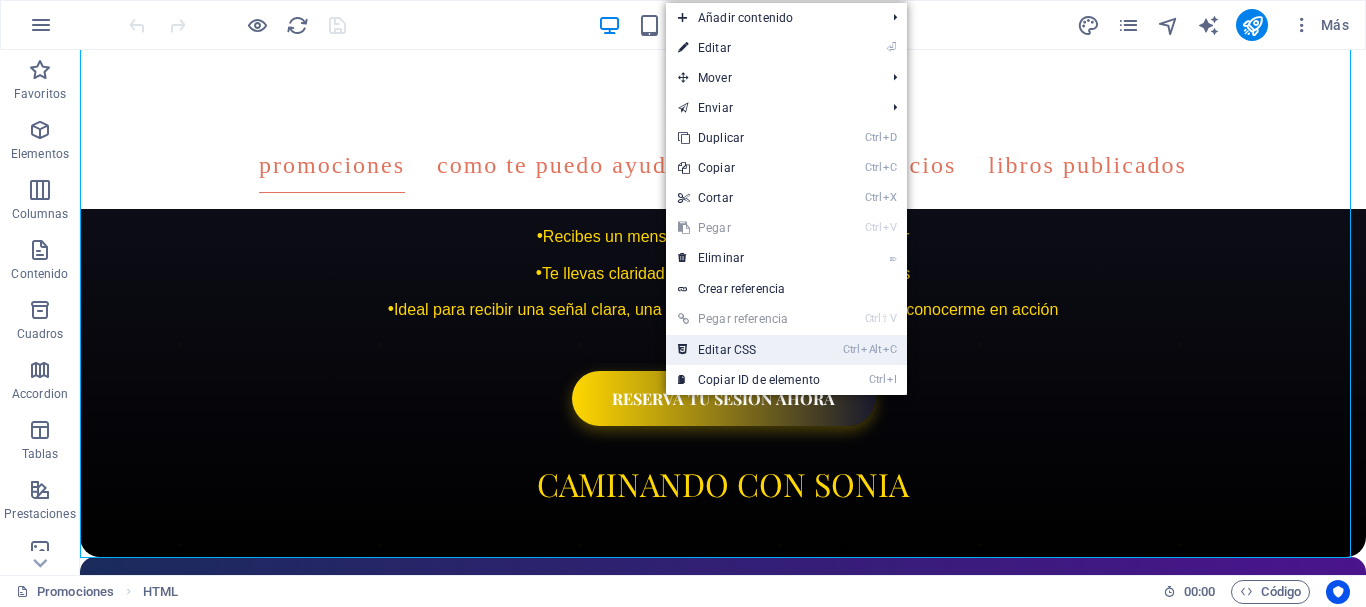 click on "Ctrl Alt C  Editar CSS" at bounding box center [749, 350] 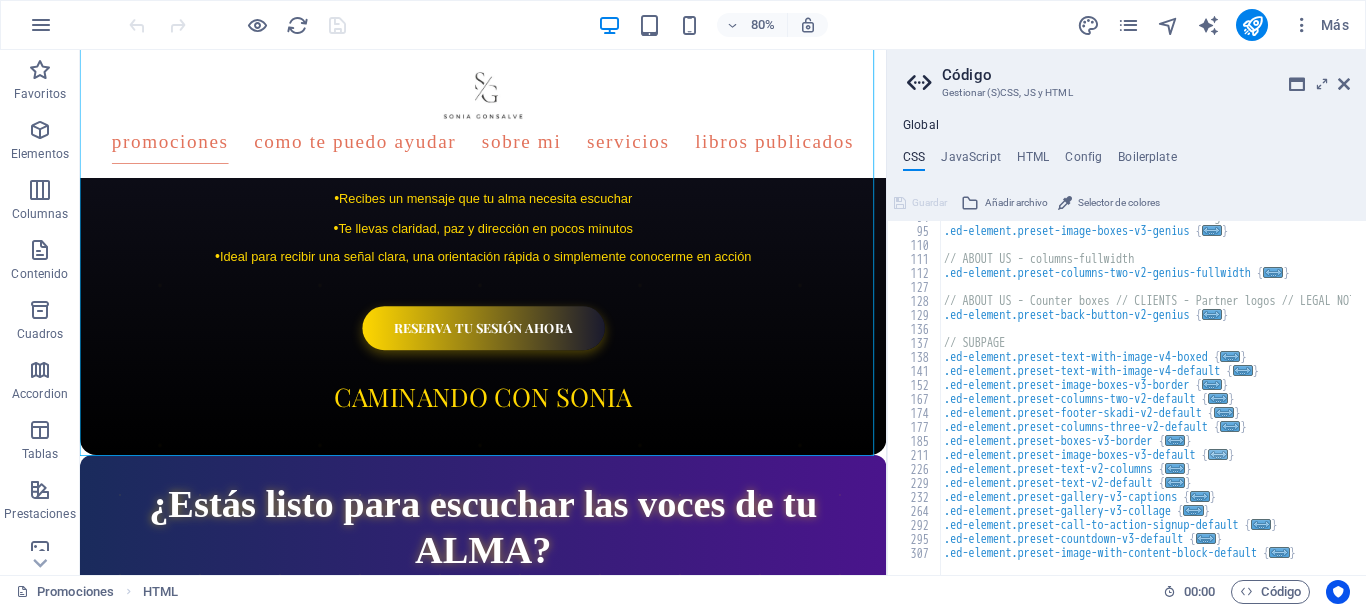 scroll, scrollTop: 277, scrollLeft: 0, axis: vertical 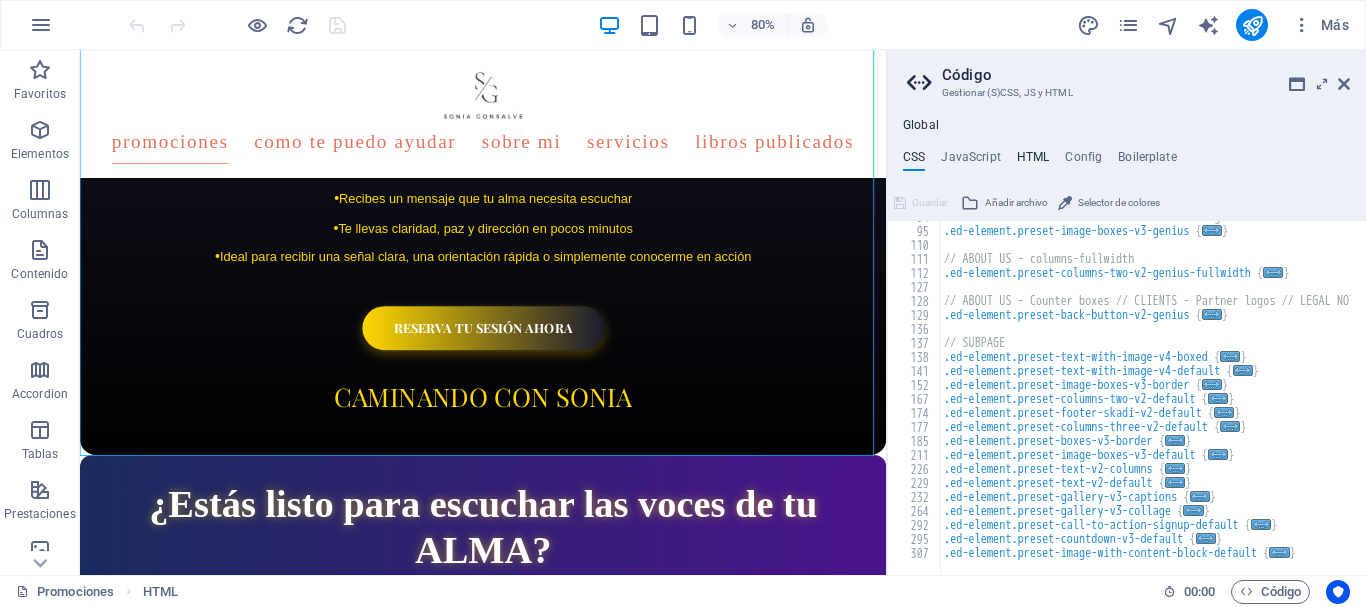 click on "HTML" at bounding box center [1033, 161] 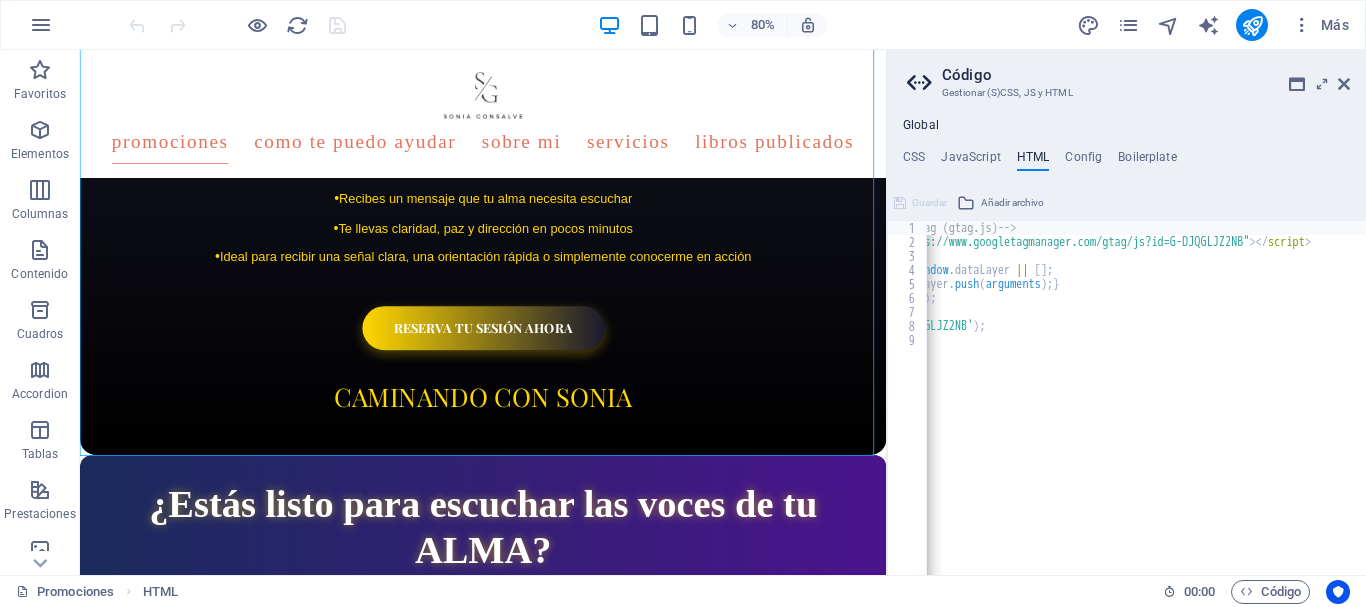 scroll, scrollTop: 0, scrollLeft: 0, axis: both 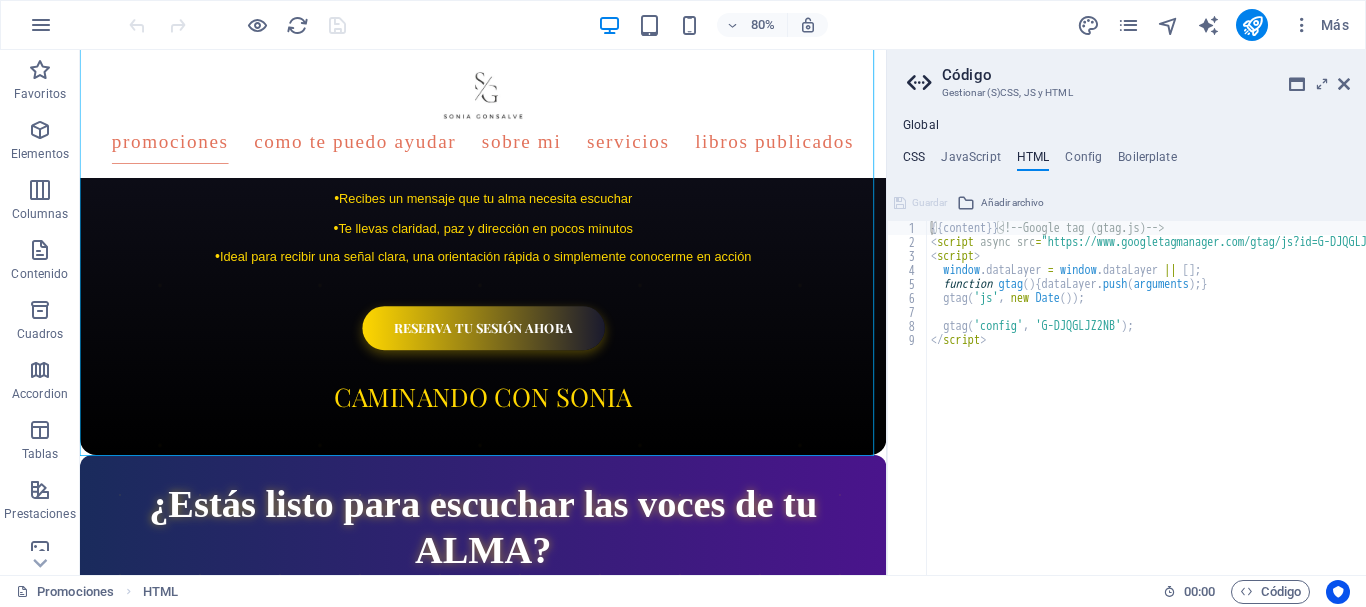 click on "CSS" at bounding box center [914, 161] 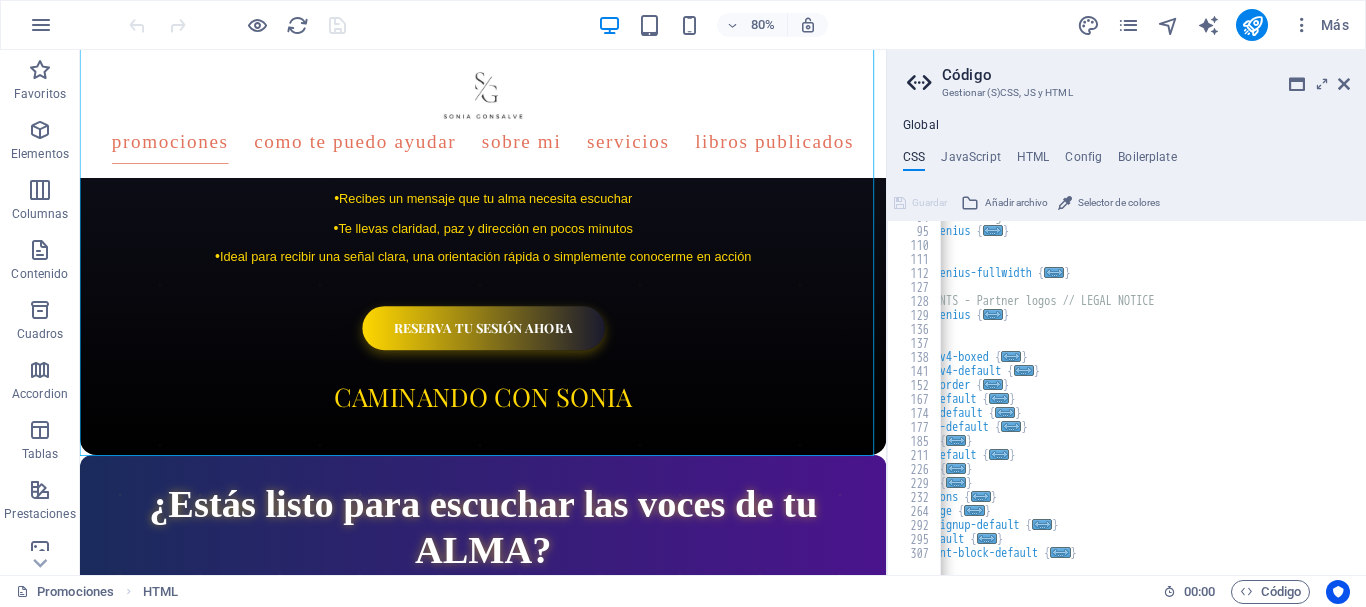 scroll, scrollTop: 0, scrollLeft: 0, axis: both 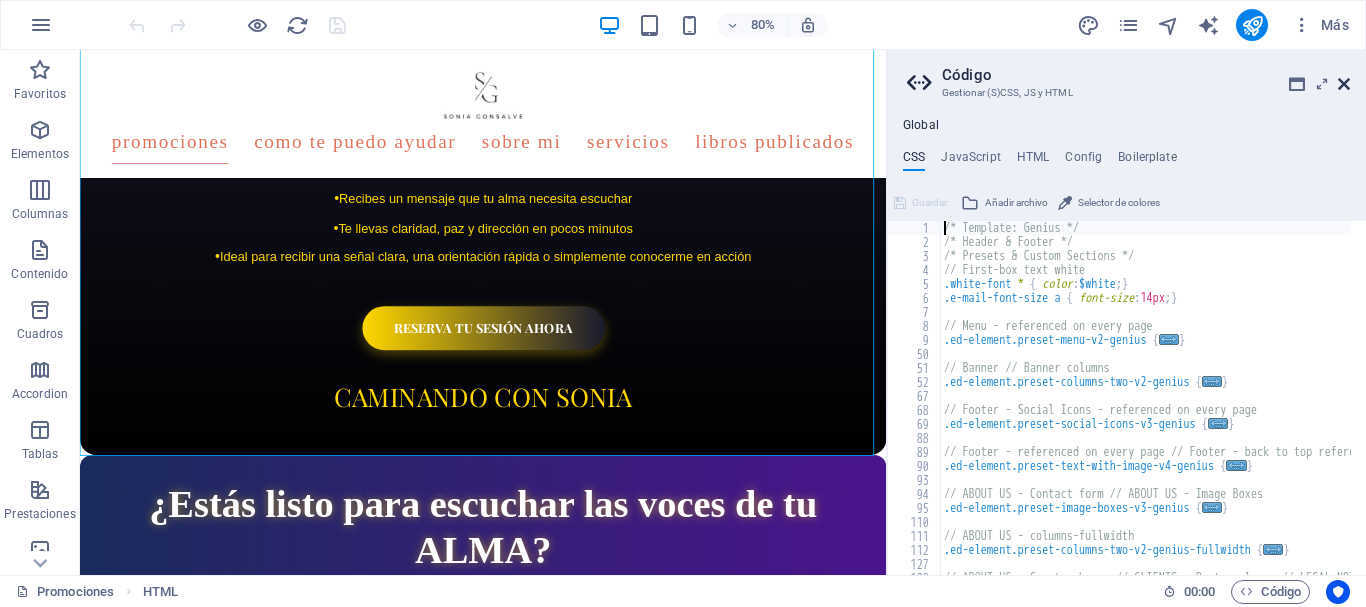 click at bounding box center [1344, 84] 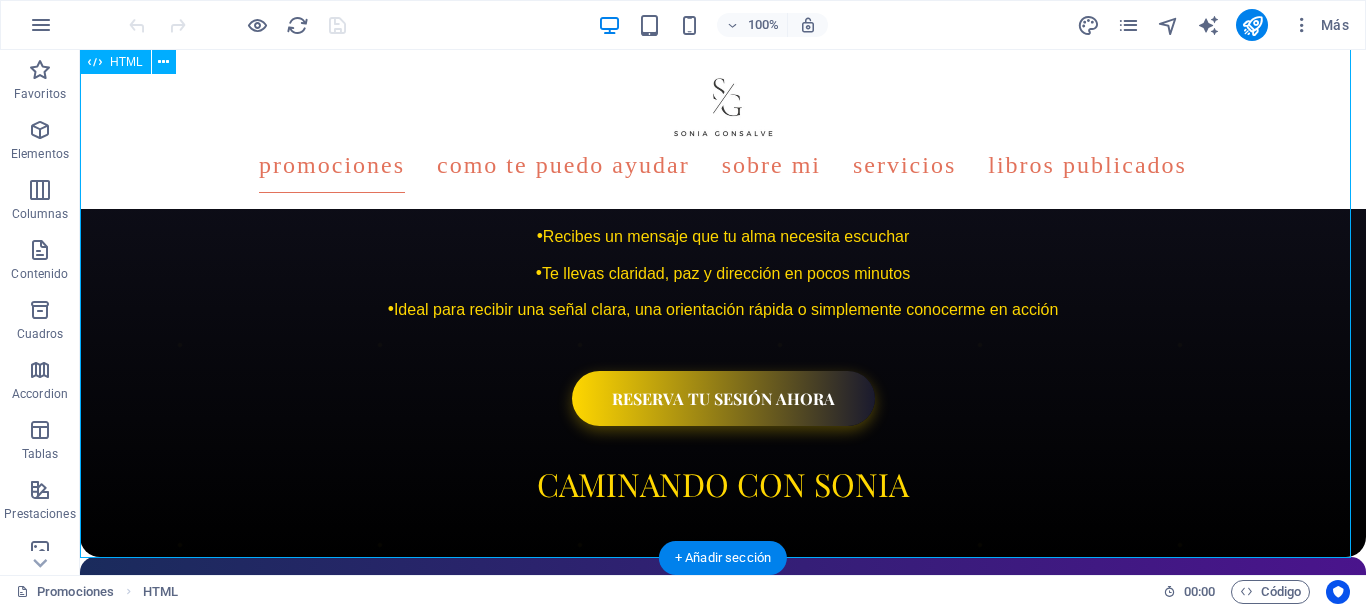 click on "PACK EXPRES
20 MIN | 20 €
⚡
Lectura de tarot con canalización mediúnica.
•
Mensaje especial de algún ser que quiera conectarse contigo (guía, ancestro, energía protectora...)
🌟 BENEFICIOS:
•  Recibes un mensaje que tu alma necesita escuchar
•  Te llevas claridad, paz y dirección en pocos minutos
•  Ideal para recibir una señal clara, una orientación rápida o simplemente conocerme en acción
RESERVA TU SESIÓN AHORA
CAMINANDO CON SONIA" at bounding box center (723, 201) 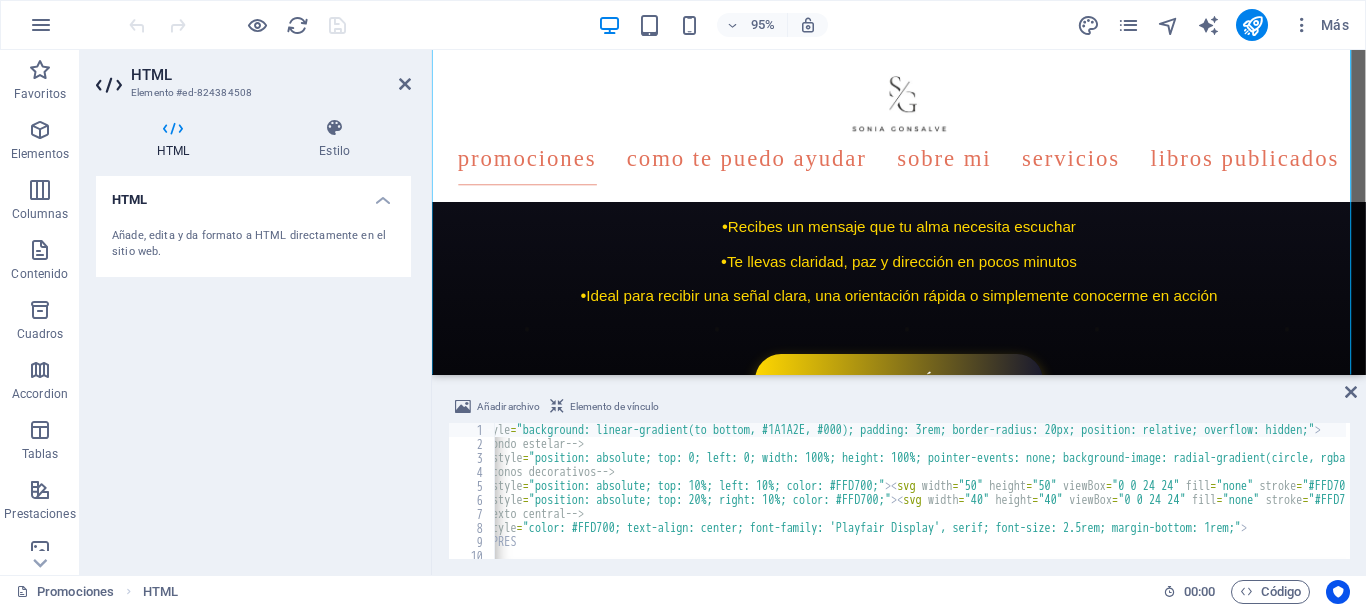 scroll, scrollTop: 0, scrollLeft: 0, axis: both 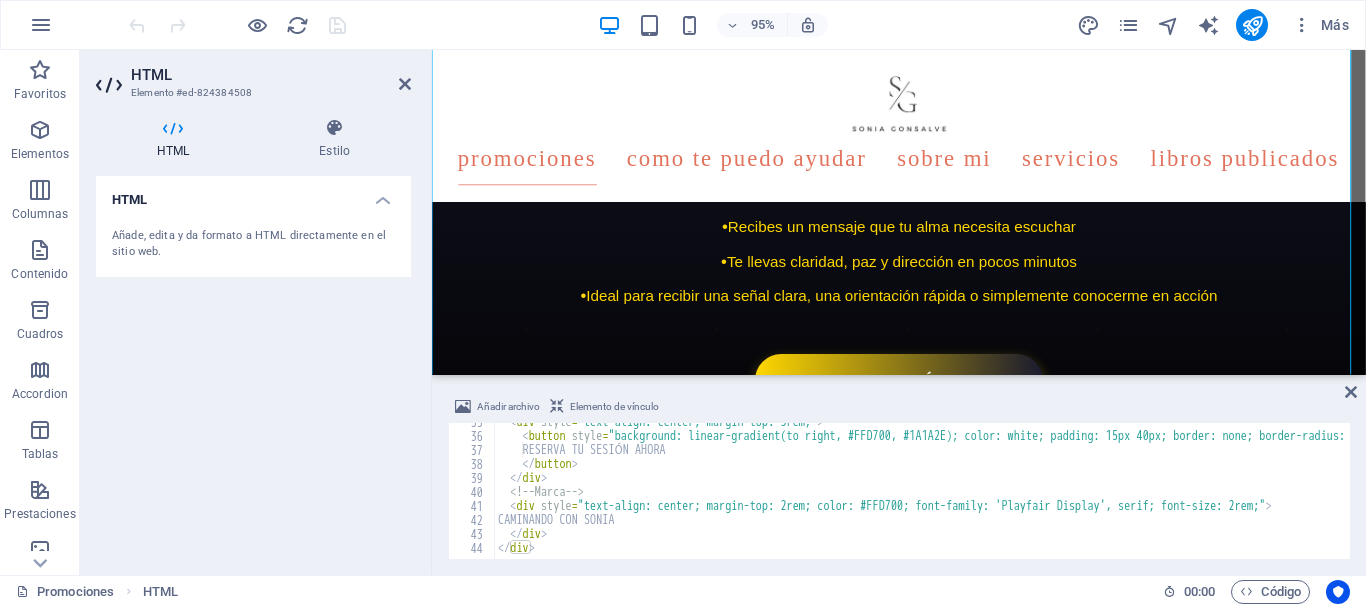 drag, startPoint x: 742, startPoint y: 559, endPoint x: 803, endPoint y: 561, distance: 61.03278 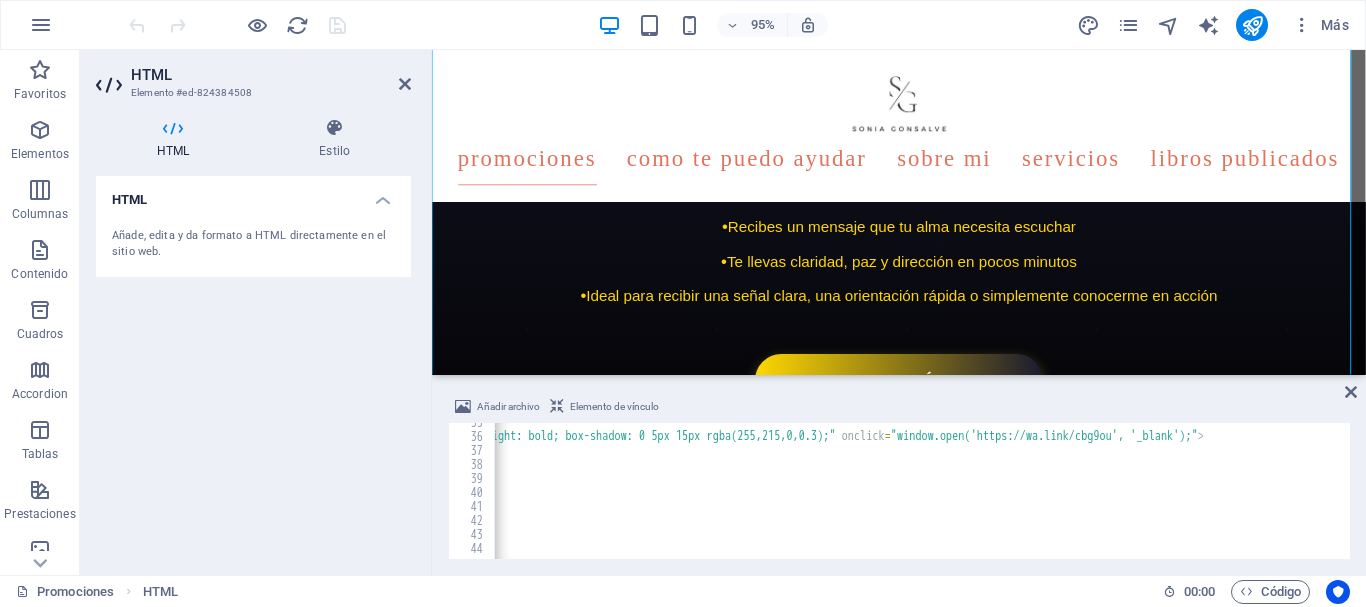 scroll, scrollTop: 0, scrollLeft: 1231, axis: horizontal 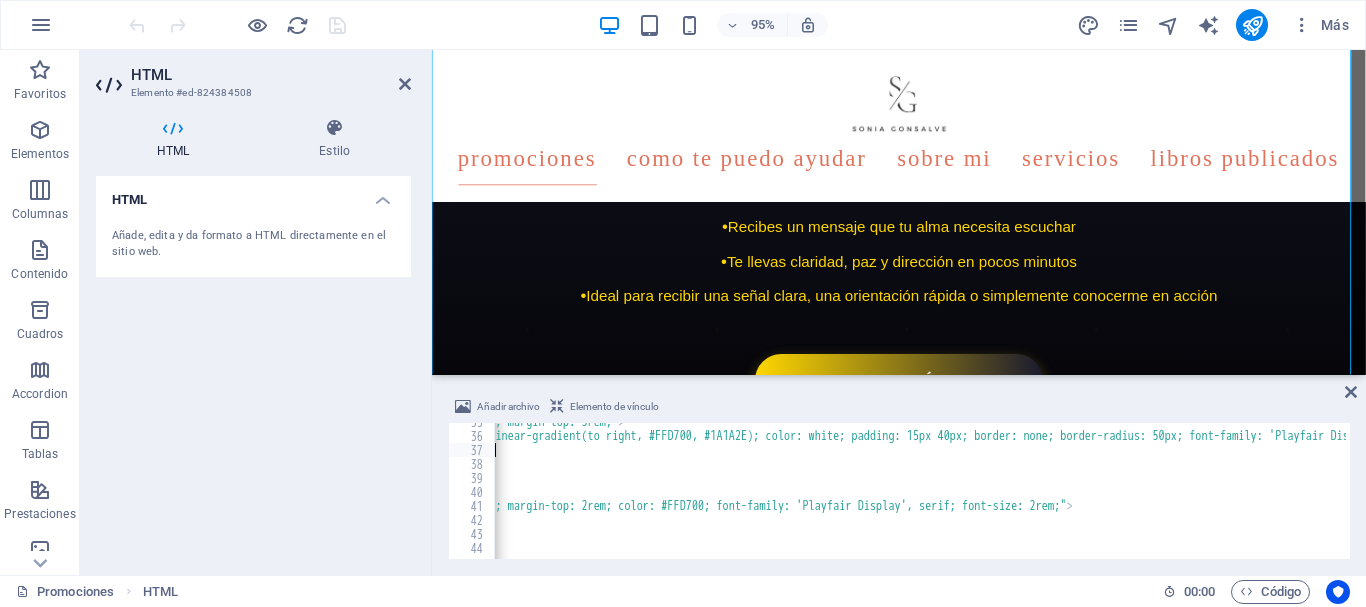 drag, startPoint x: 1092, startPoint y: 435, endPoint x: 1241, endPoint y: 445, distance: 149.33519 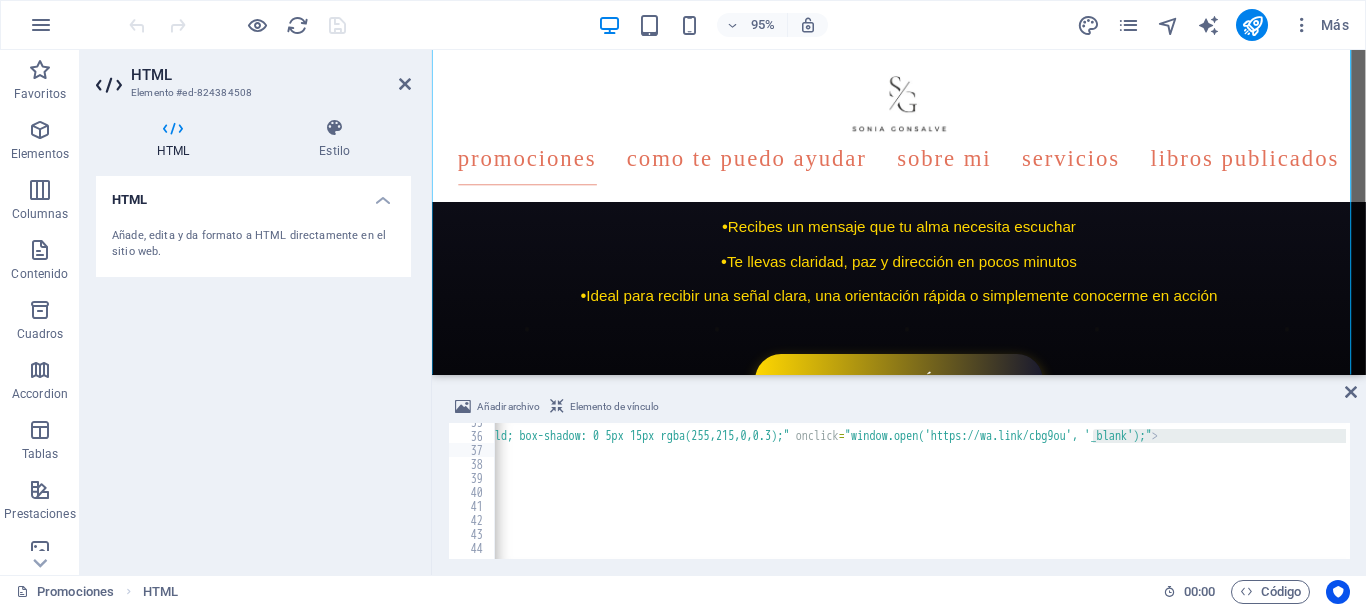 scroll, scrollTop: 0, scrollLeft: 1231, axis: horizontal 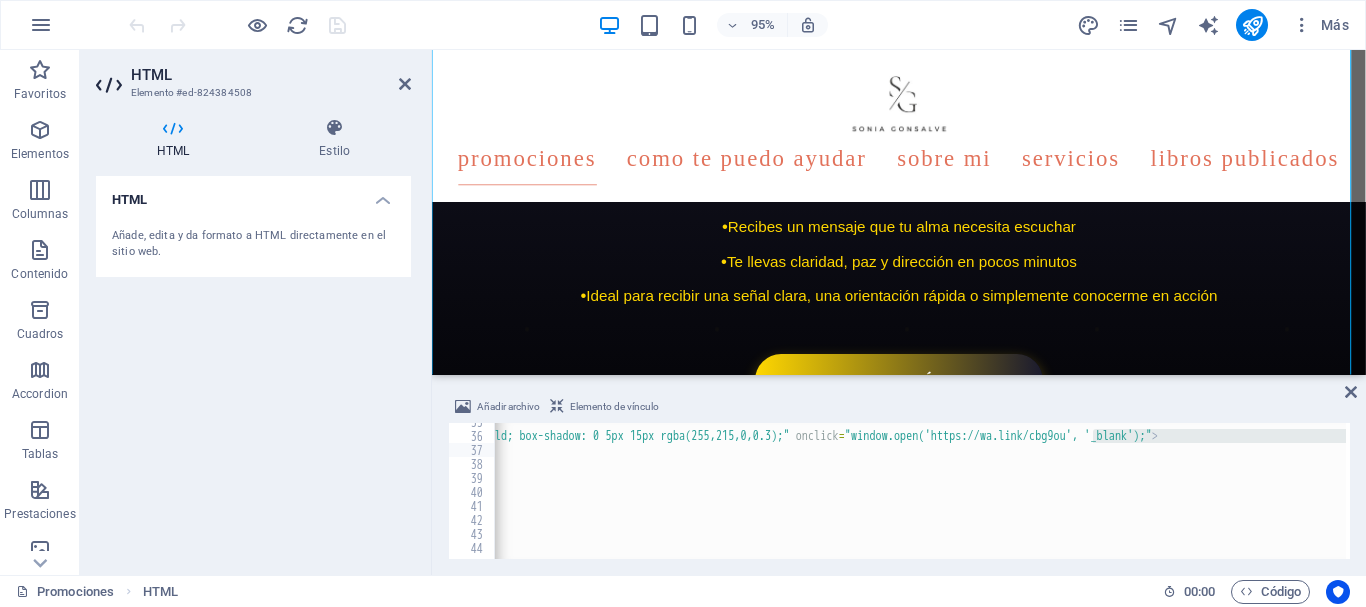 click on "< div   style = "text-align: center; margin-top: 3rem;" >      < button   style = "background: linear-gradient(to right, #FFD700, #1A1A2E); color: white; padding: 15px 40px; border: none; border-radius: 50px; font-family: 'Playfair Display', serif; font-weight: bold; box-shadow: 0 5px 15px rgba(255,215,0,0.3);"   onclick = "window.open('https://wa.link/cbg9ou', '_blank');" >        RESERVA TU SESIÓN AHORA      < / button >    < / div >    < !--  Marca  -- >    < div   style = "text-align: center; margin-top: 2rem; color: #FFD700; font-family: 'Playfair Display', serif; font-size: 2rem;" >     CAMINANDO CON [NAME]    < / div >  < / div >" at bounding box center [920, 491] 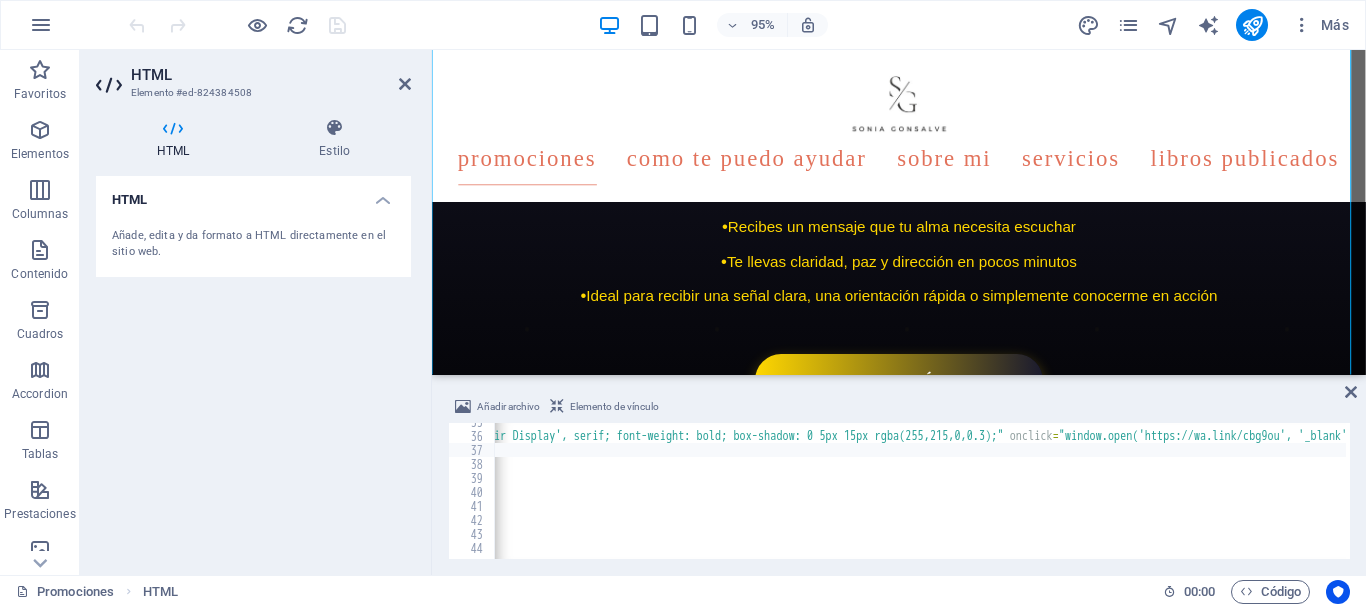 scroll, scrollTop: 0, scrollLeft: 1231, axis: horizontal 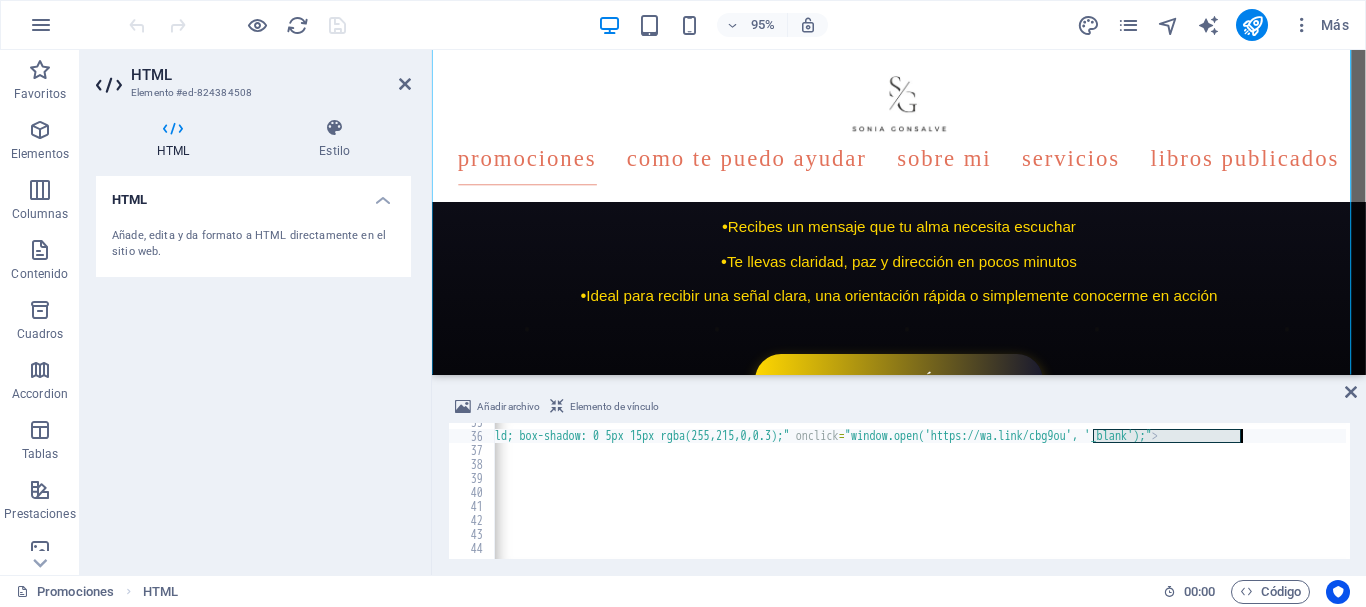 drag, startPoint x: 1094, startPoint y: 436, endPoint x: 1245, endPoint y: 437, distance: 151.00331 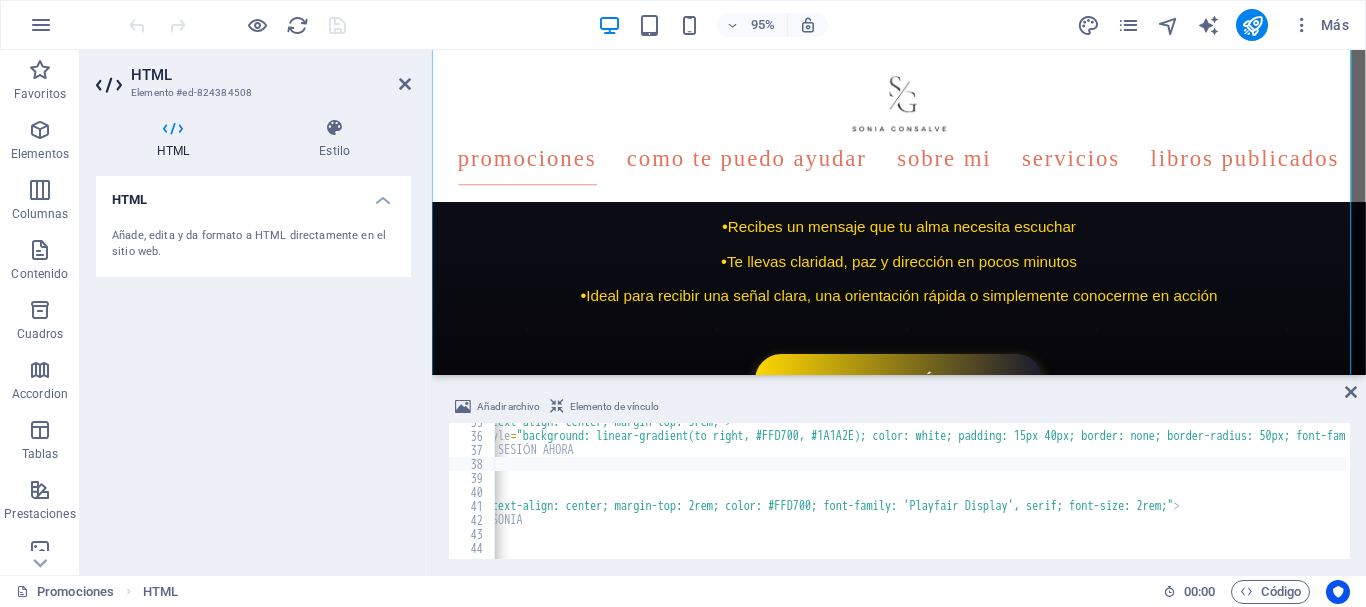 scroll, scrollTop: 0, scrollLeft: 92, axis: horizontal 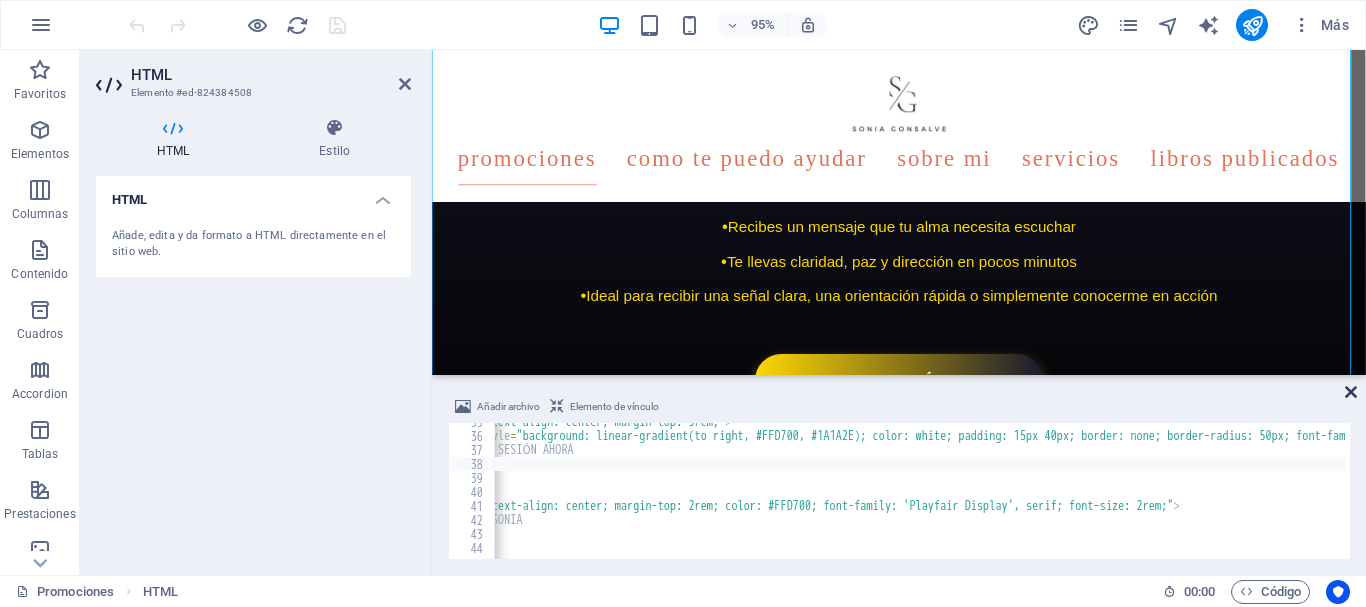 click at bounding box center [1351, 392] 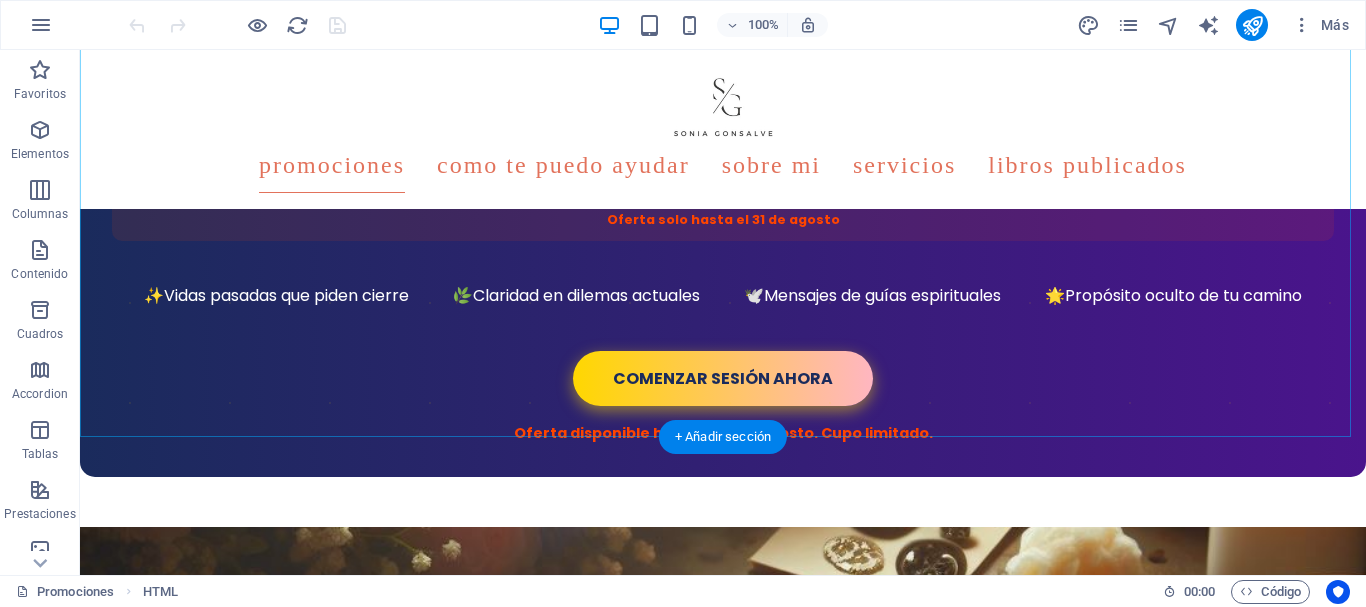 scroll, scrollTop: 1918, scrollLeft: 0, axis: vertical 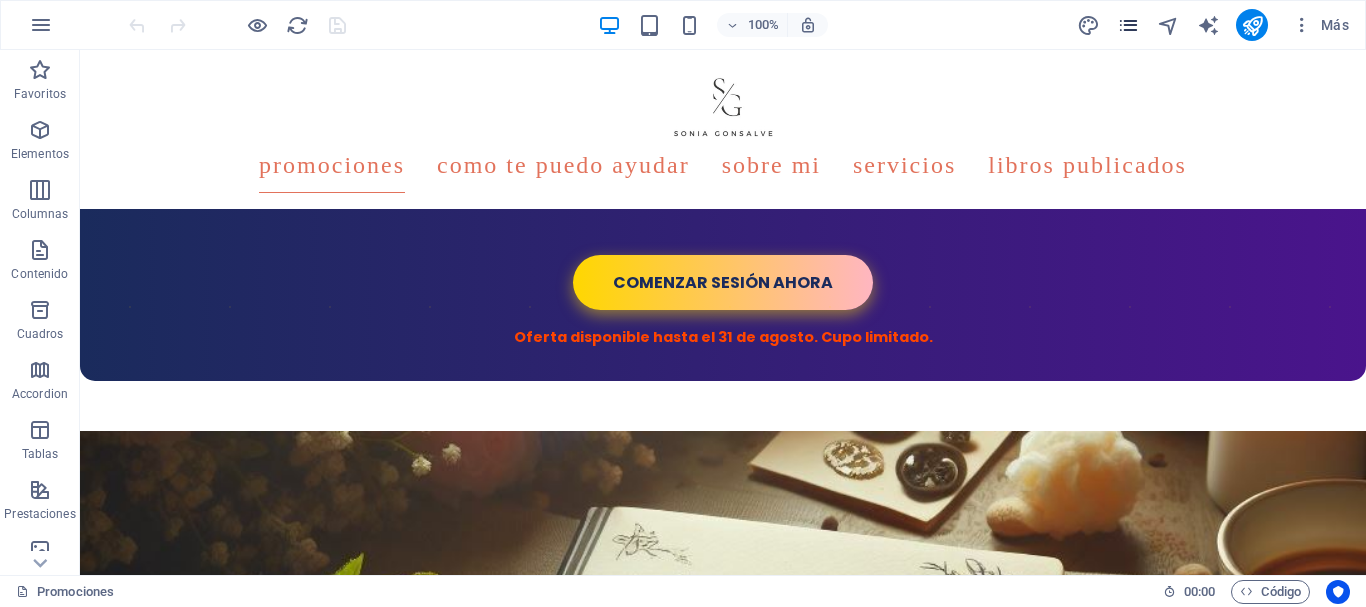 click at bounding box center (1128, 25) 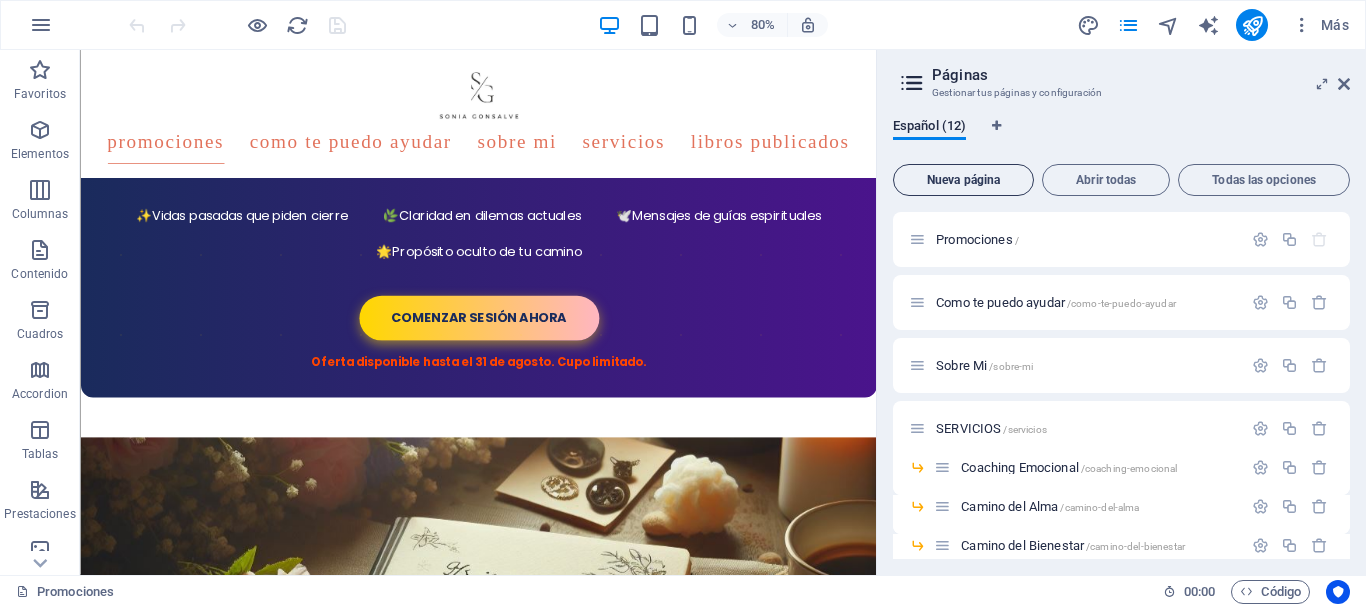 click on "Nueva página" at bounding box center (963, 180) 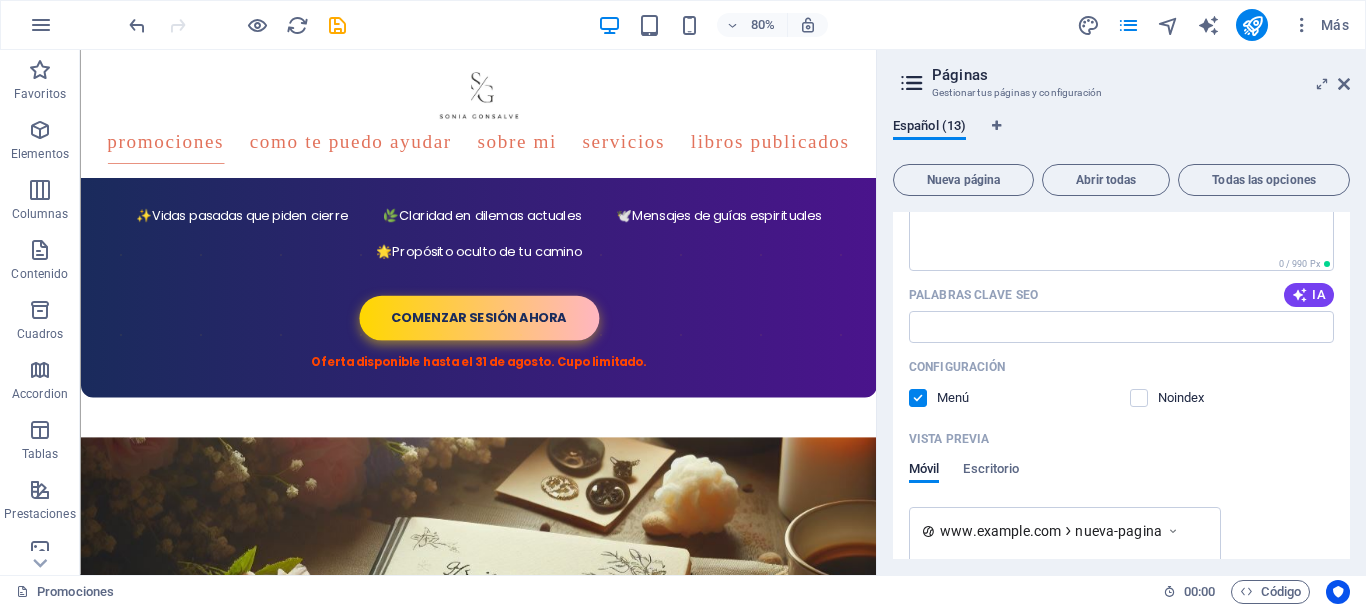 scroll, scrollTop: 990, scrollLeft: 0, axis: vertical 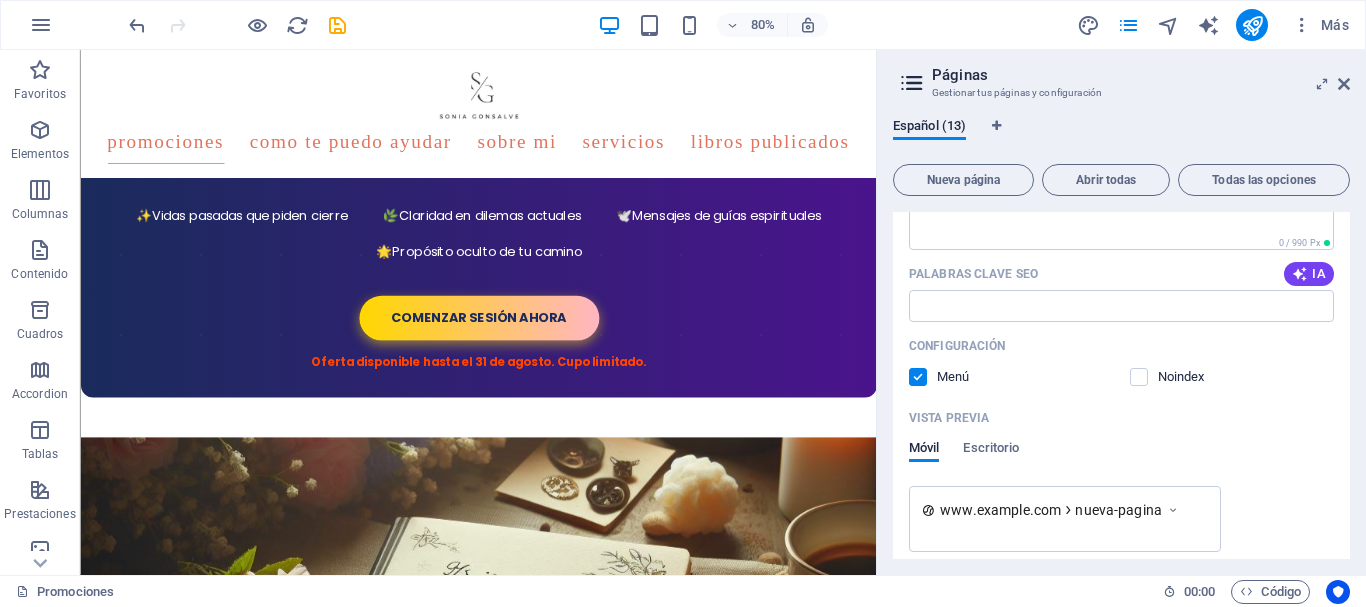 click at bounding box center [918, 377] 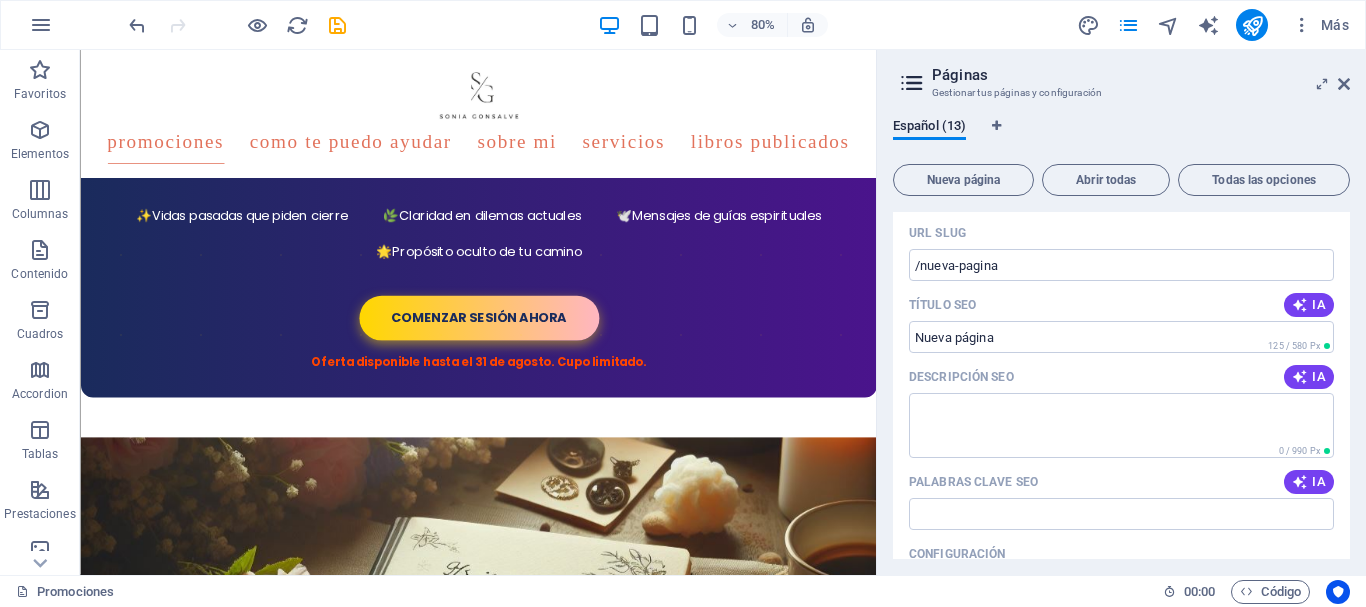 scroll, scrollTop: 773, scrollLeft: 0, axis: vertical 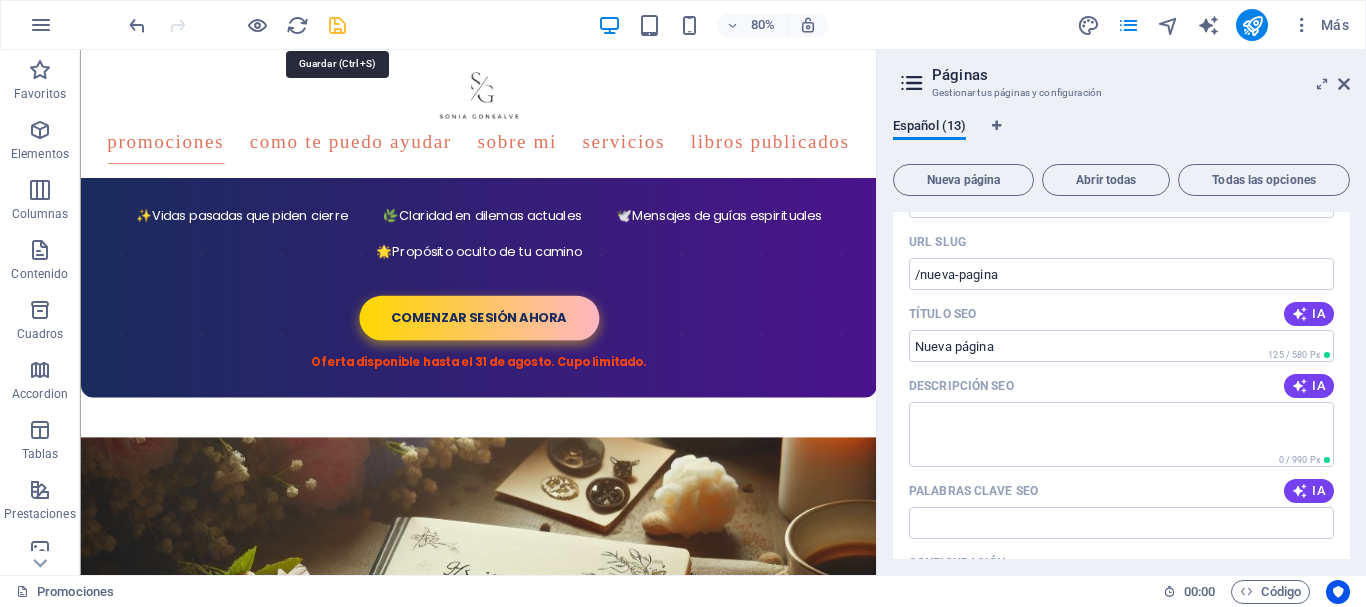 click at bounding box center (337, 25) 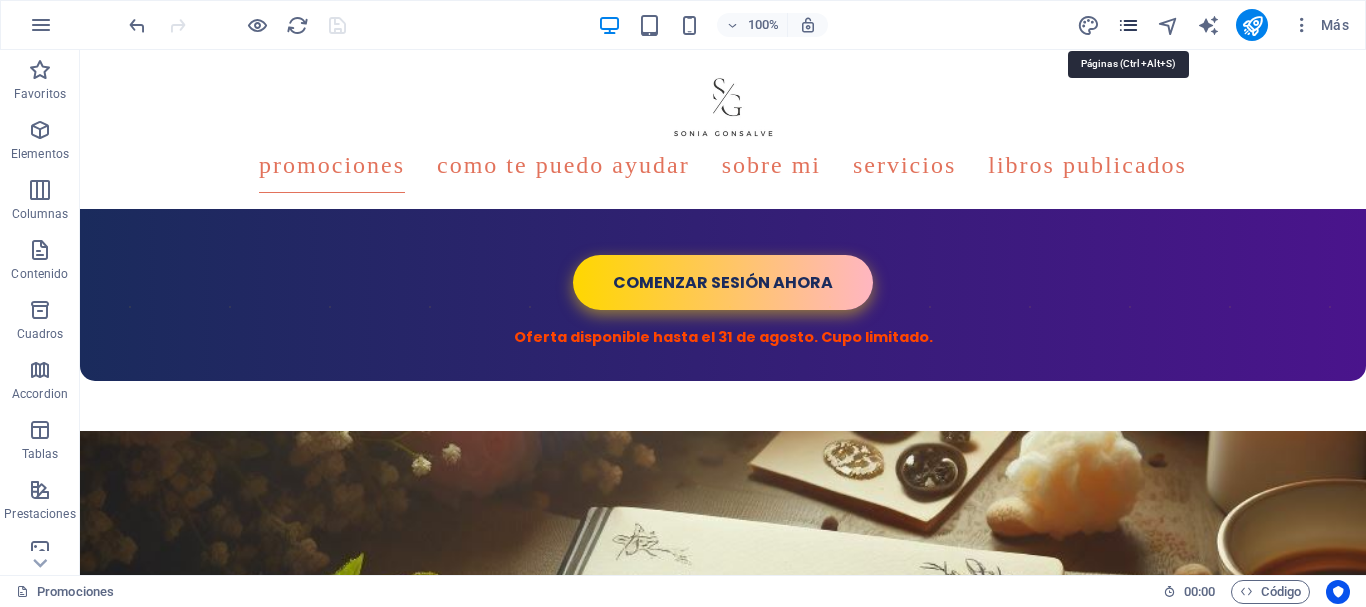 click at bounding box center [1128, 25] 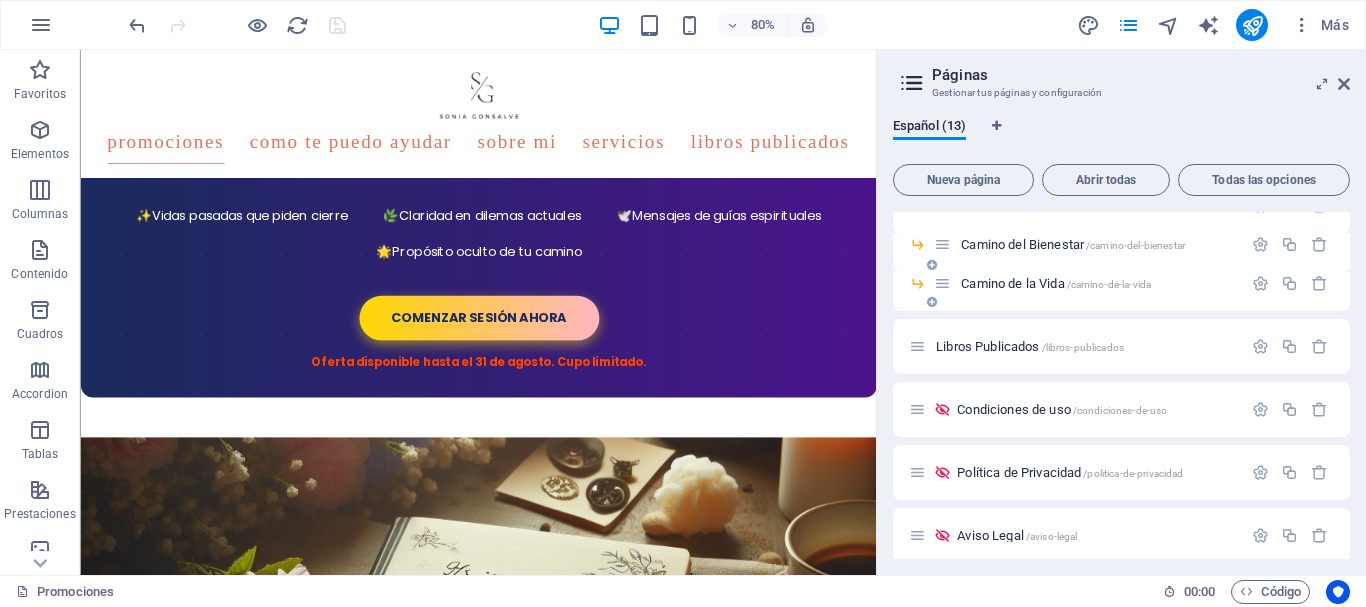 scroll, scrollTop: 376, scrollLeft: 0, axis: vertical 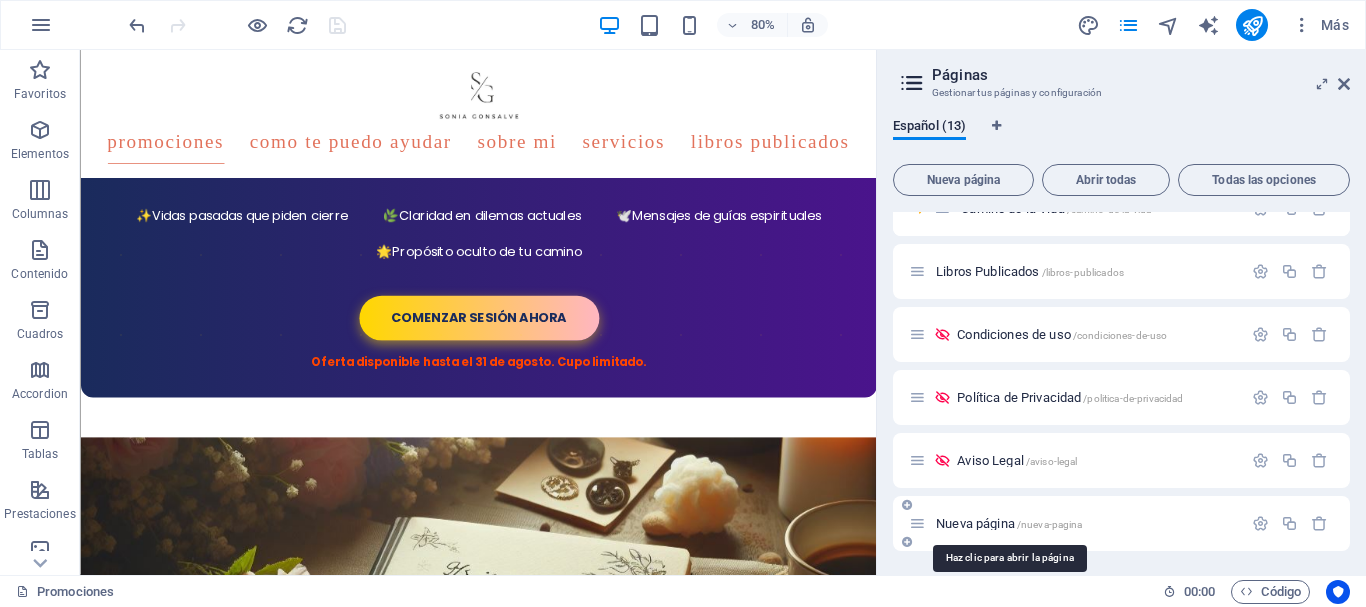 click on "Nueva página /nueva-pagina" at bounding box center (1009, 523) 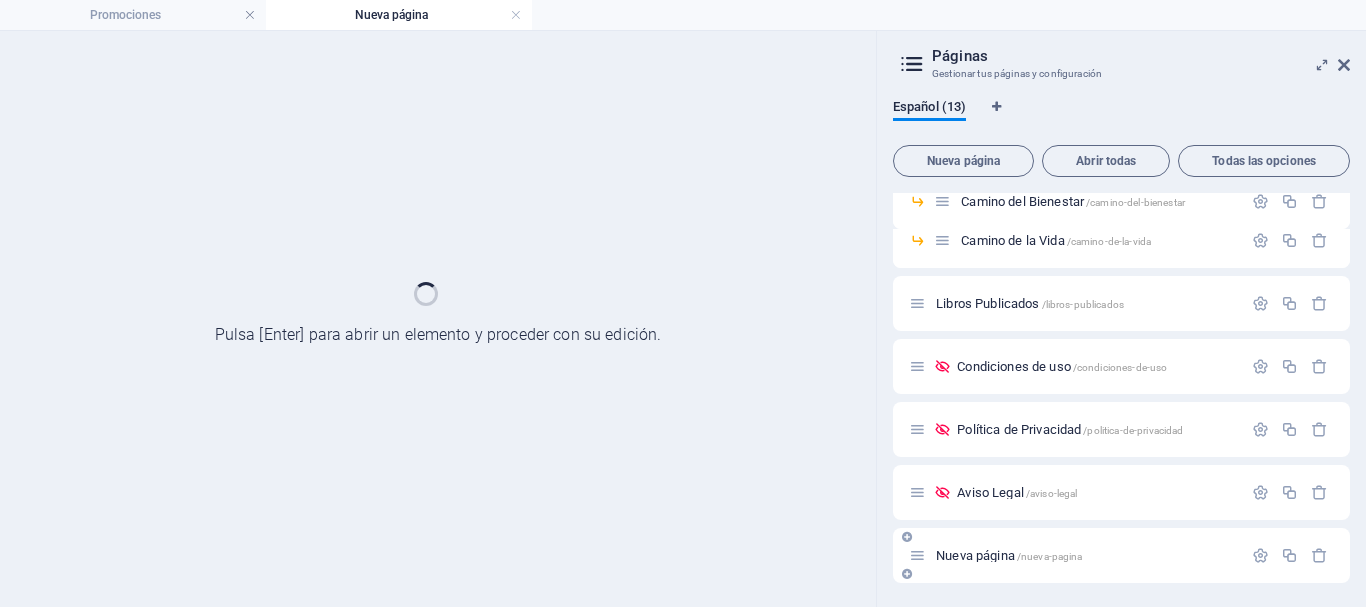 scroll, scrollTop: 325, scrollLeft: 0, axis: vertical 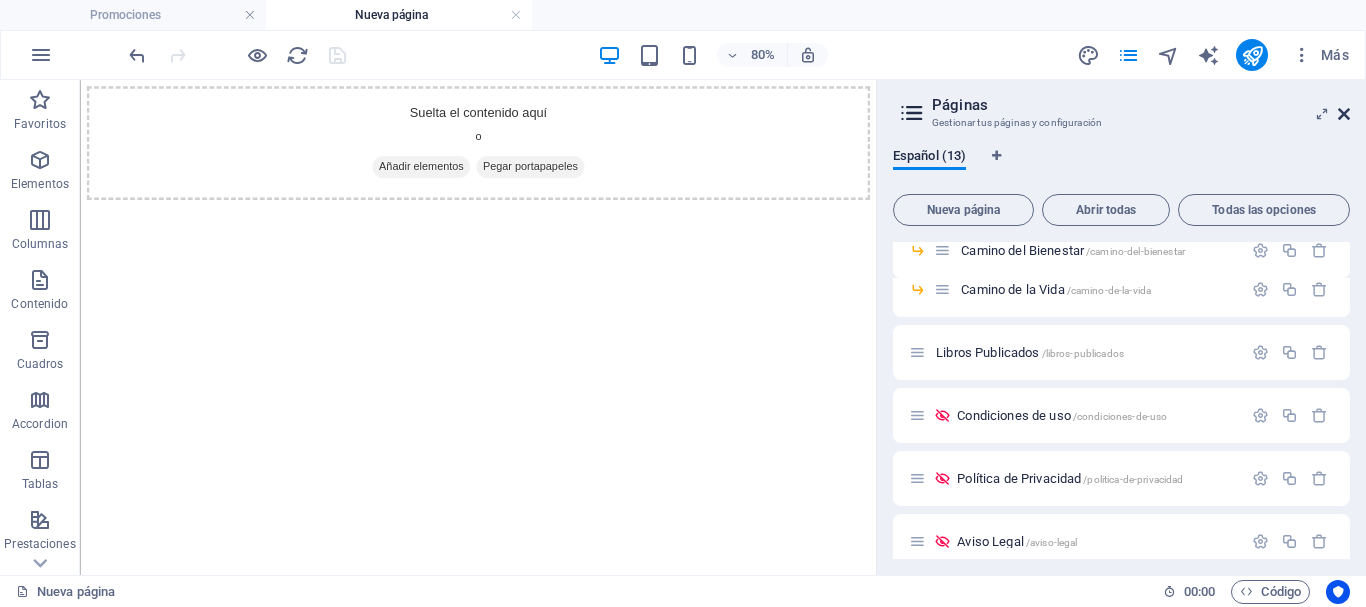 click at bounding box center [1344, 114] 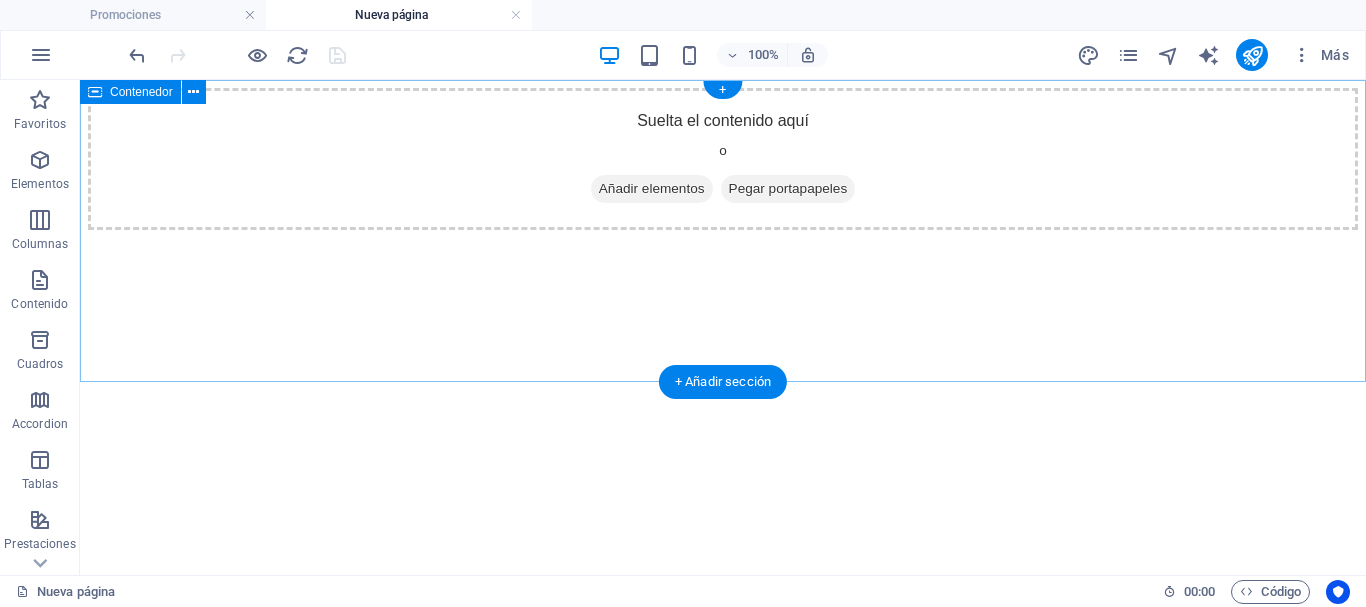 click on "Añadir elementos" at bounding box center (652, 189) 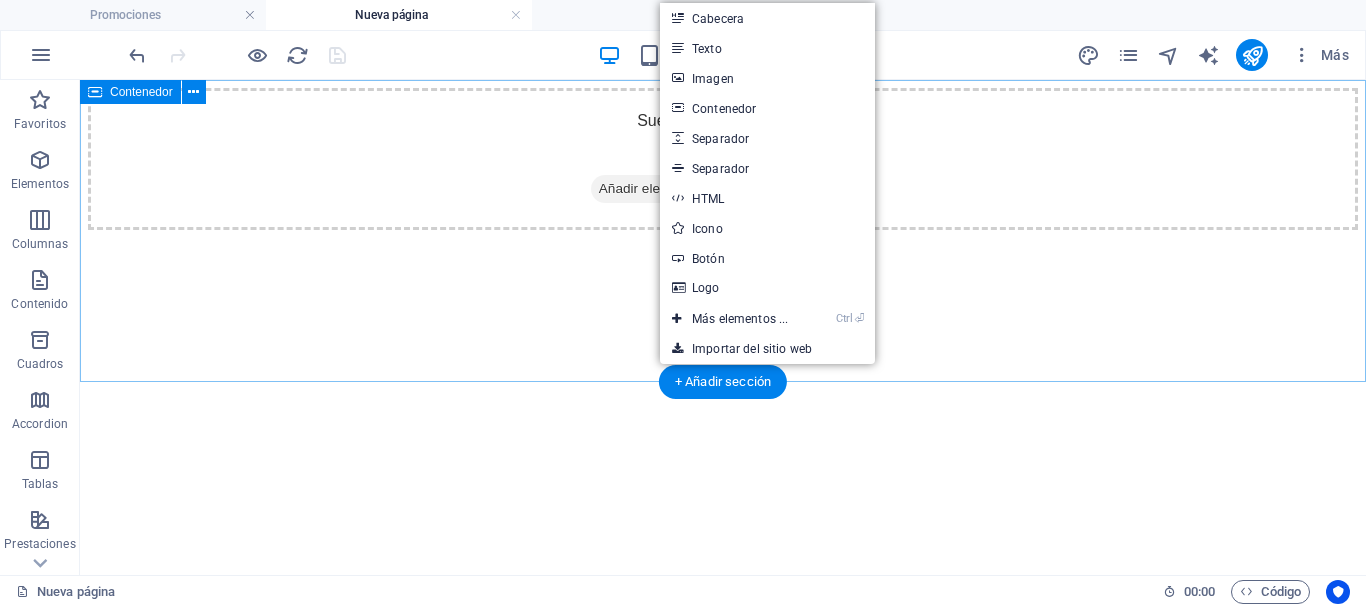 click on "Suelta el contenido aquí o  Añadir elementos  Pegar portapapeles" at bounding box center [723, 159] 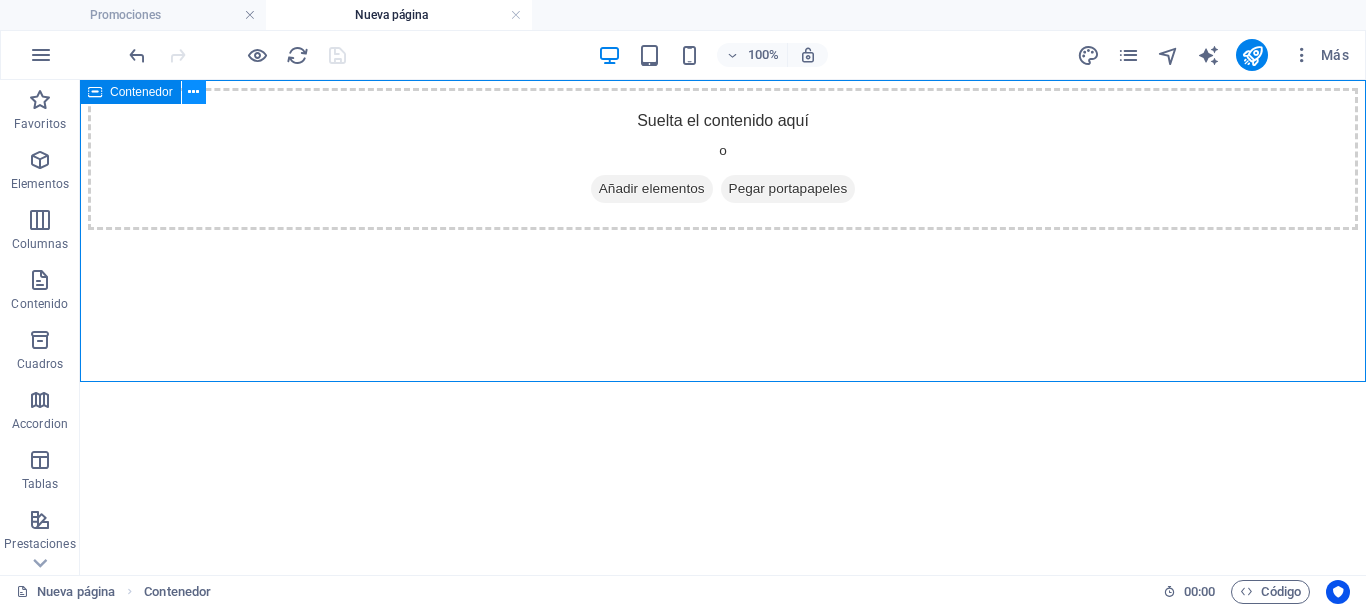 click at bounding box center (193, 92) 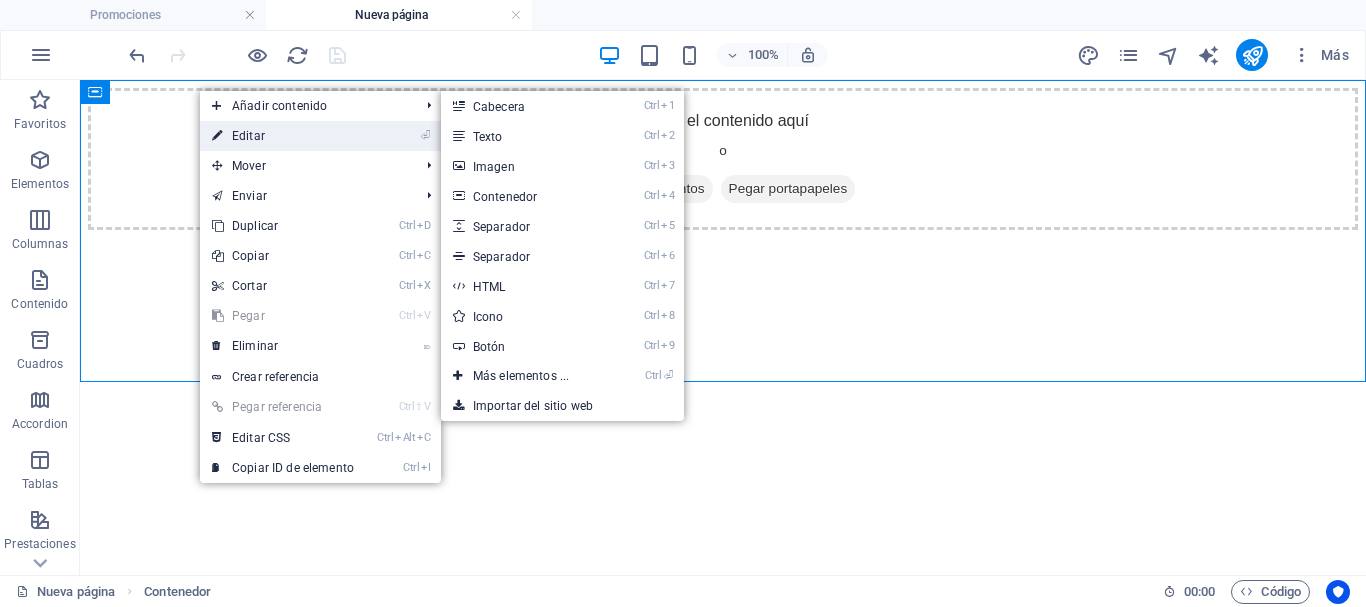 click on "⏎  Editar" at bounding box center (283, 136) 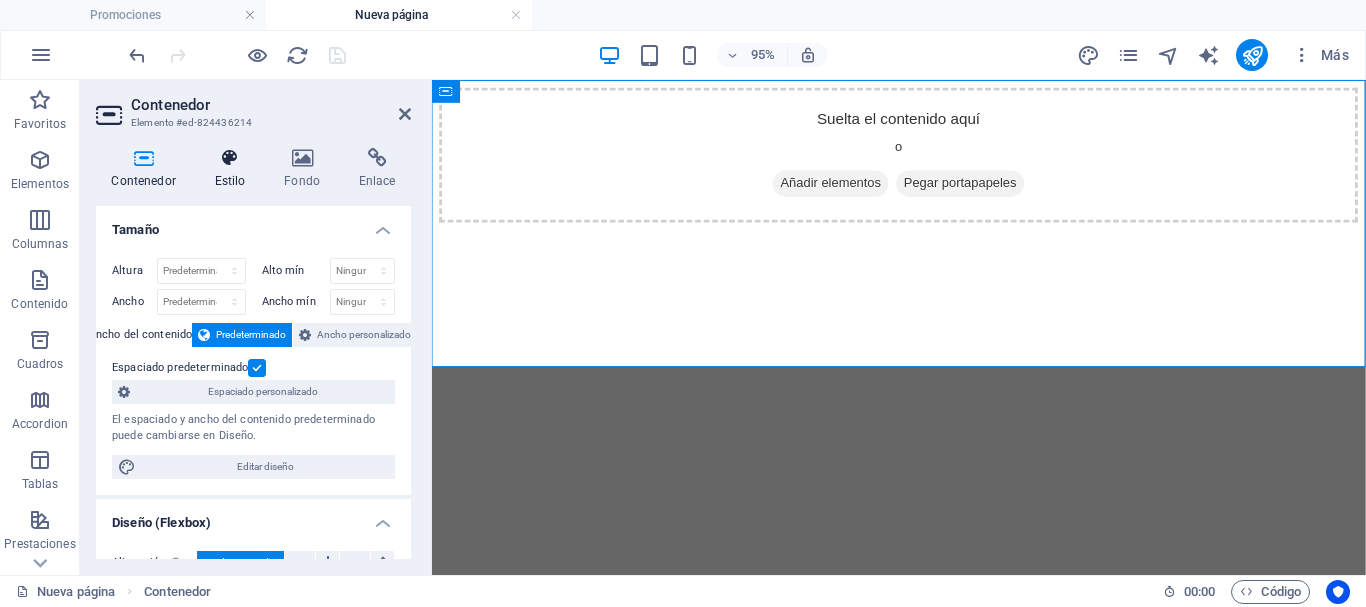 click at bounding box center (230, 158) 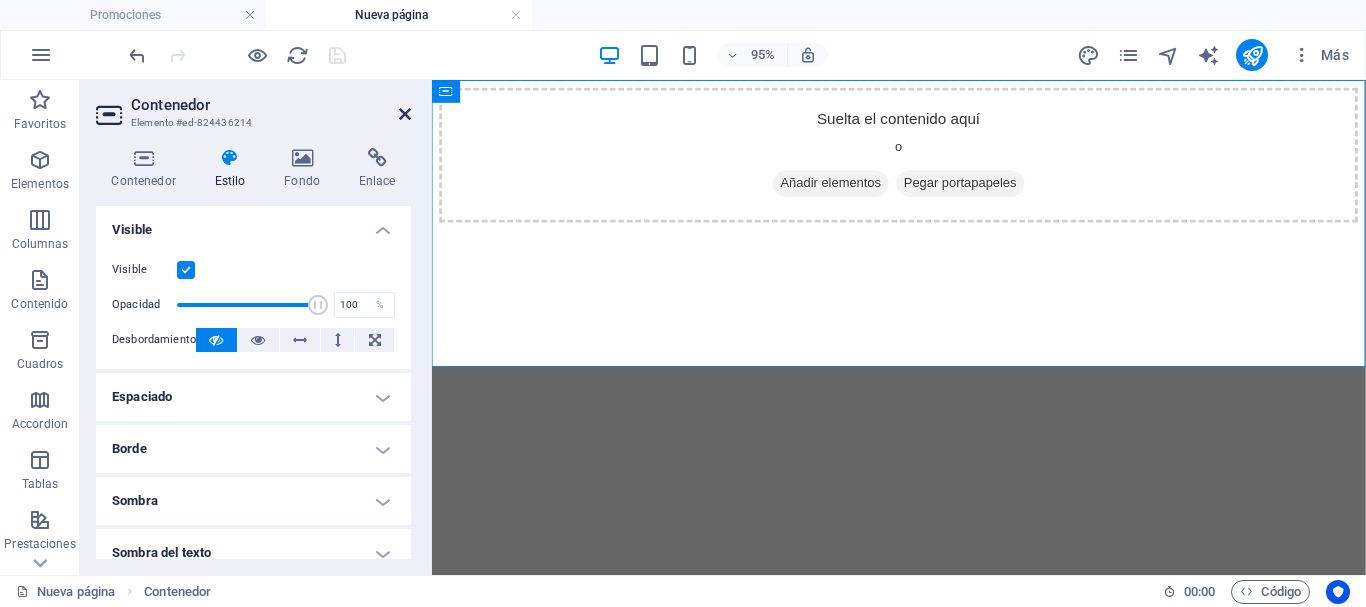 click at bounding box center [405, 114] 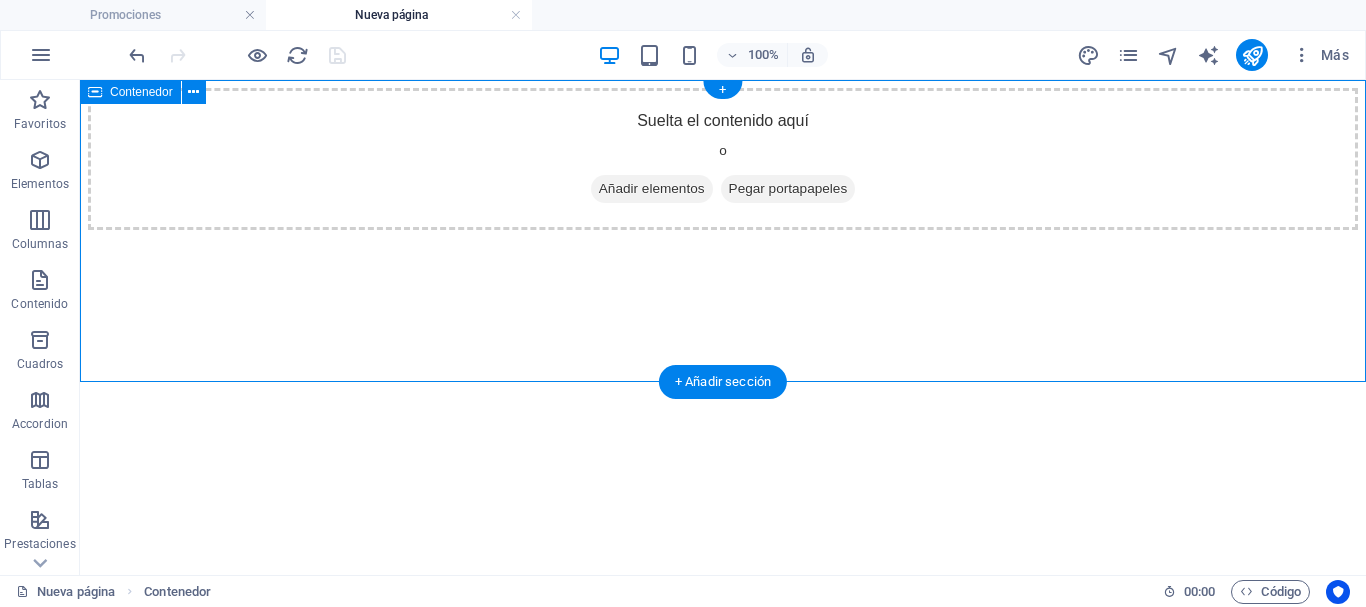 click on "Añadir elementos" at bounding box center (652, 189) 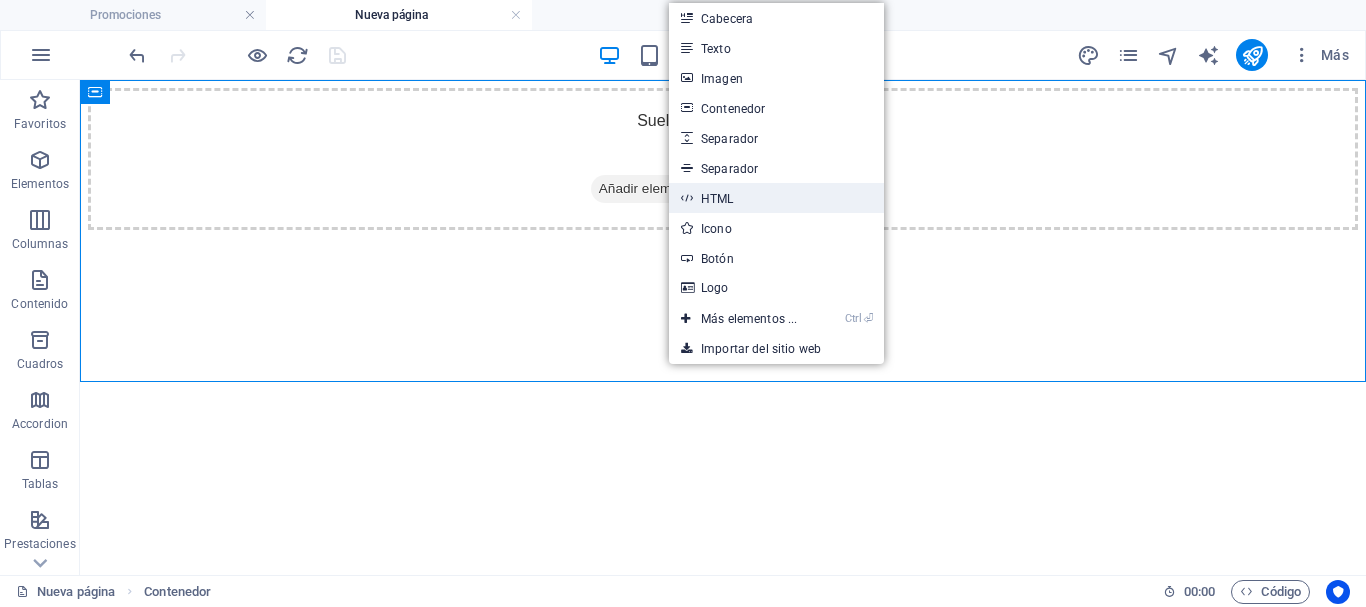 click on "HTML" at bounding box center (776, 198) 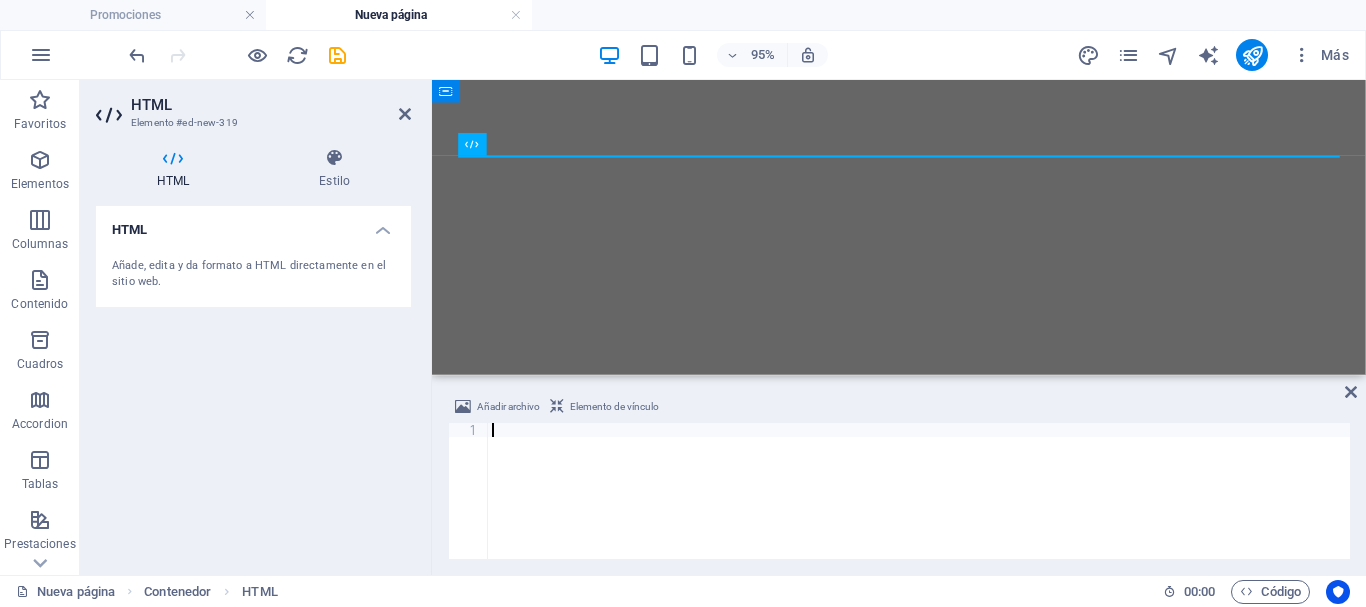 type on "</html>" 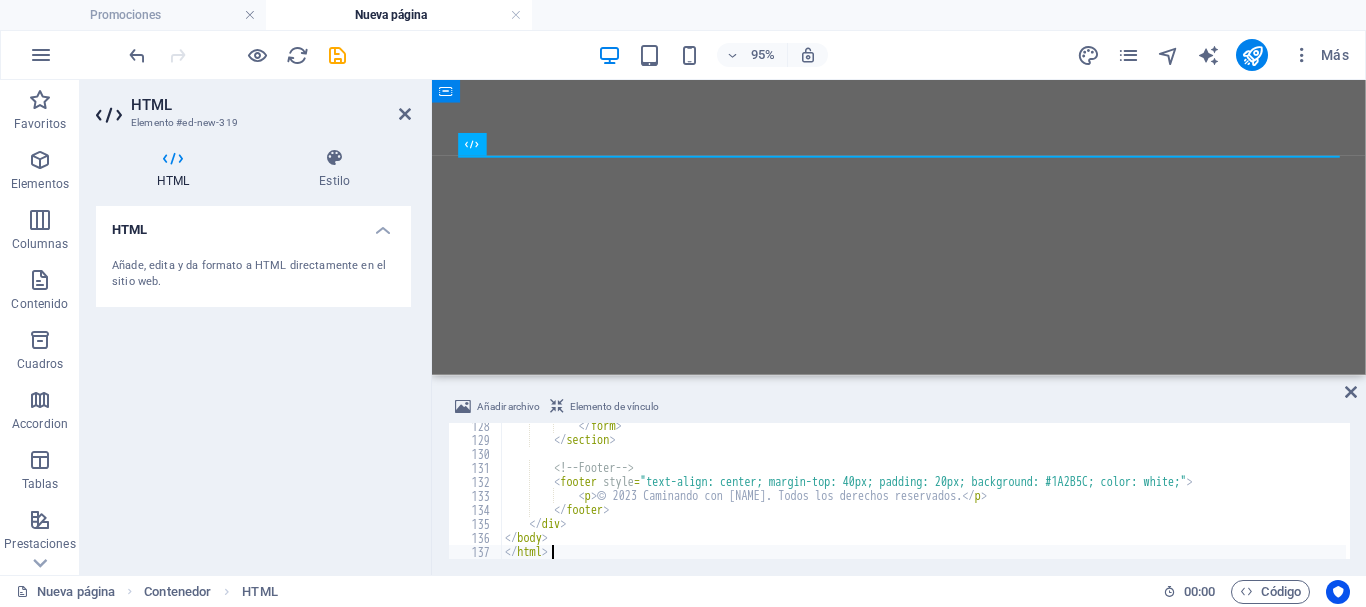 scroll, scrollTop: 1782, scrollLeft: 0, axis: vertical 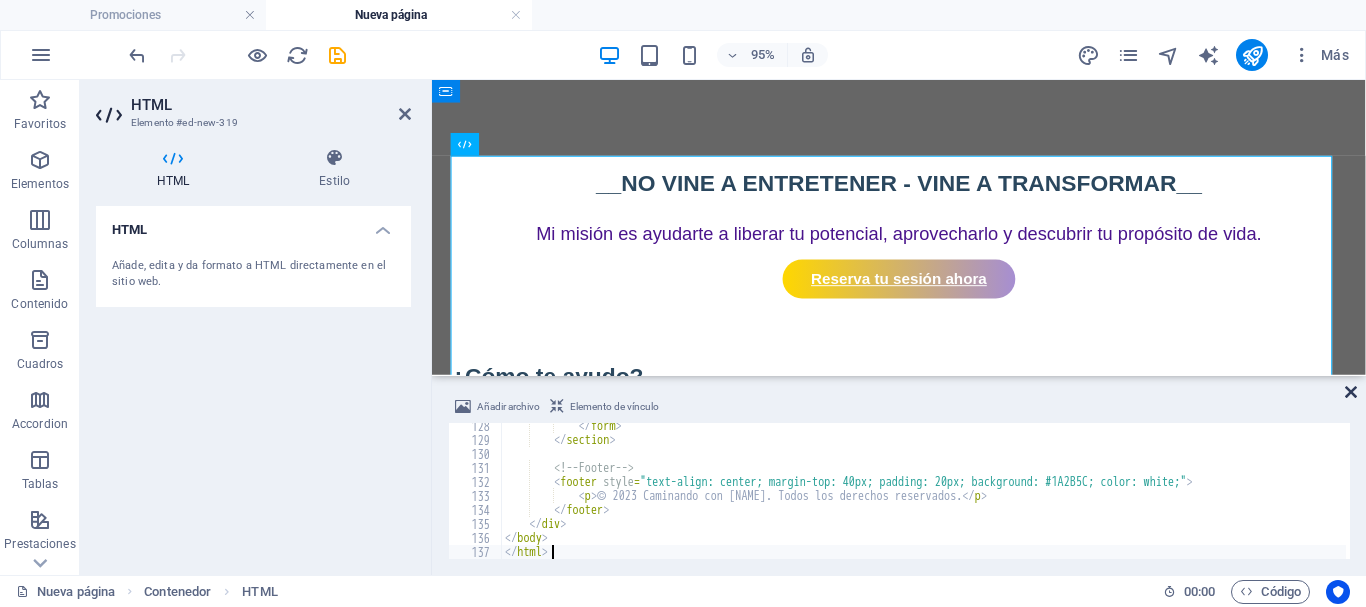 click at bounding box center [1351, 392] 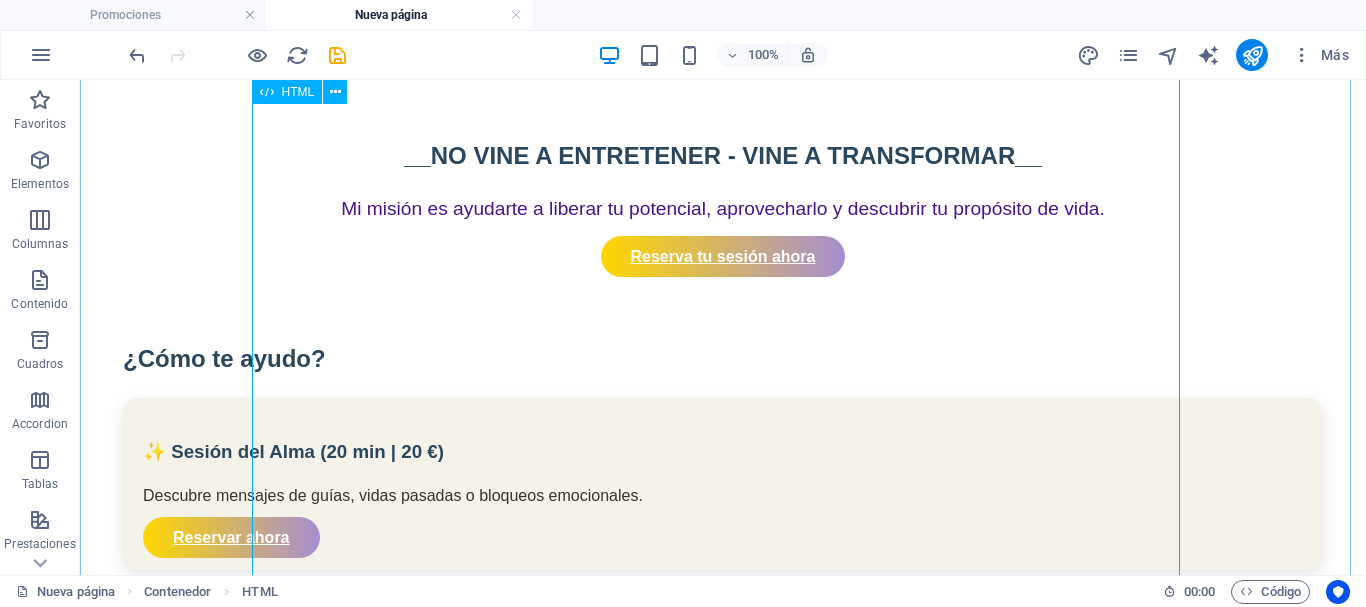 scroll, scrollTop: 0, scrollLeft: 0, axis: both 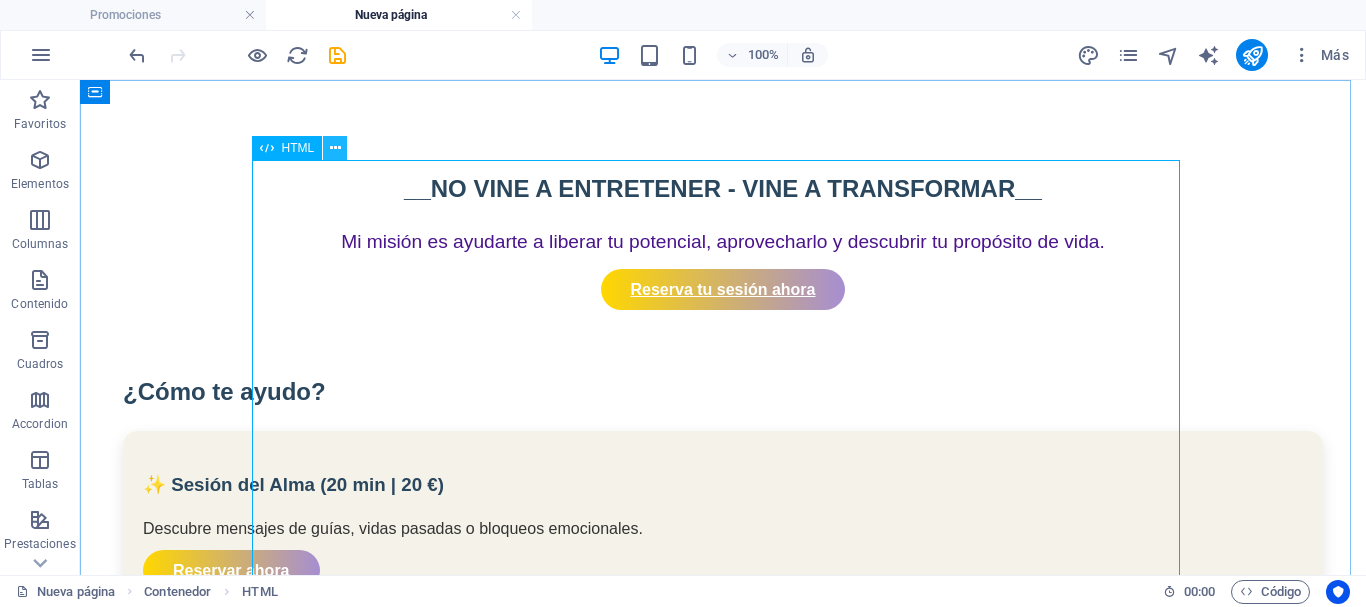 click at bounding box center (335, 148) 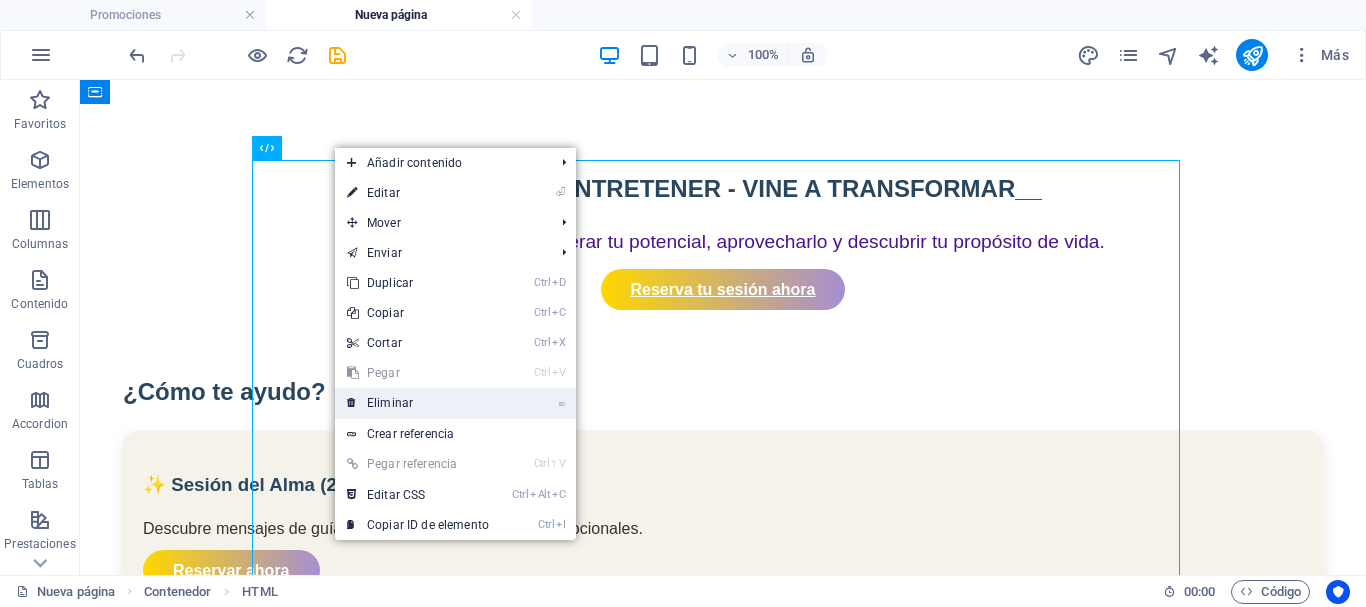 click on "⌦  Eliminar" at bounding box center (418, 403) 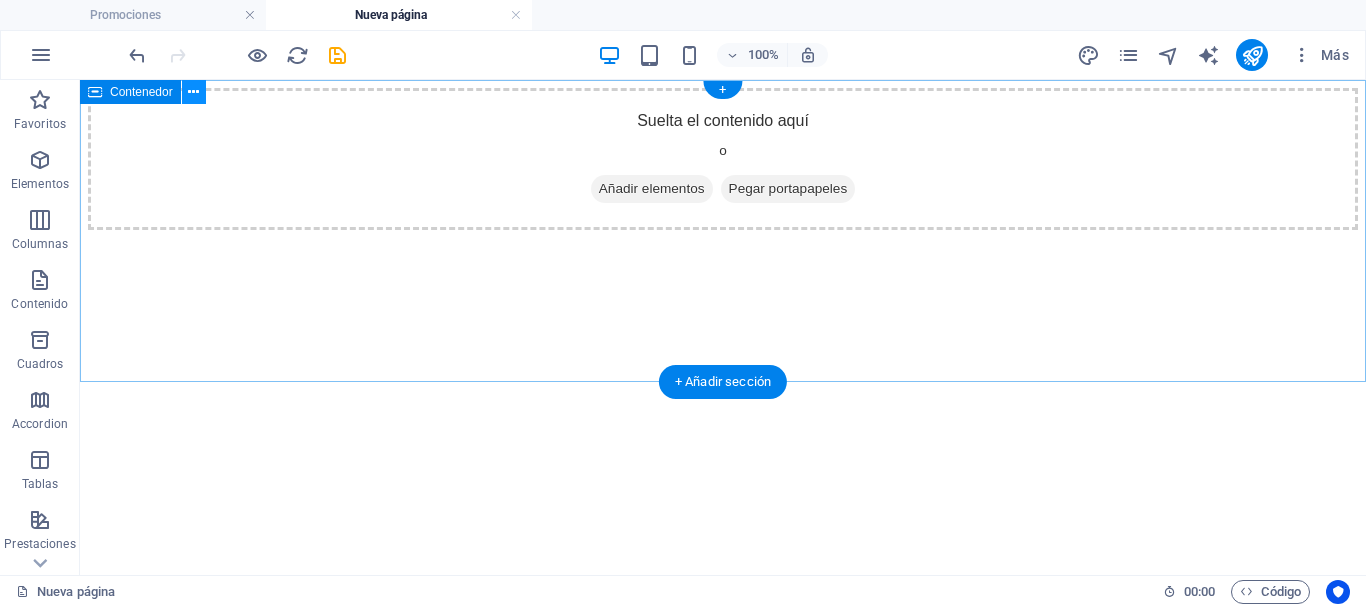 click at bounding box center (193, 92) 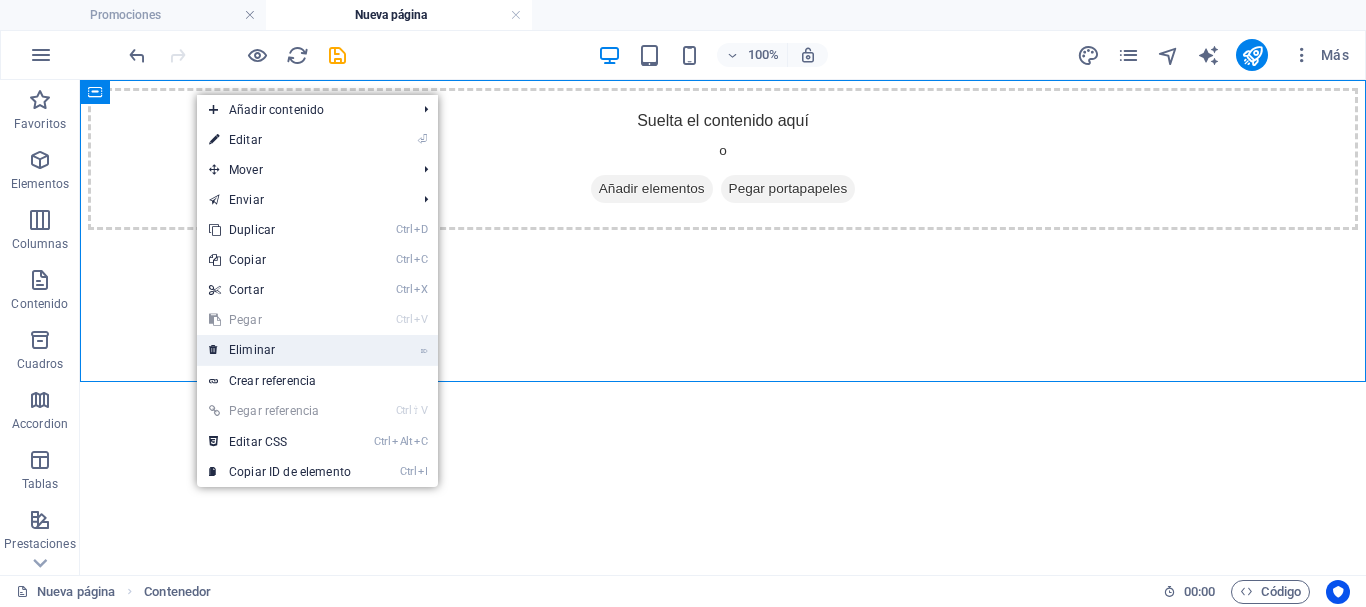 click on "⌦  Eliminar" at bounding box center (280, 350) 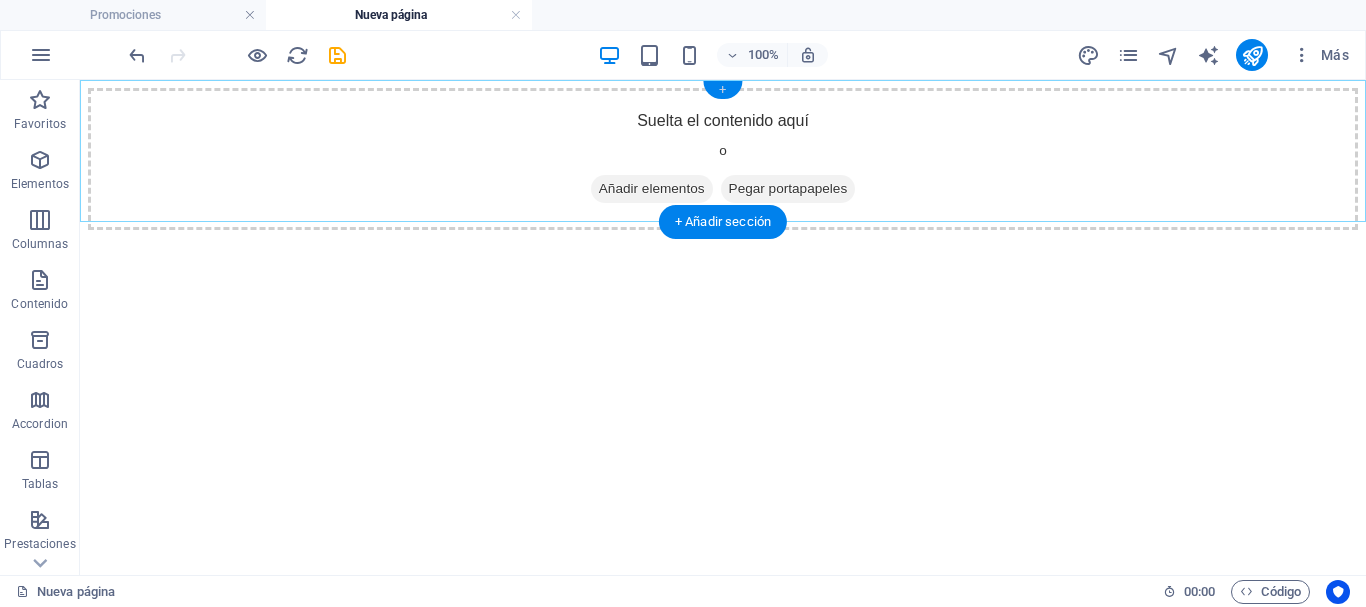 click on "+" at bounding box center [722, 90] 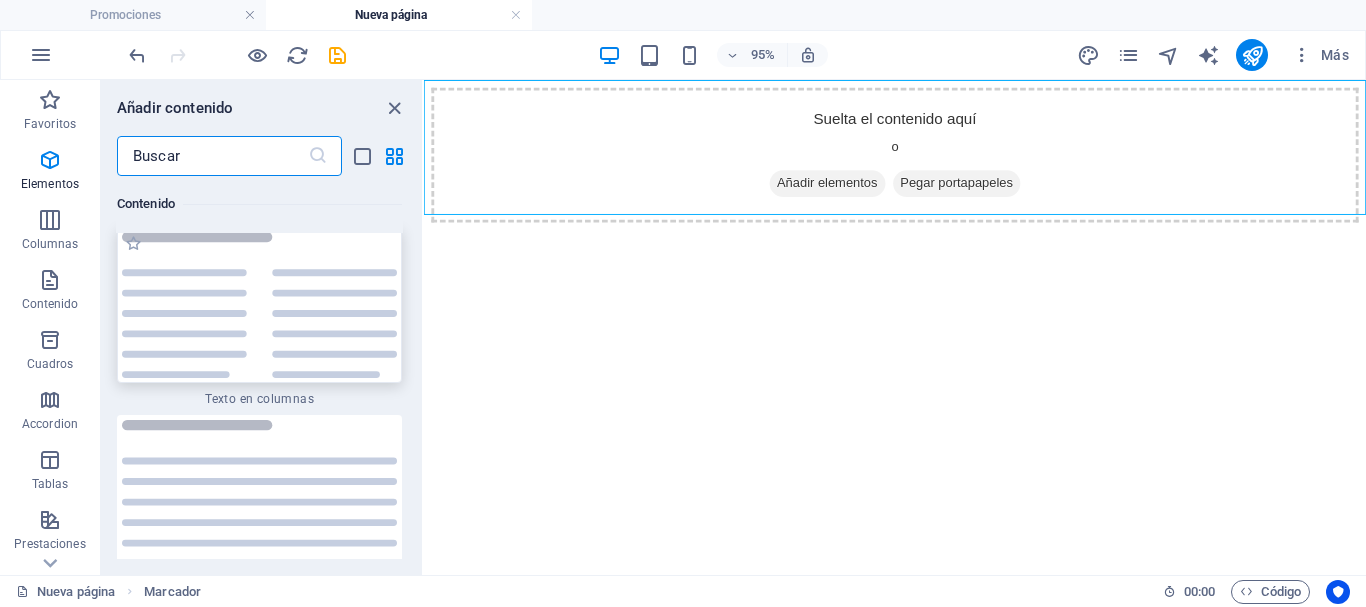 scroll, scrollTop: 6808, scrollLeft: 0, axis: vertical 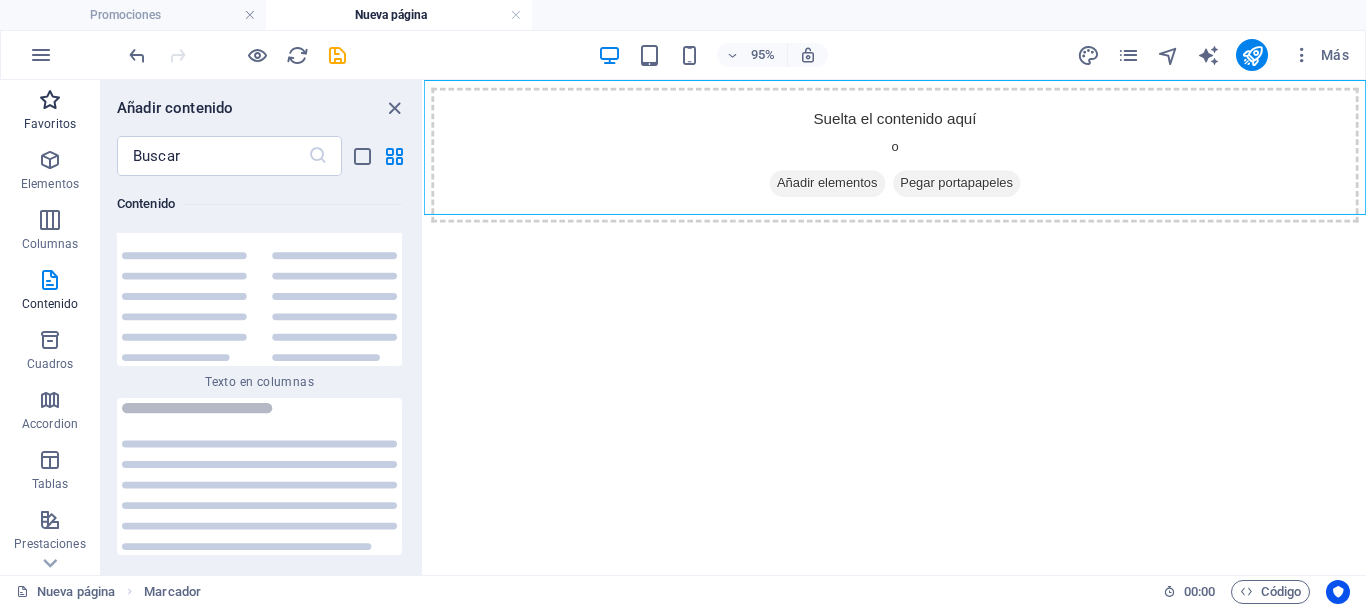click on "Favoritos" at bounding box center [50, 112] 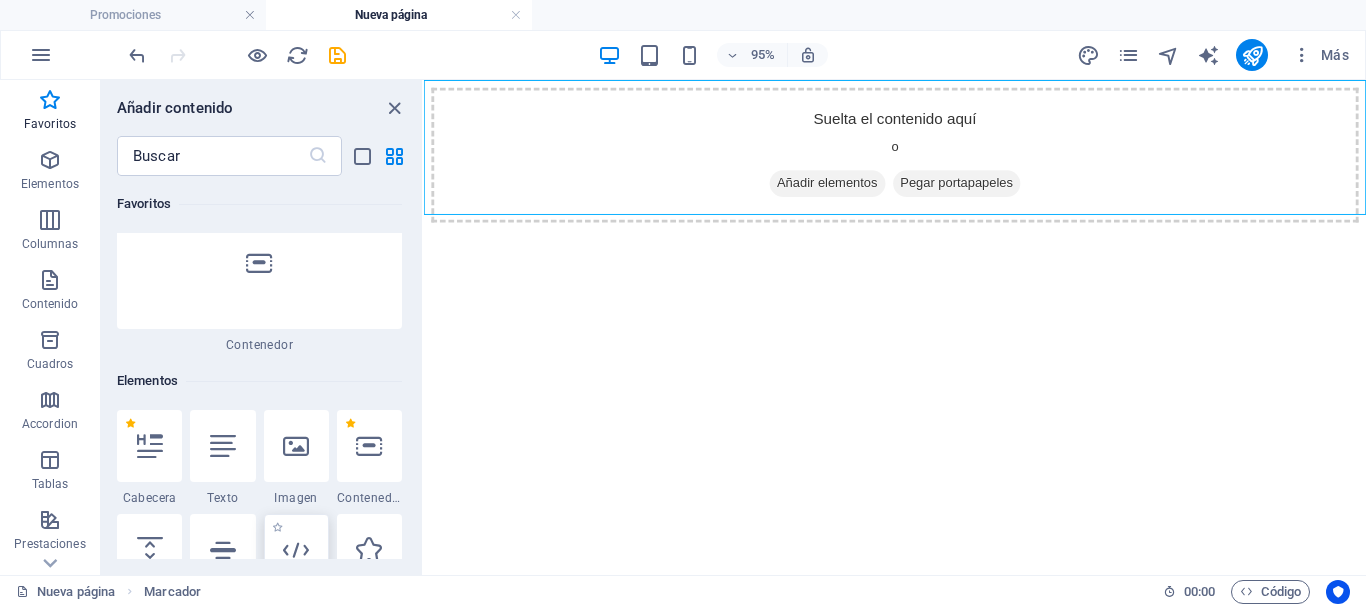 scroll, scrollTop: 400, scrollLeft: 0, axis: vertical 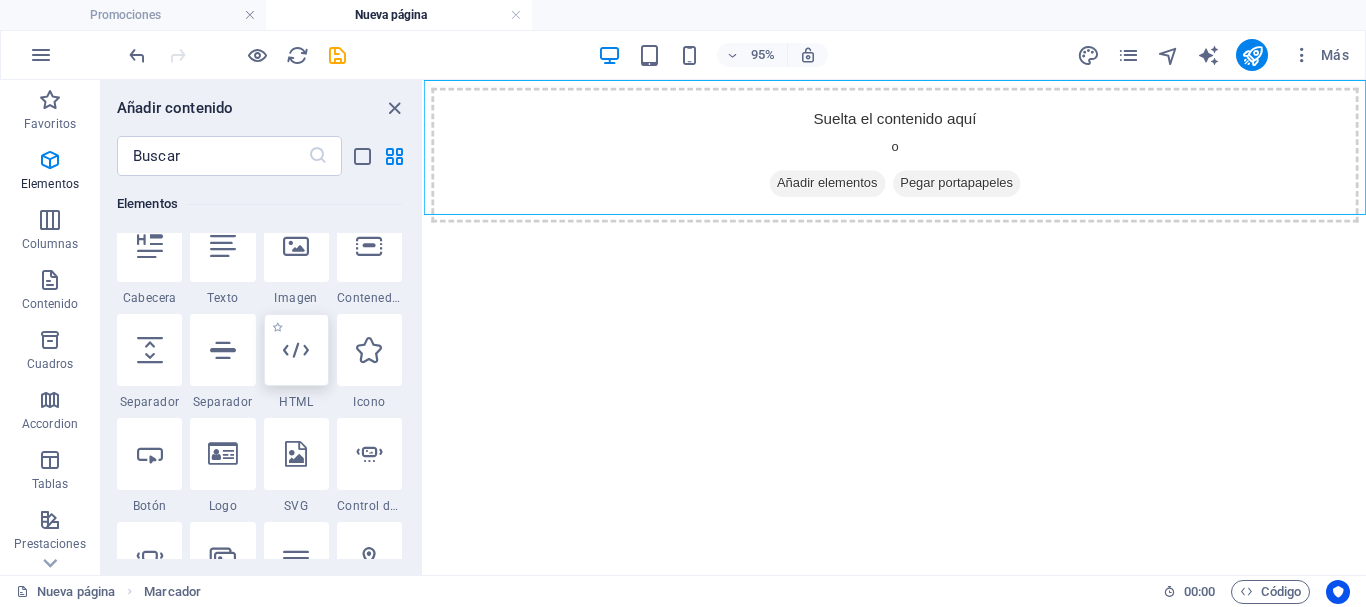 click at bounding box center (296, 350) 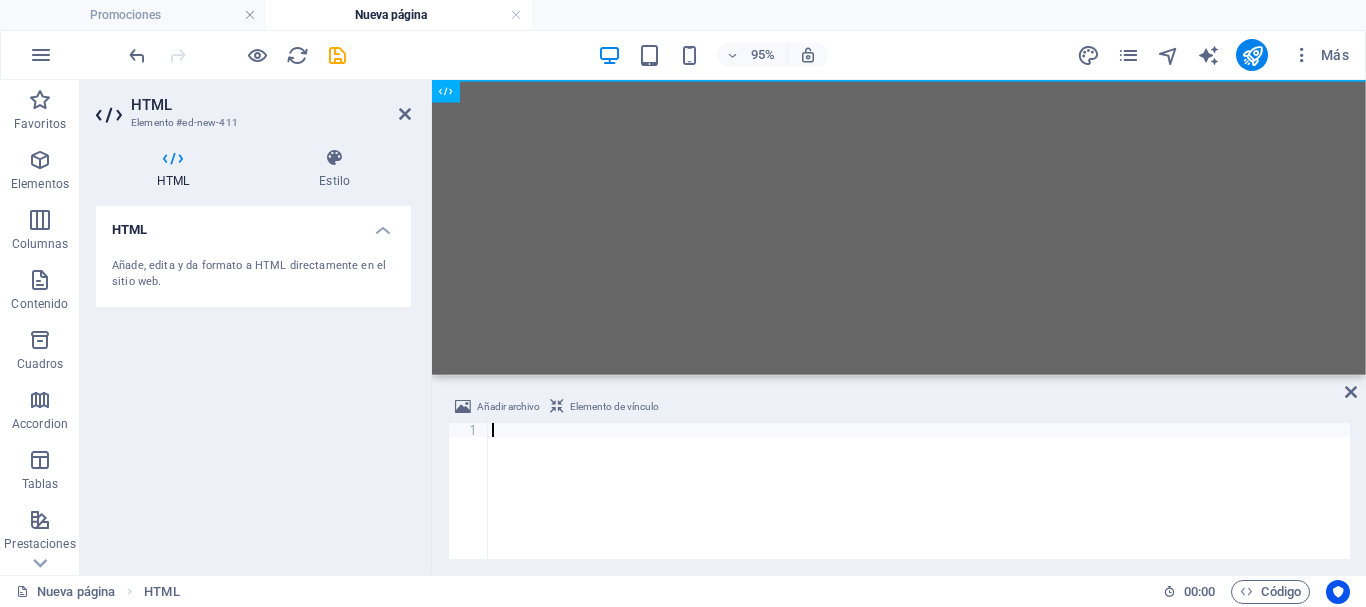 type on "</html>" 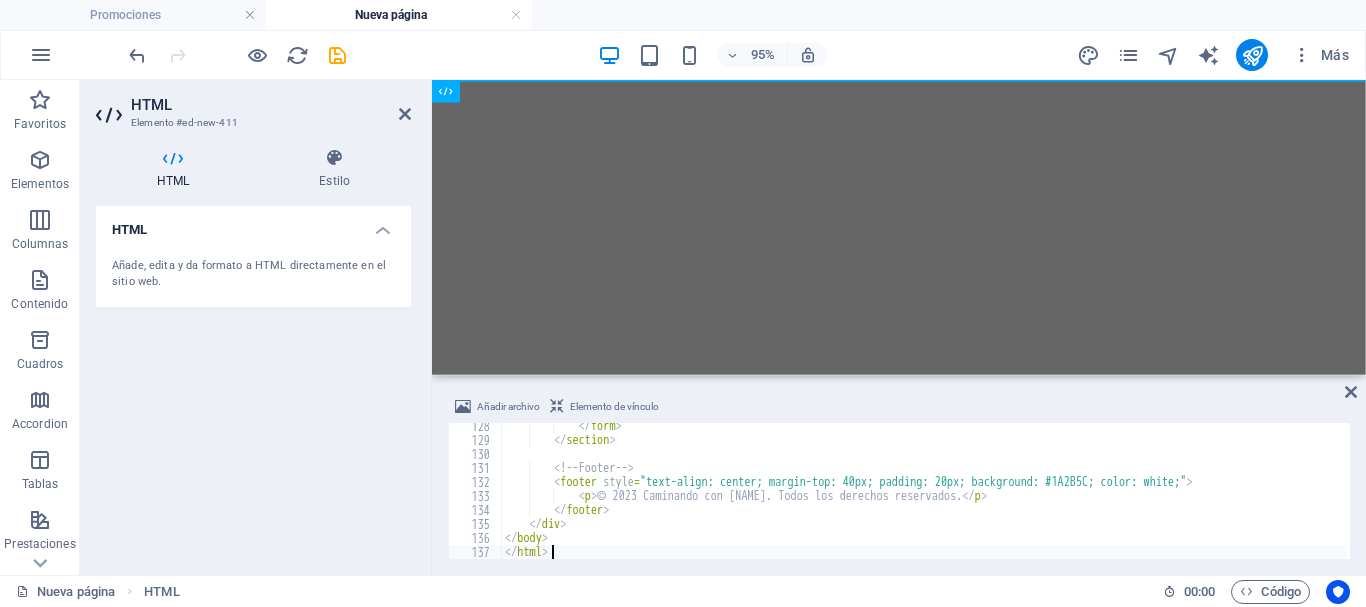 scroll, scrollTop: 1782, scrollLeft: 0, axis: vertical 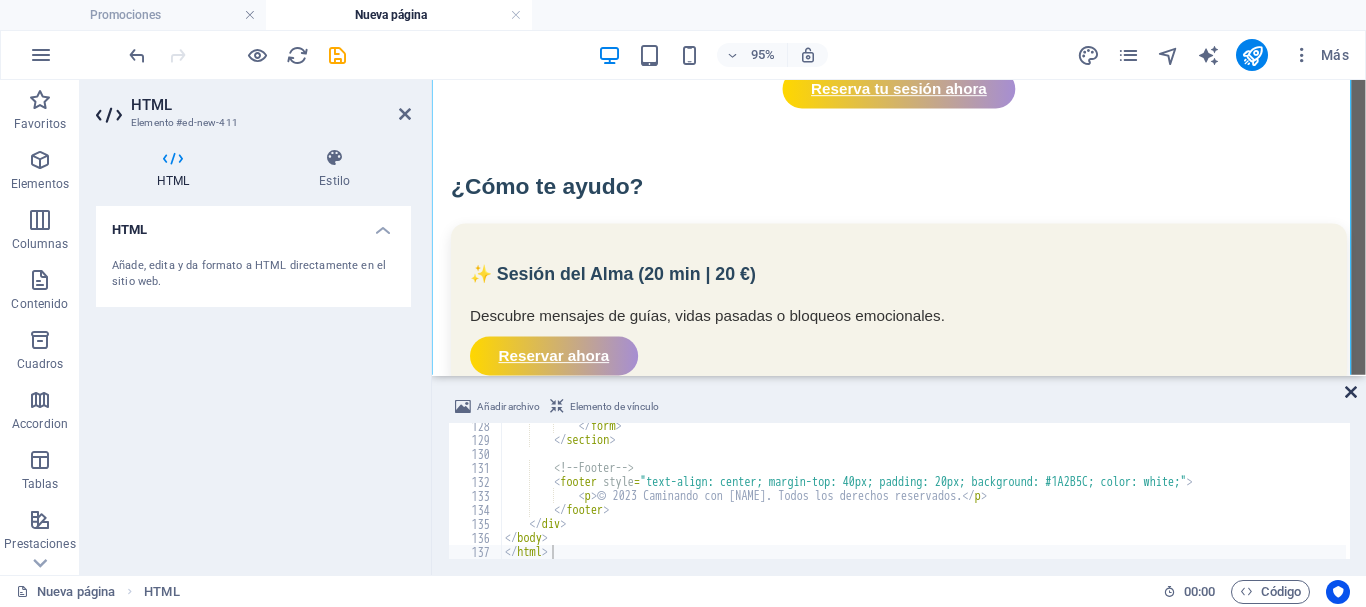 click at bounding box center (1351, 392) 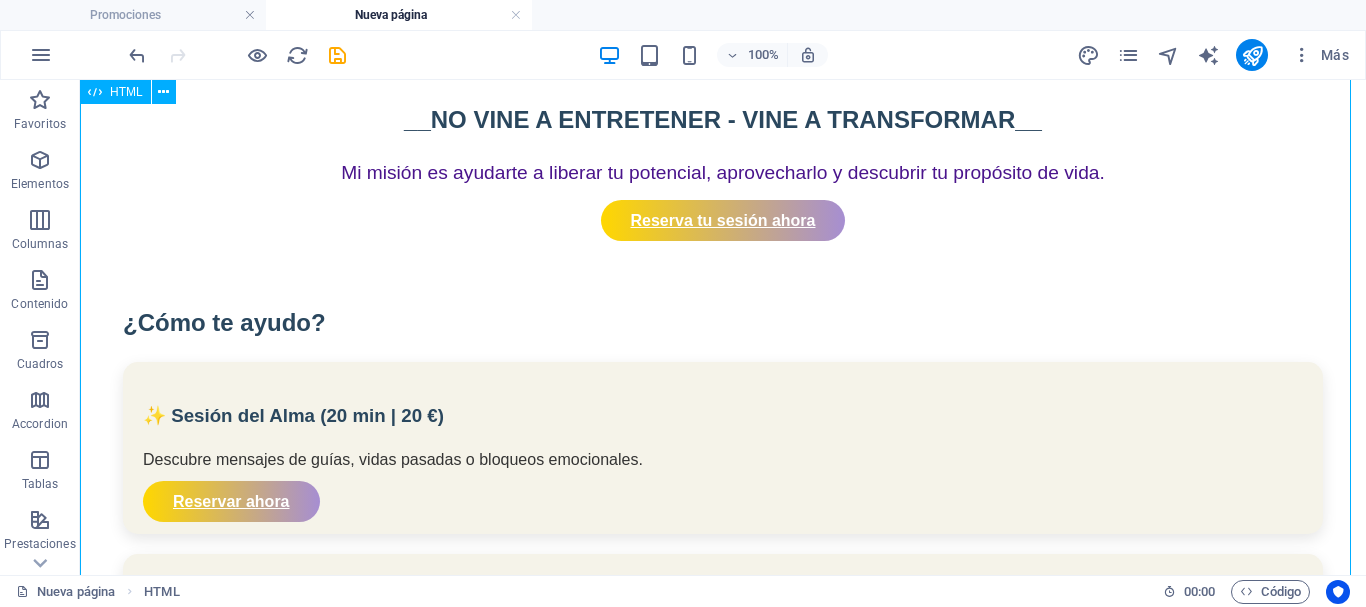 scroll, scrollTop: 0, scrollLeft: 0, axis: both 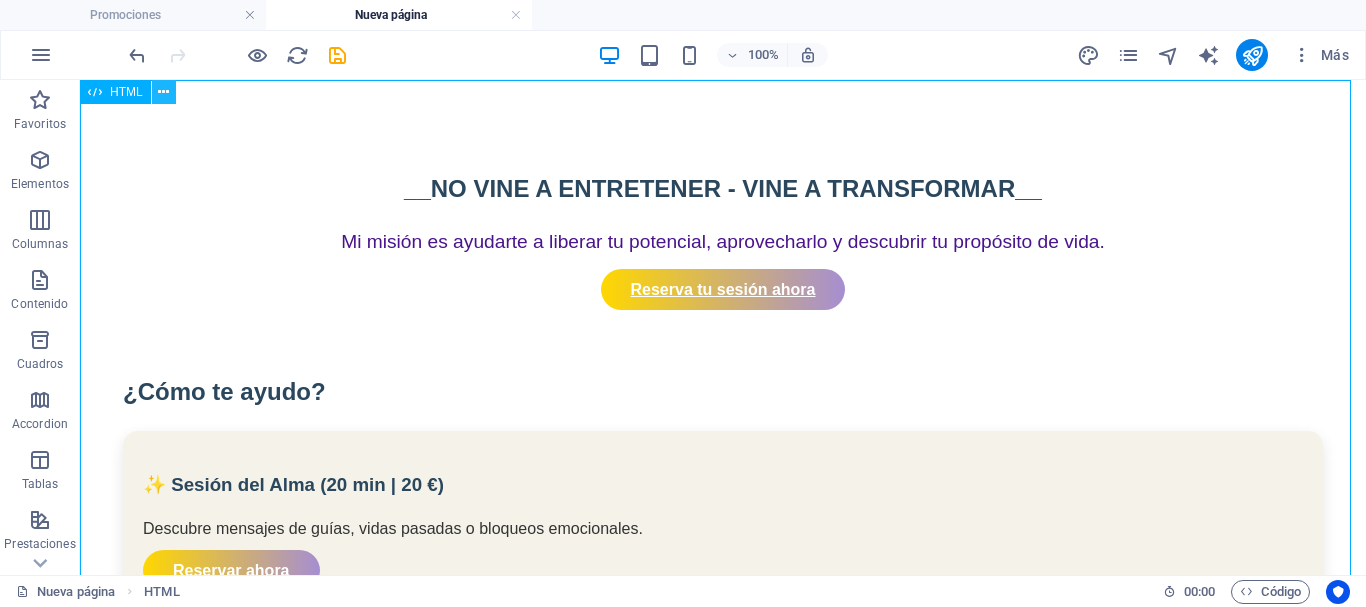 click at bounding box center [163, 92] 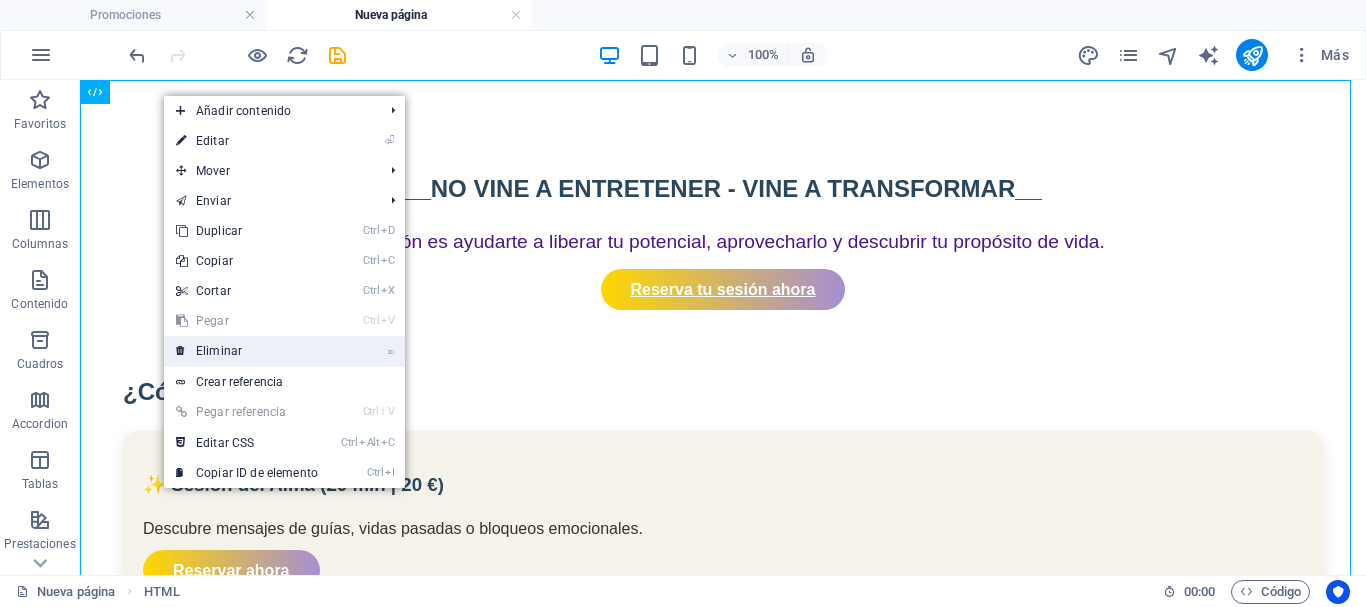 click on "⌦  Eliminar" at bounding box center [247, 351] 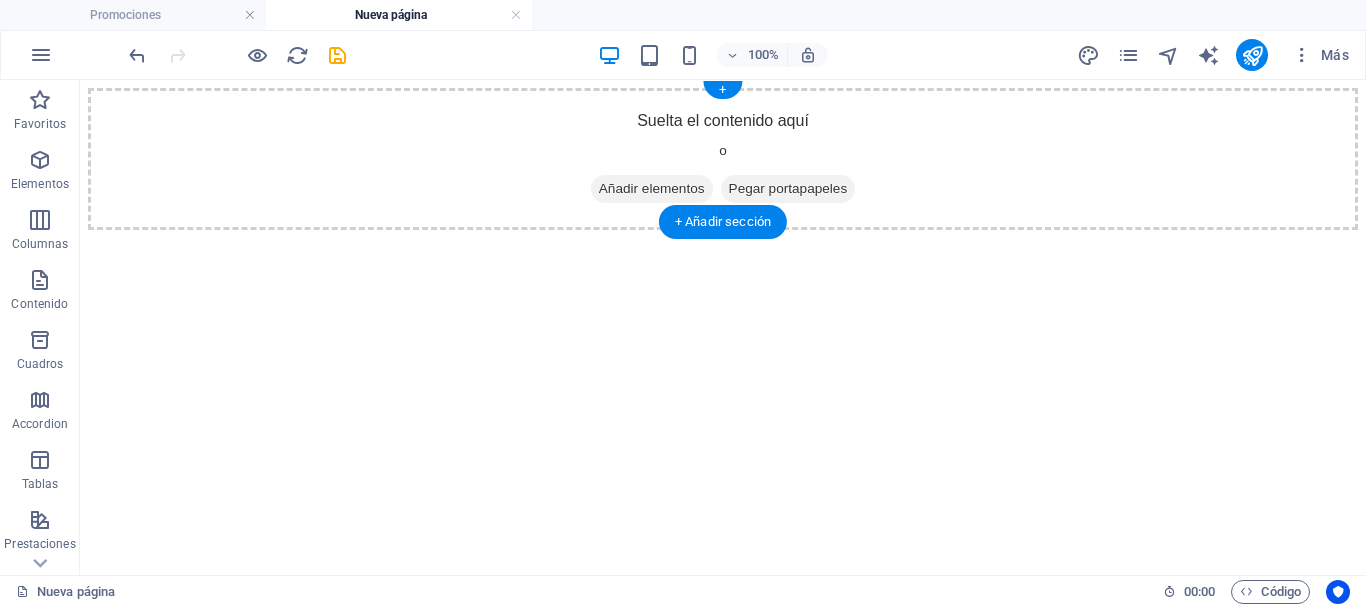 click on "Suelta el contenido aquí o  Añadir elementos  Pegar portapapeles" at bounding box center [723, 159] 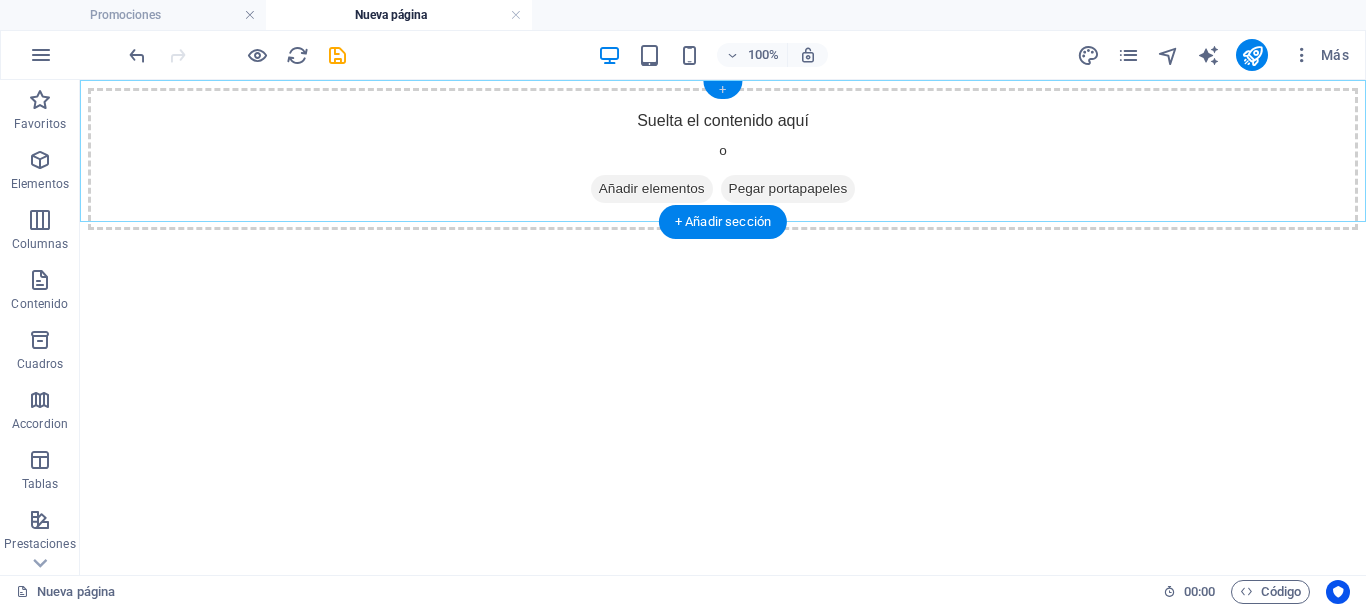 click on "+" at bounding box center [722, 90] 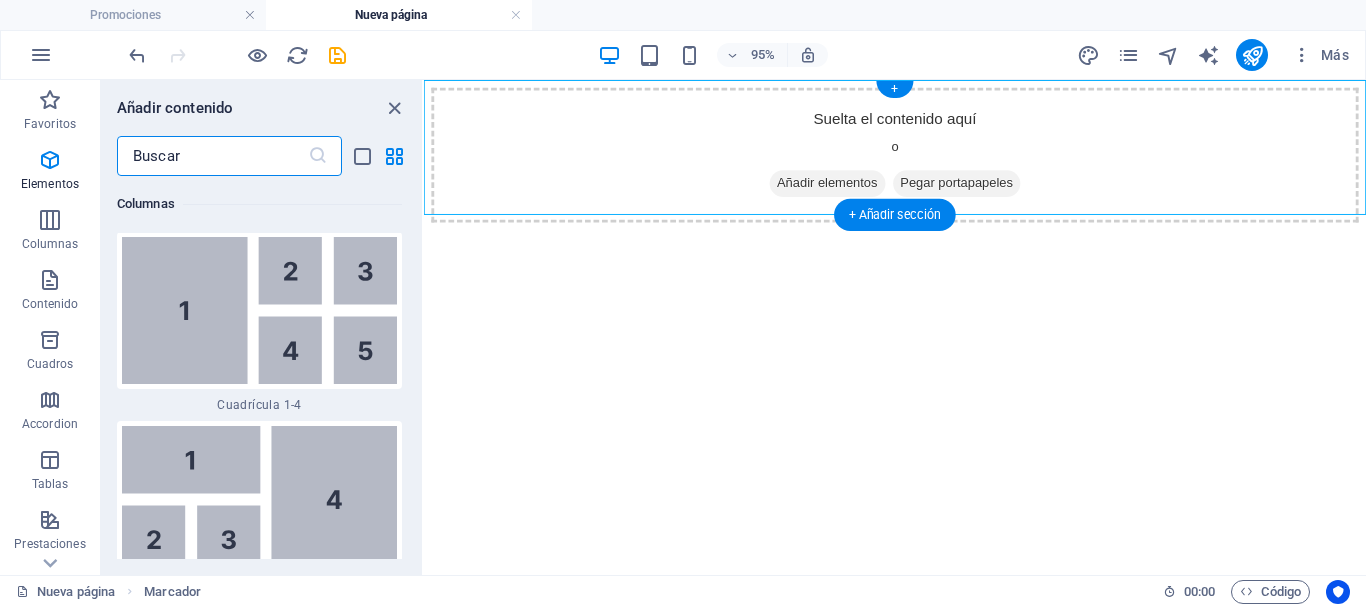 scroll, scrollTop: 6808, scrollLeft: 0, axis: vertical 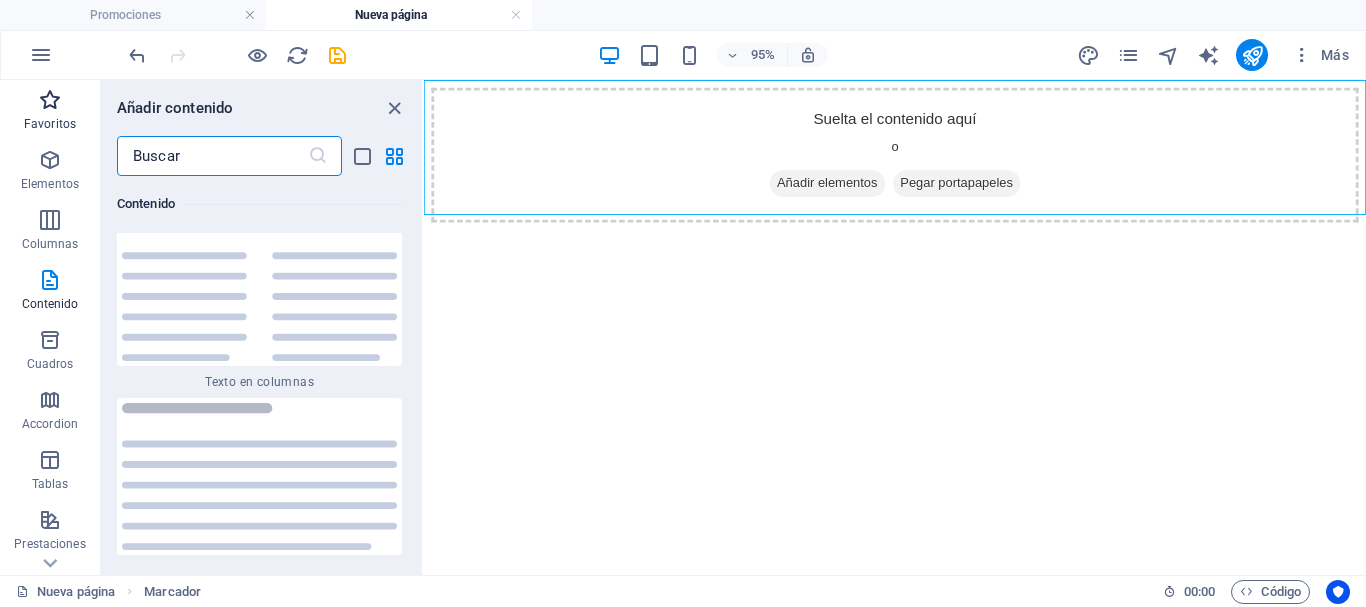 click on "Favoritos" at bounding box center (50, 124) 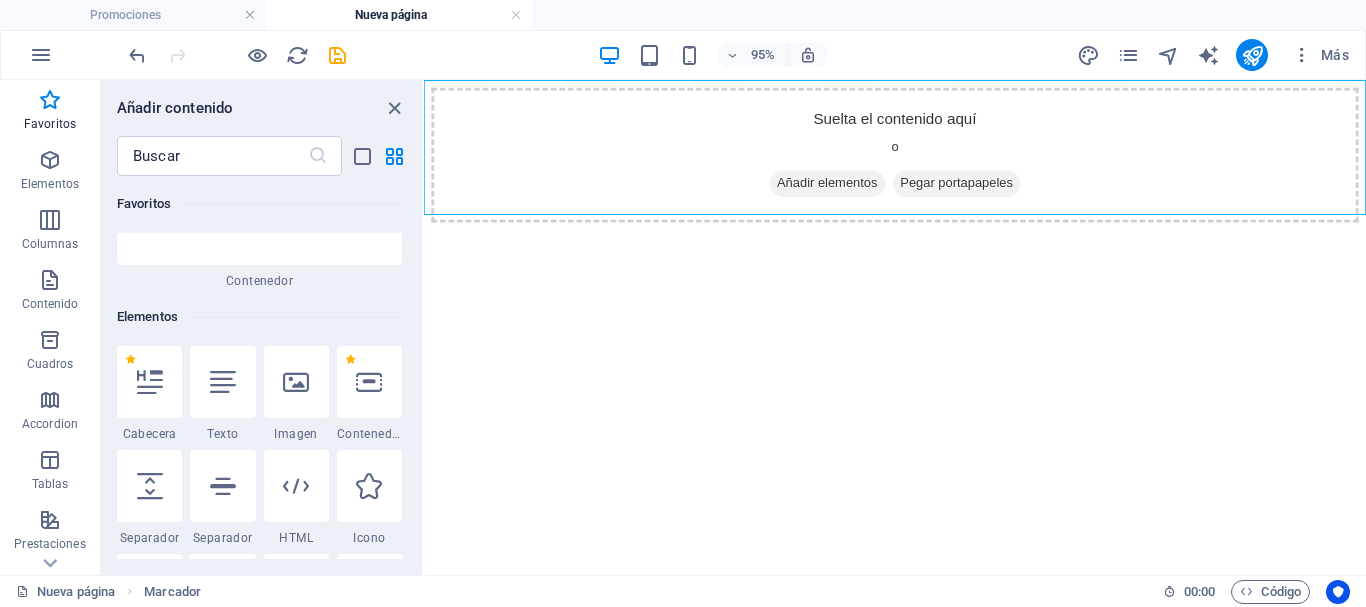 scroll, scrollTop: 300, scrollLeft: 0, axis: vertical 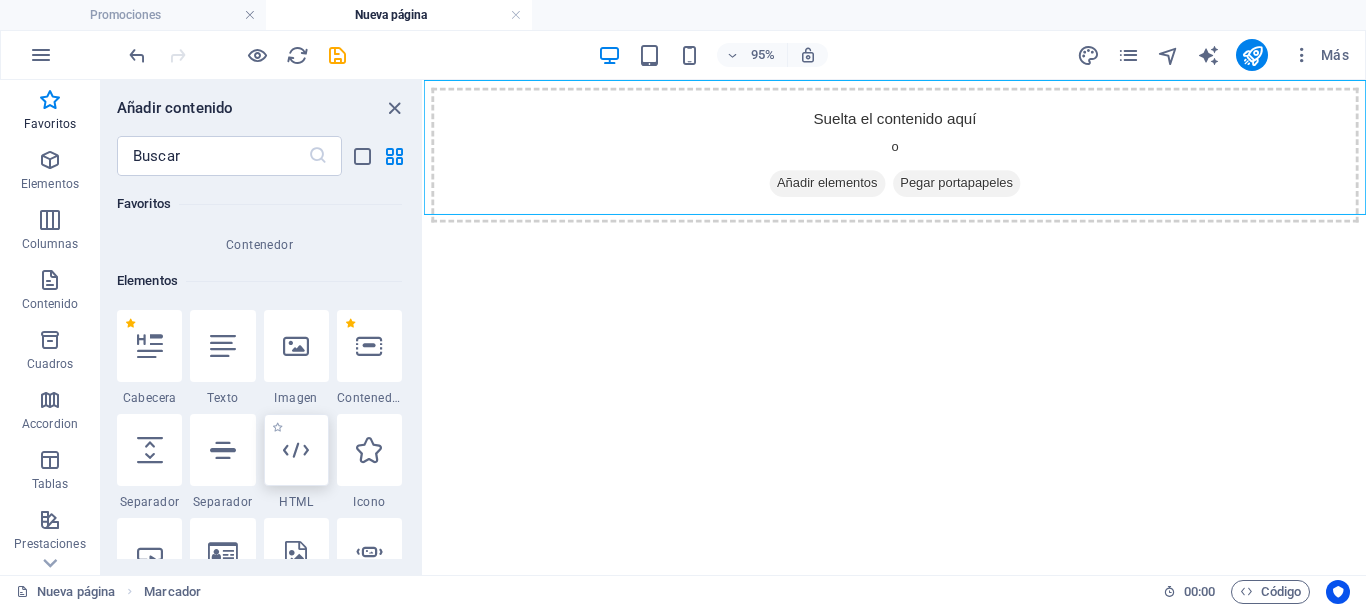 click at bounding box center (296, 450) 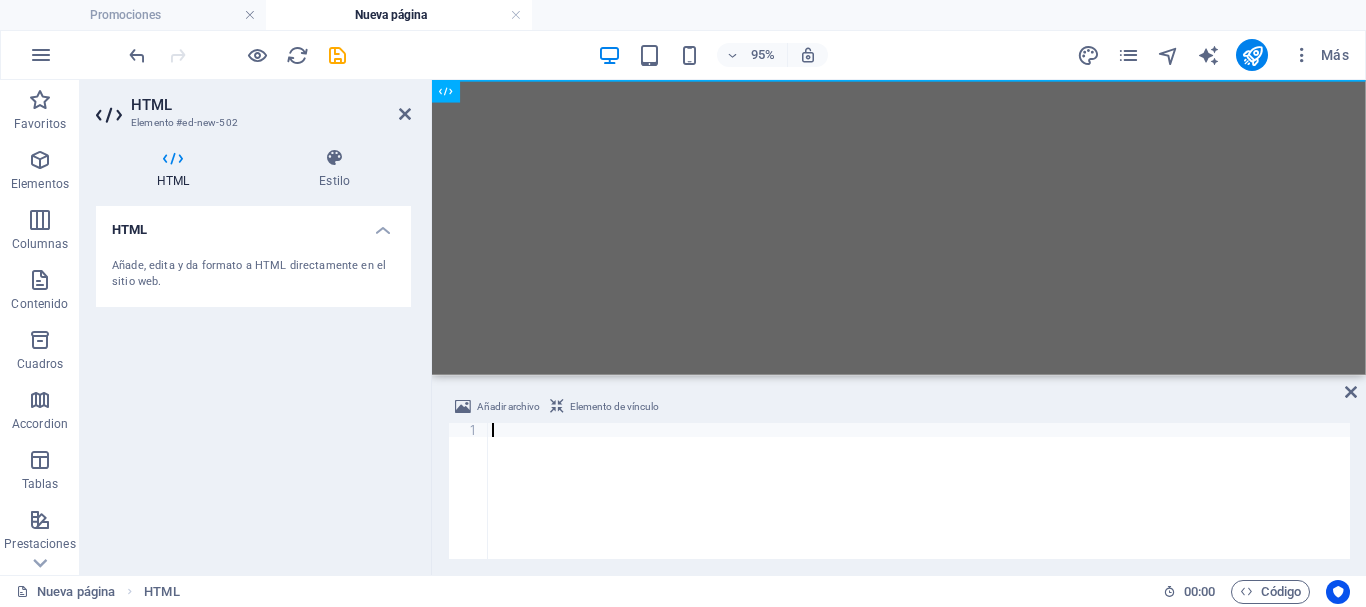 click on "HTML Añade, edita y da formato a HTML directamente en el sitio web." at bounding box center [253, 382] 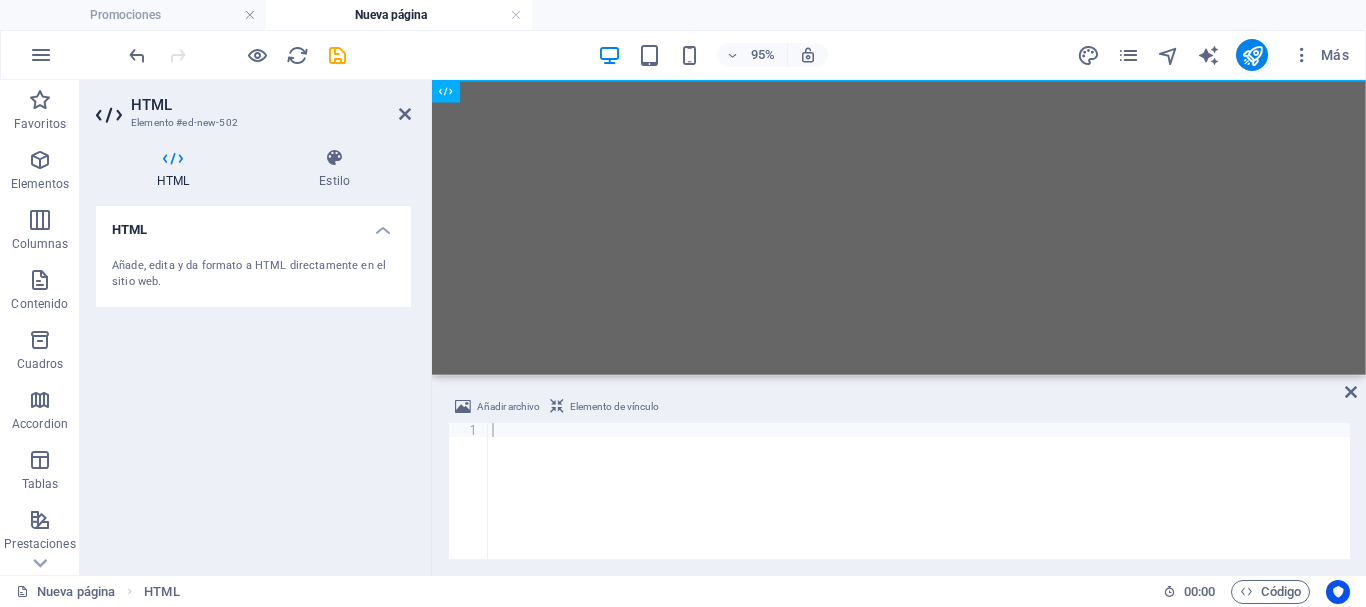 click at bounding box center (919, 505) 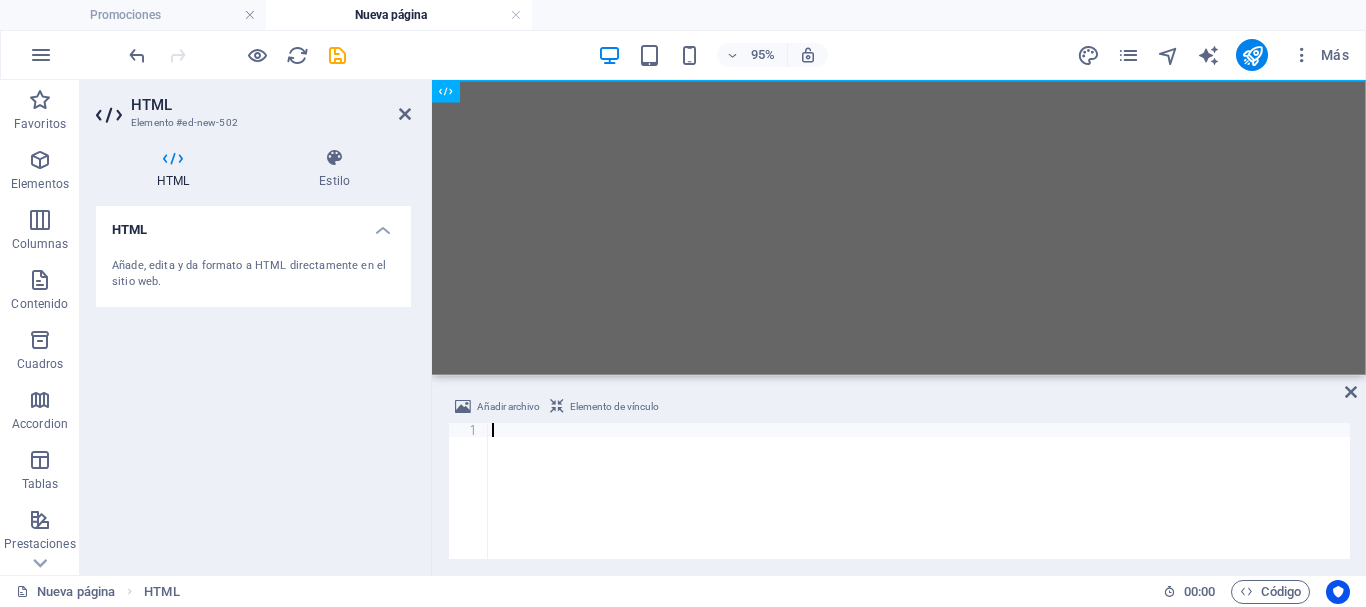 paste on "</html>" 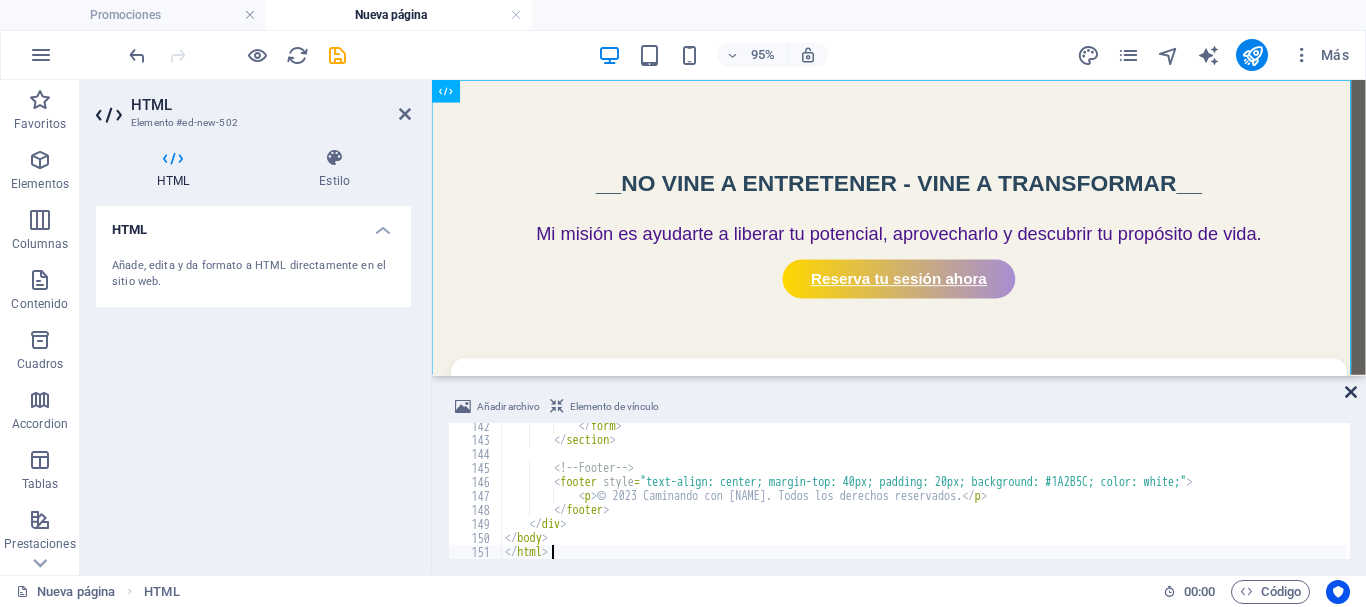 click at bounding box center [1351, 392] 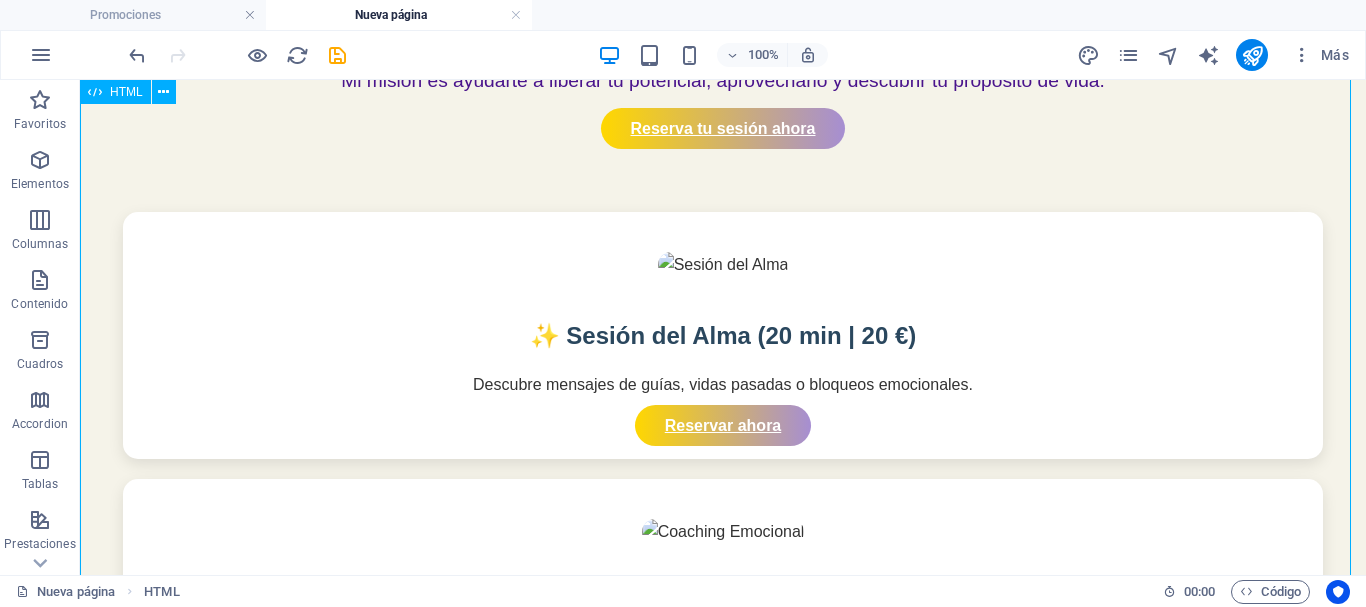 scroll, scrollTop: 0, scrollLeft: 0, axis: both 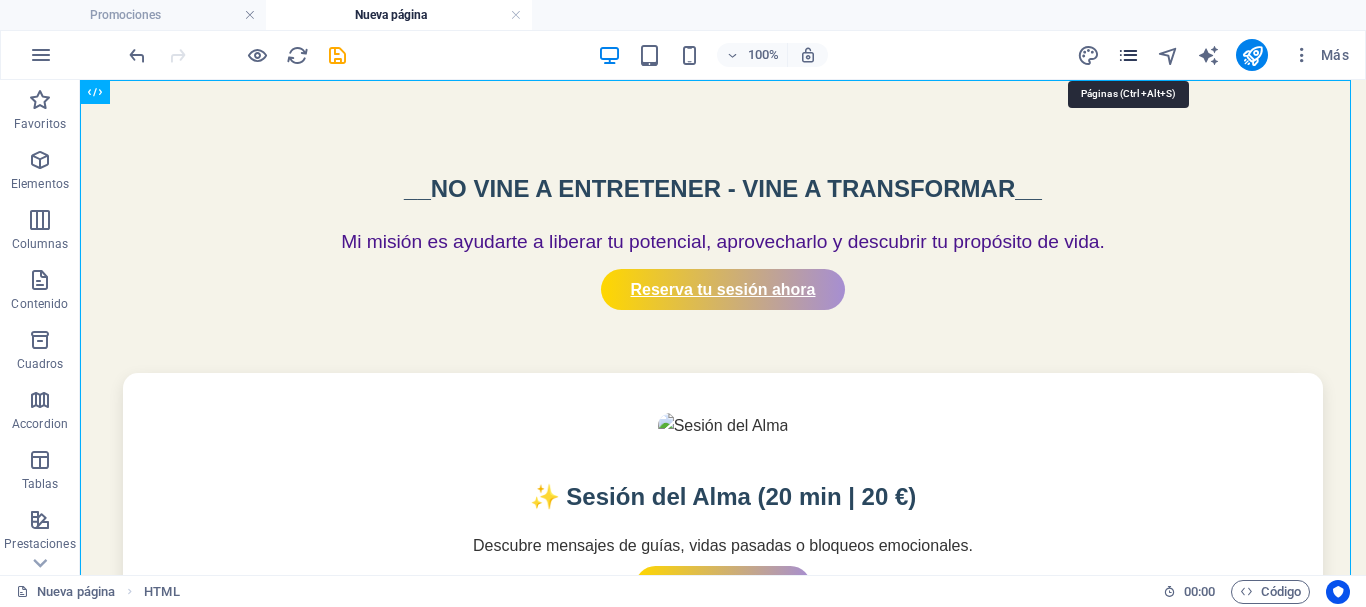 click at bounding box center (1128, 55) 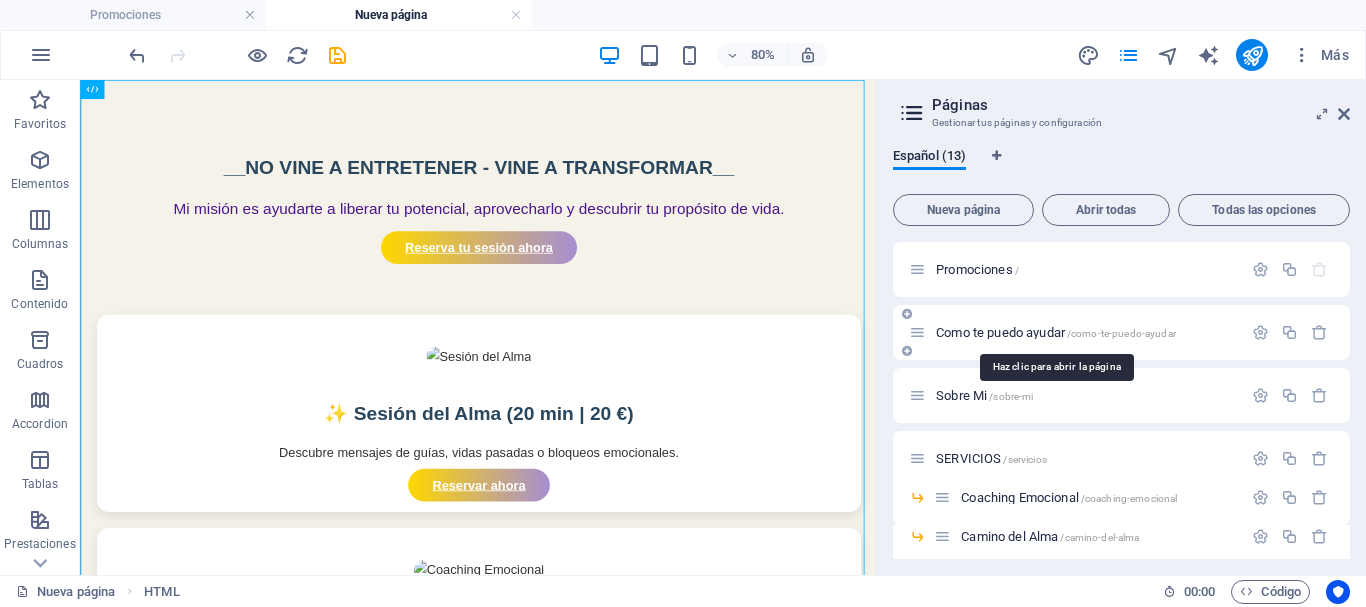 click on "Como te puedo ayudar /como-te-puedo-ayudar" at bounding box center (1056, 332) 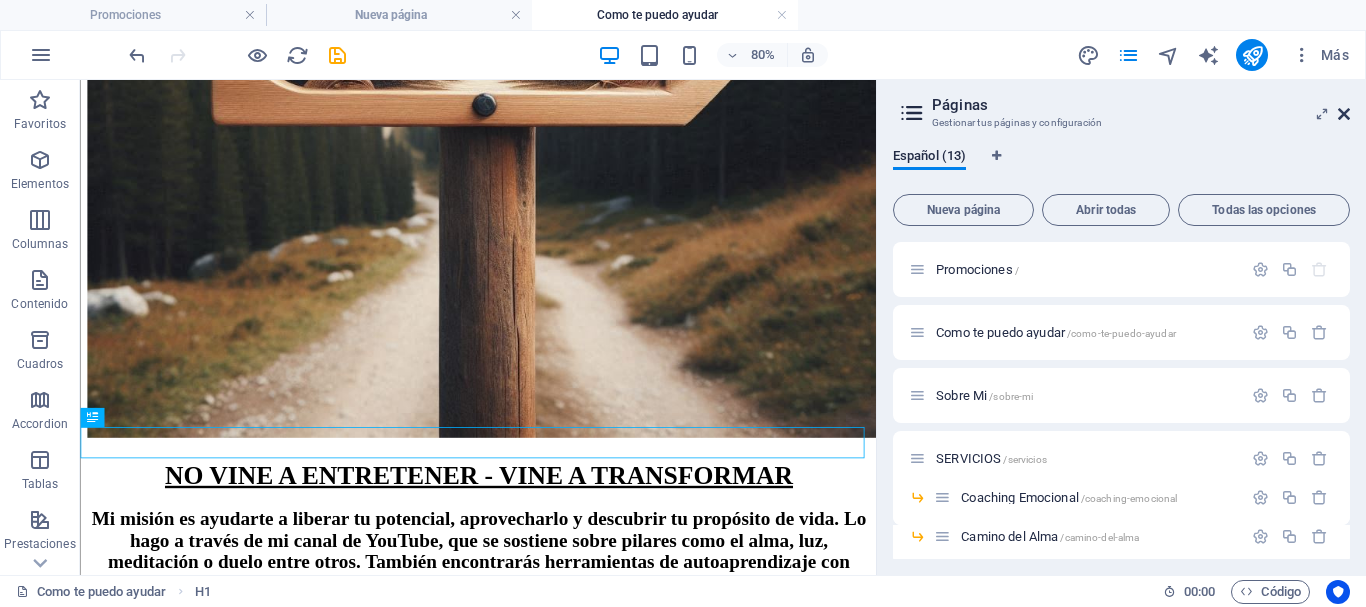 click at bounding box center (1344, 114) 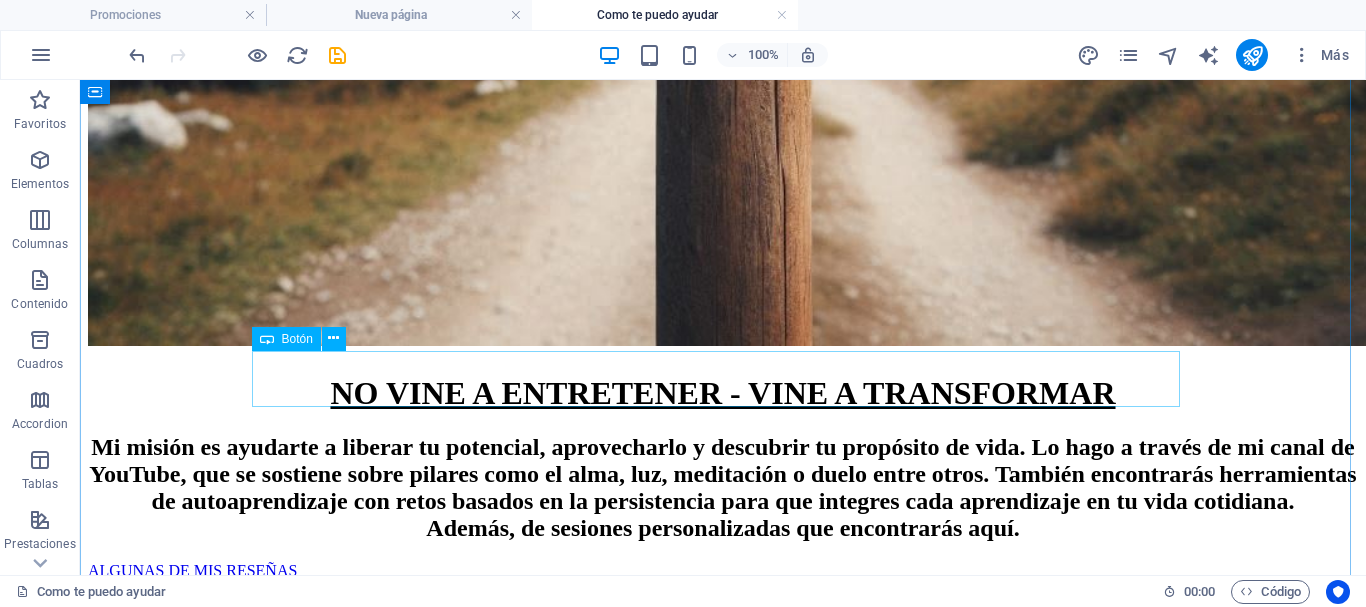 scroll, scrollTop: 1308, scrollLeft: 0, axis: vertical 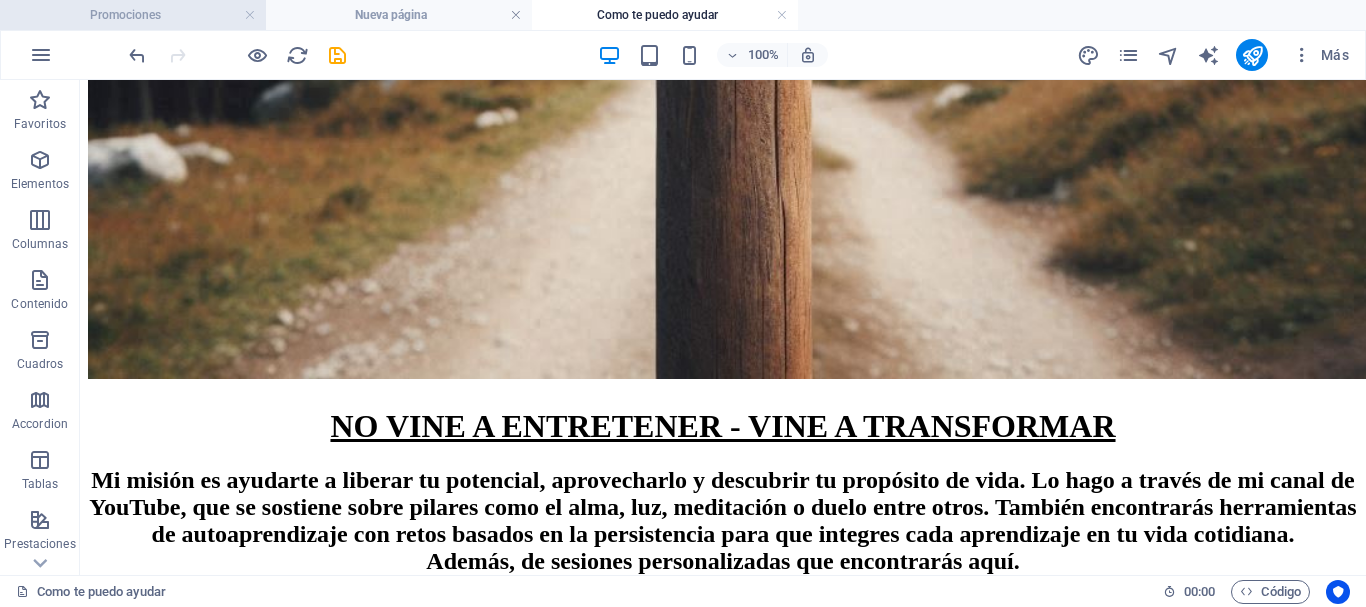 click on "Promociones" at bounding box center (133, 15) 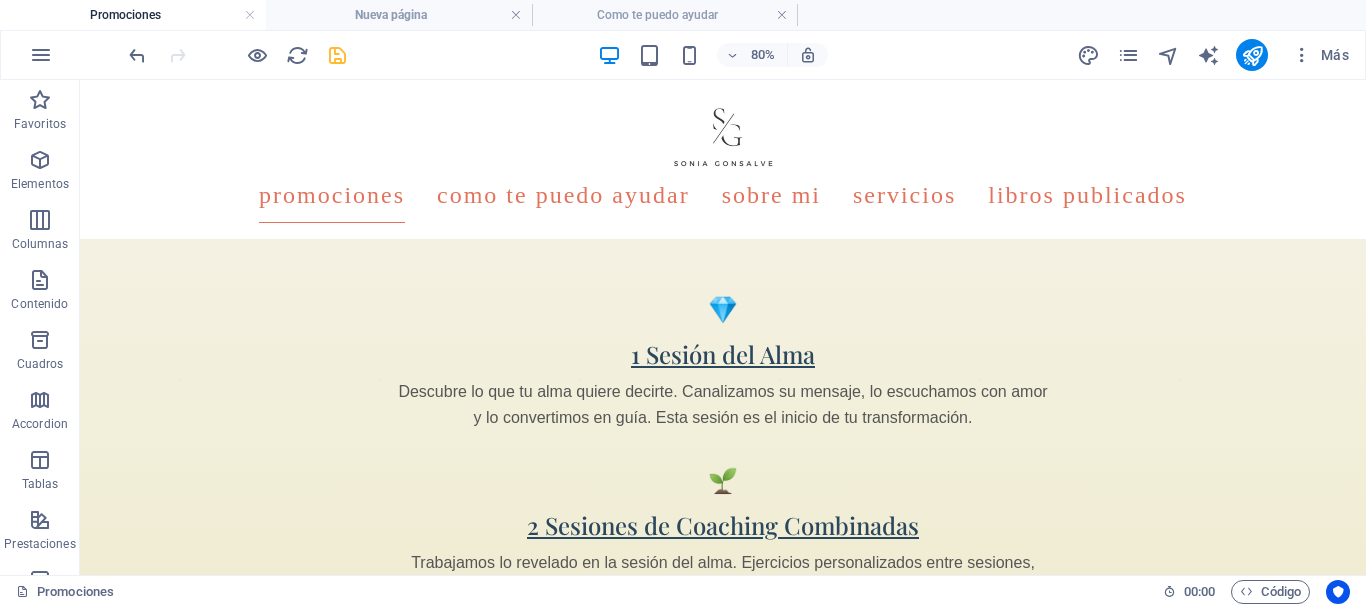 scroll, scrollTop: 1918, scrollLeft: 0, axis: vertical 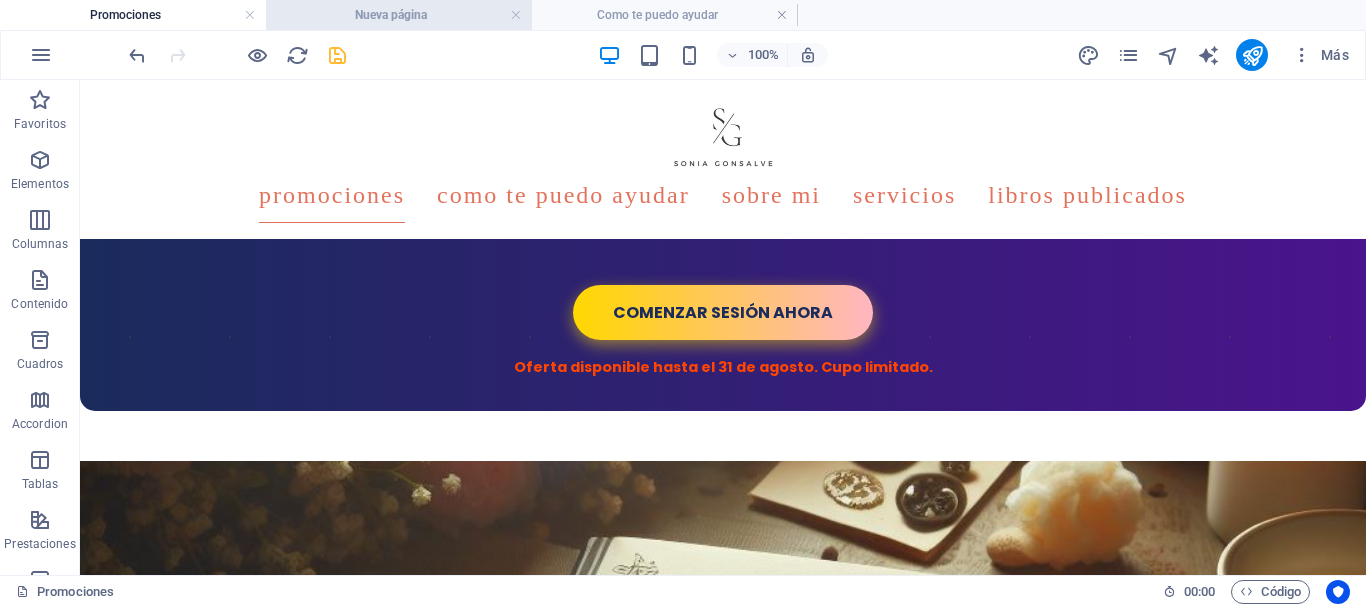click on "Nueva página" at bounding box center [399, 15] 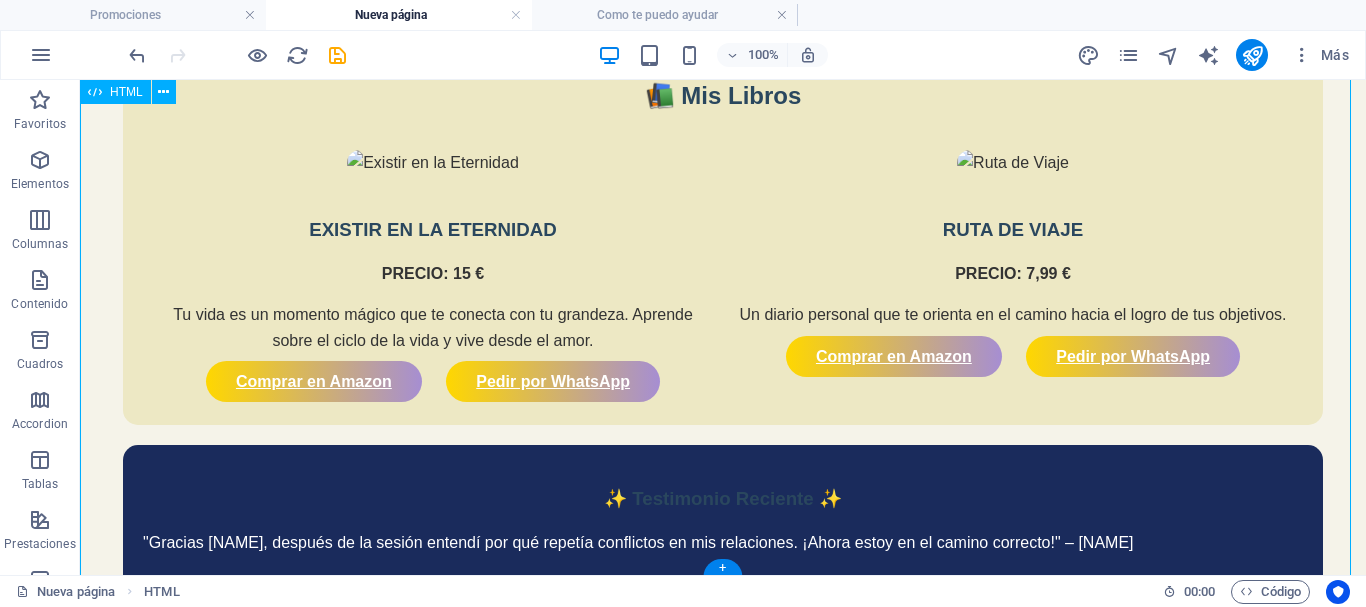 scroll, scrollTop: 961, scrollLeft: 0, axis: vertical 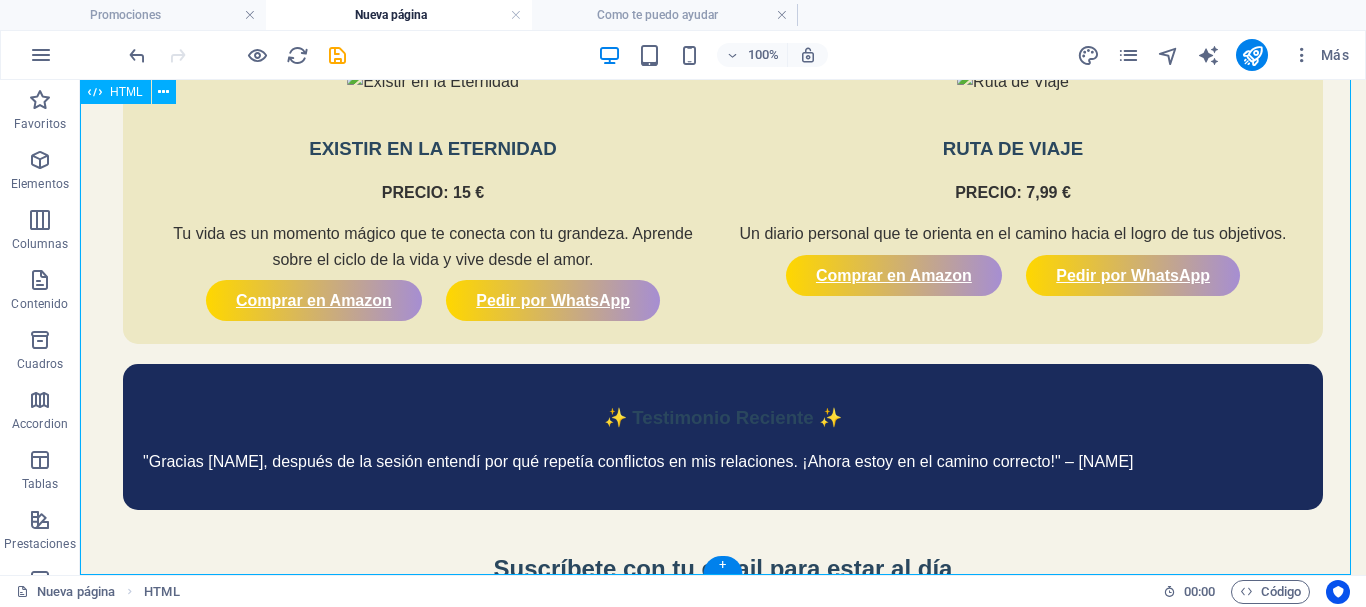 click on "Cómo te puedo ayudar - Caminando con [NAME]
__NO VINE A ENTRETENER - VINE A TRANSFORMAR__
Mi misión es ayudarte a liberar tu potencial, aprovecharlo y descubrir tu propósito de vida.
Reserva tu sesión ahora
✨ Sesión del Alma (20 min | 20 €)
Descubre mensajes de guías, vidas pasadas o bloqueos emocionales.
Reservar ahora
🌱 Coaching Emocional
Trabajo personalizado para superar miedos y tomar decisiones clave.
Más info
📚 Mis Libros
EXISTIR EN LA ETERNIDAD
PRECIO: 15 €
Comprar en Amazon" at bounding box center (723, -31) 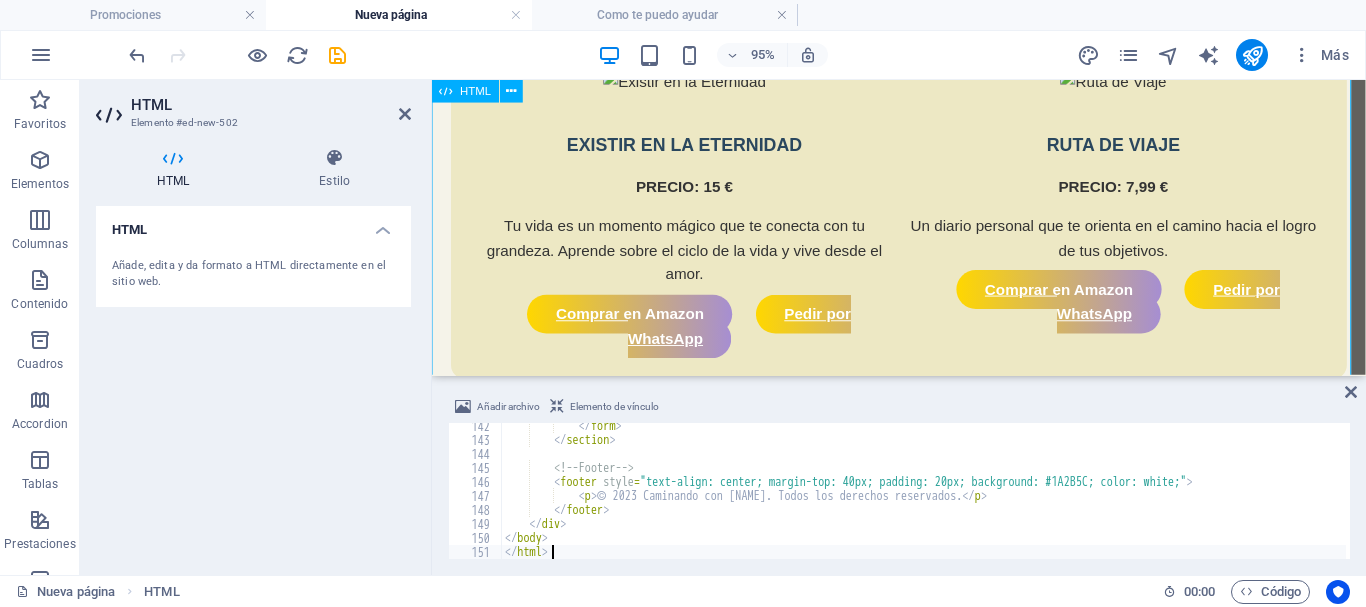 click on "Cómo te puedo ayudar - Caminando con [NAME]
__NO VINE A ENTRETENER - VINE A TRANSFORMAR__
Mi misión es ayudarte a liberar tu potencial, aprovecharlo y descubrir tu propósito de vida.
Reserva tu sesión ahora
✨ Sesión del Alma (20 min | 20 €)
Descubre mensajes de guías, vidas pasadas o bloqueos emocionales.
Reservar ahora
🌱 Coaching Emocional
Trabajo personalizado para superar miedos y tomar decisiones clave.
Más info
📚 Mis Libros
EXISTIR EN LA ETERNIDAD
PRECIO: 15 €
Comprar en Amazon" at bounding box center [923, 8] 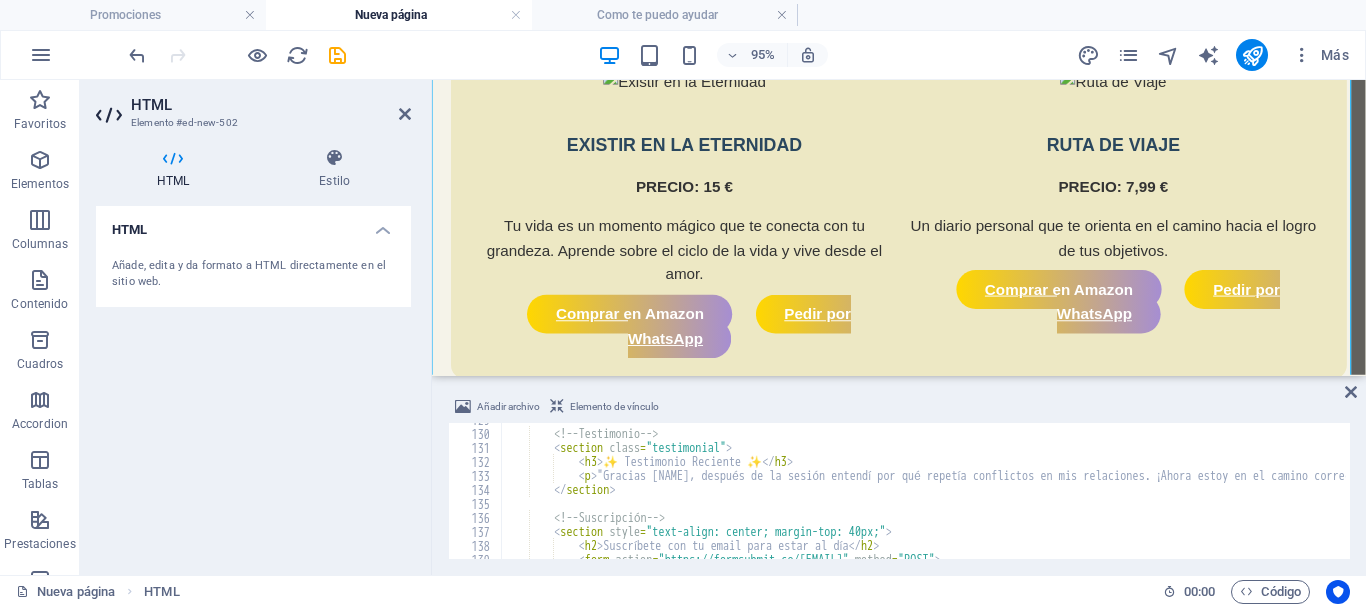scroll, scrollTop: 1742, scrollLeft: 0, axis: vertical 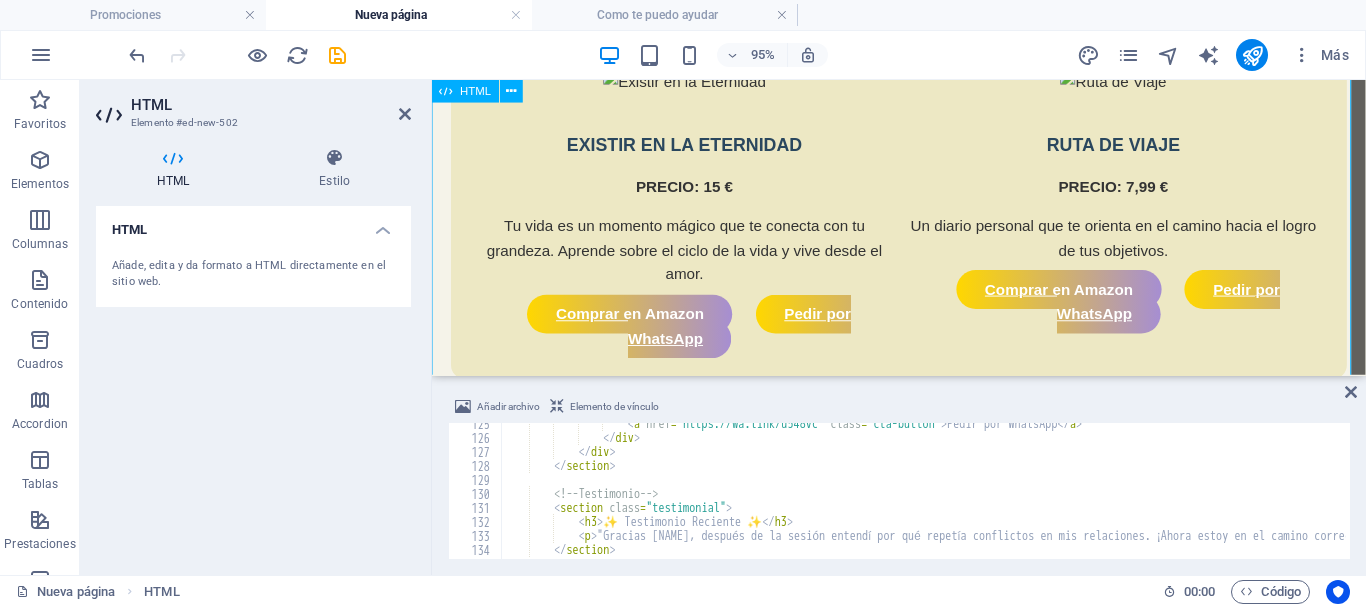 click on "Cómo te puedo ayudar - Caminando con [NAME]
__NO VINE A ENTRETENER - VINE A TRANSFORMAR__
Mi misión es ayudarte a liberar tu potencial, aprovecharlo y descubrir tu propósito de vida.
Reserva tu sesión ahora
✨ Sesión del Alma (20 min | 20 €)
Descubre mensajes de guías, vidas pasadas o bloqueos emocionales.
Reservar ahora
🌱 Coaching Emocional
Trabajo personalizado para superar miedos y tomar decisiones clave.
Más info
📚 Mis Libros
EXISTIR EN LA ETERNIDAD
PRECIO: 15 €
Comprar en Amazon" at bounding box center [923, 8] 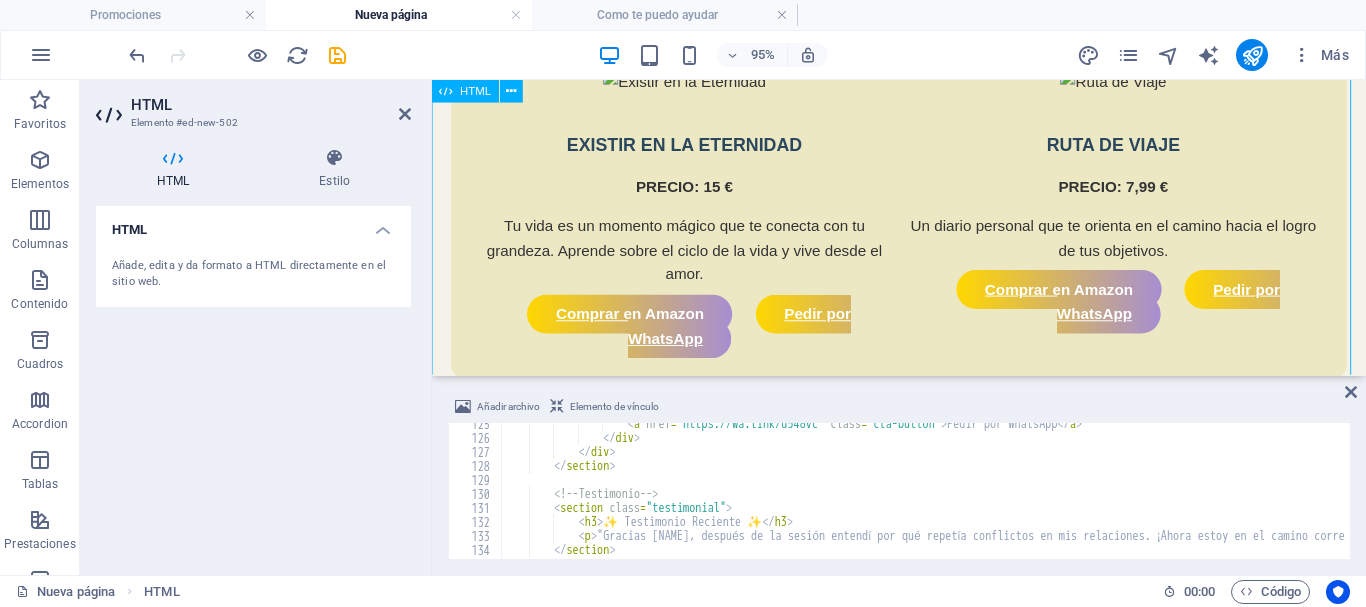 click on "Cómo te puedo ayudar - Caminando con [NAME]
__NO VINE A ENTRETENER - VINE A TRANSFORMAR__
Mi misión es ayudarte a liberar tu potencial, aprovecharlo y descubrir tu propósito de vida.
Reserva tu sesión ahora
✨ Sesión del Alma (20 min | 20 €)
Descubre mensajes de guías, vidas pasadas o bloqueos emocionales.
Reservar ahora
🌱 Coaching Emocional
Trabajo personalizado para superar miedos y tomar decisiones clave.
Más info
📚 Mis Libros
EXISTIR EN LA ETERNIDAD
PRECIO: 15 €
Comprar en Amazon" at bounding box center (923, 8) 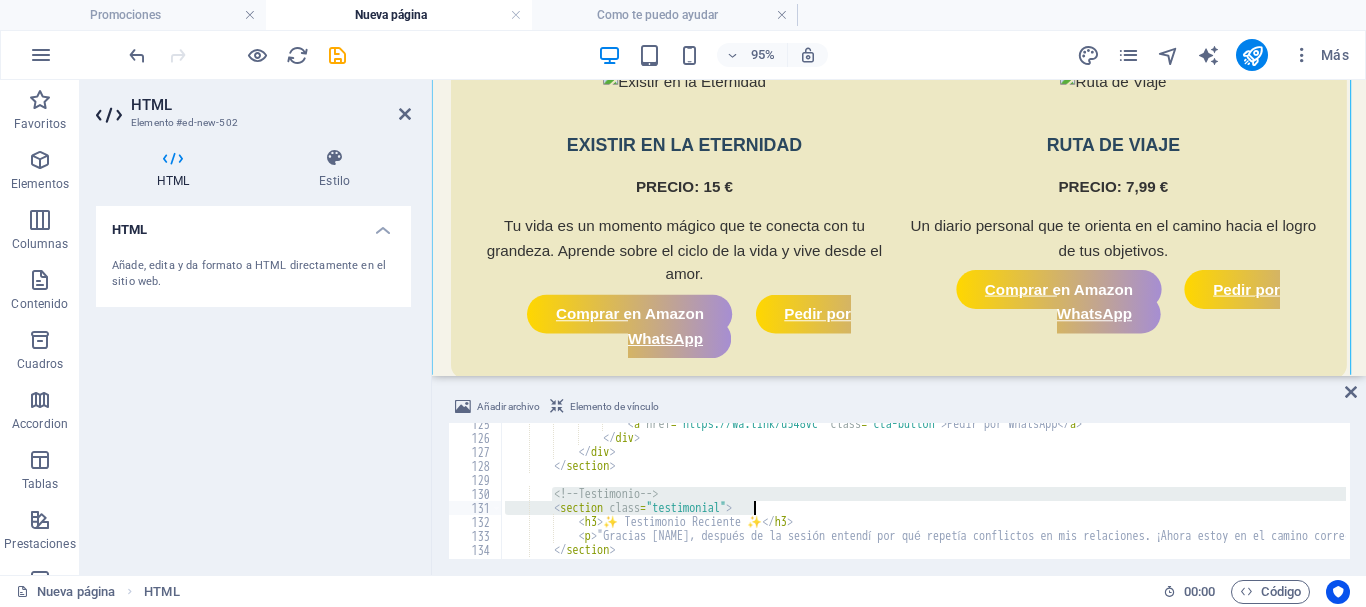 scroll, scrollTop: 1802, scrollLeft: 0, axis: vertical 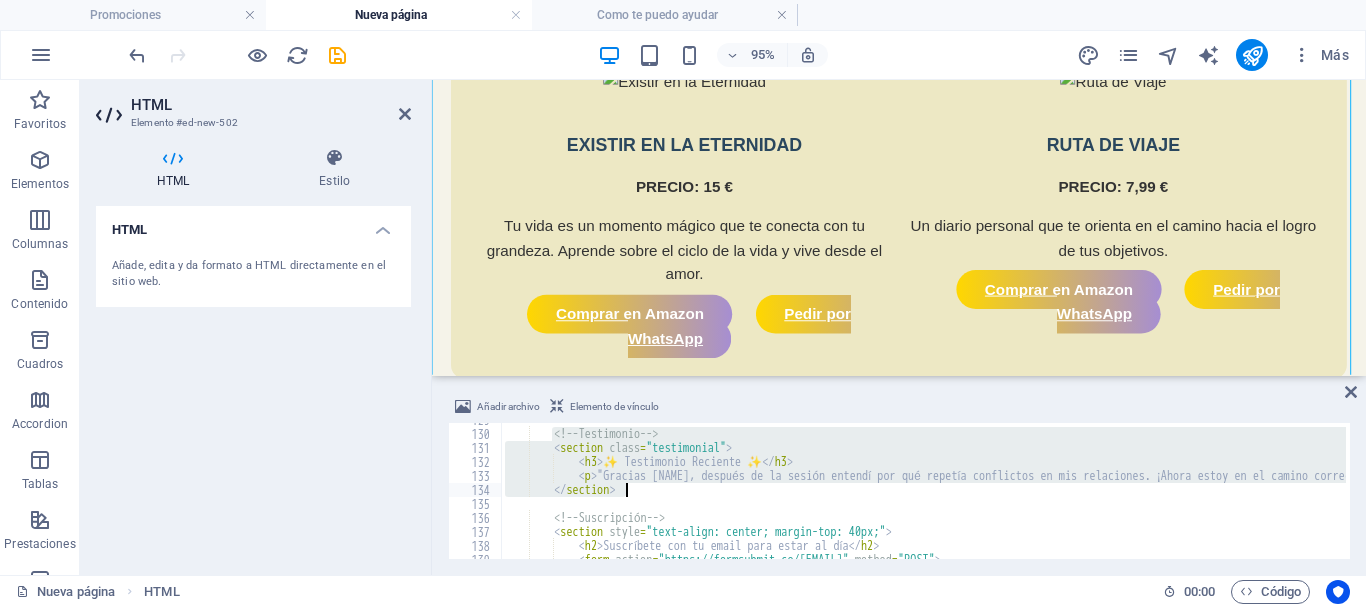 drag, startPoint x: 551, startPoint y: 492, endPoint x: 682, endPoint y: 487, distance: 131.09538 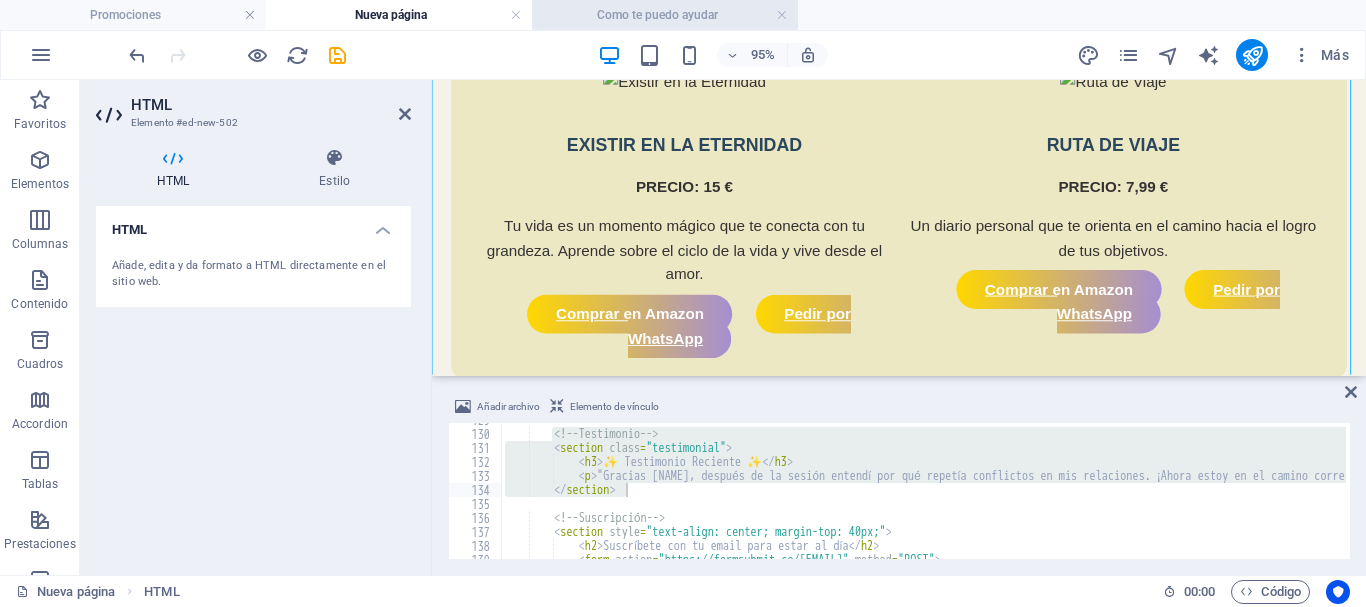 click on "Como te puedo ayudar" at bounding box center (665, 15) 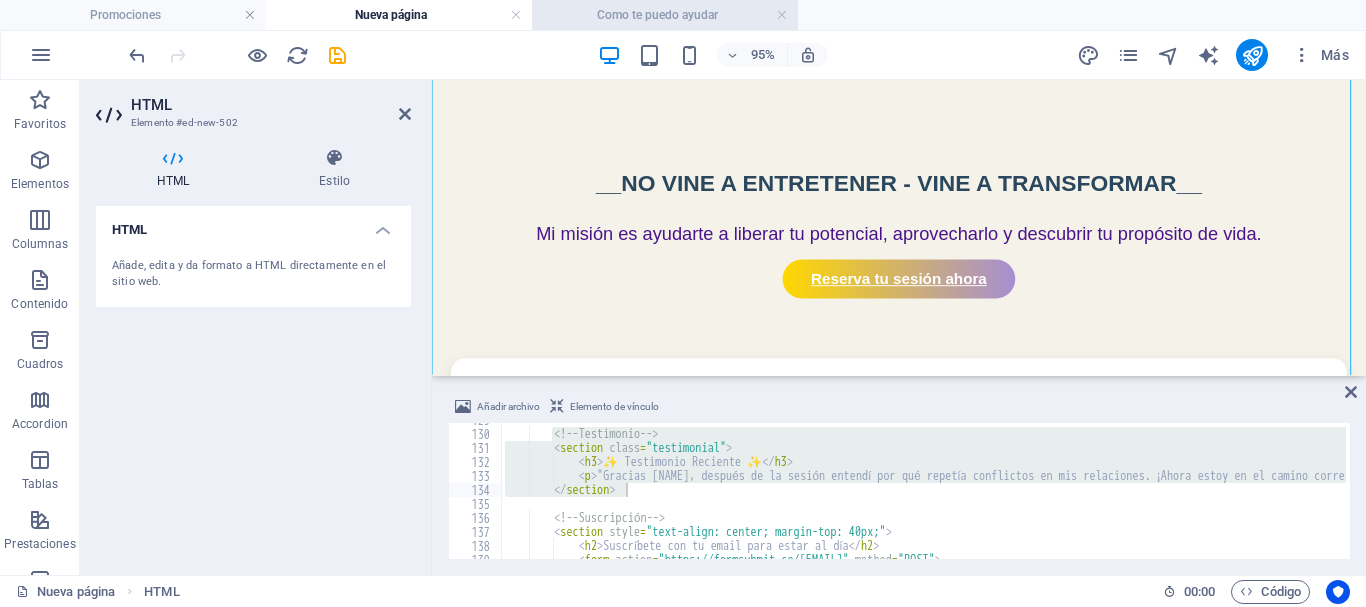 scroll, scrollTop: 1308, scrollLeft: 0, axis: vertical 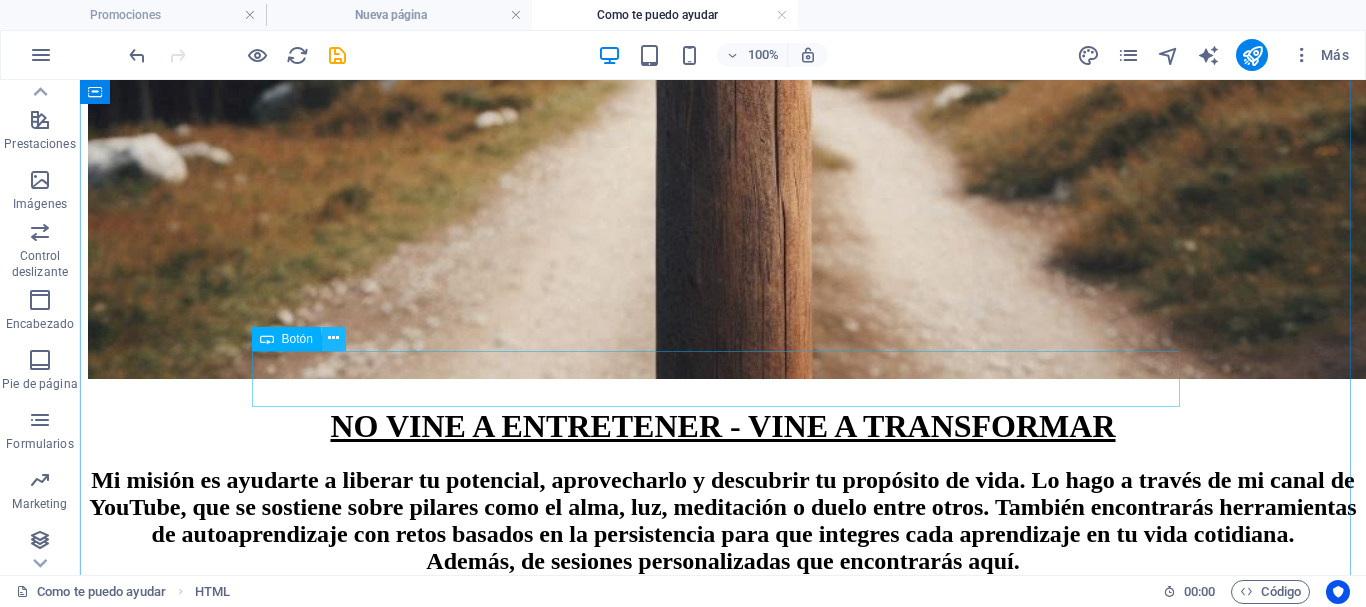 click at bounding box center (333, 338) 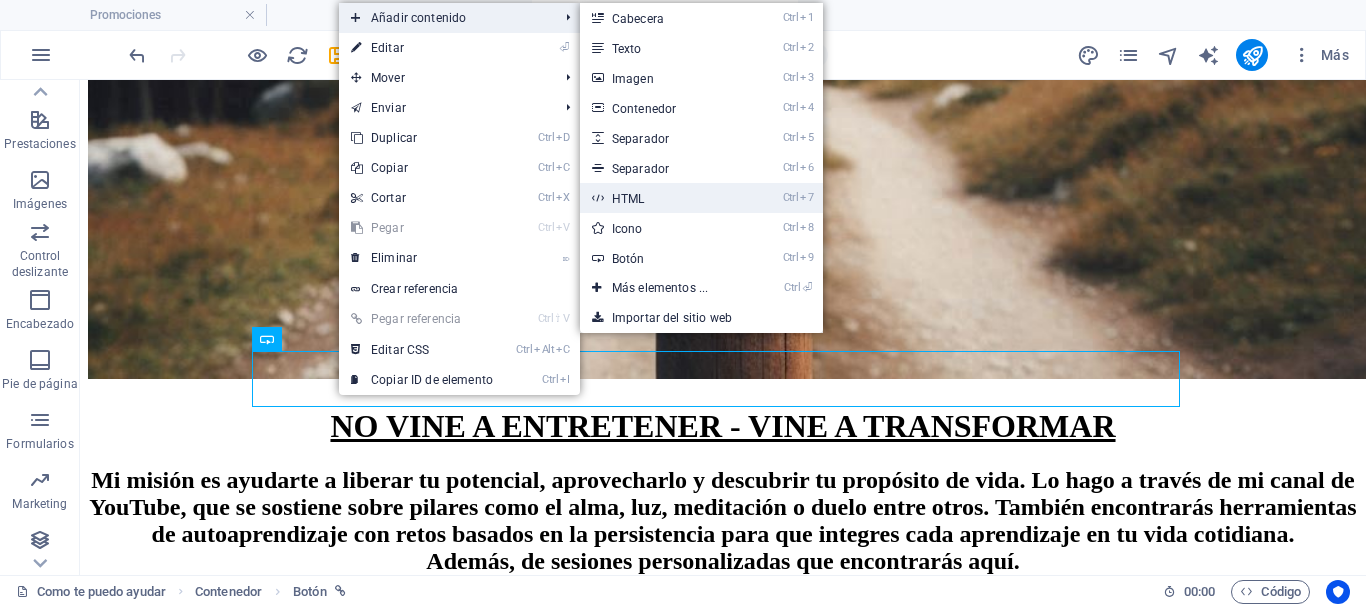 click on "Ctrl 7  HTML" at bounding box center [664, 198] 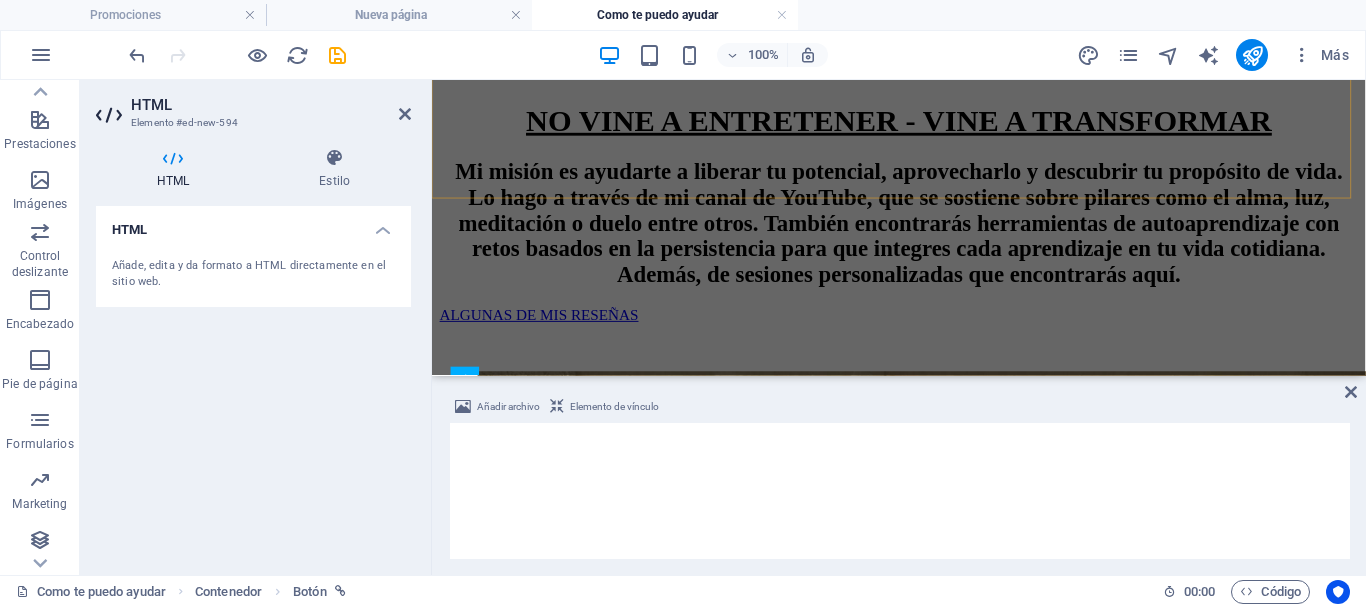 scroll, scrollTop: 1487, scrollLeft: 0, axis: vertical 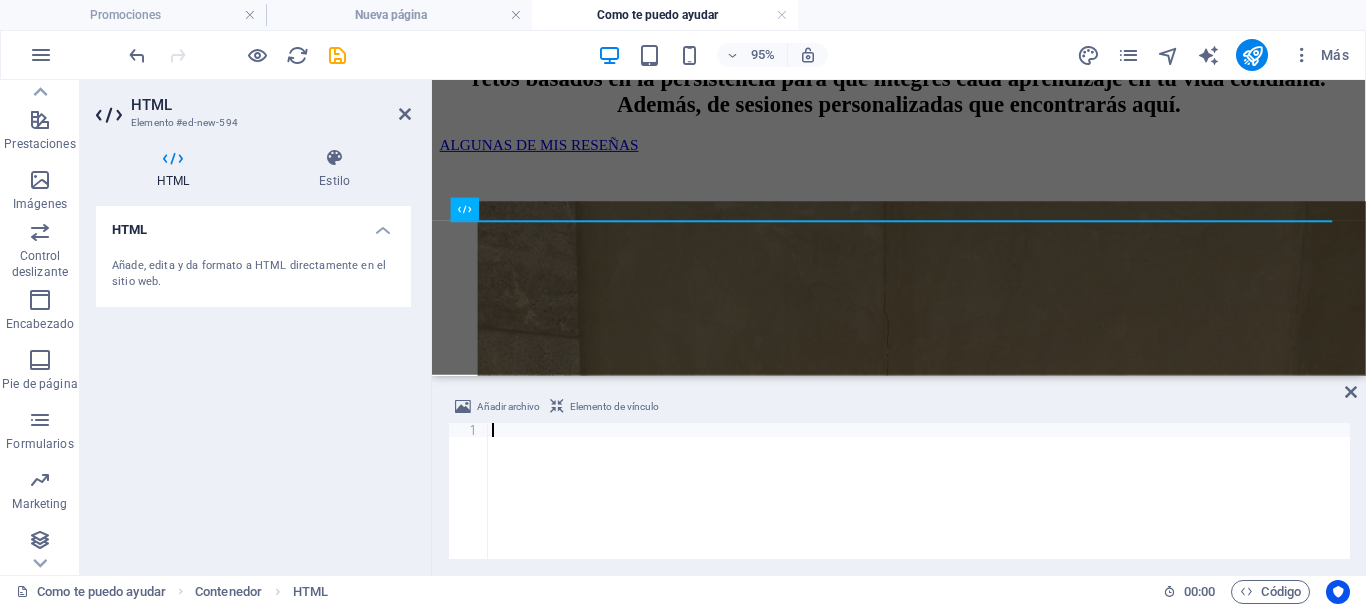 type on "</section>" 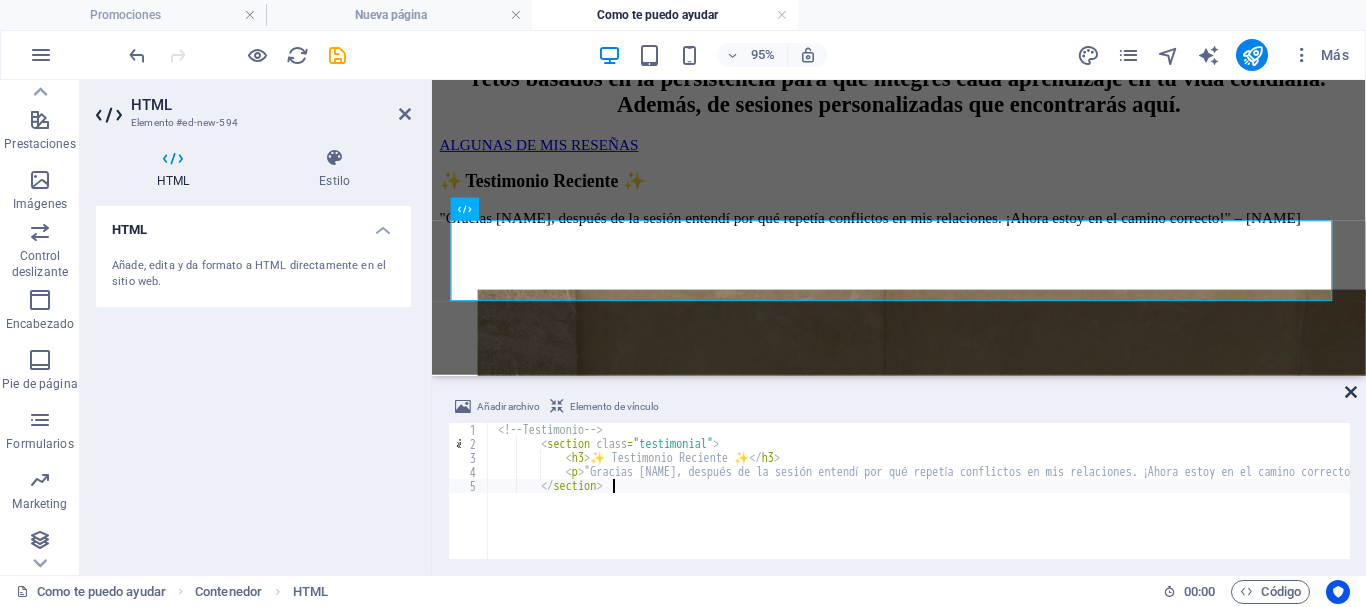 click at bounding box center (1351, 392) 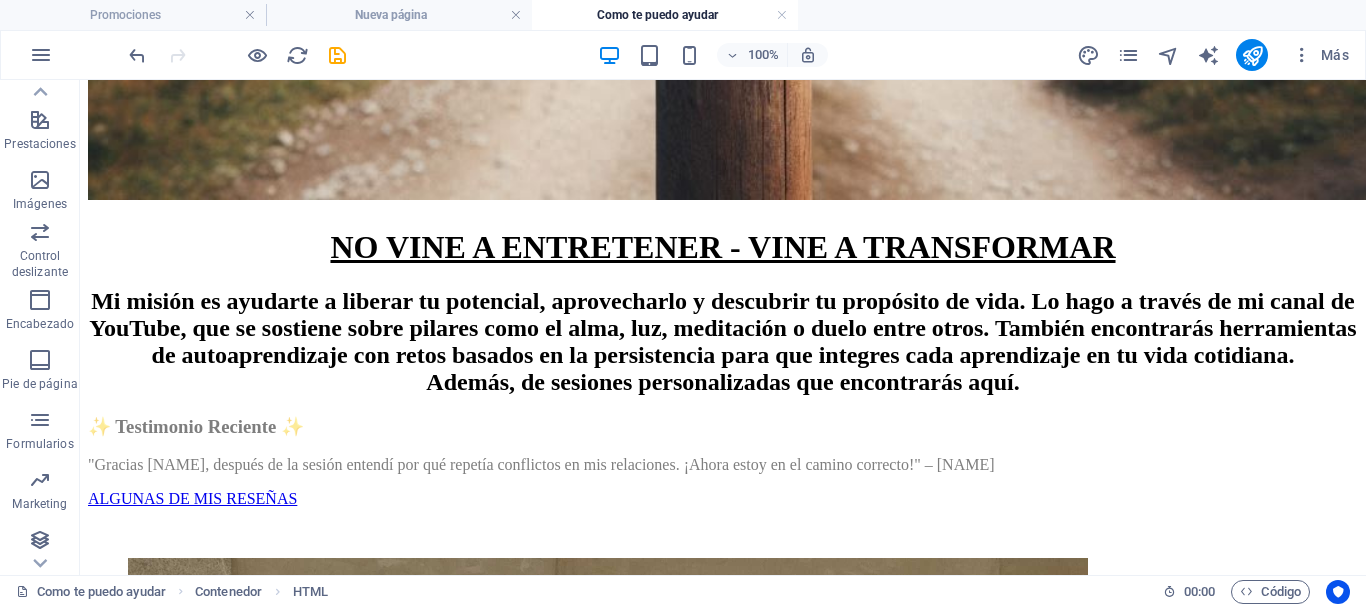 drag, startPoint x: 360, startPoint y: 298, endPoint x: 592, endPoint y: 212, distance: 247.42676 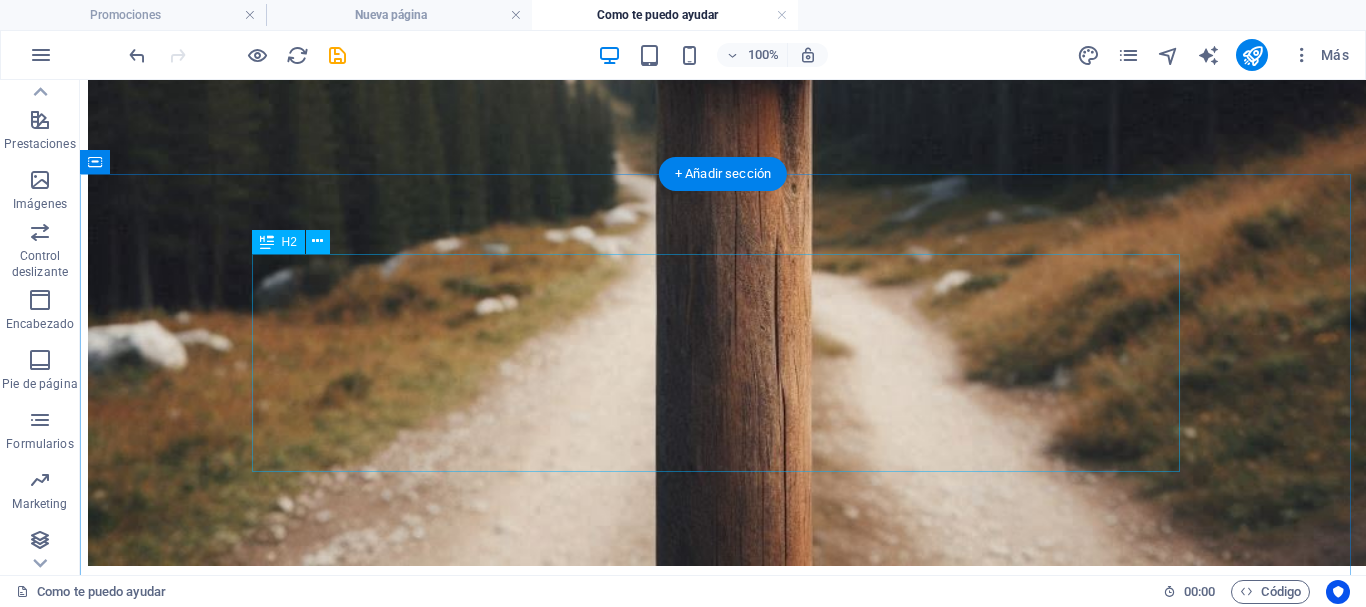 scroll, scrollTop: 1087, scrollLeft: 0, axis: vertical 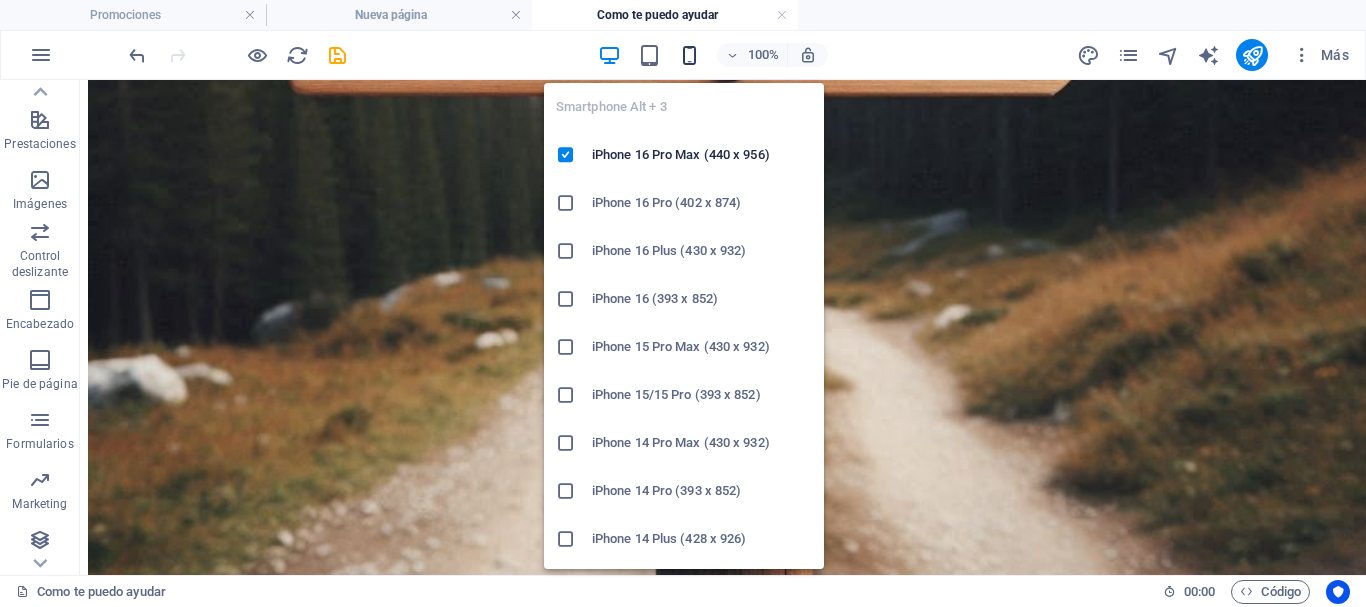 click at bounding box center (689, 55) 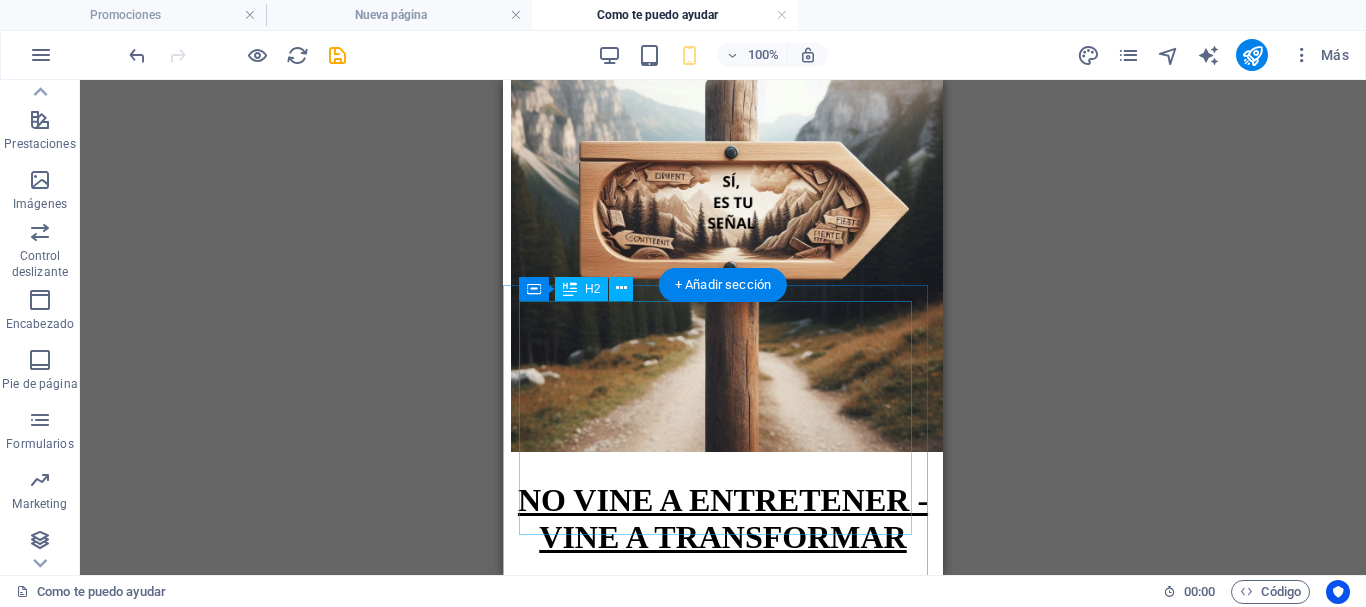 scroll, scrollTop: 339, scrollLeft: 0, axis: vertical 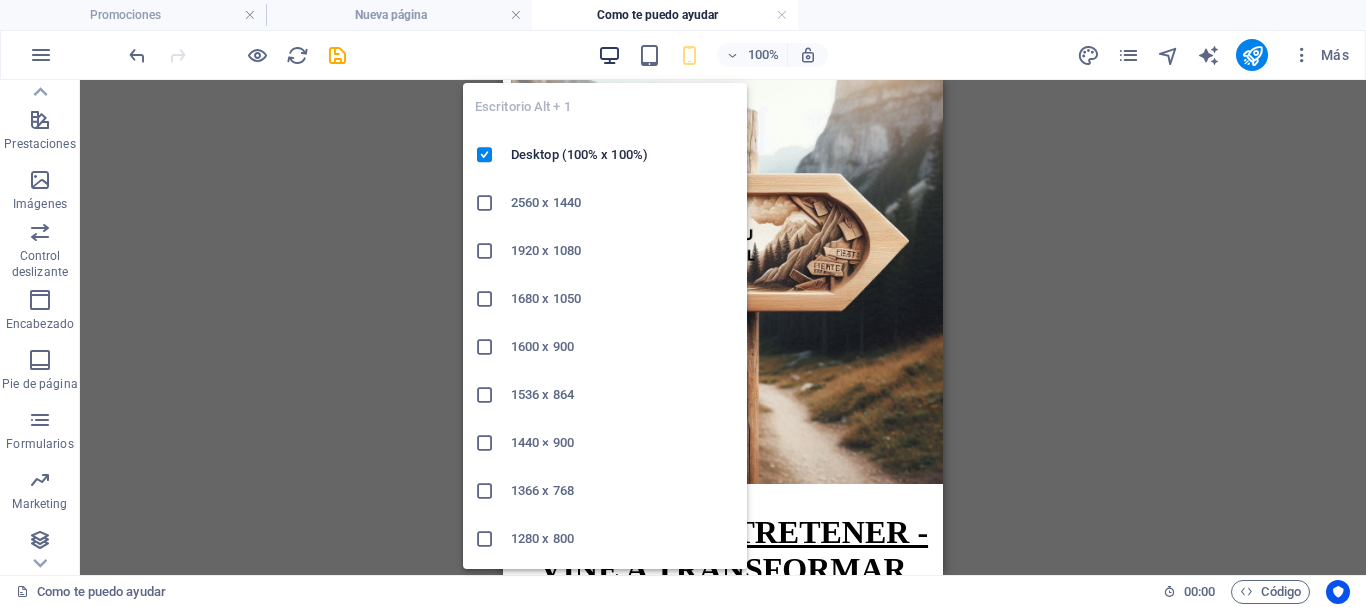 drag, startPoint x: 611, startPoint y: 46, endPoint x: 618, endPoint y: 62, distance: 17.464249 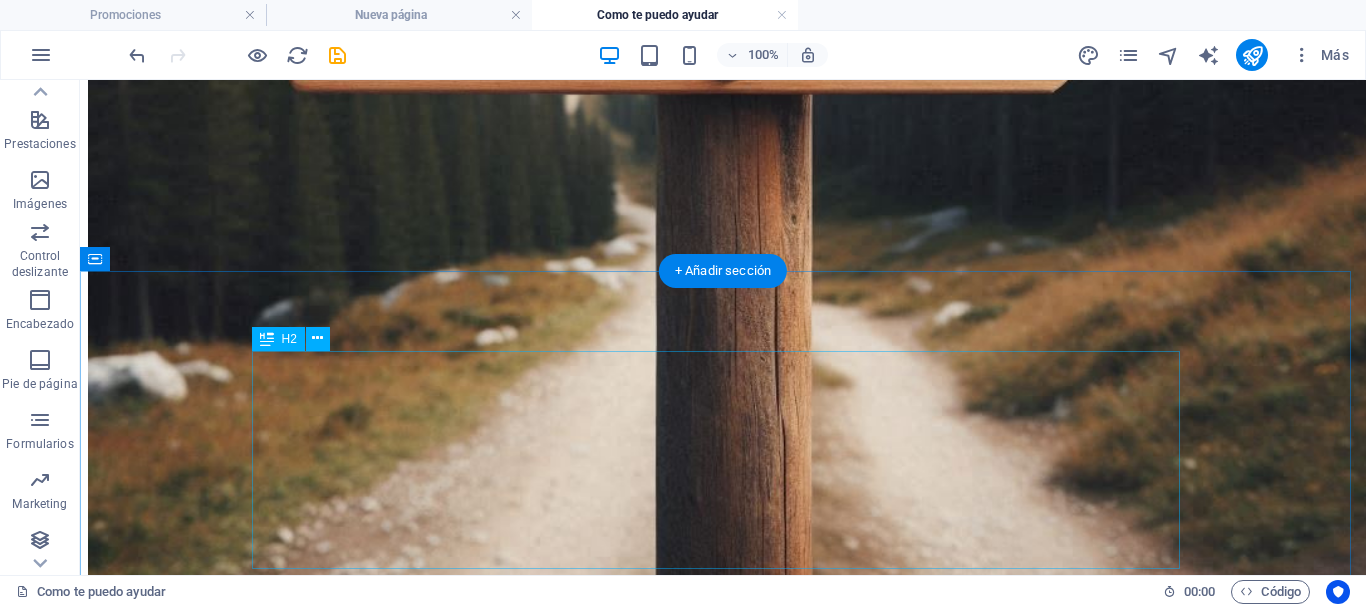 scroll, scrollTop: 1190, scrollLeft: 0, axis: vertical 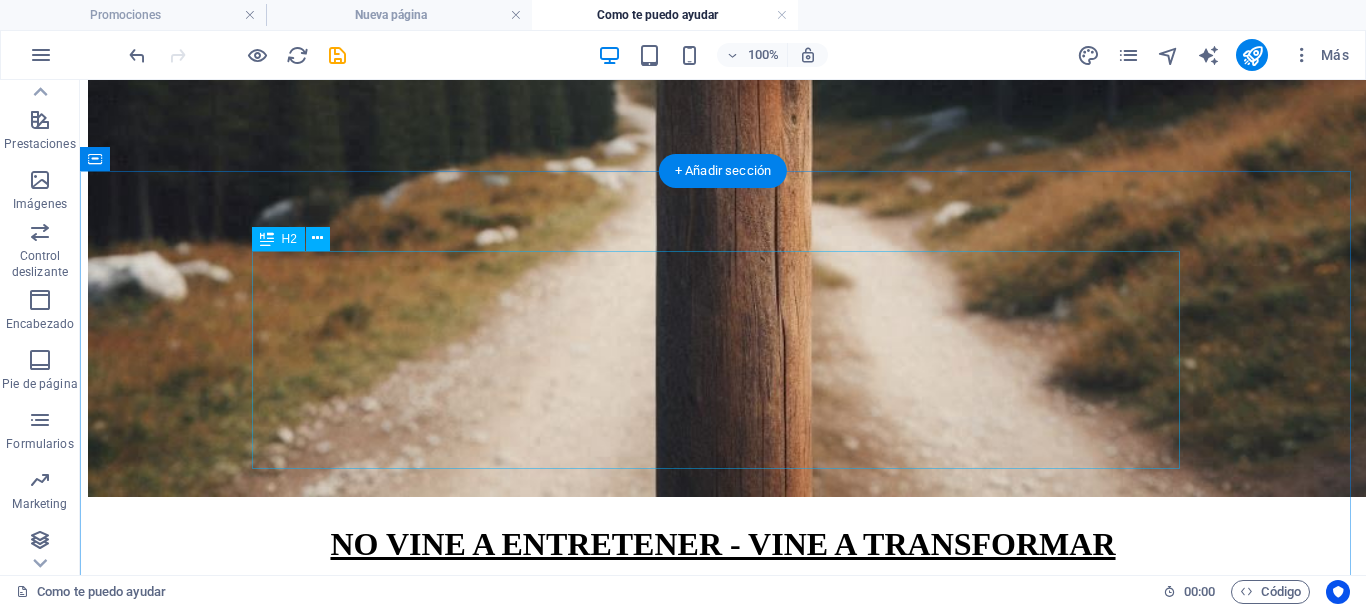 click on "Mi misión es ayudarte a liberar tu potencial, aprovecharlo y descubrir tu propósito de vida. Lo hago a través de mi canal de YouTube, que se sostiene sobre pilares como el alma, luz, meditación o duelo entre otros. También encontrarás herramientas de autoaprendizaje con retos basados en la persistencia para que integres cada aprendizaje en tu vida cotidiana.  Además, de sesiones personalizadas que encontrarás aquí." at bounding box center (723, 639) 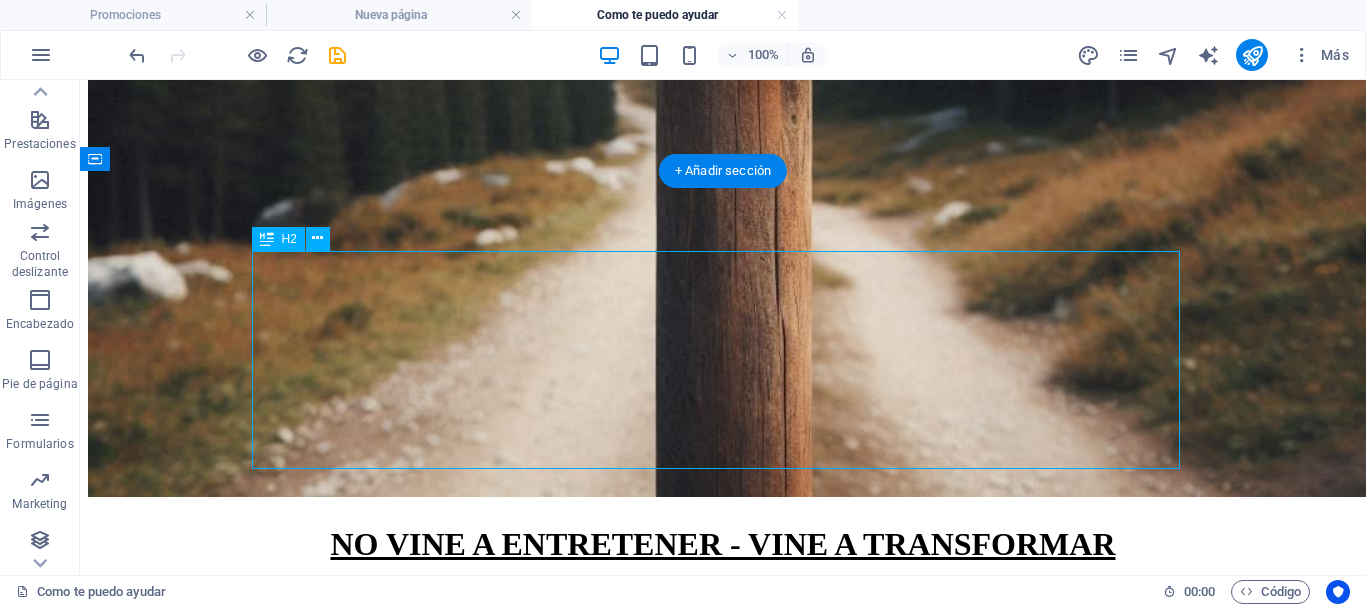 click on "Mi misión es ayudarte a liberar tu potencial, aprovecharlo y descubrir tu propósito de vida. Lo hago a través de mi canal de YouTube, que se sostiene sobre pilares como el alma, luz, meditación o duelo entre otros. También encontrarás herramientas de autoaprendizaje con retos basados en la persistencia para que integres cada aprendizaje en tu vida cotidiana.  Además, de sesiones personalizadas que encontrarás aquí." at bounding box center [723, 639] 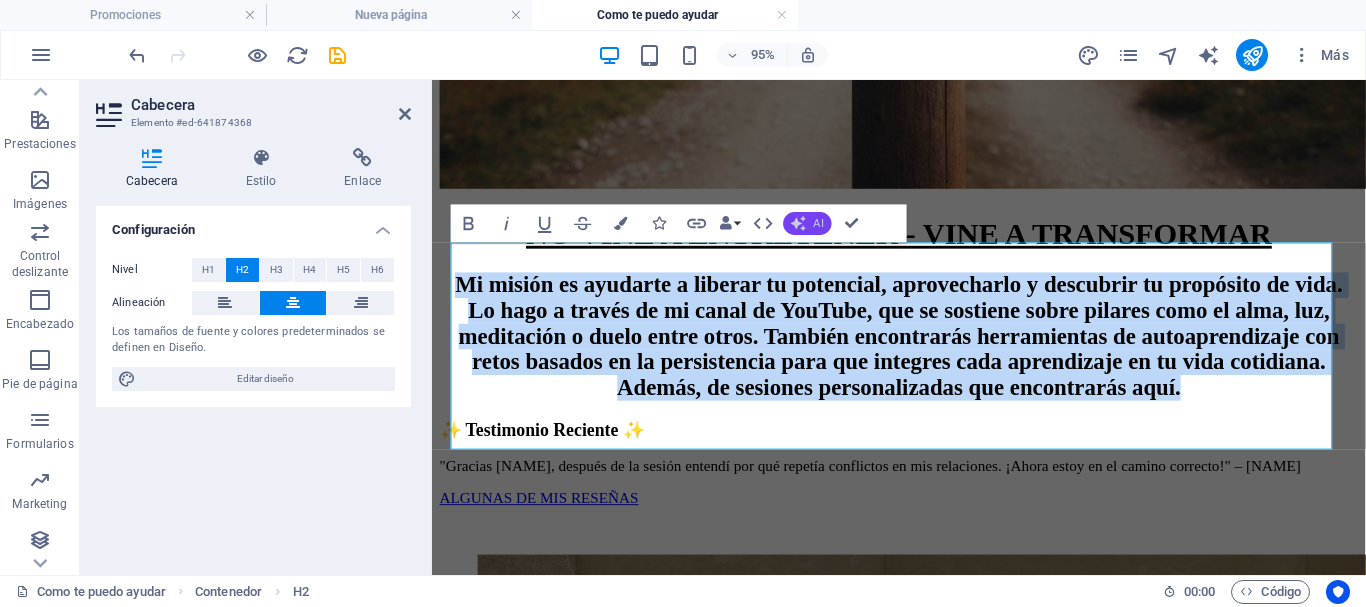 click 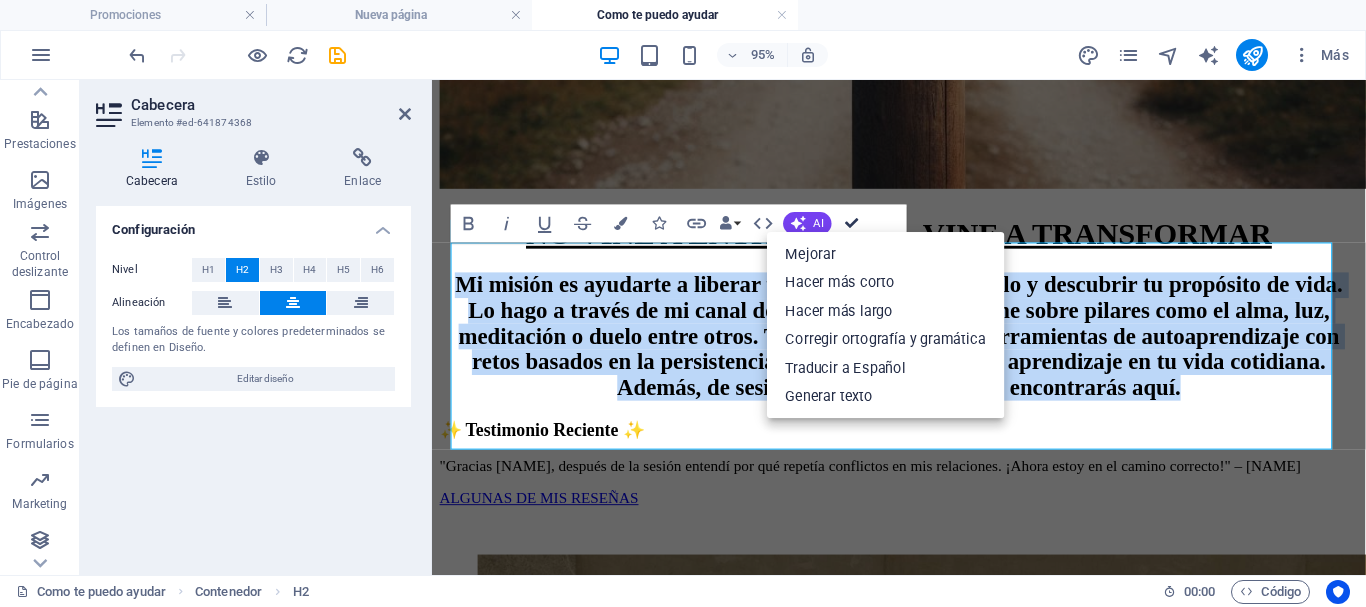drag, startPoint x: 849, startPoint y: 221, endPoint x: 769, endPoint y: 142, distance: 112.432205 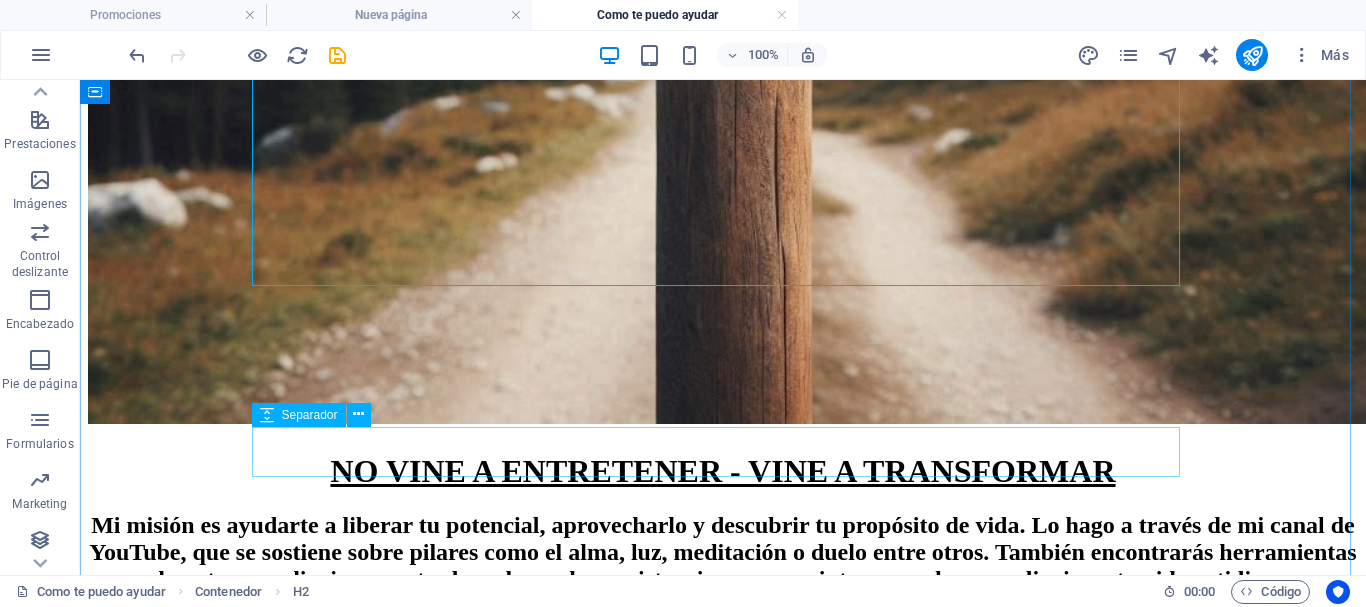 scroll, scrollTop: 1090, scrollLeft: 0, axis: vertical 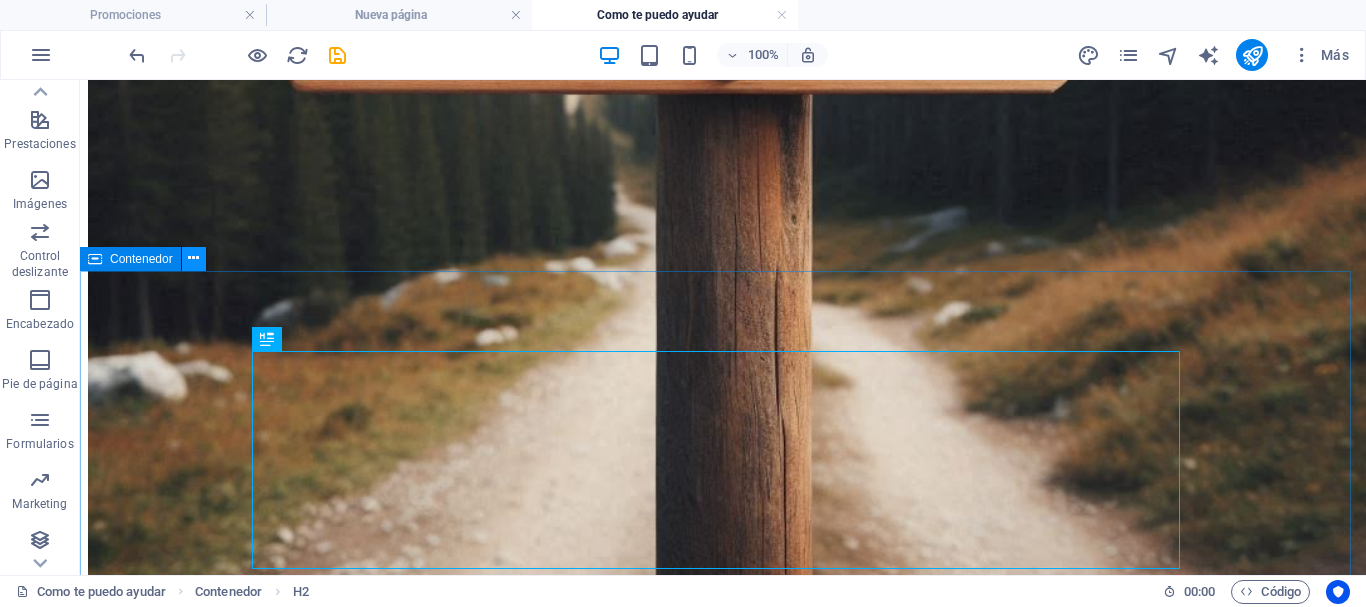 click at bounding box center (193, 258) 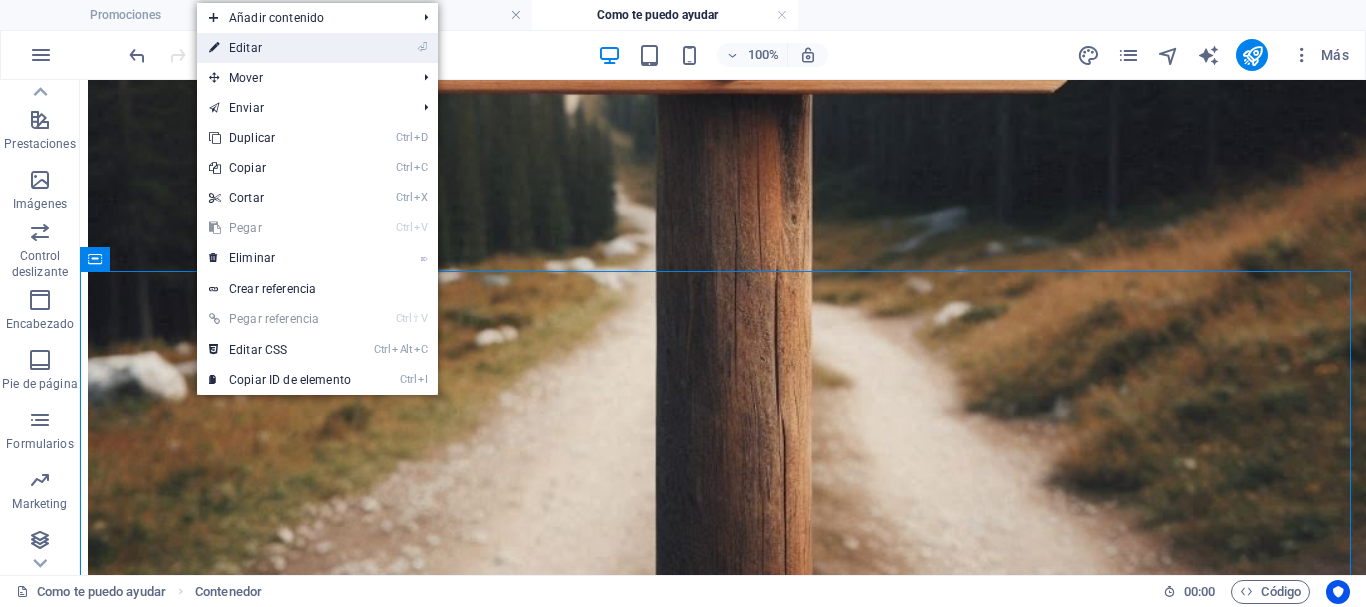 click on "⏎  Editar" at bounding box center [280, 48] 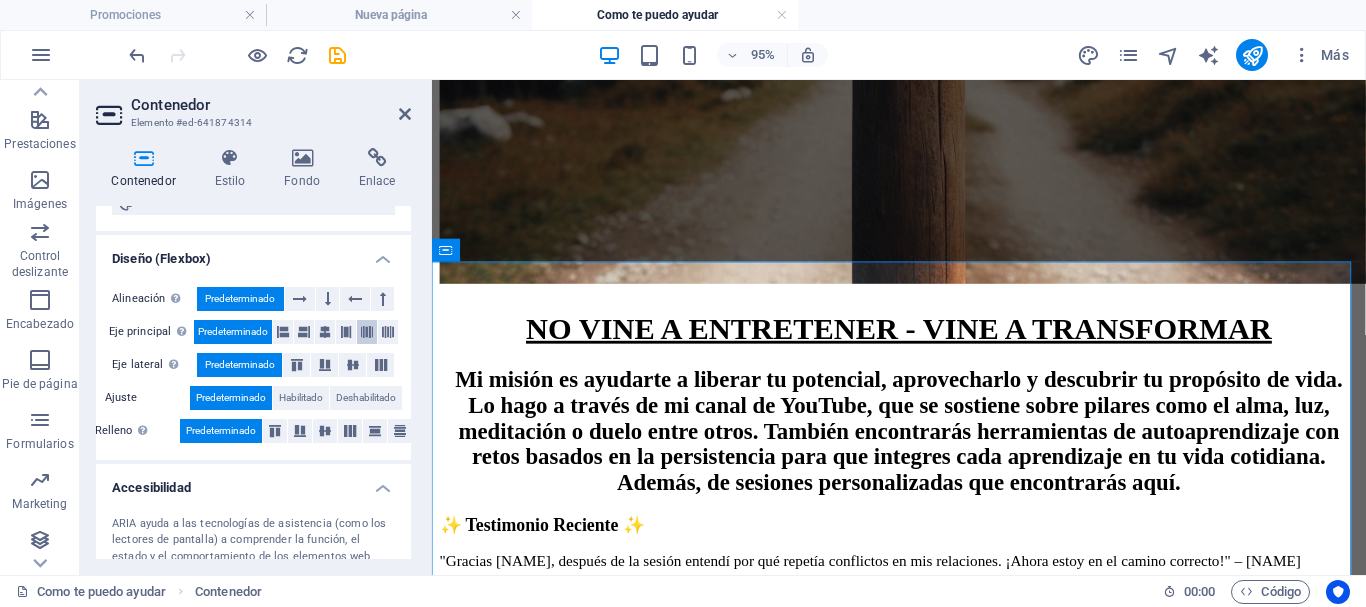 scroll, scrollTop: 300, scrollLeft: 0, axis: vertical 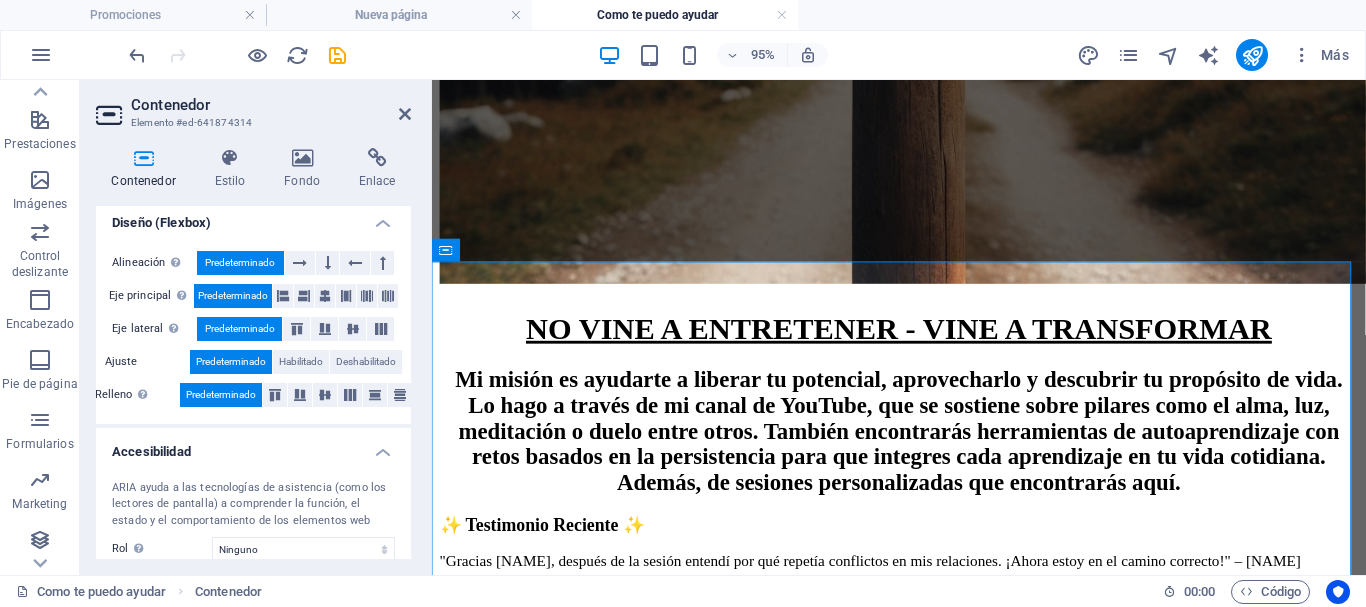 click on "Diseño (Flexbox)" at bounding box center [253, 217] 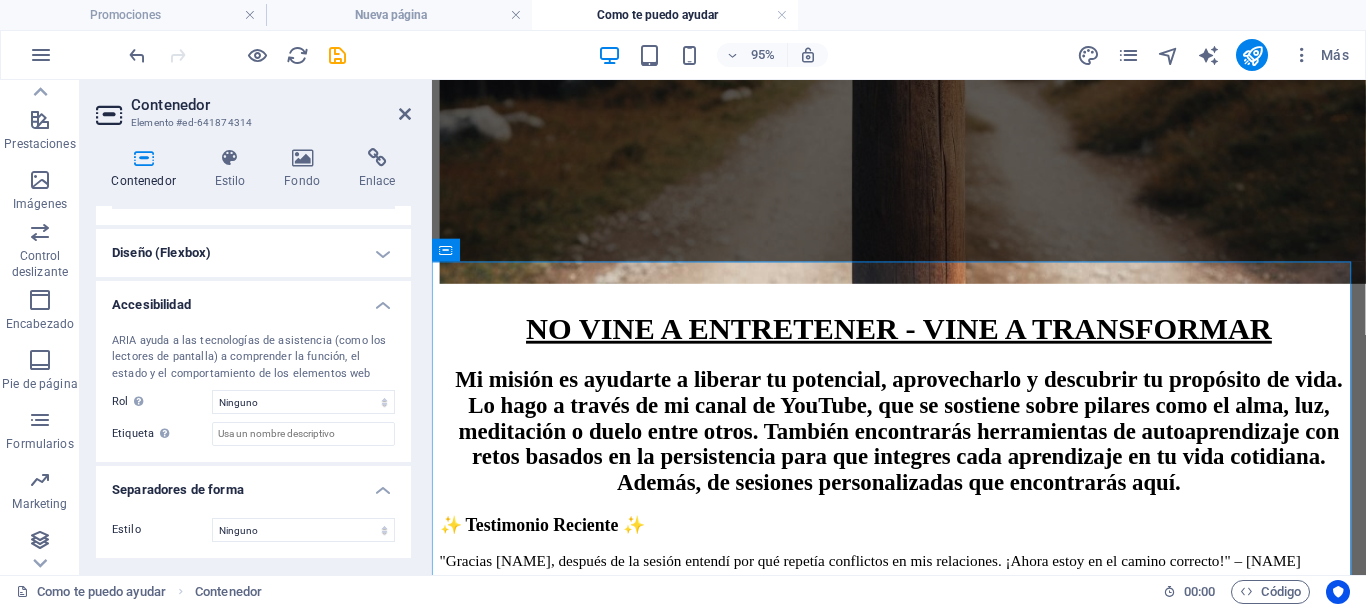 scroll, scrollTop: 270, scrollLeft: 0, axis: vertical 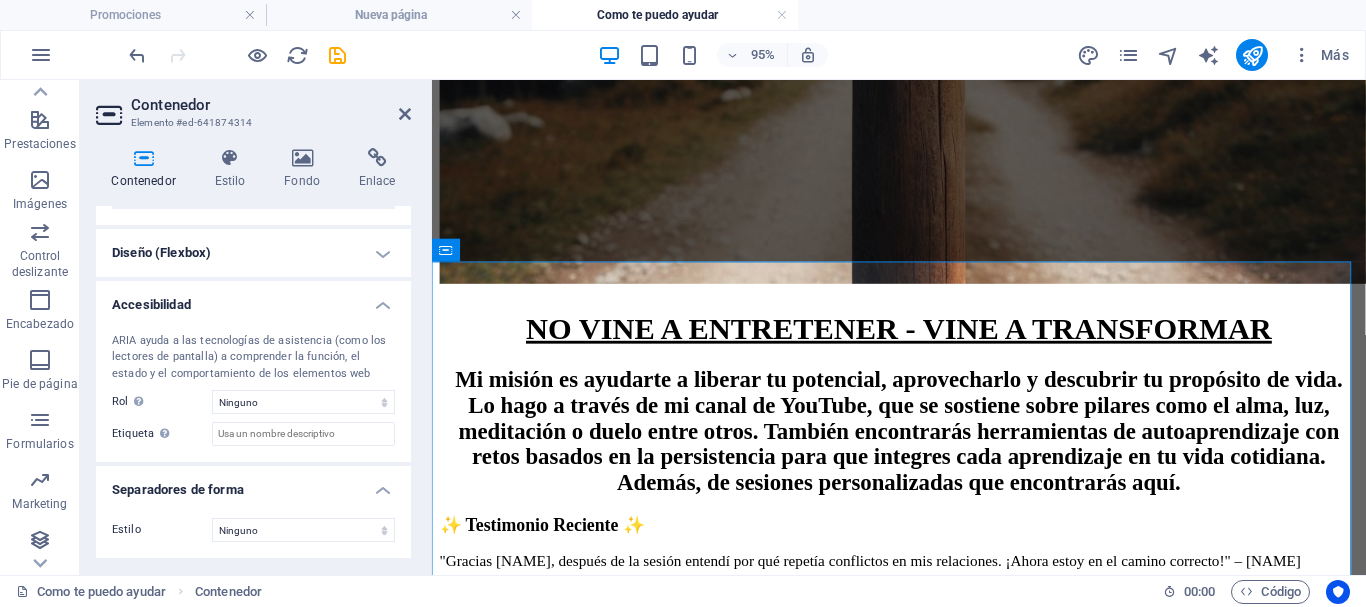 click on "Accesibilidad" at bounding box center (253, 299) 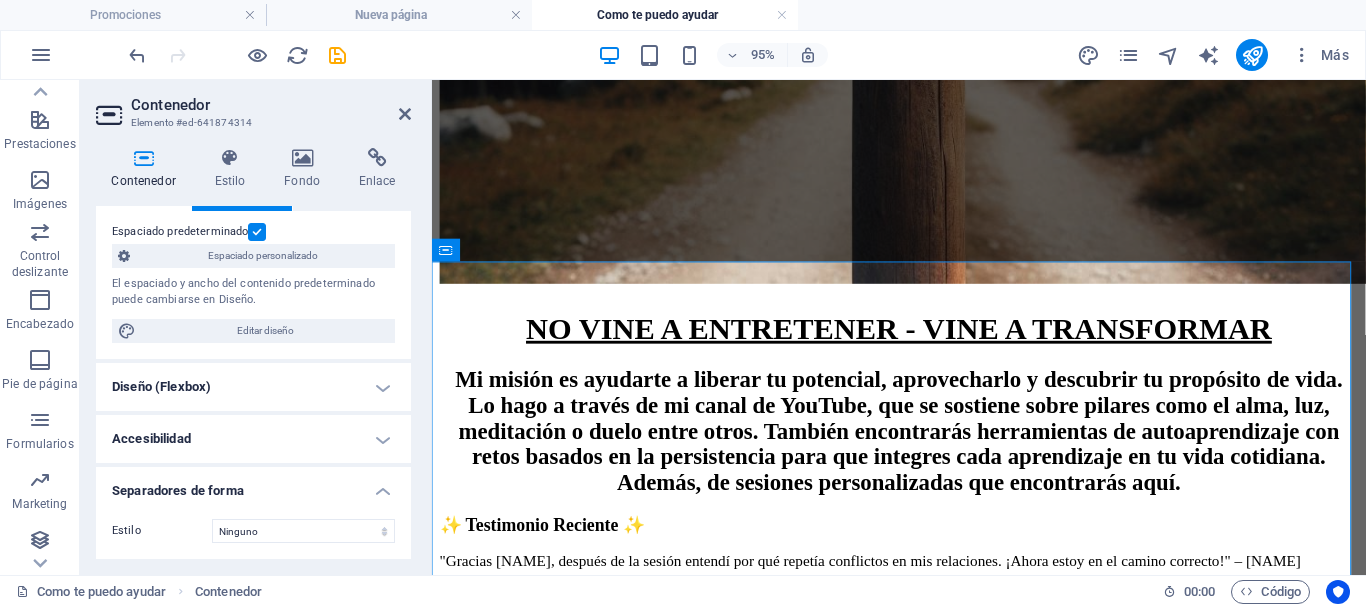 scroll, scrollTop: 136, scrollLeft: 0, axis: vertical 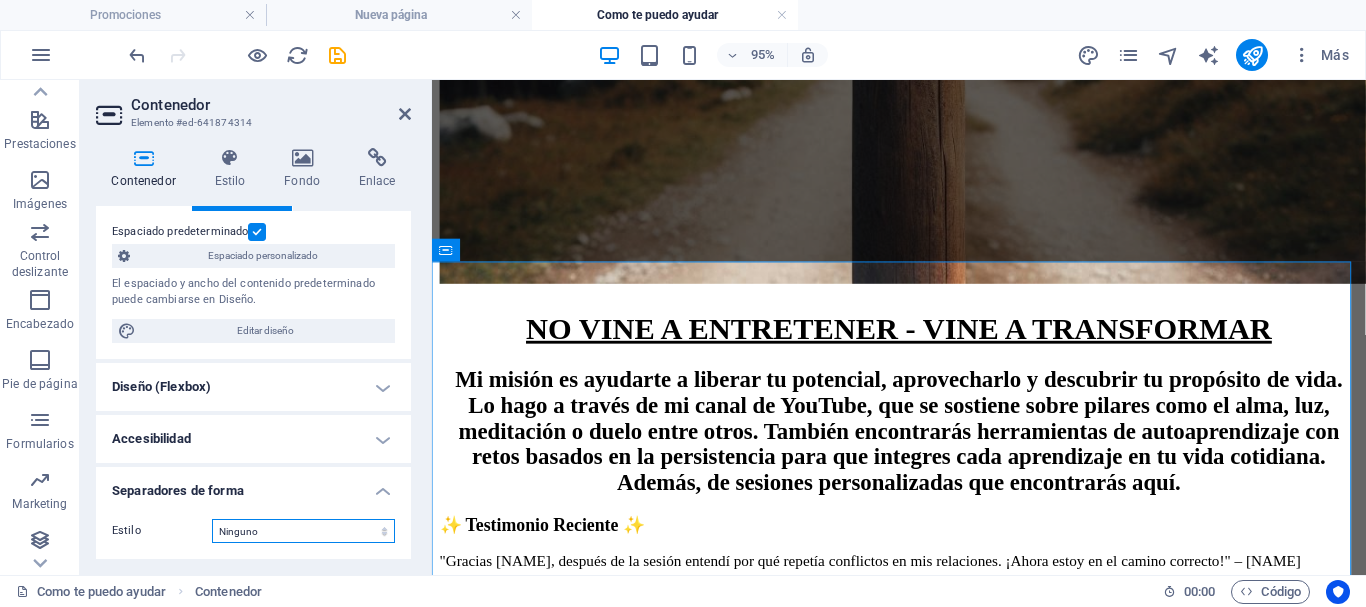 click on "Ninguno Triángulo Cuadrado Diagonal Polígono 1 Polígono 2 Zigzag Múltiples zigzags Olas Múltiples olas Medio círculo Círculo Sombra de círculo Bloques Hexágonos Nubes Múltiples nubes Ventilador Pirámides Libro Gota de pintura Fuego Papel desmenuzado Flecha" at bounding box center [303, 531] 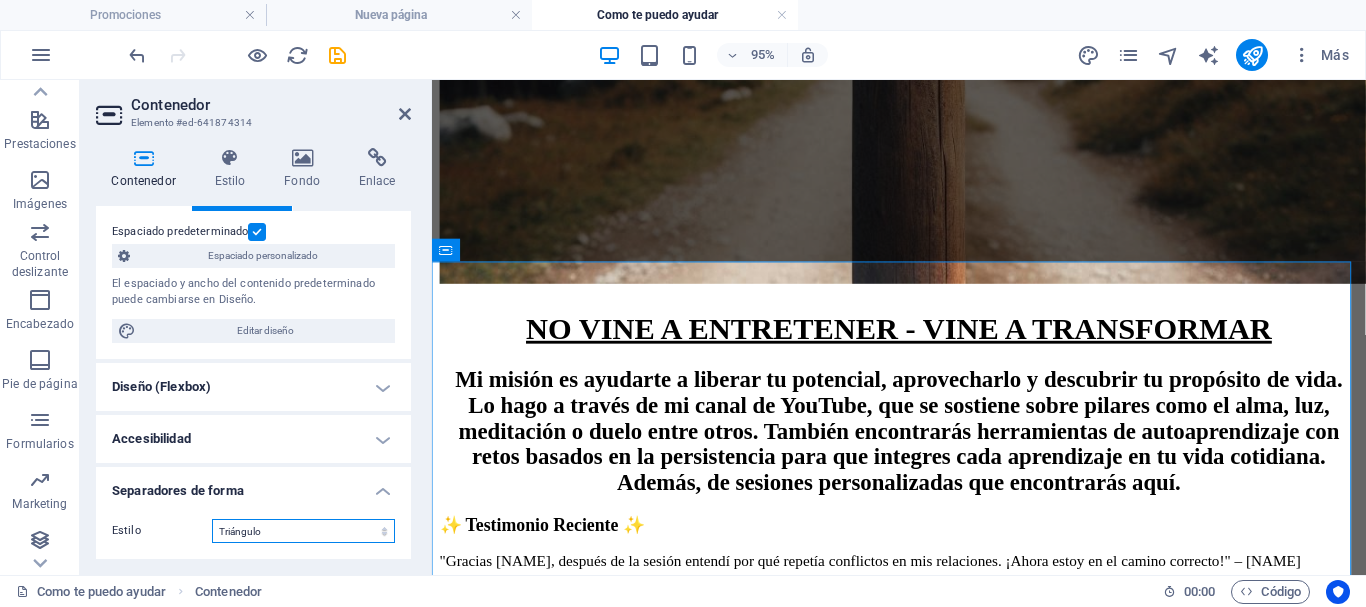 click on "Ninguno Triángulo Cuadrado Diagonal Polígono 1 Polígono 2 Zigzag Múltiples zigzags Olas Múltiples olas Medio círculo Círculo Sombra de círculo Bloques Hexágonos Nubes Múltiples nubes Ventilador Pirámides Libro Gota de pintura Fuego Papel desmenuzado Flecha" at bounding box center (303, 531) 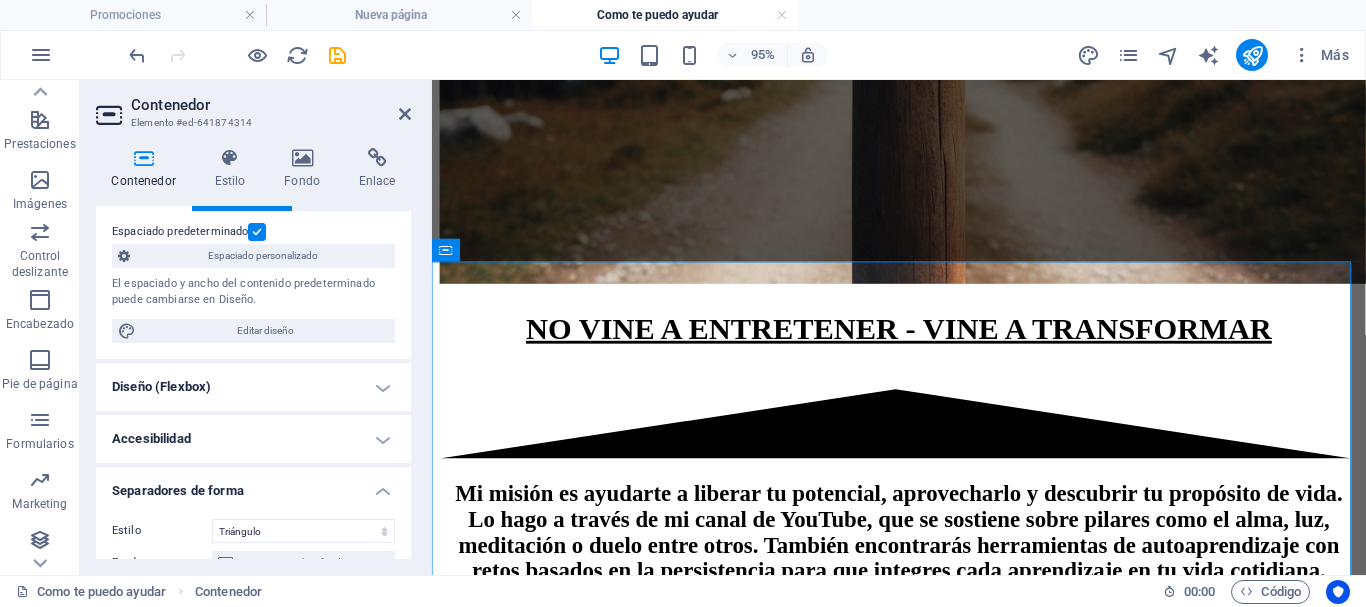 click on "Estilo Ninguno Triángulo Cuadrado Diagonal Polígono 1 Polígono 2 Zigzag Múltiples zigzags Olas Múltiples olas Medio círculo Círculo Sombra de círculo Bloques Hexágonos Nubes Múltiples nubes Ventilador Pirámides Libro Gota de pintura Fuego Papel desmenuzado Flecha Fondo Cambiar fondo Color Segundo color Tercer color Ancho 100 % Altura automático px rem em vh vw Posición horiz. 0 % Posición Voltear Invertir Animación  - Dirección  - Duración 60 s" at bounding box center (253, 651) 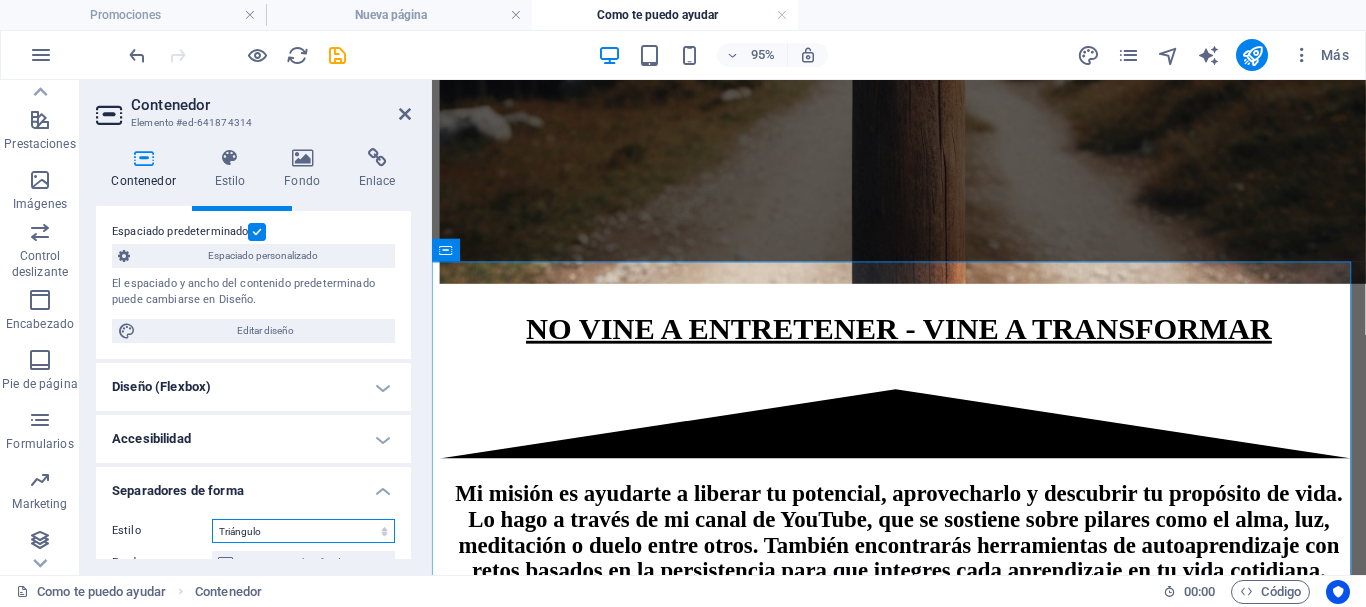 click on "Ninguno Triángulo Cuadrado Diagonal Polígono 1 Polígono 2 Zigzag Múltiples zigzags Olas Múltiples olas Medio círculo Círculo Sombra de círculo Bloques Hexágonos Nubes Múltiples nubes Ventilador Pirámides Libro Gota de pintura Fuego Papel desmenuzado Flecha" at bounding box center (303, 531) 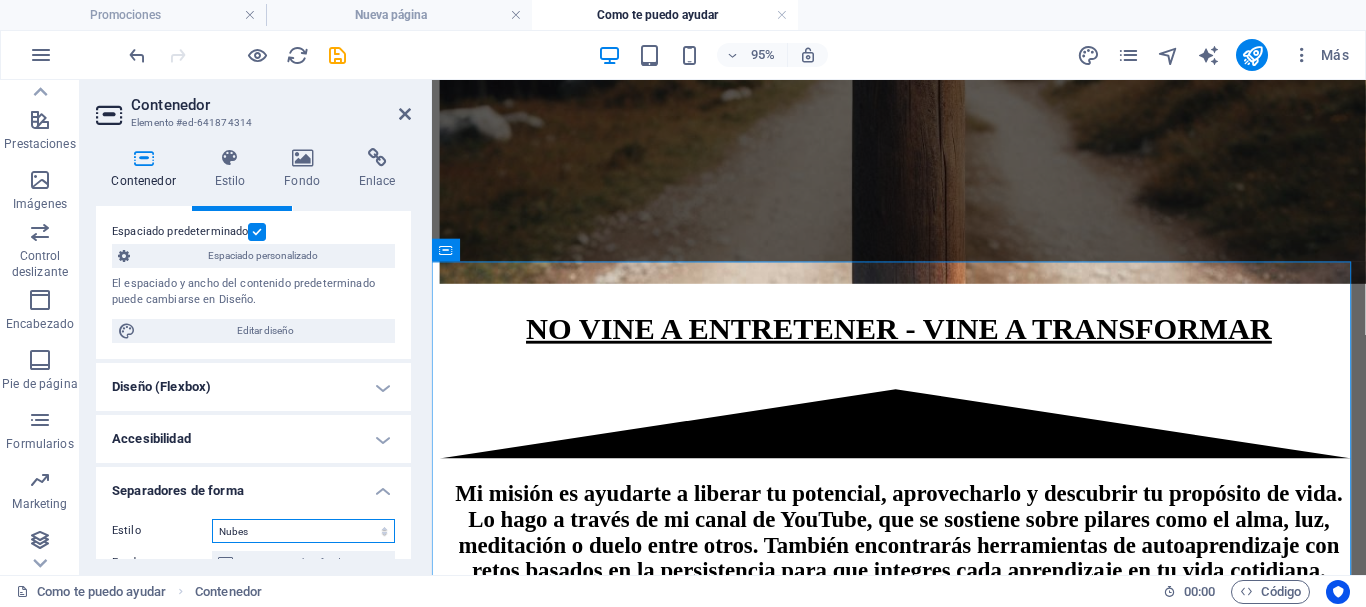 click on "Ninguno Triángulo Cuadrado Diagonal Polígono 1 Polígono 2 Zigzag Múltiples zigzags Olas Múltiples olas Medio círculo Círculo Sombra de círculo Bloques Hexágonos Nubes Múltiples nubes Ventilador Pirámides Libro Gota de pintura Fuego Papel desmenuzado Flecha" at bounding box center [303, 531] 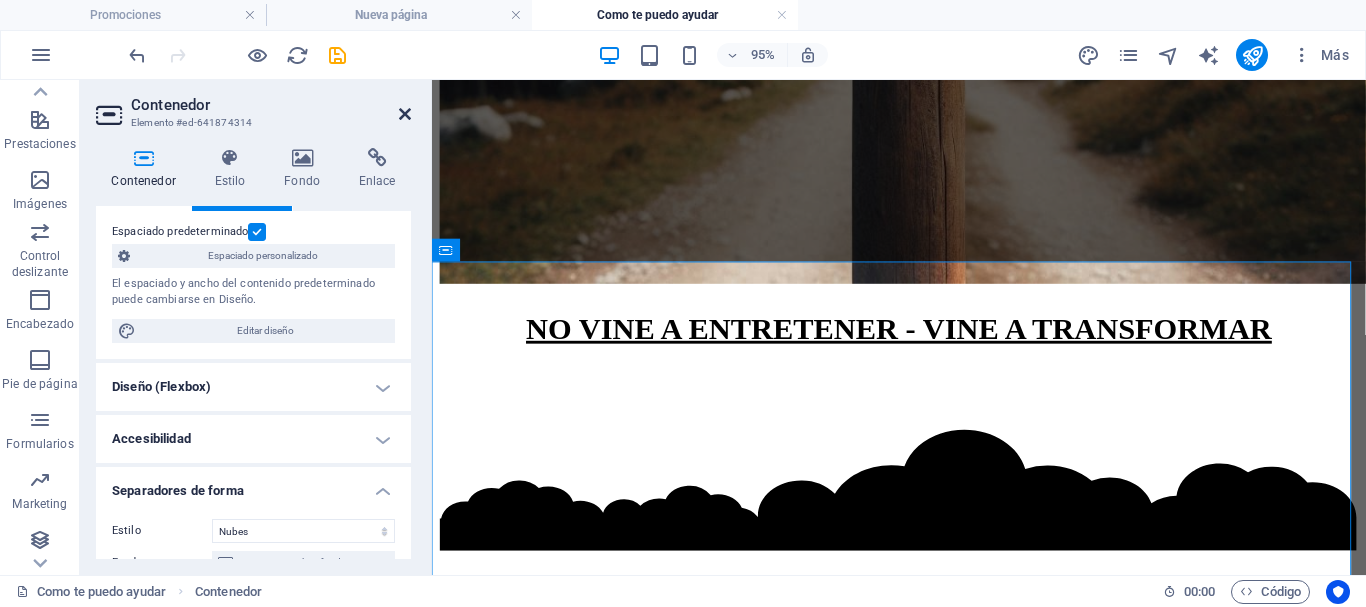 drag, startPoint x: 403, startPoint y: 106, endPoint x: 335, endPoint y: 45, distance: 91.350975 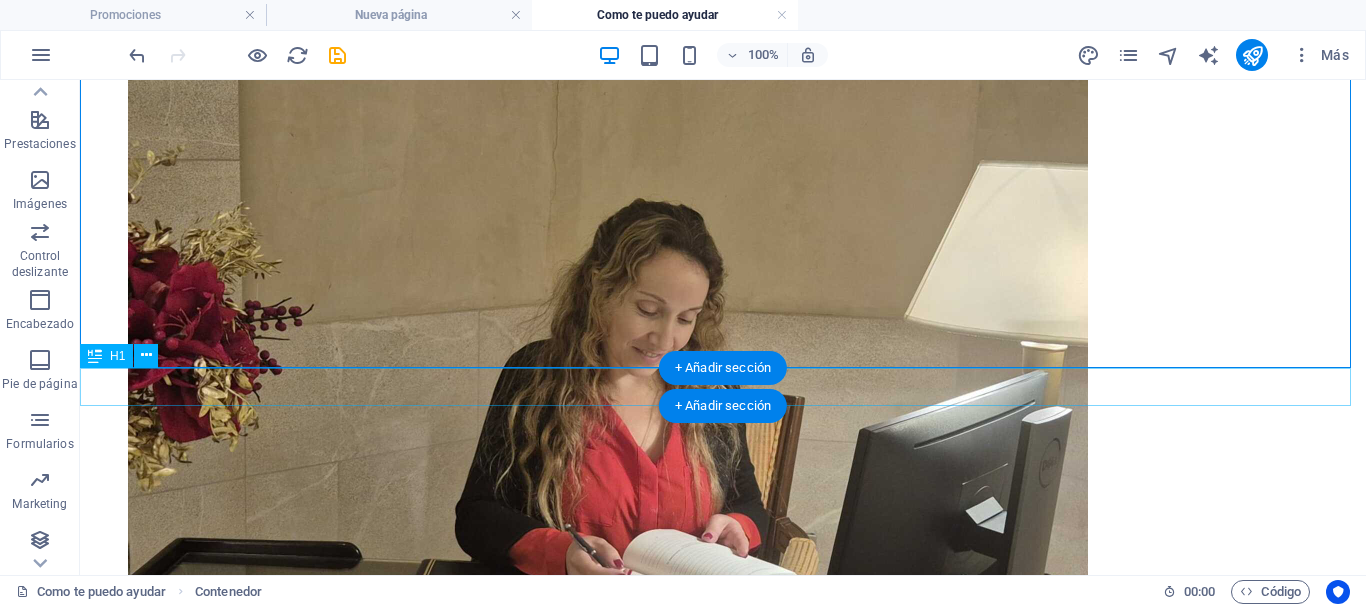scroll, scrollTop: 2490, scrollLeft: 0, axis: vertical 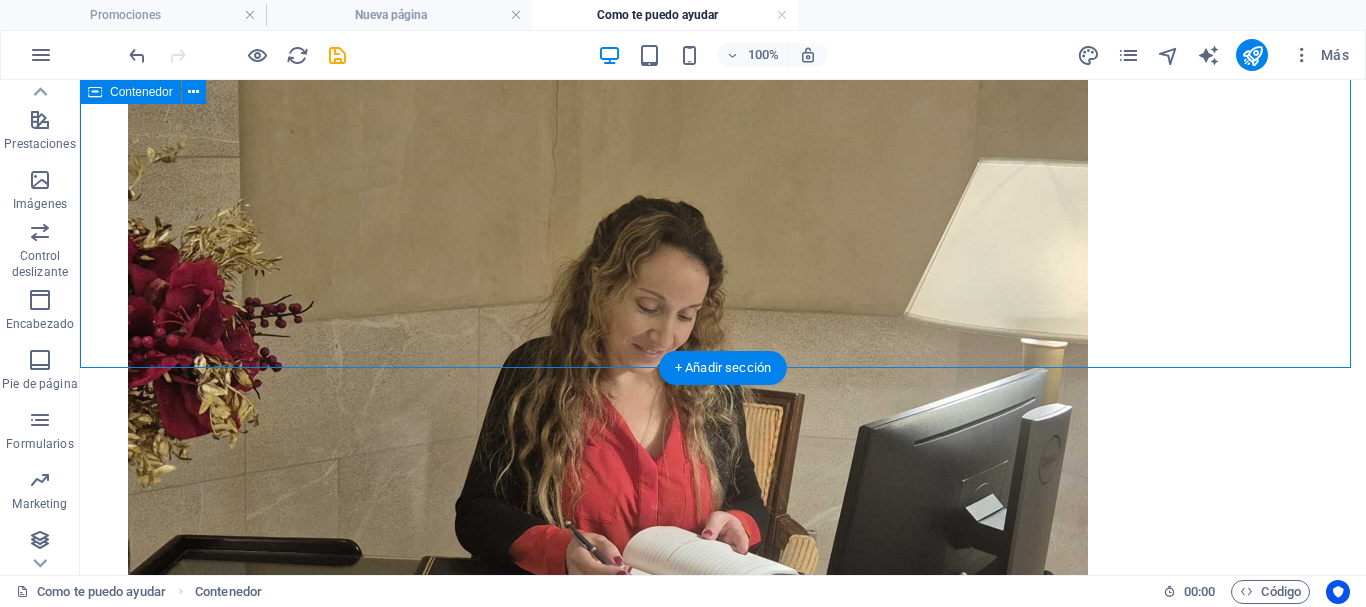 click on "Mi misión es ayudarte a liberar tu potencial, aprovecharlo y descubrir tu propósito de vida. Lo hago a través de mi canal de YouTube, que se sostiene sobre pilares como el alma, luz, meditación o duelo entre otros. También encontrarás herramientas de autoaprendizaje con retos basados en la persistencia para que integres cada aprendizaje en tu vida cotidiana. Además, de sesiones personalizadas que encontrarás aquí. ✨ Testimonio Reciente ✨ "Gracias [NAME], después de la sesión entendí por qué repetía conflictos en mis relaciones. ¡Ahora estoy en el camino correcto!" – [NAME] ALGUNA DE MIS RESEÑAS" at bounding box center [723, 1661] 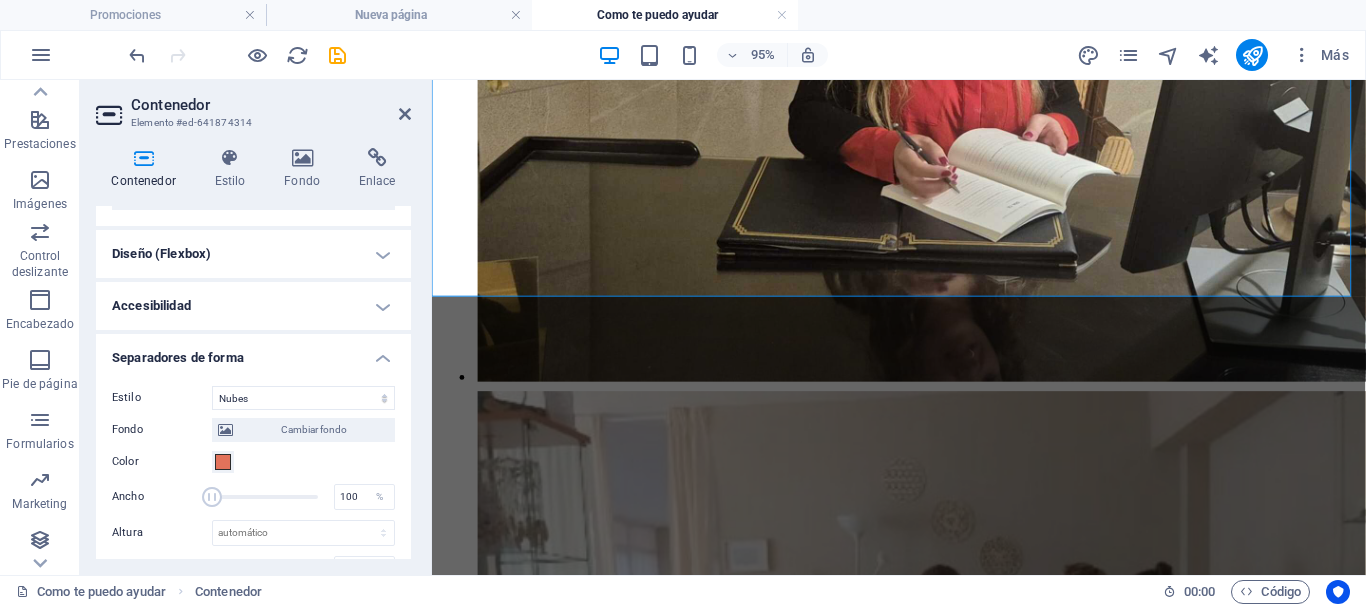 scroll, scrollTop: 300, scrollLeft: 0, axis: vertical 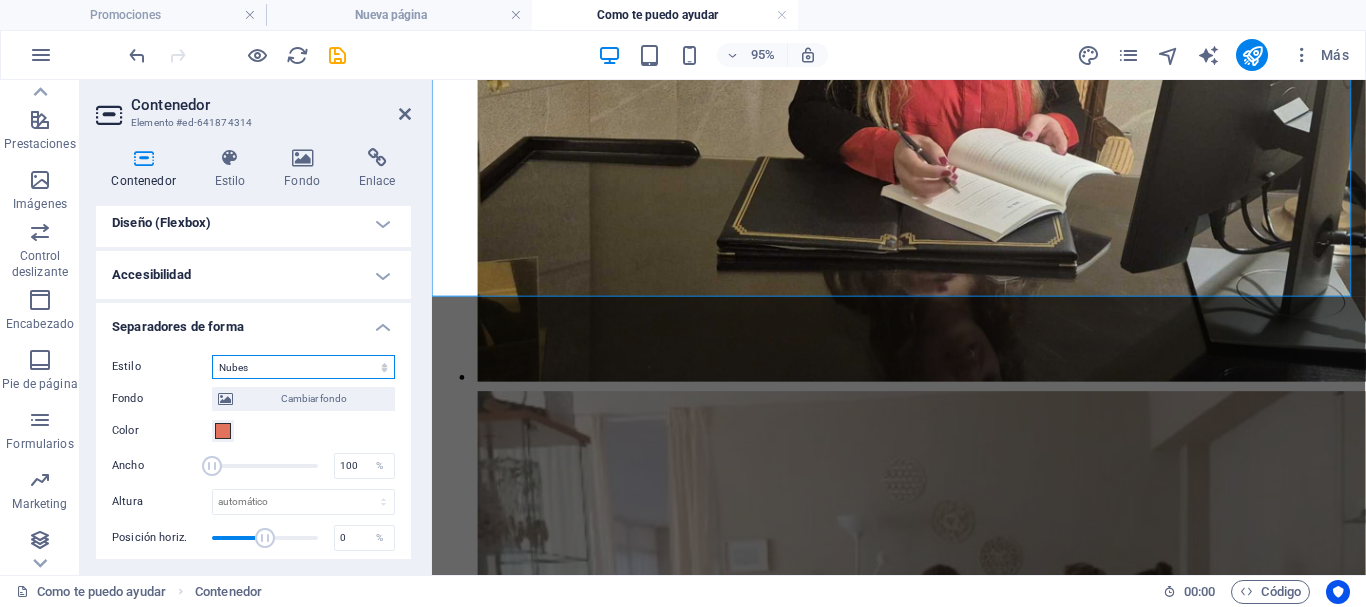 click on "Ninguno Triángulo Cuadrado Diagonal Polígono 1 Polígono 2 Zigzag Múltiples zigzags Olas Múltiples olas Medio círculo Círculo Sombra de círculo Bloques Hexágonos Nubes Múltiples nubes Ventilador Pirámides Libro Gota de pintura Fuego Papel desmenuzado Flecha" at bounding box center [303, 367] 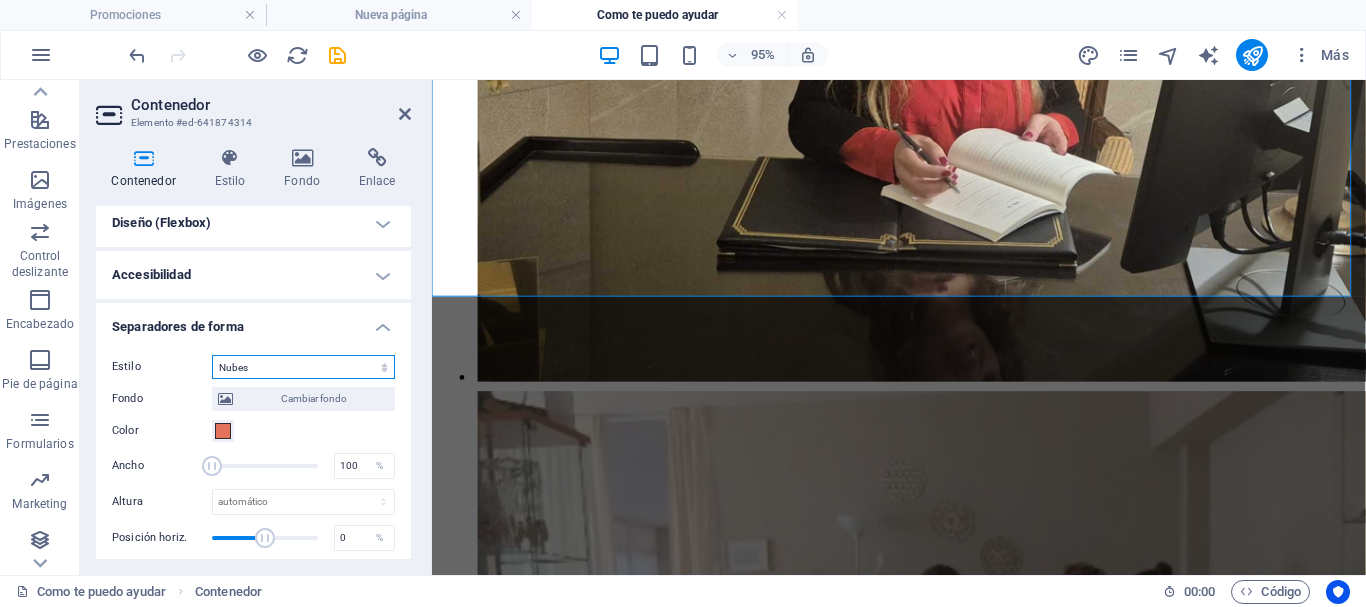select on "triangle" 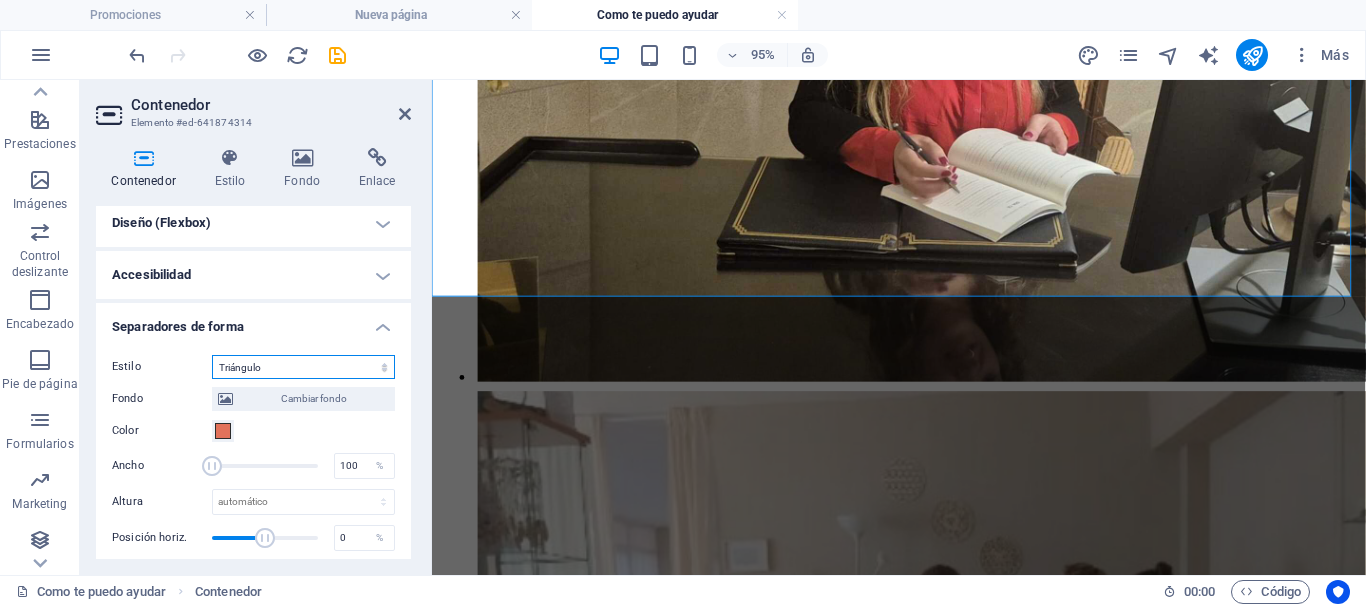 click on "Ninguno Triángulo Cuadrado Diagonal Polígono 1 Polígono 2 Zigzag Múltiples zigzags Olas Múltiples olas Medio círculo Círculo Sombra de círculo Bloques Hexágonos Nubes Múltiples nubes Ventilador Pirámides Libro Gota de pintura Fuego Papel desmenuzado Flecha" at bounding box center [303, 367] 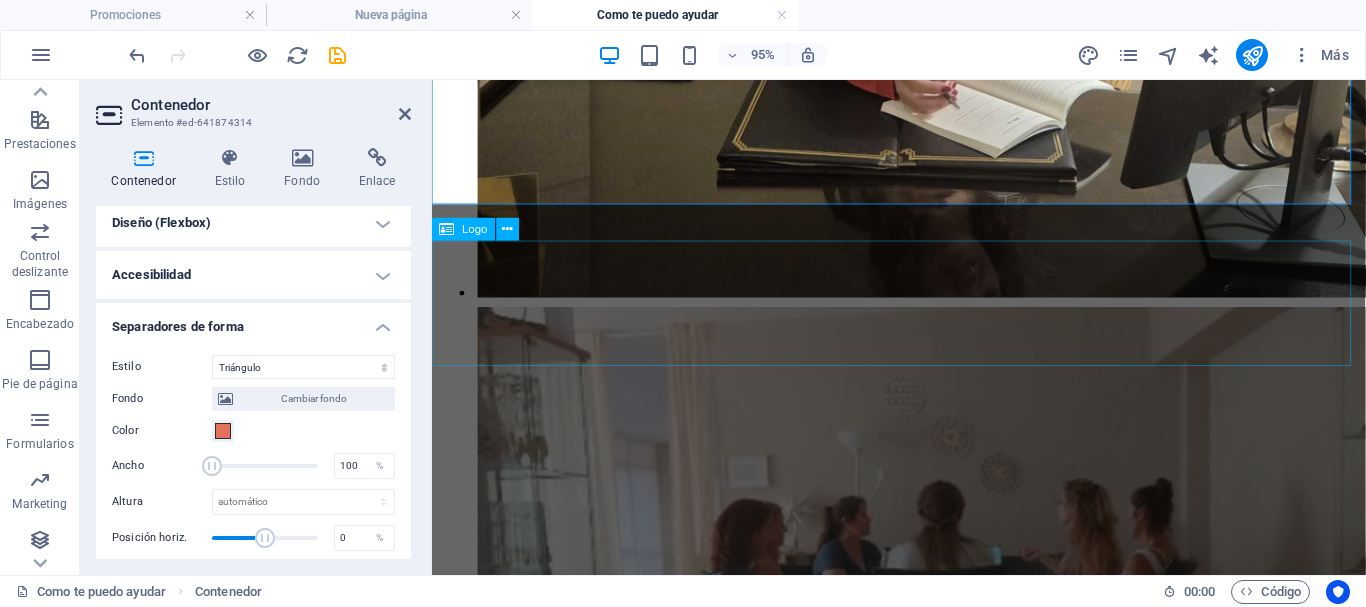 scroll, scrollTop: 2447, scrollLeft: 0, axis: vertical 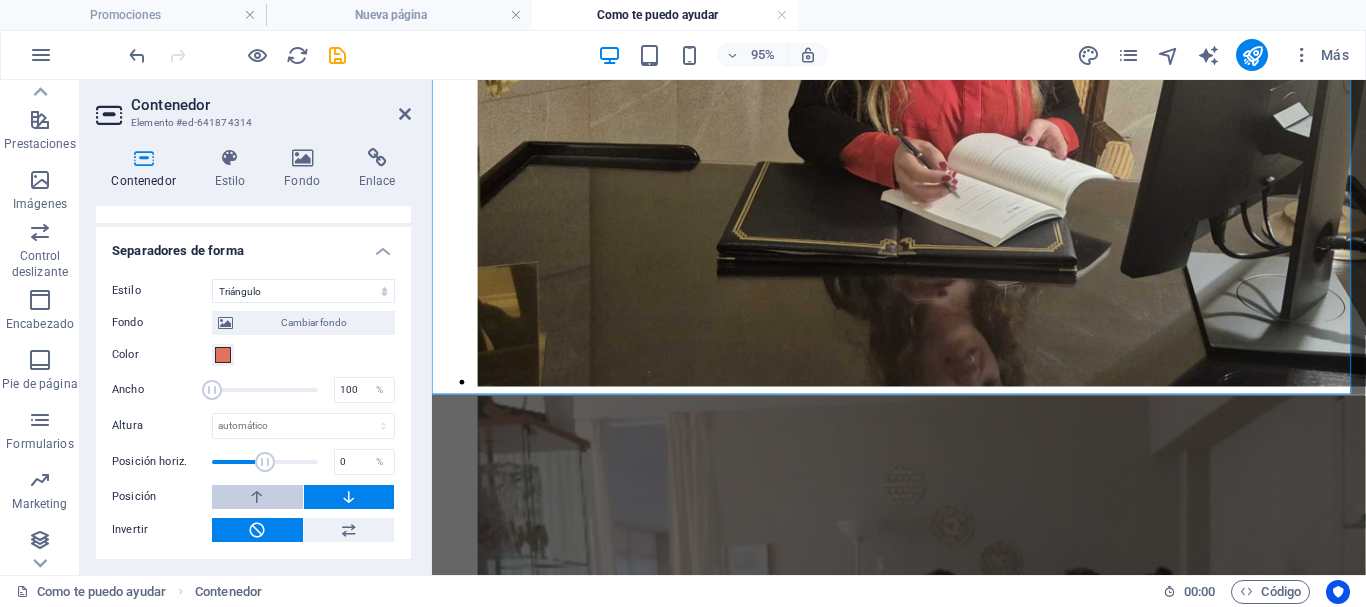 click at bounding box center (257, 497) 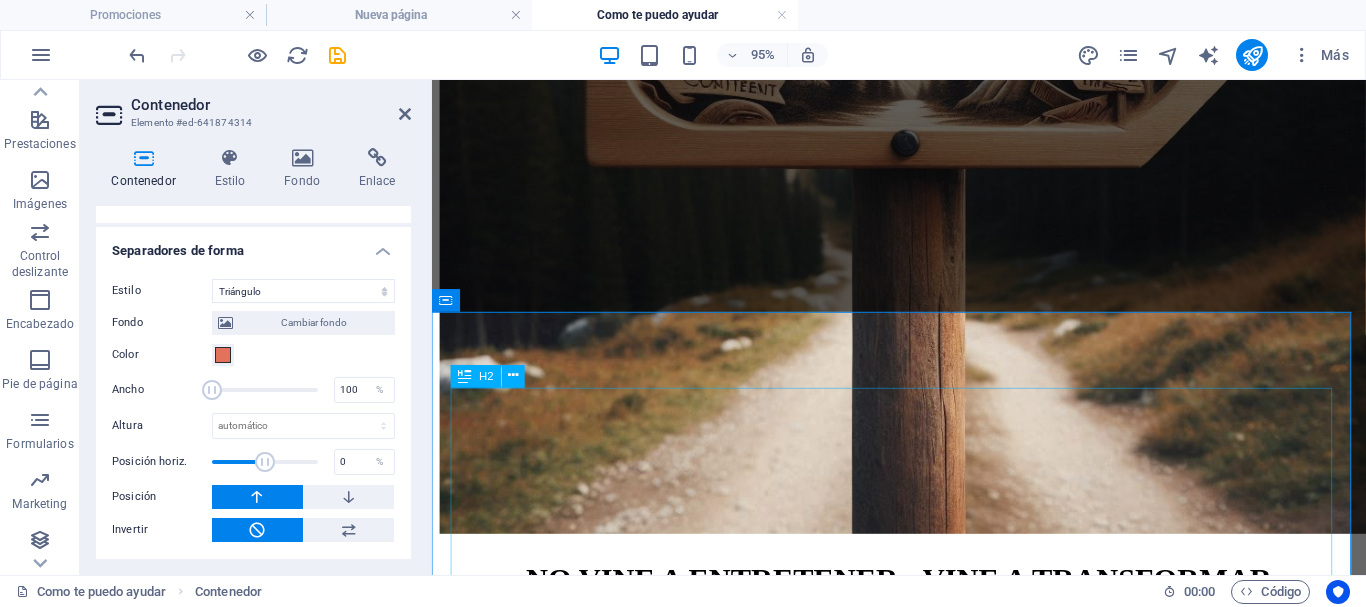 scroll, scrollTop: 1047, scrollLeft: 0, axis: vertical 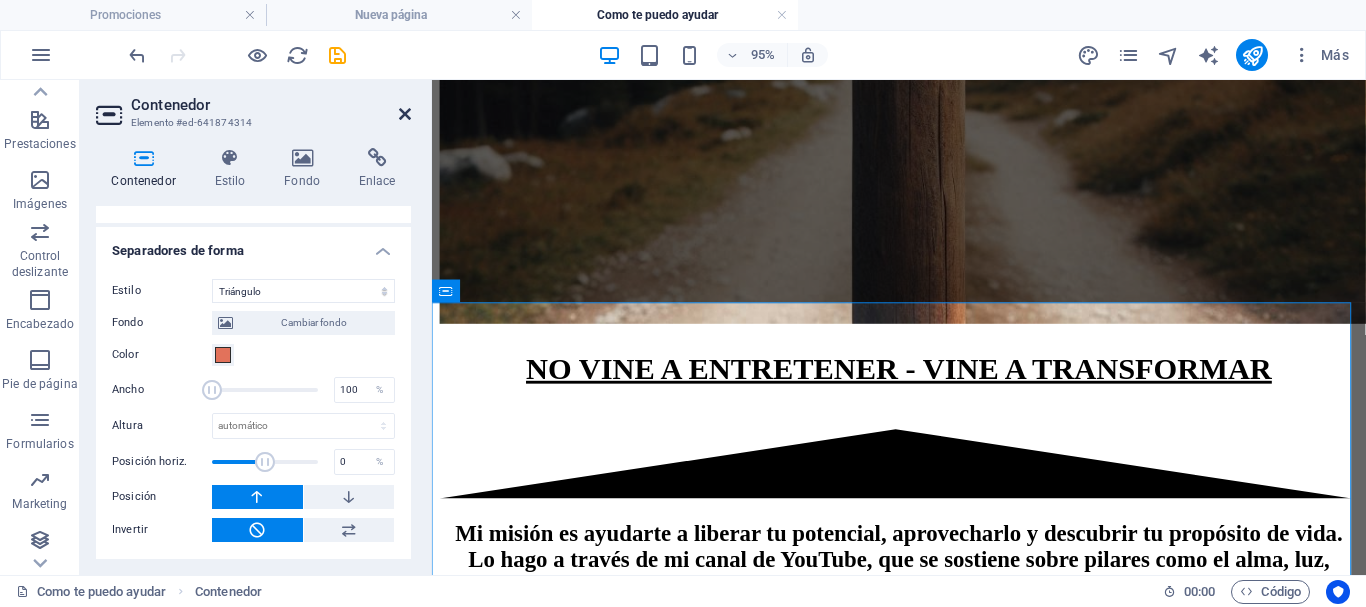 click at bounding box center [405, 114] 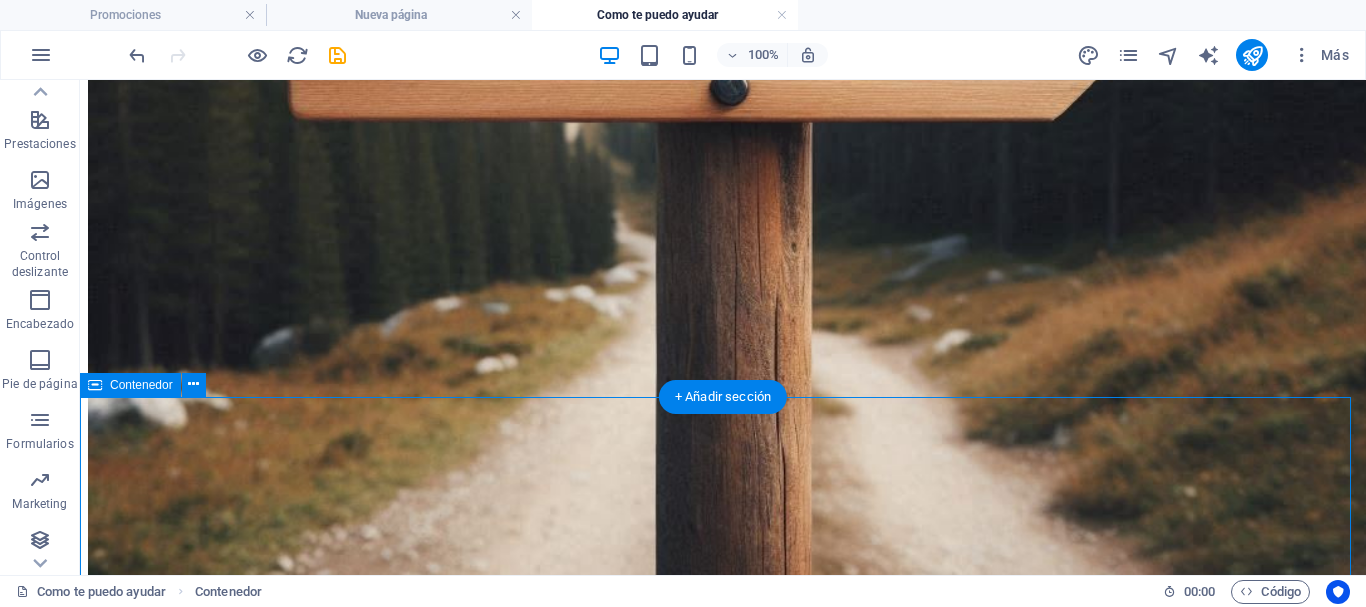 scroll, scrollTop: 1147, scrollLeft: 0, axis: vertical 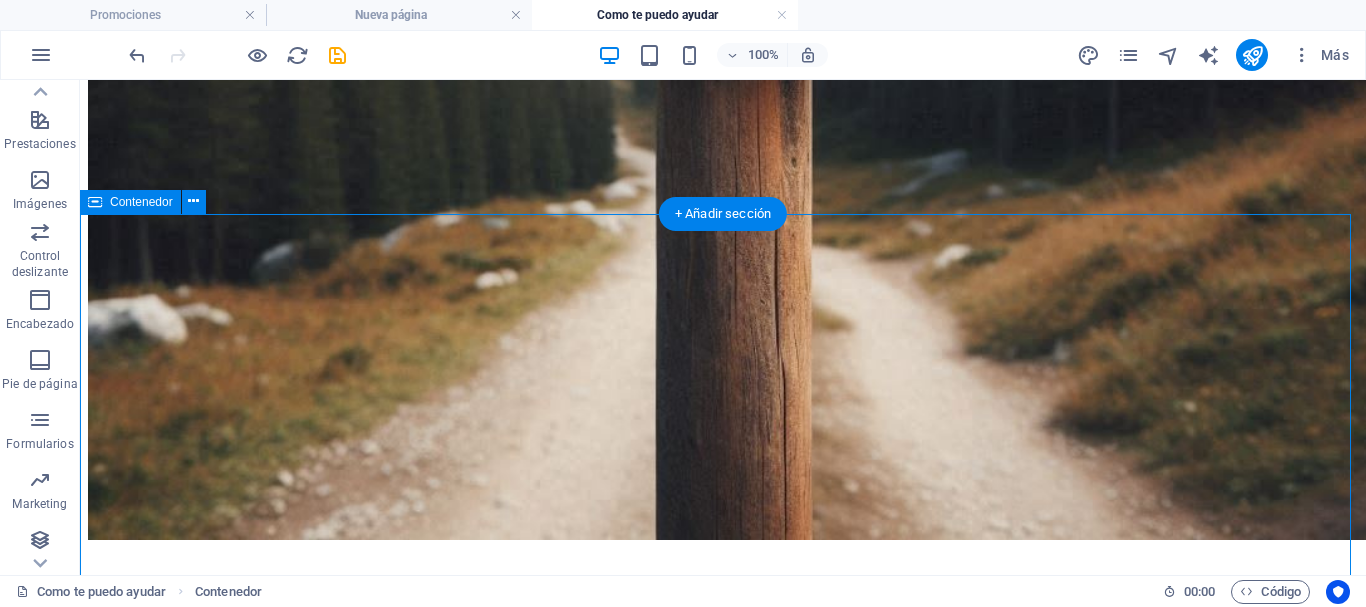 click on "Mi misión es ayudarte a liberar tu potencial, aprovecharlo y descubrir tu propósito de vida. Lo hago a través de mi canal de YouTube, que se sostiene sobre pilares como el alma, luz, meditación o duelo entre otros. También encontrarás herramientas de autoaprendizaje con retos basados en la persistencia para que integres cada aprendizaje en tu vida cotidiana. Además, de sesiones personalizadas que encontrarás aquí. ✨ Testimonio Reciente ✨ "Gracias [NAME], después de la sesión entendí por qué repetía conflictos en mis relaciones. ¡Ahora estoy en el camino correcto!" – [NAME] ALGUNA DE MIS RESEÑAS" at bounding box center (723, 2940) 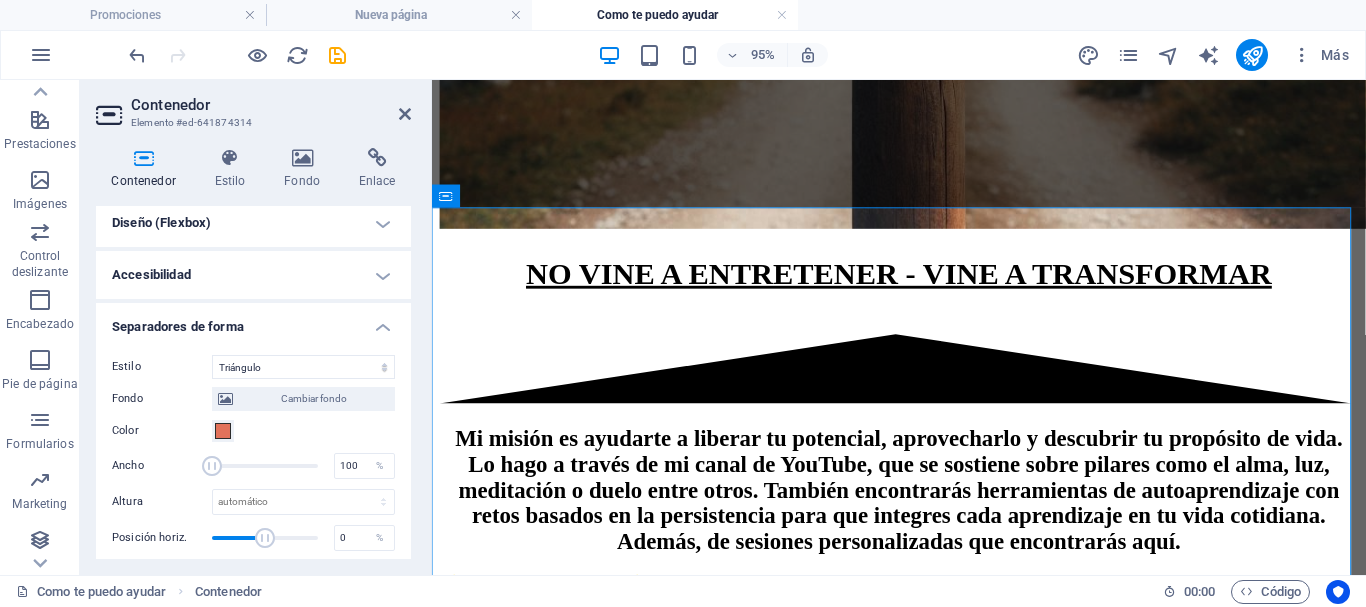 scroll, scrollTop: 376, scrollLeft: 0, axis: vertical 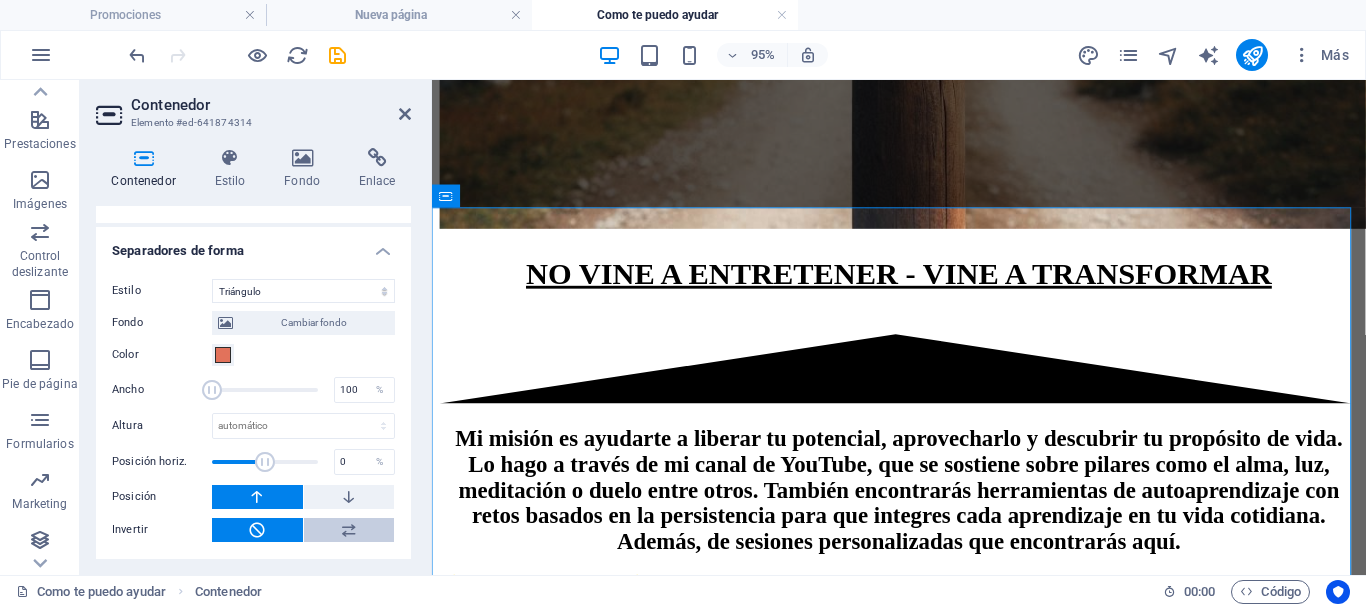 click at bounding box center [349, 530] 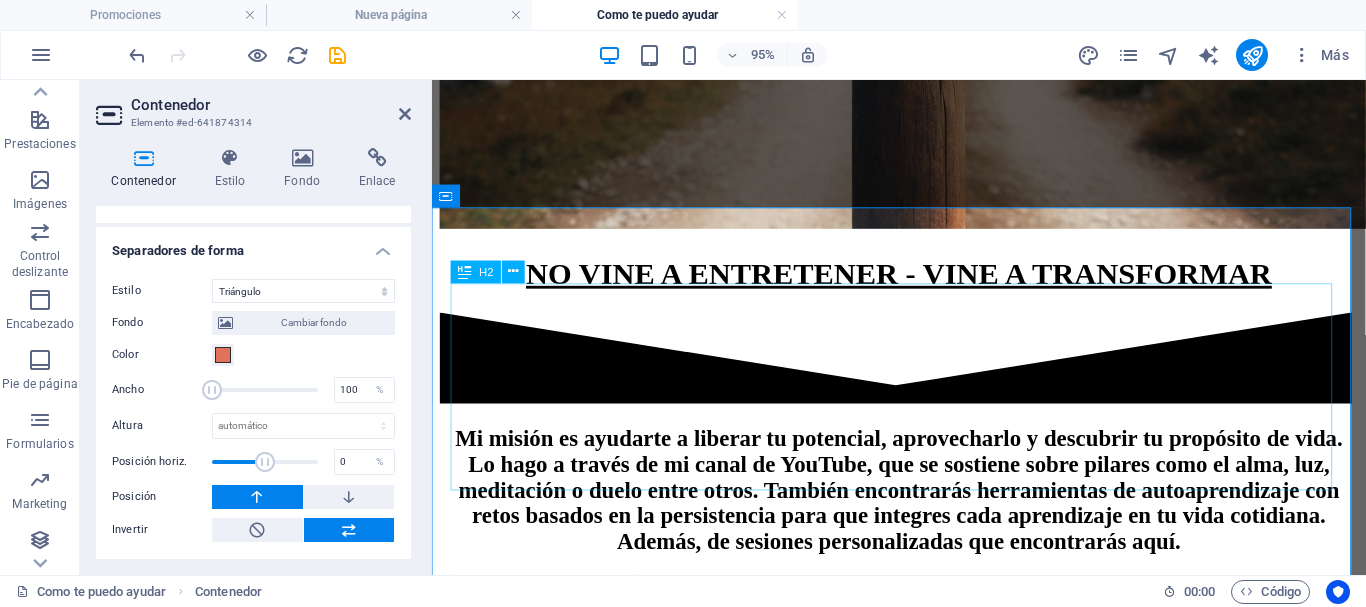 scroll, scrollTop: 1047, scrollLeft: 0, axis: vertical 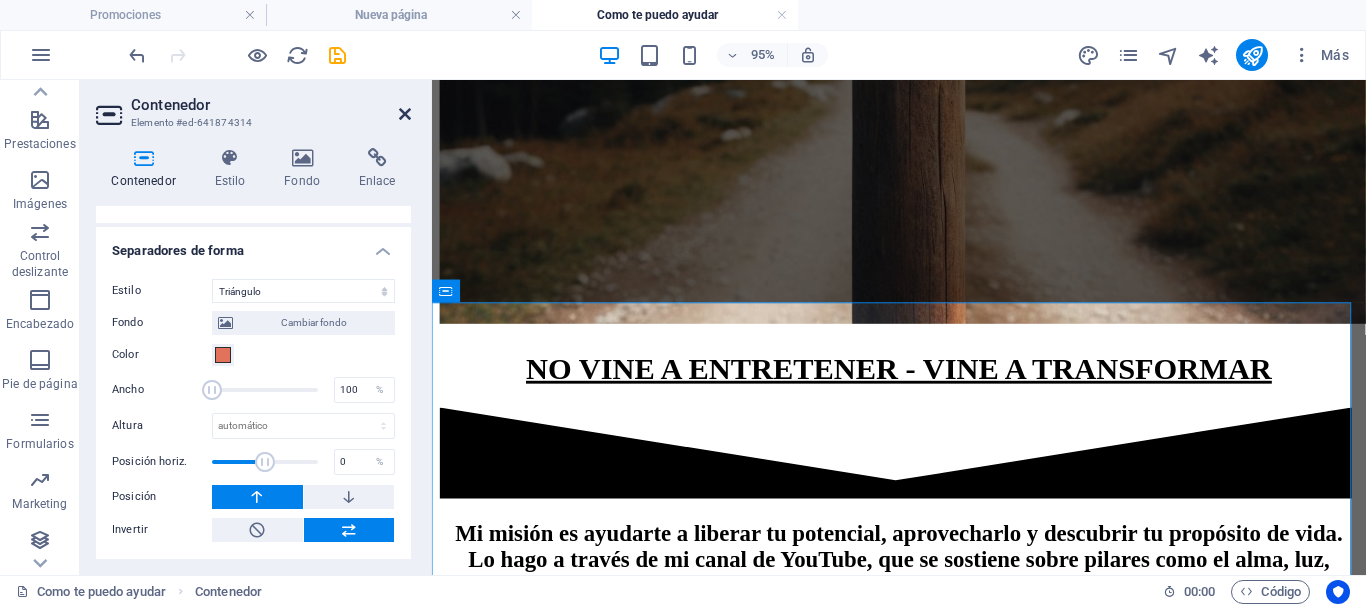 click at bounding box center (405, 114) 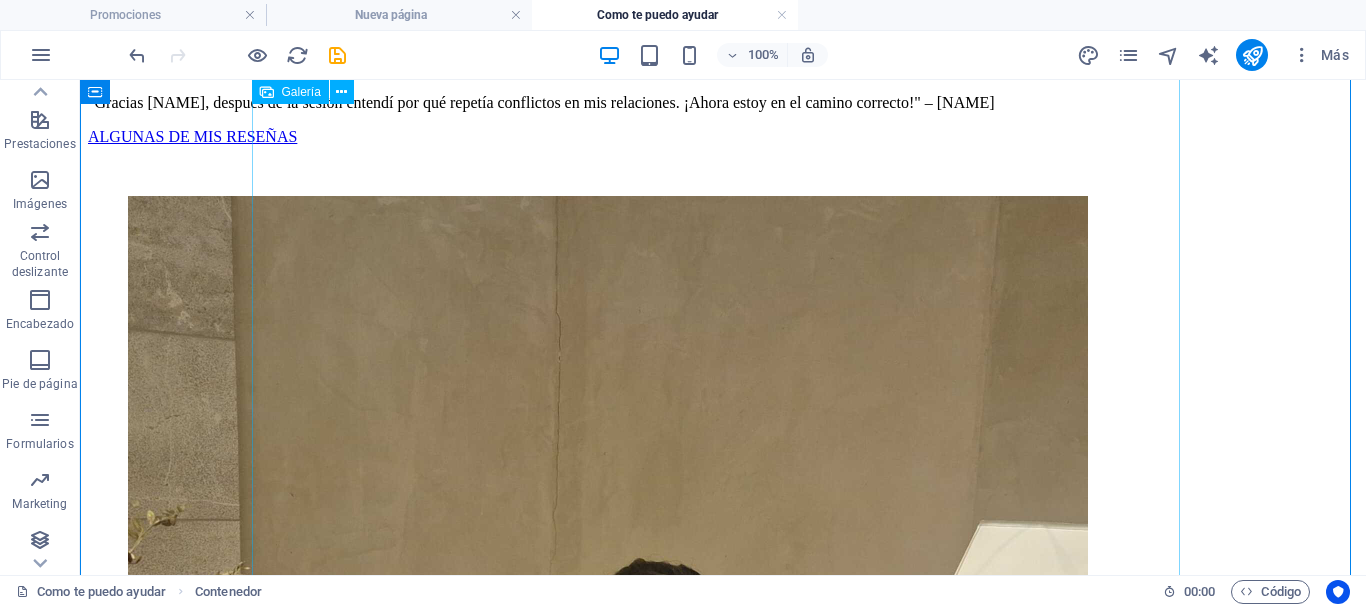 scroll, scrollTop: 2047, scrollLeft: 0, axis: vertical 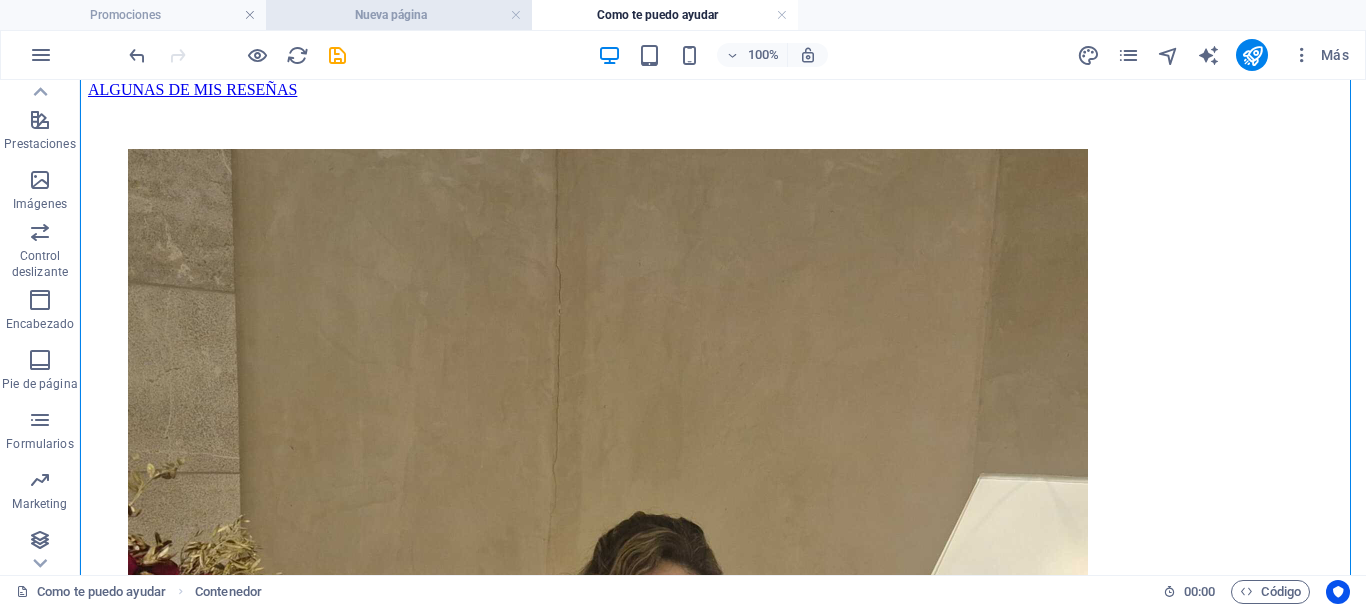 click on "Nueva página" at bounding box center (399, 15) 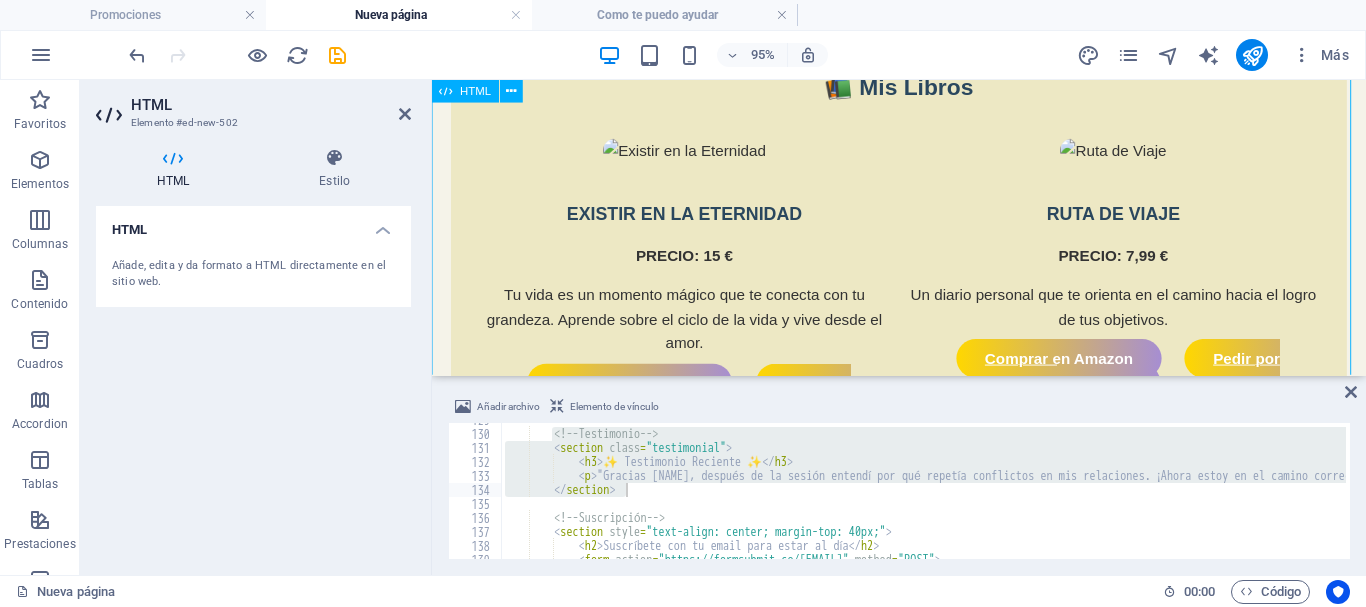 scroll, scrollTop: 861, scrollLeft: 0, axis: vertical 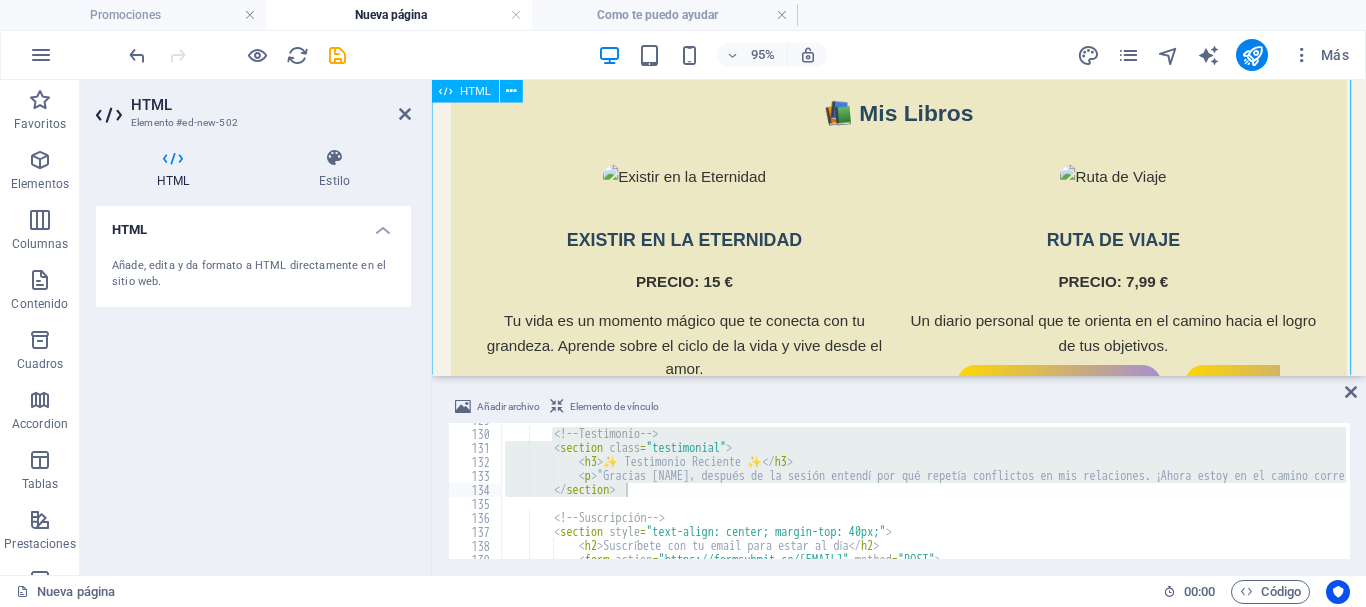 click on "Cómo te puedo ayudar - Caminando con [NAME]
__NO VINE A ENTRETENER - VINE A TRANSFORMAR__
Mi misión es ayudarte a liberar tu potencial, aprovecharlo y descubrir tu propósito de vida.
Reserva tu sesión ahora
✨ Sesión del Alma (20 min | 20 €)
Descubre mensajes de guías, vidas pasadas o bloqueos emocionales.
Reservar ahora
🌱 Coaching Emocional
Trabajo personalizado para superar miedos y tomar decisiones clave.
Más info
📚 Mis Libros
EXISTIR EN LA ETERNIDAD
PRECIO: 15 €
Comprar en Amazon" at bounding box center (923, 108) 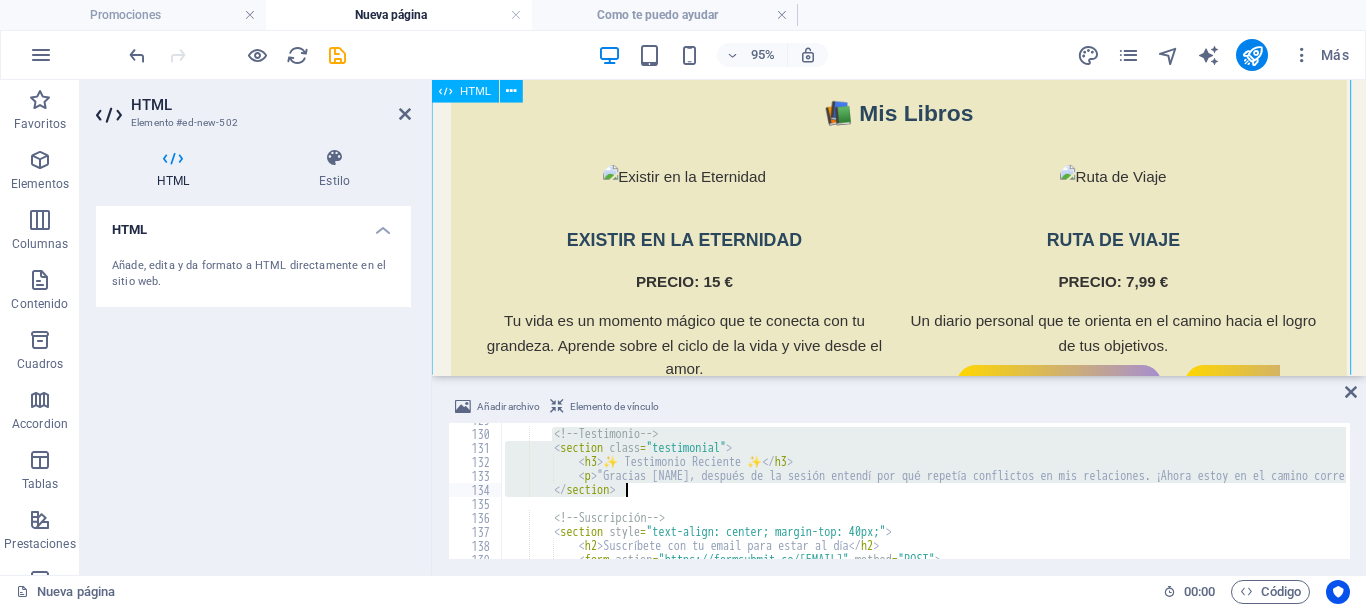 click on "Cómo te puedo ayudar - Caminando con [NAME]
__NO VINE A ENTRETENER - VINE A TRANSFORMAR__
Mi misión es ayudarte a liberar tu potencial, aprovecharlo y descubrir tu propósito de vida.
Reserva tu sesión ahora
✨ Sesión del Alma (20 min | 20 €)
Descubre mensajes de guías, vidas pasadas o bloqueos emocionales.
Reservar ahora
🌱 Coaching Emocional
Trabajo personalizado para superar miedos y tomar decisiones clave.
Más info
📚 Mis Libros
EXISTIR EN LA ETERNIDAD
PRECIO: 15 €
Comprar en Amazon" at bounding box center (923, 108) 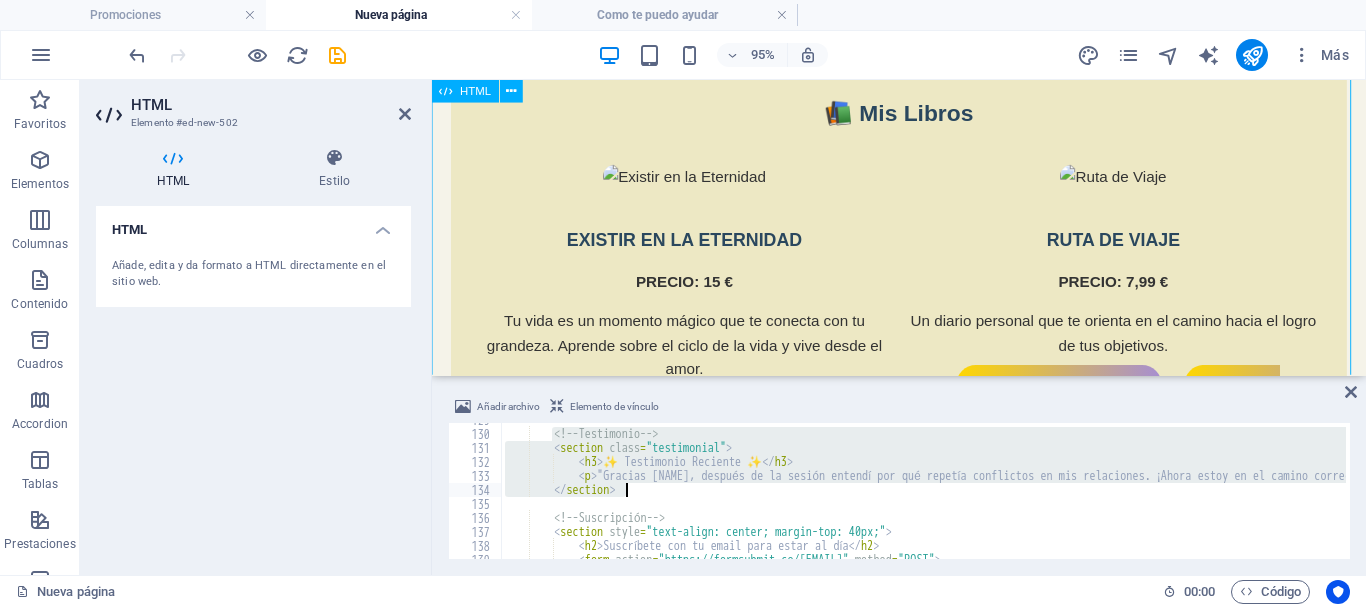 click on "Cómo te puedo ayudar - Caminando con [NAME]
__NO VINE A ENTRETENER - VINE A TRANSFORMAR__
Mi misión es ayudarte a liberar tu potencial, aprovecharlo y descubrir tu propósito de vida.
Reserva tu sesión ahora
✨ Sesión del Alma (20 min | 20 €)
Descubre mensajes de guías, vidas pasadas o bloqueos emocionales.
Reservar ahora
🌱 Coaching Emocional
Trabajo personalizado para superar miedos y tomar decisiones clave.
Más info
📚 Mis Libros
EXISTIR EN LA ETERNIDAD
PRECIO: 15 €
Comprar en Amazon" at bounding box center [923, 108] 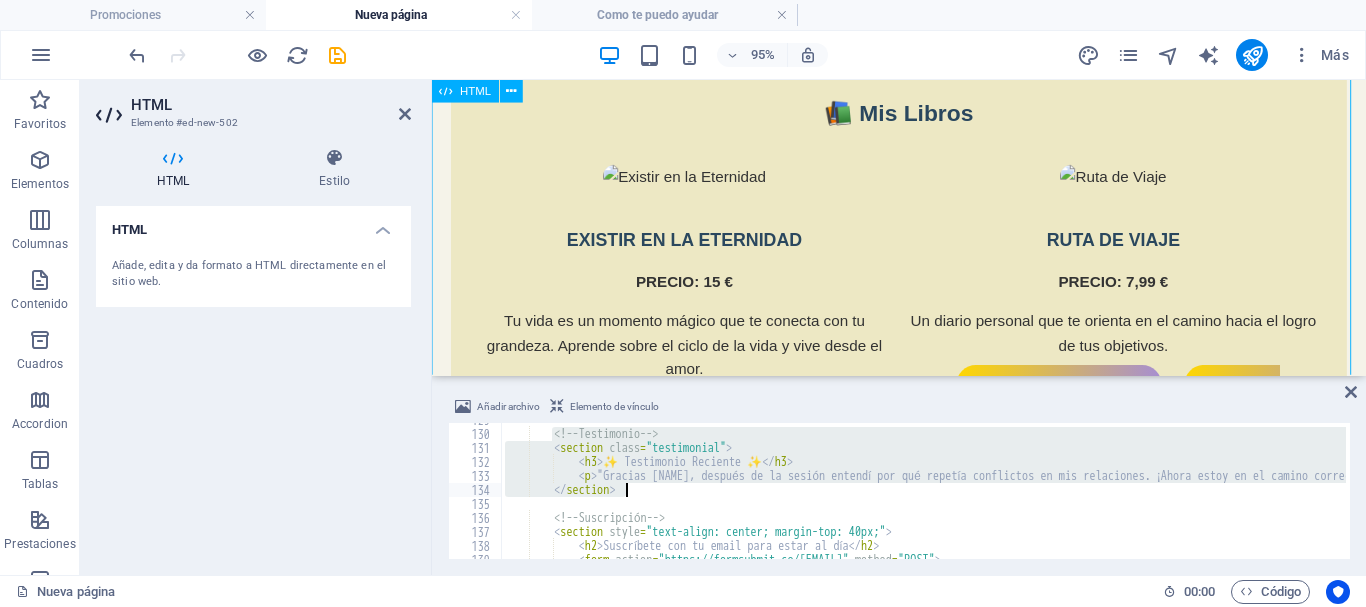 click on "Cómo te puedo ayudar - Caminando con [NAME]
__NO VINE A ENTRETENER - VINE A TRANSFORMAR__
Mi misión es ayudarte a liberar tu potencial, aprovecharlo y descubrir tu propósito de vida.
Reserva tu sesión ahora
✨ Sesión del Alma (20 min | 20 €)
Descubre mensajes de guías, vidas pasadas o bloqueos emocionales.
Reservar ahora
🌱 Coaching Emocional
Trabajo personalizado para superar miedos y tomar decisiones clave.
Más info
📚 Mis Libros
EXISTIR EN LA ETERNIDAD
PRECIO: 15 €
Comprar en Amazon" at bounding box center [923, 108] 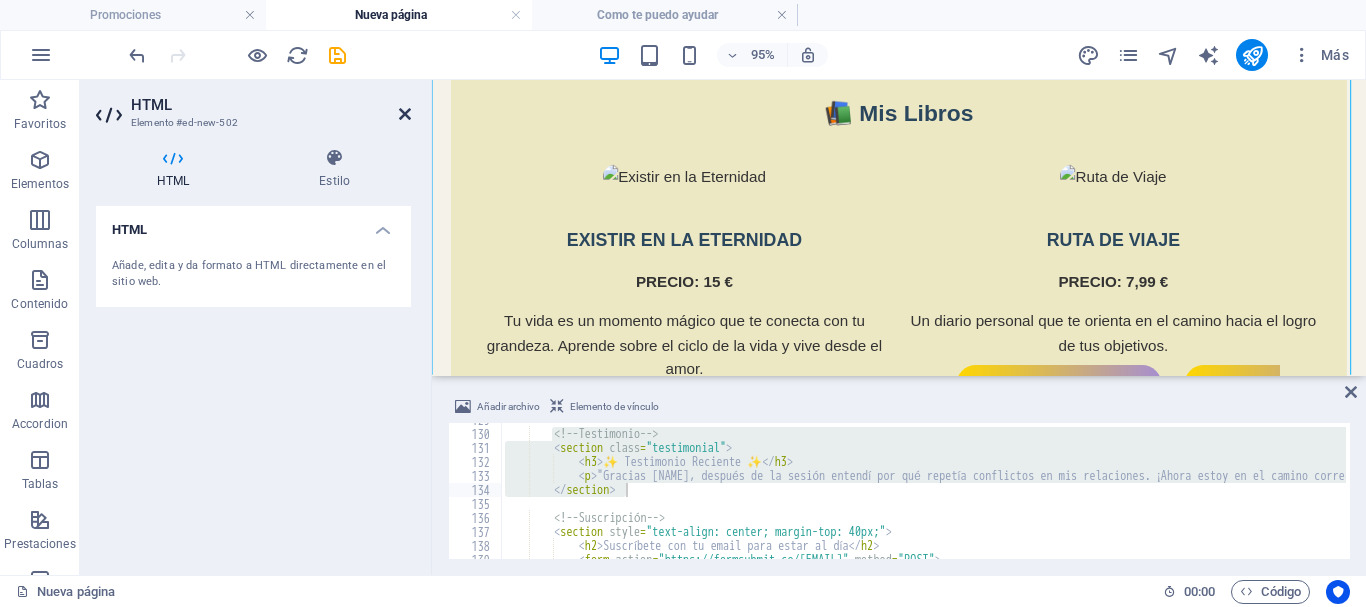 drag, startPoint x: 398, startPoint y: 115, endPoint x: 416, endPoint y: 121, distance: 18.973665 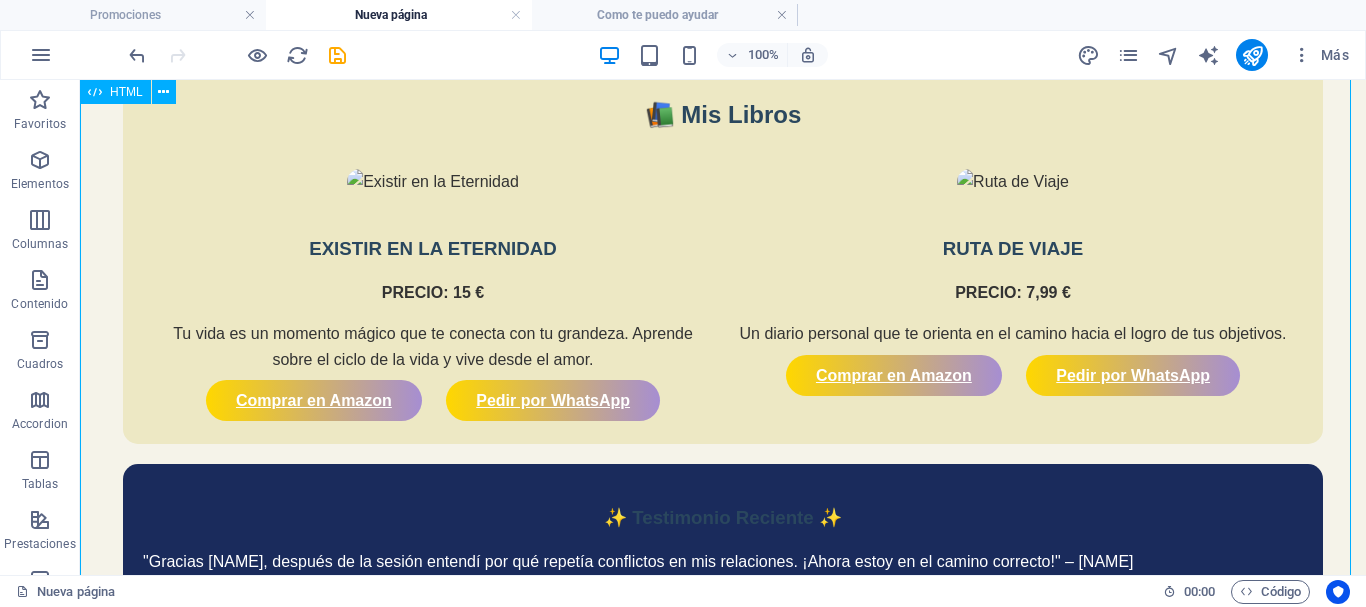 click on "Cómo te puedo ayudar - Caminando con [NAME]
__NO VINE A ENTRETENER - VINE A TRANSFORMAR__
Mi misión es ayudarte a liberar tu potencial, aprovecharlo y descubrir tu propósito de vida.
Reserva tu sesión ahora
✨ Sesión del Alma (20 min | 20 €)
Descubre mensajes de guías, vidas pasadas o bloqueos emocionales.
Reservar ahora
🌱 Coaching Emocional
Trabajo personalizado para superar miedos y tomar decisiones clave.
Más info
📚 Mis Libros
EXISTIR EN LA ETERNIDAD
PRECIO: 15 €
Comprar en Amazon" at bounding box center [723, 69] 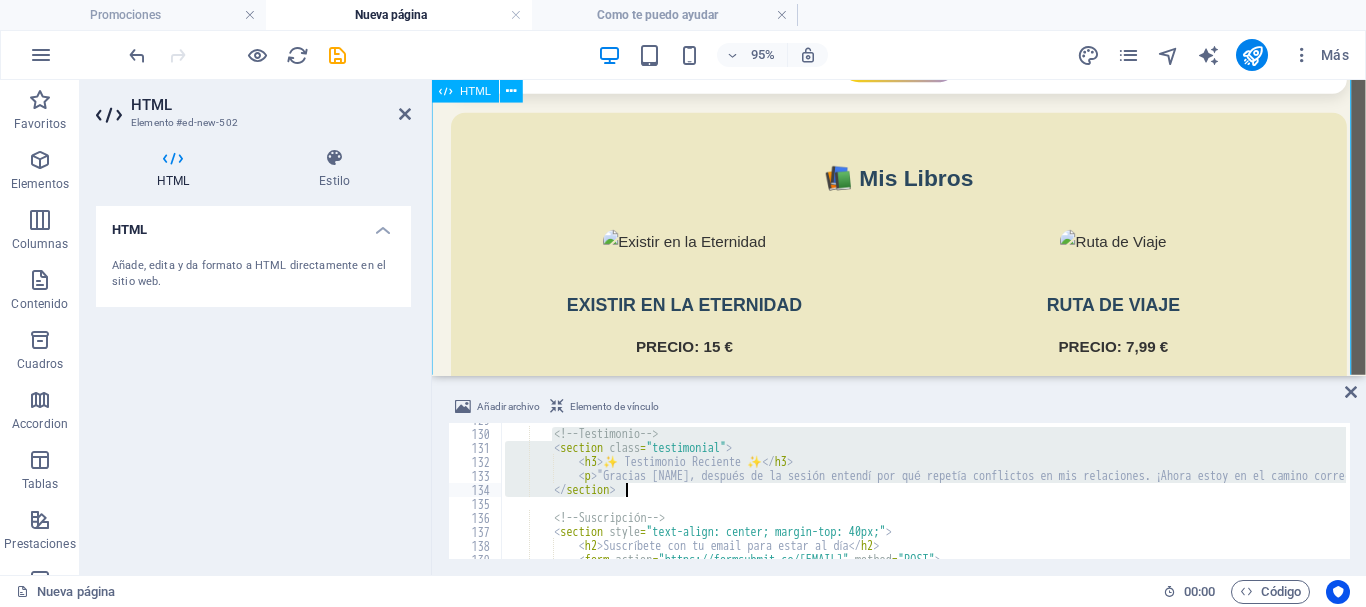 scroll, scrollTop: 761, scrollLeft: 0, axis: vertical 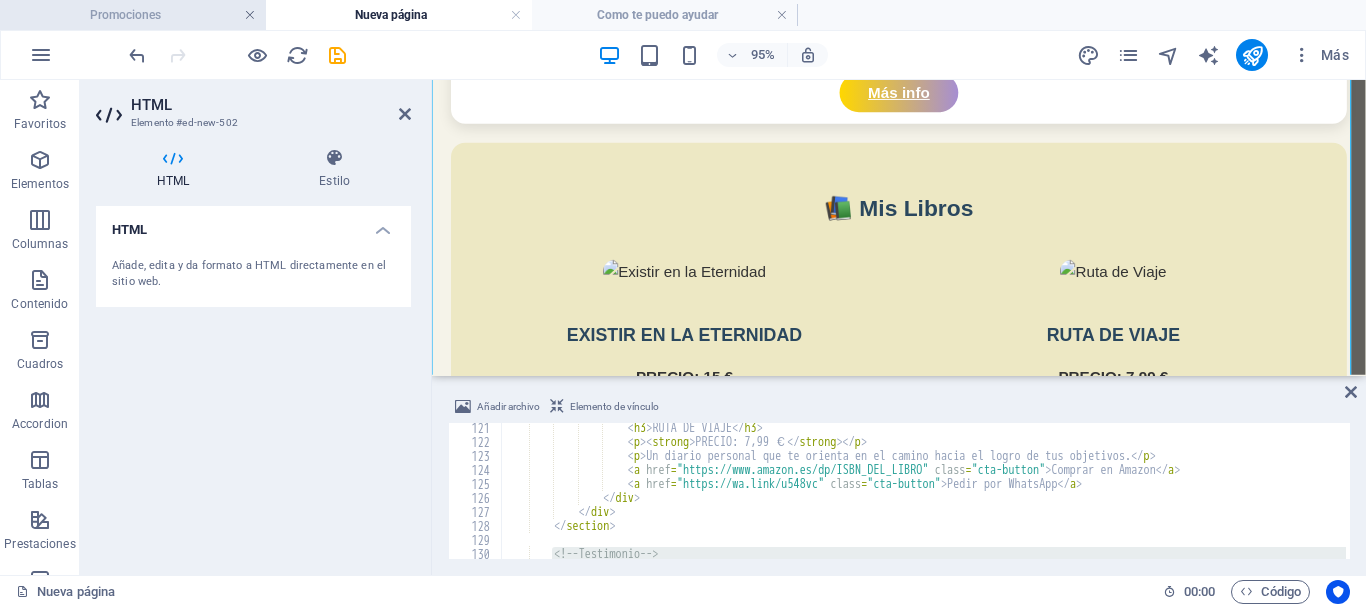 click at bounding box center (250, 15) 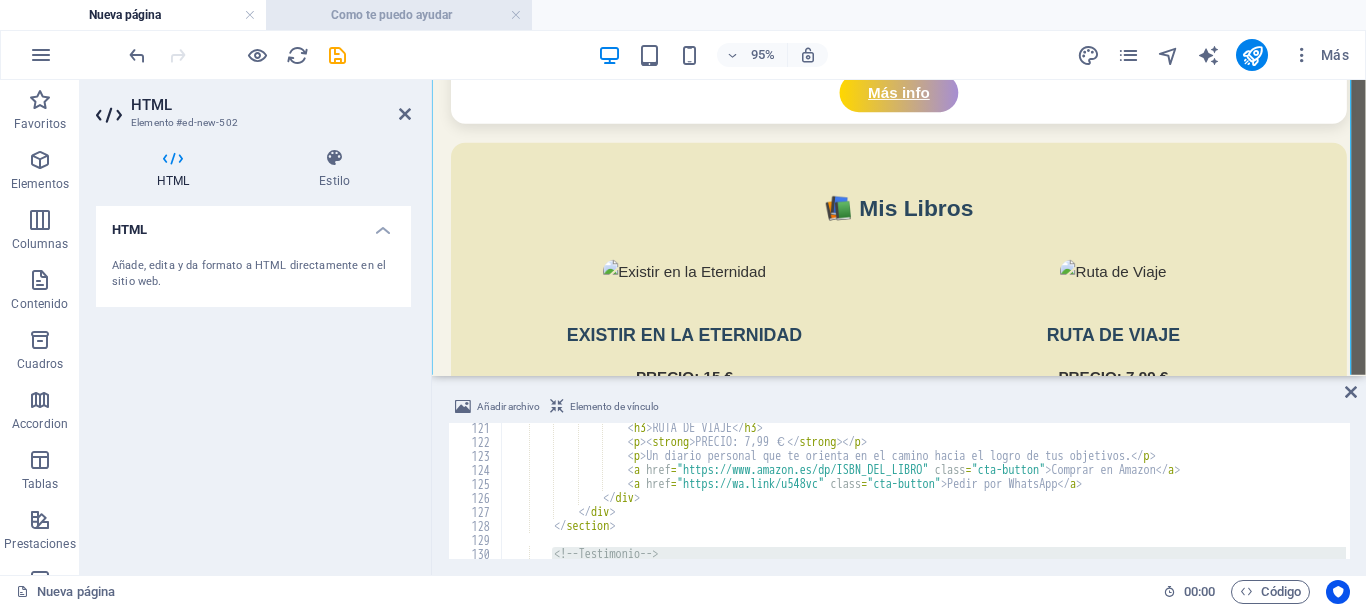 click on "Como te puedo ayudar" at bounding box center [399, 15] 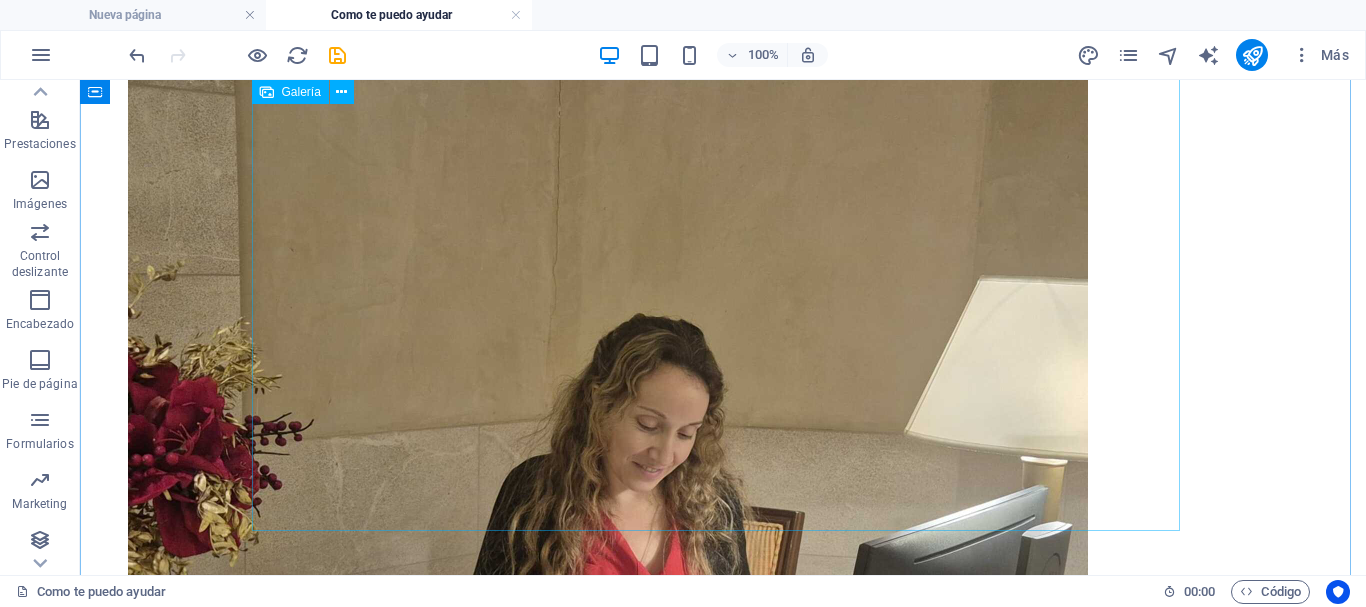 scroll, scrollTop: 2247, scrollLeft: 0, axis: vertical 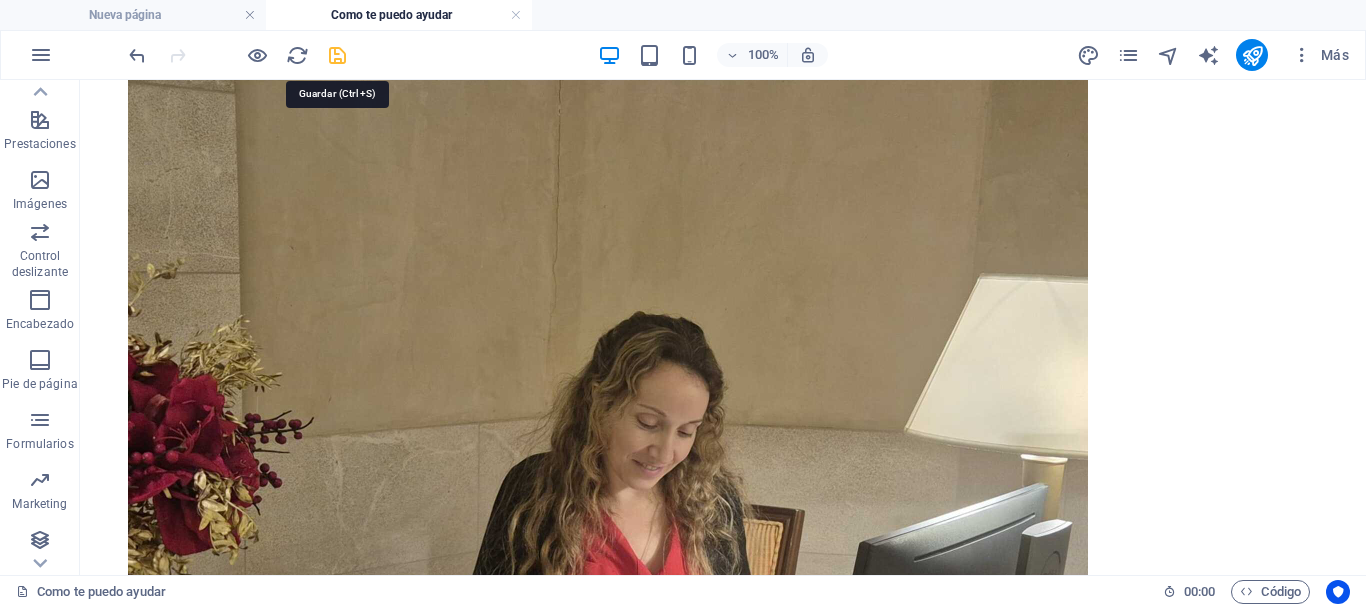 click at bounding box center (337, 55) 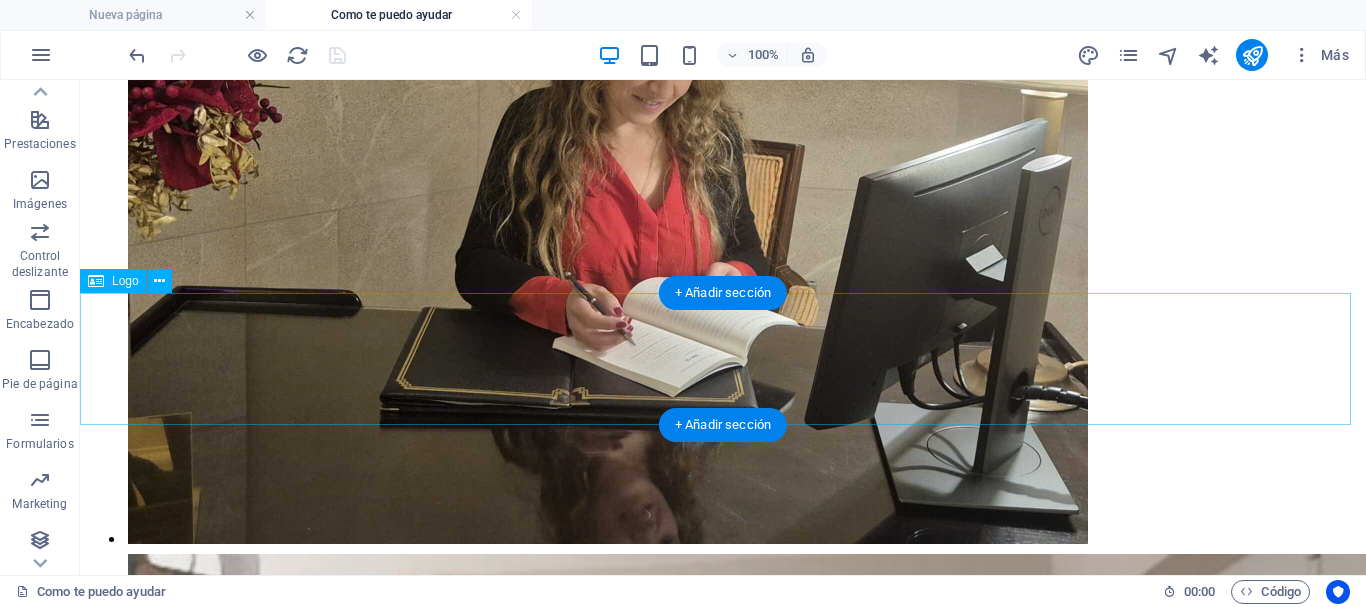 scroll, scrollTop: 2600, scrollLeft: 0, axis: vertical 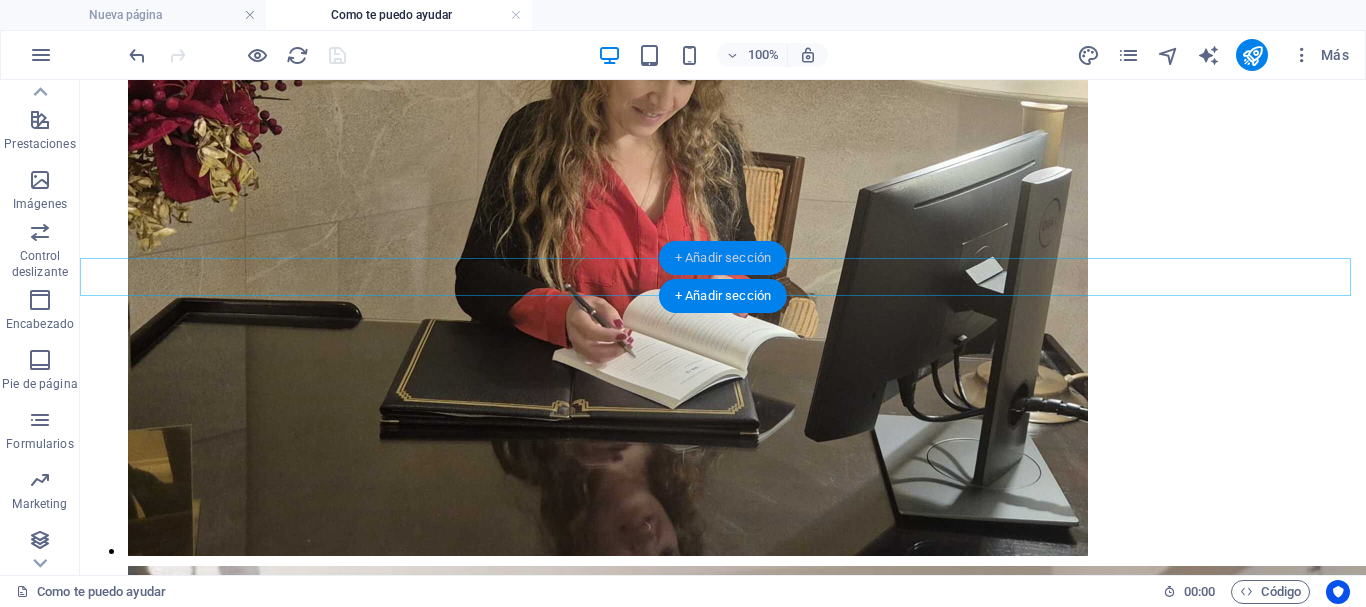 click on "+ Añadir sección" at bounding box center [723, 258] 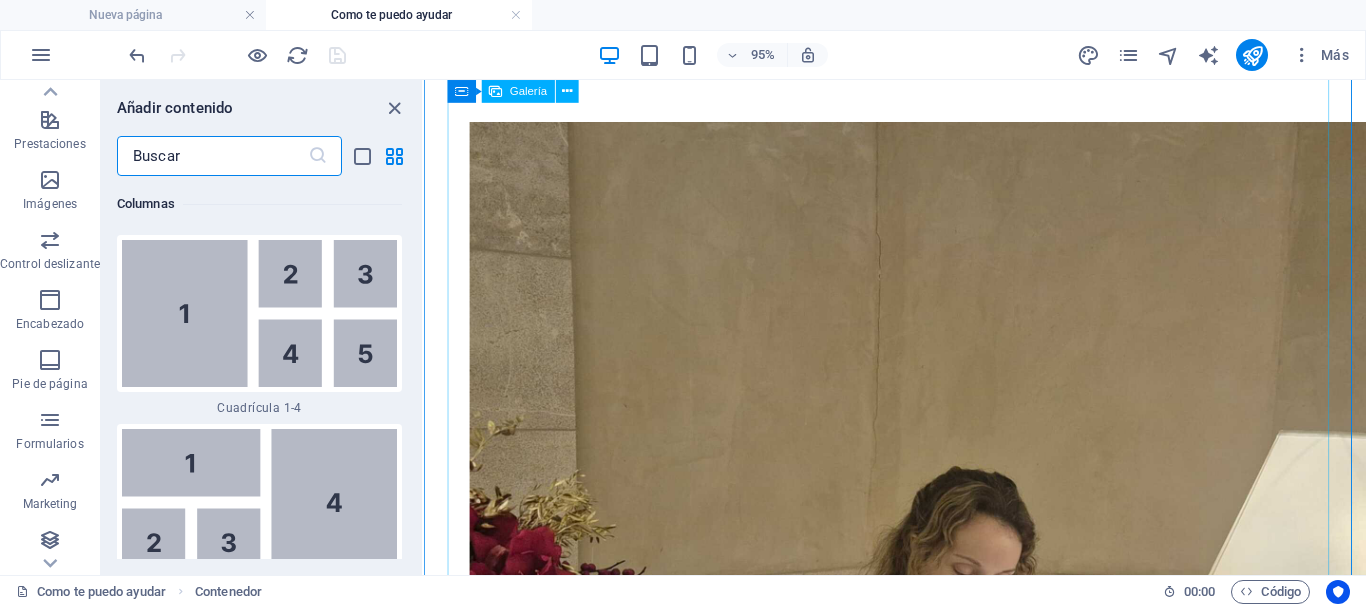 scroll, scrollTop: 6808, scrollLeft: 0, axis: vertical 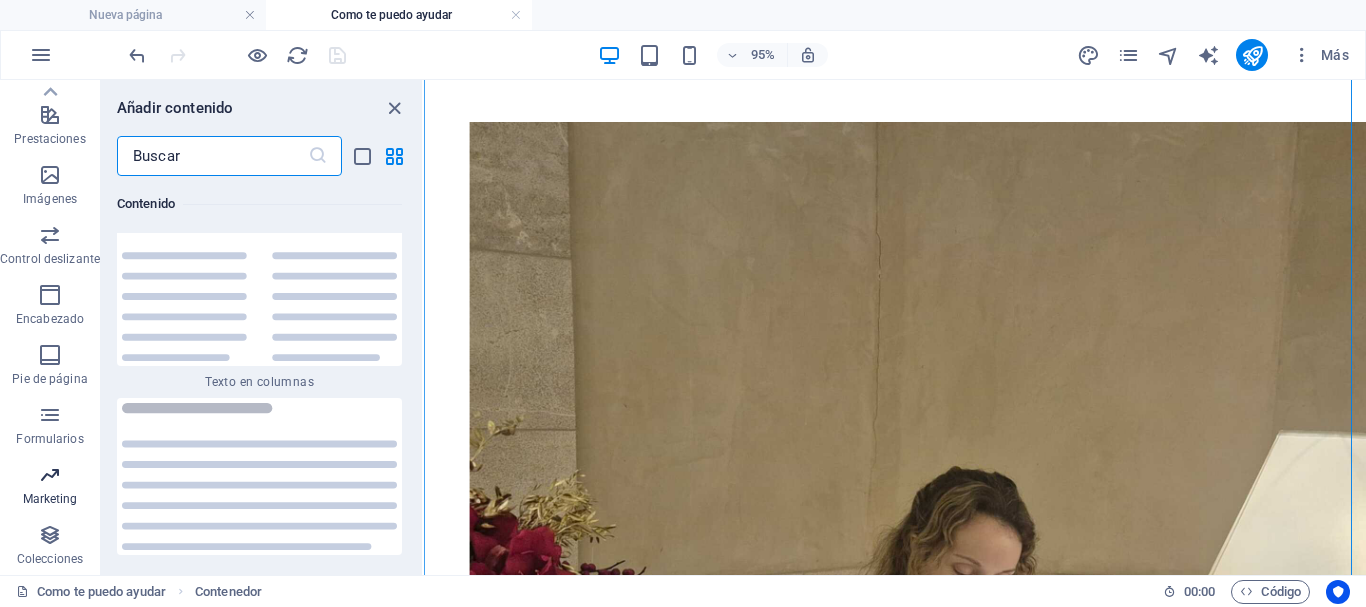 click at bounding box center [50, 475] 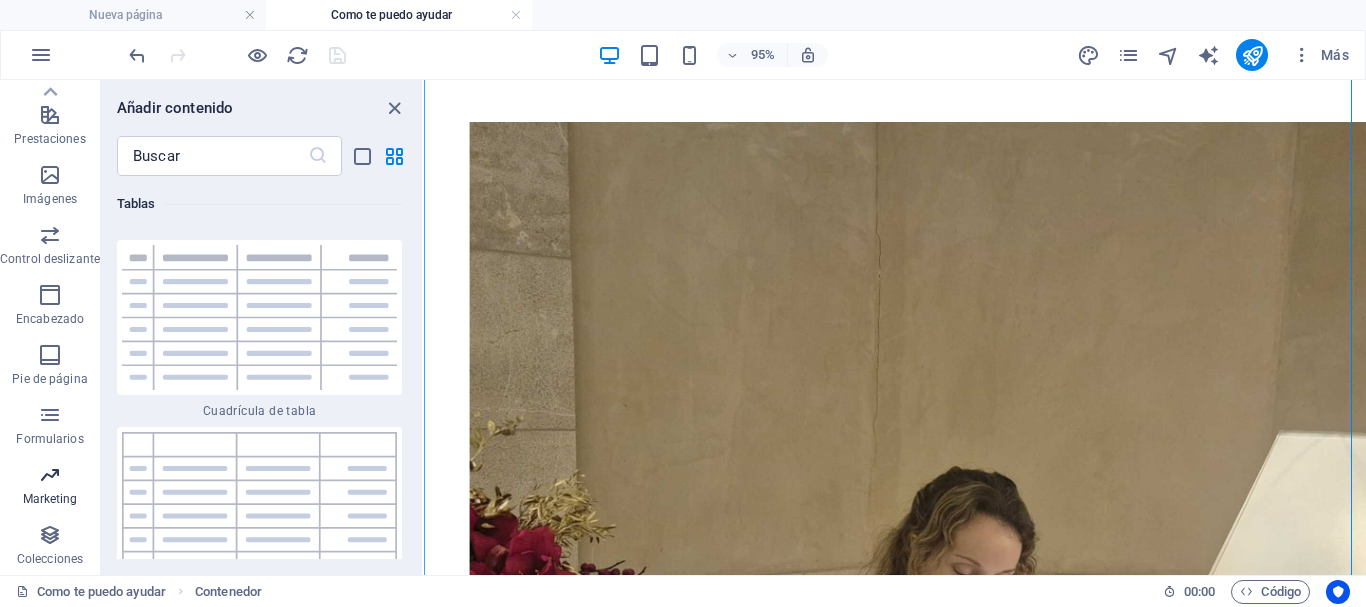 scroll, scrollTop: 32695, scrollLeft: 0, axis: vertical 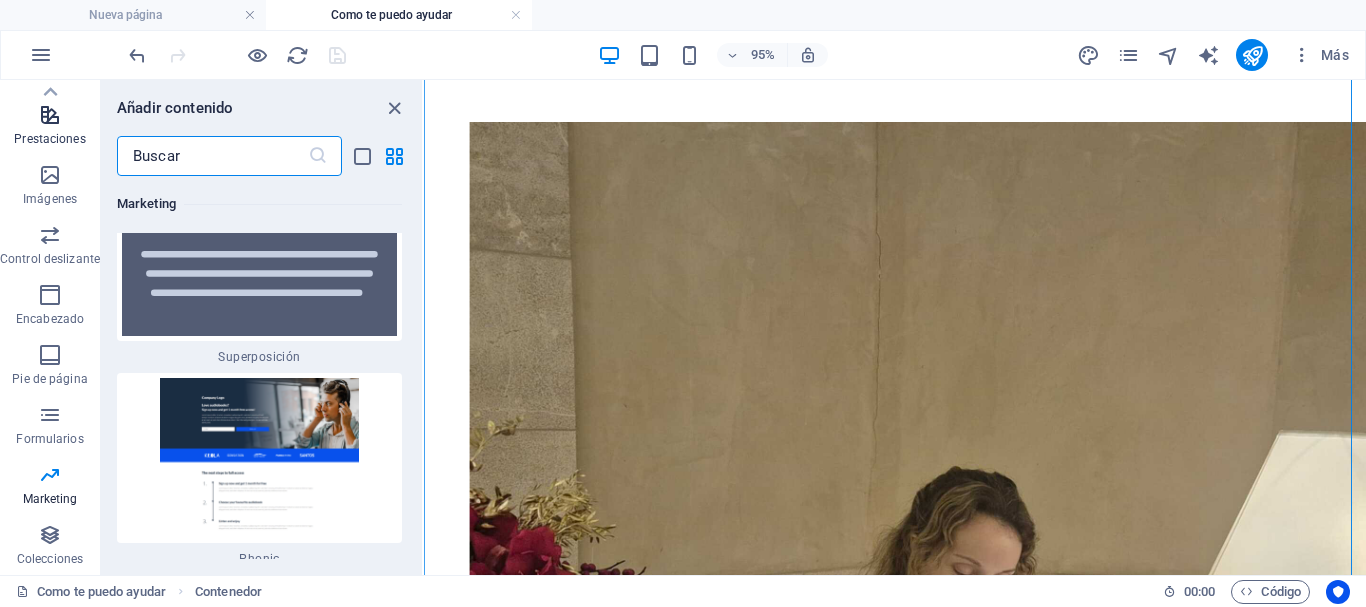 drag, startPoint x: 114, startPoint y: 152, endPoint x: 78, endPoint y: 152, distance: 36 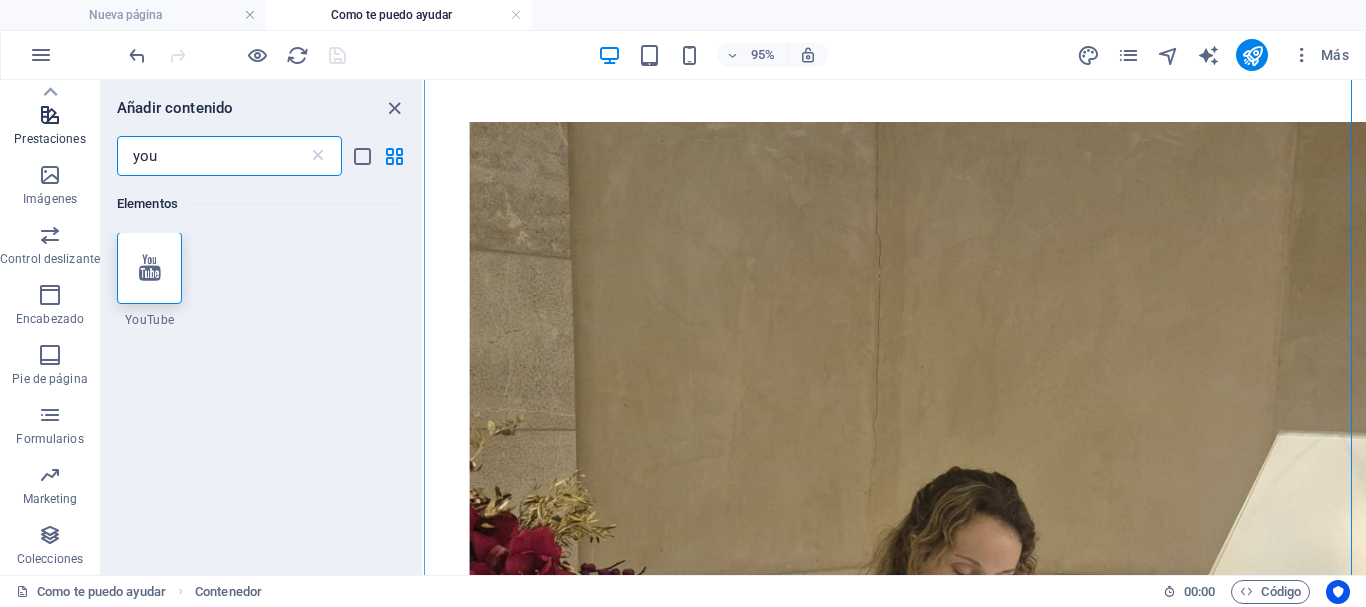 scroll, scrollTop: 0, scrollLeft: 0, axis: both 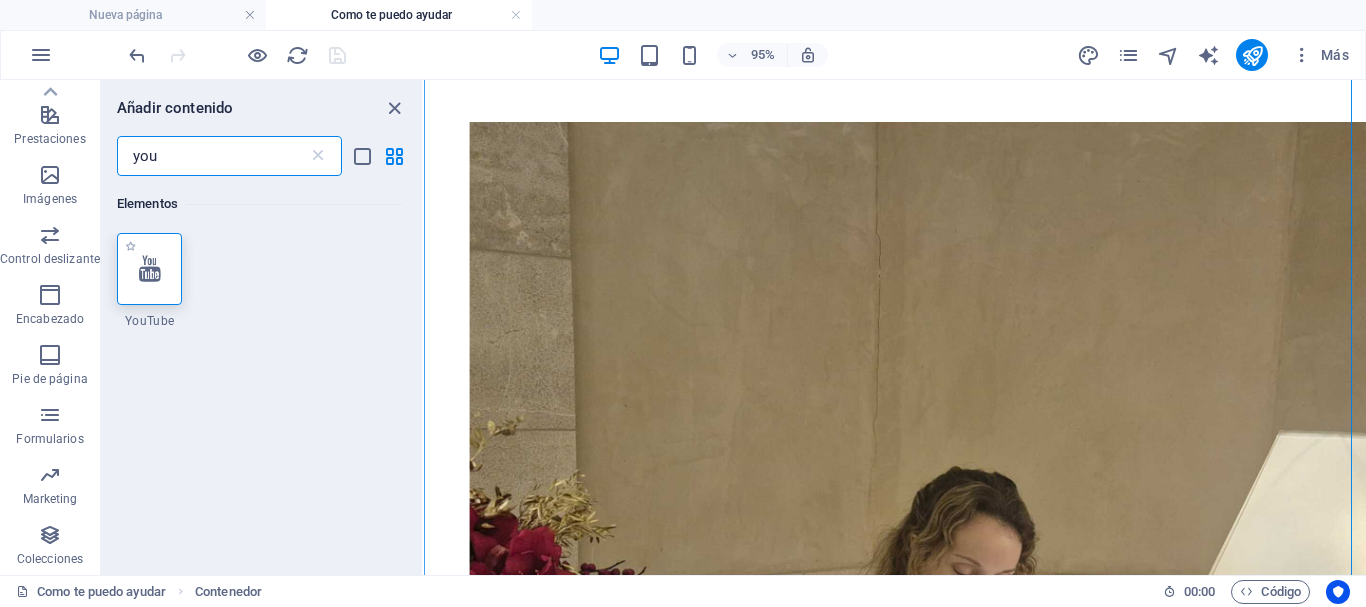 type on "you" 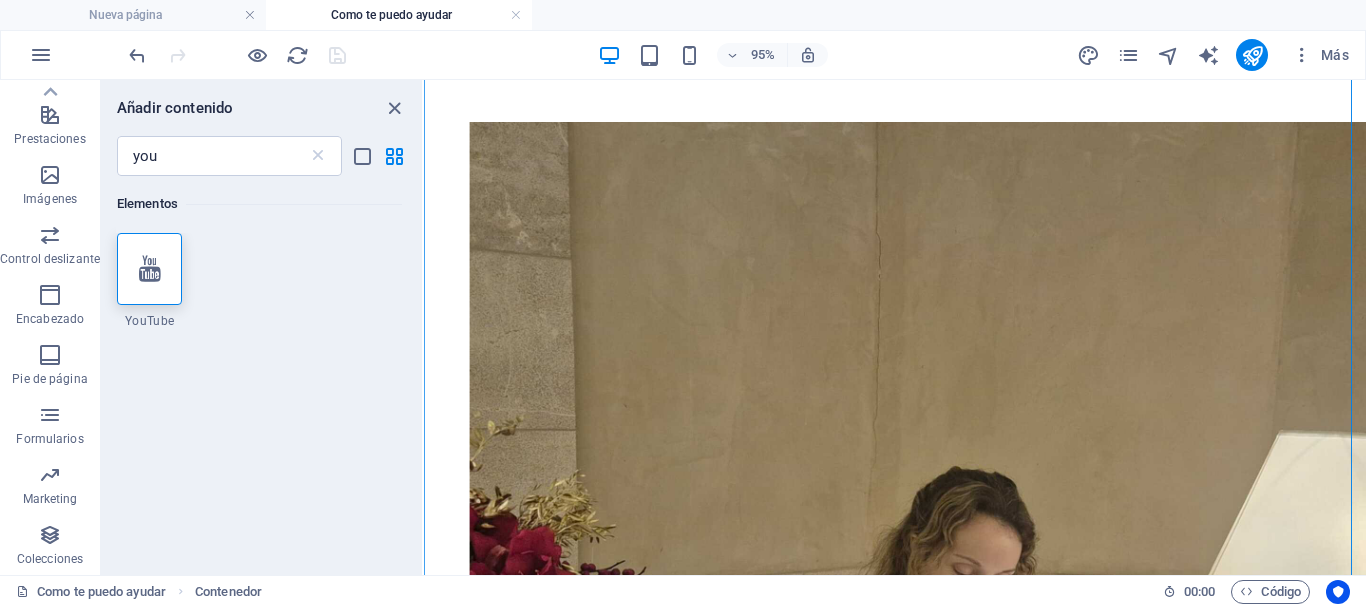 click at bounding box center (150, 269) 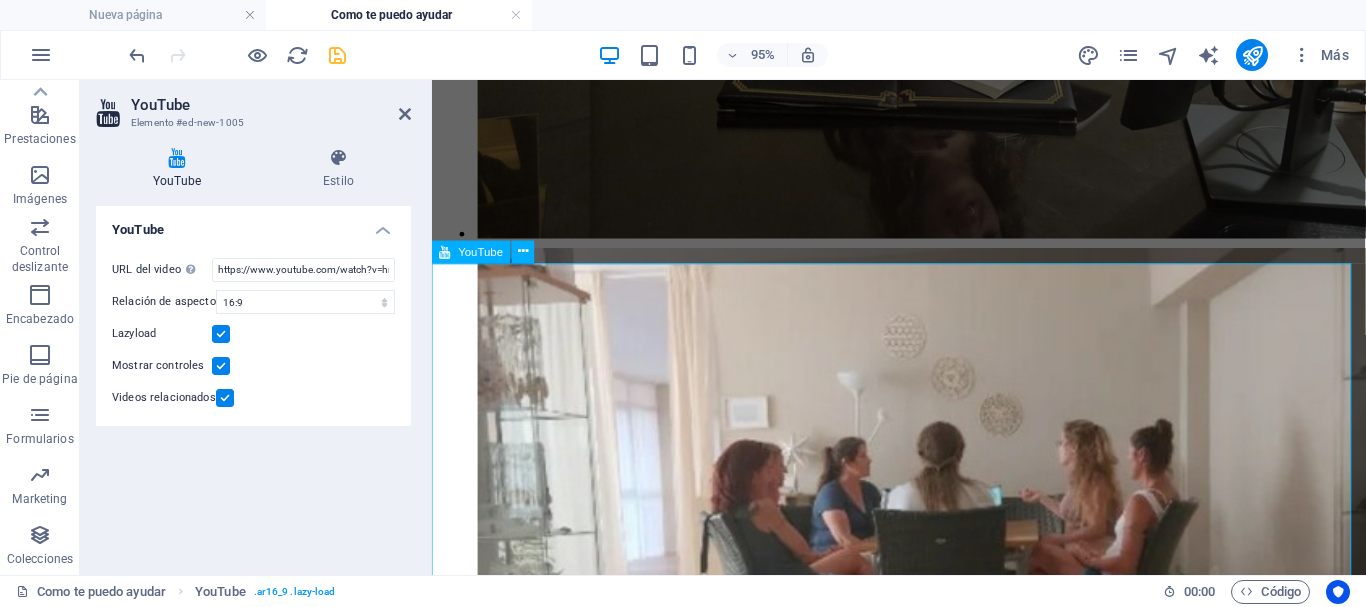 scroll, scrollTop: 2897, scrollLeft: 0, axis: vertical 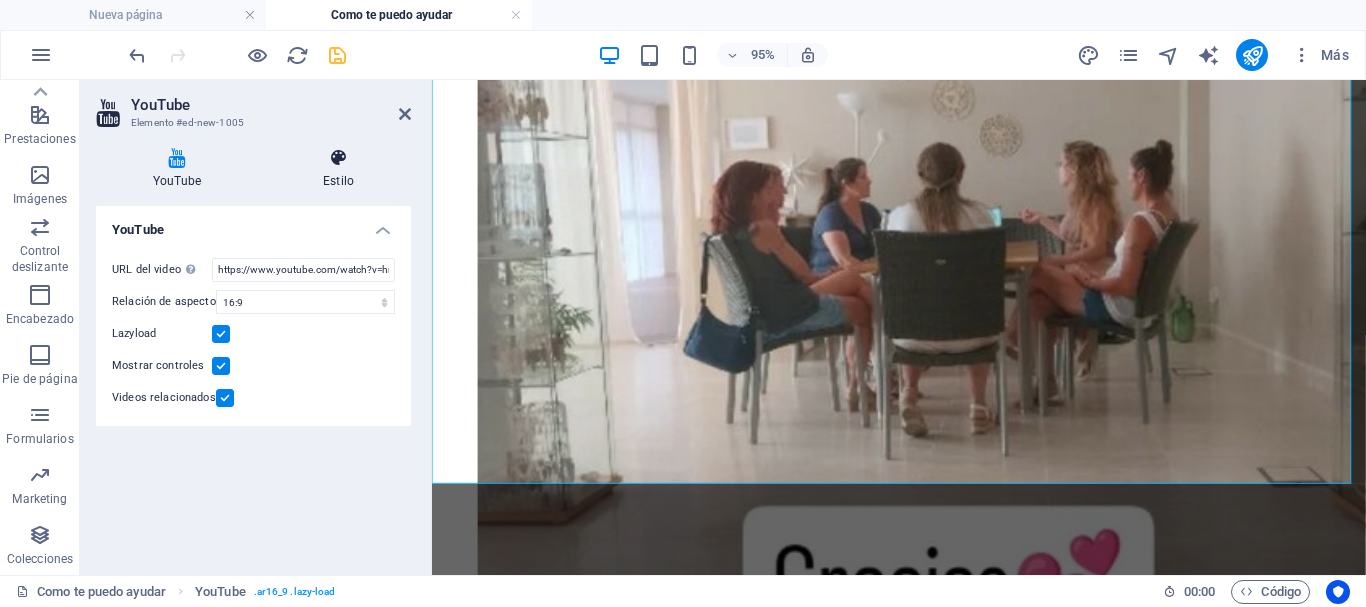 click at bounding box center [338, 158] 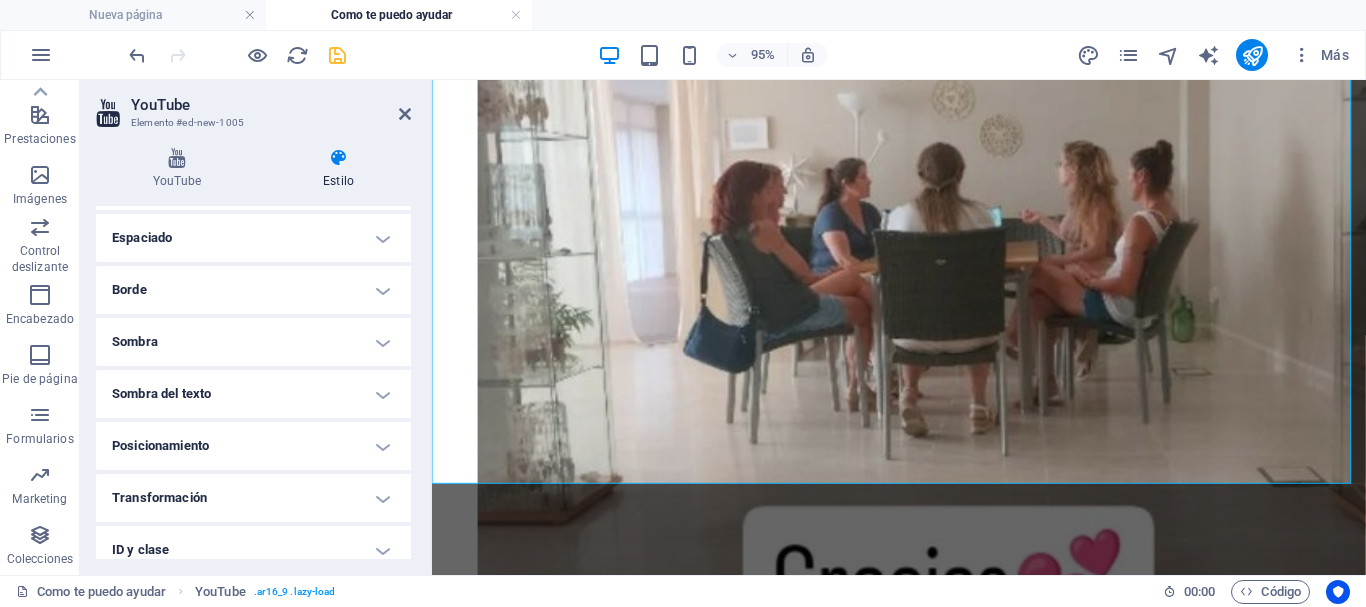 scroll, scrollTop: 0, scrollLeft: 0, axis: both 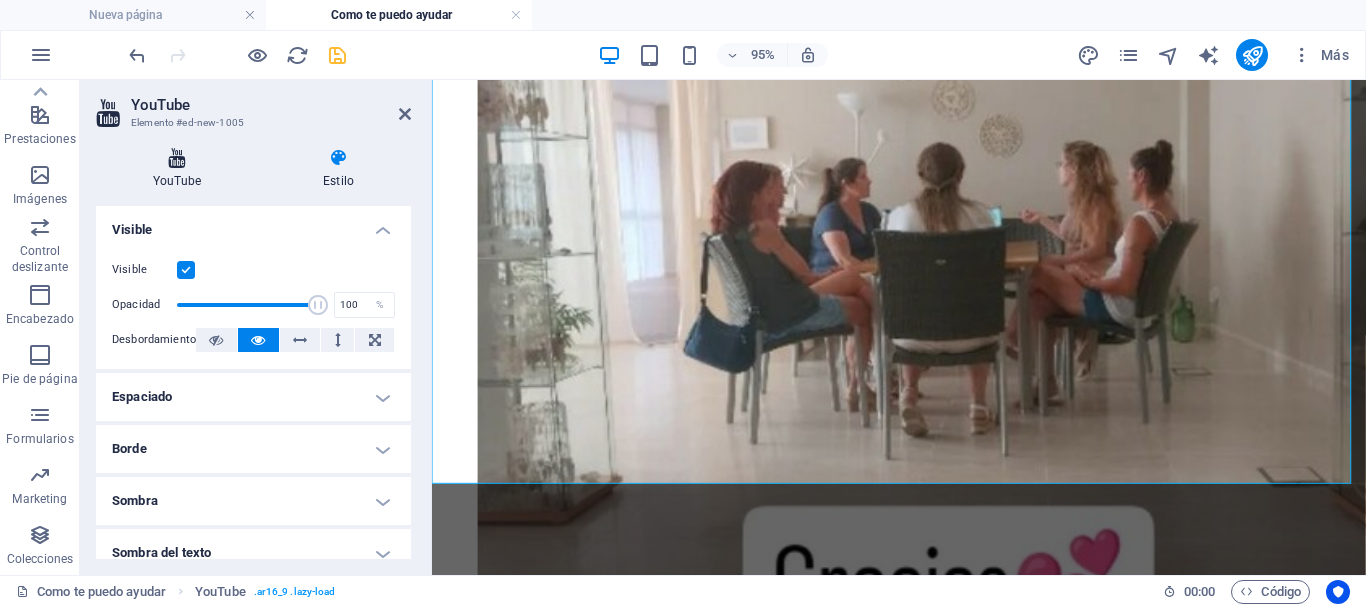 click at bounding box center (177, 158) 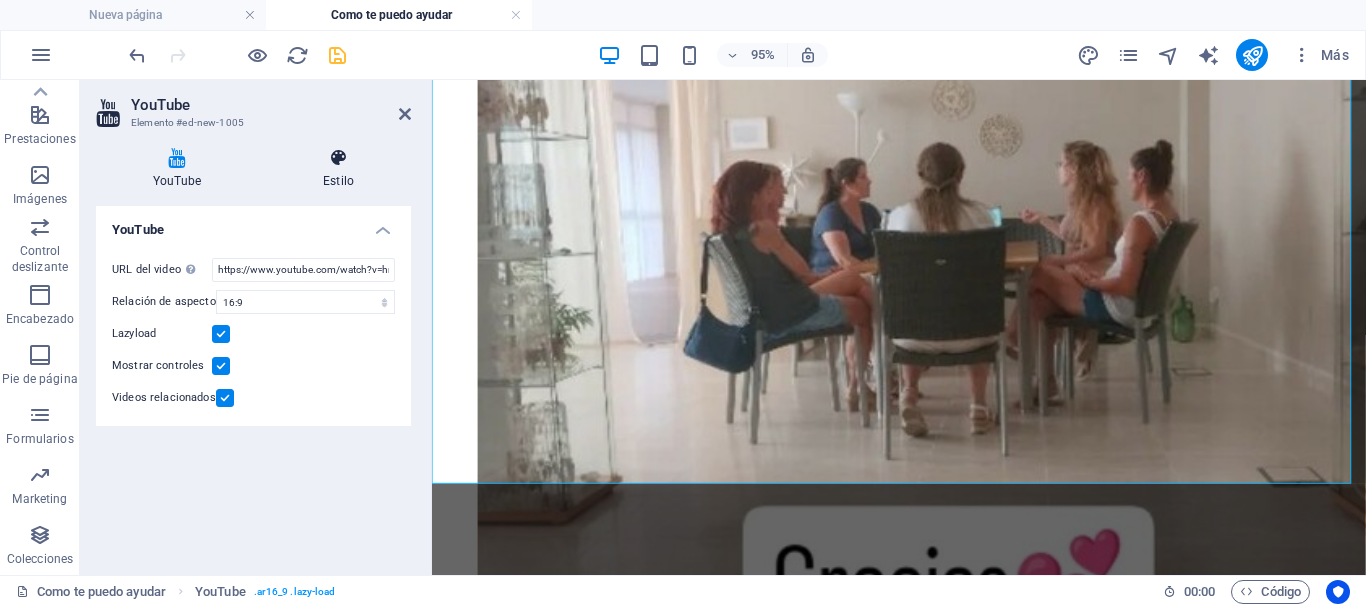 click on "Estilo" at bounding box center [338, 169] 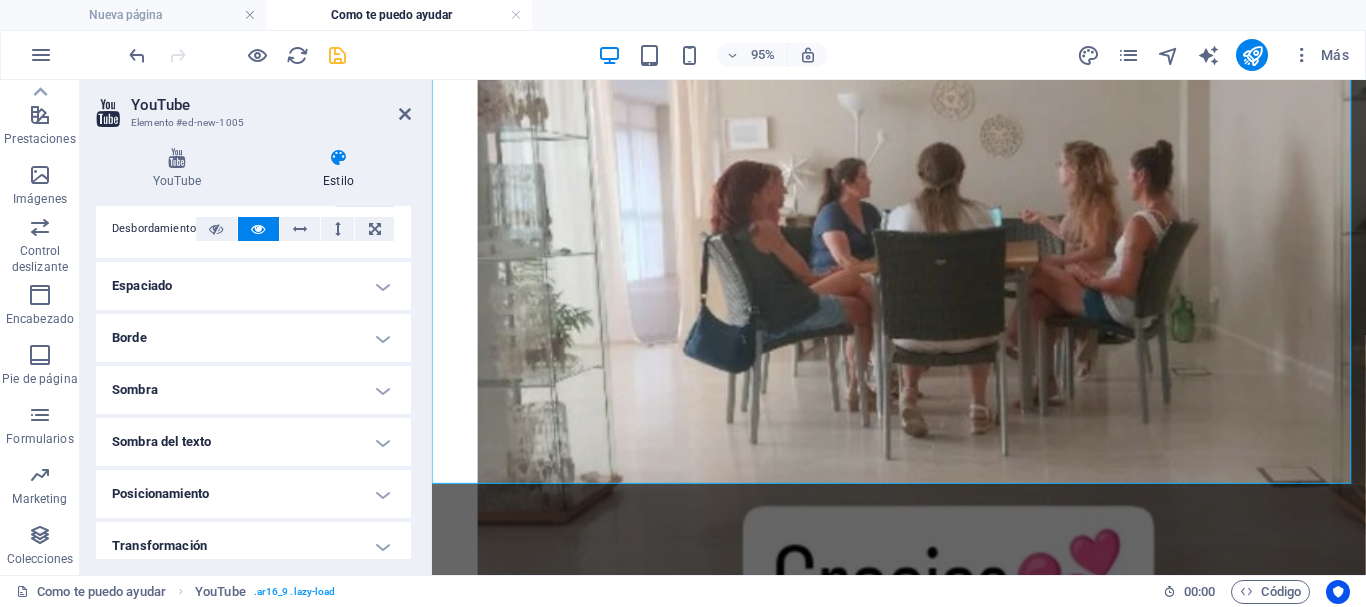 scroll, scrollTop: 0, scrollLeft: 0, axis: both 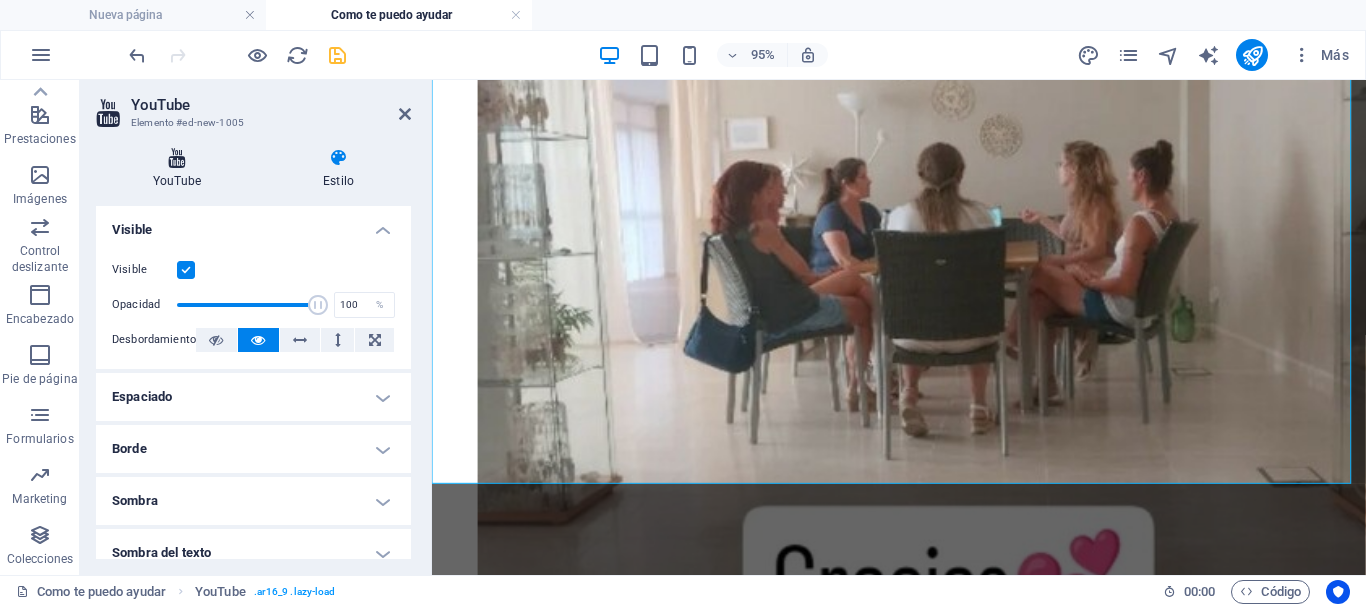 click at bounding box center (177, 158) 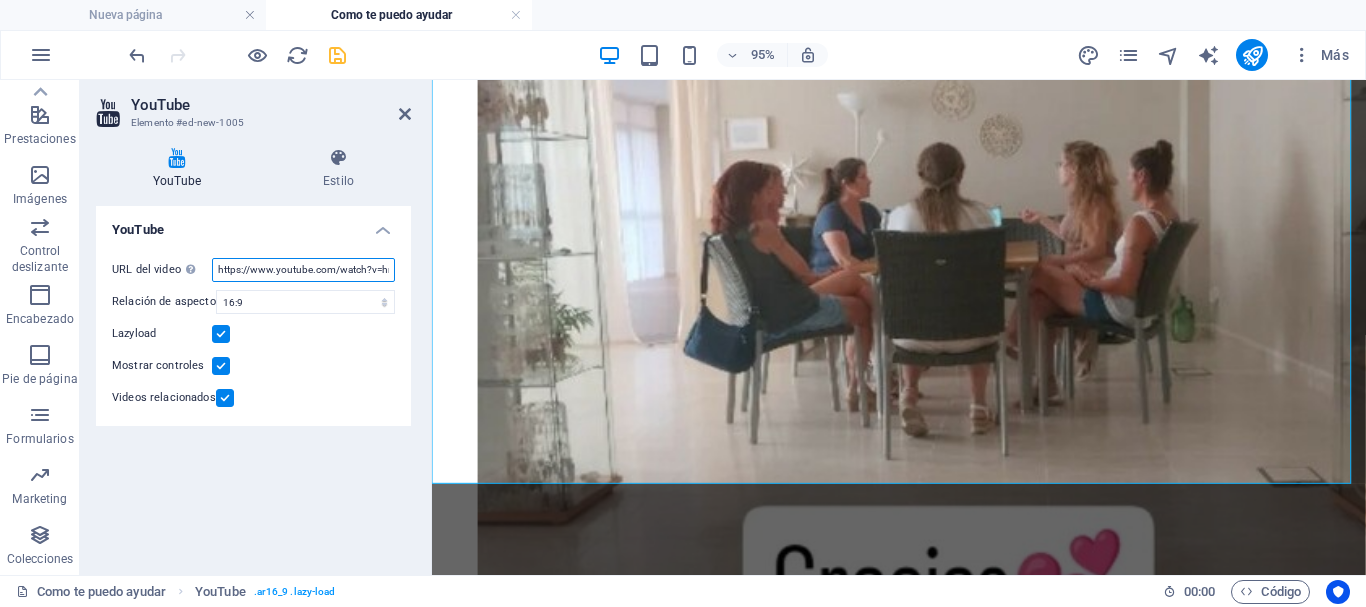 click on "https://www.youtube.com/watch?v=hnoviHgPHkY" at bounding box center [303, 270] 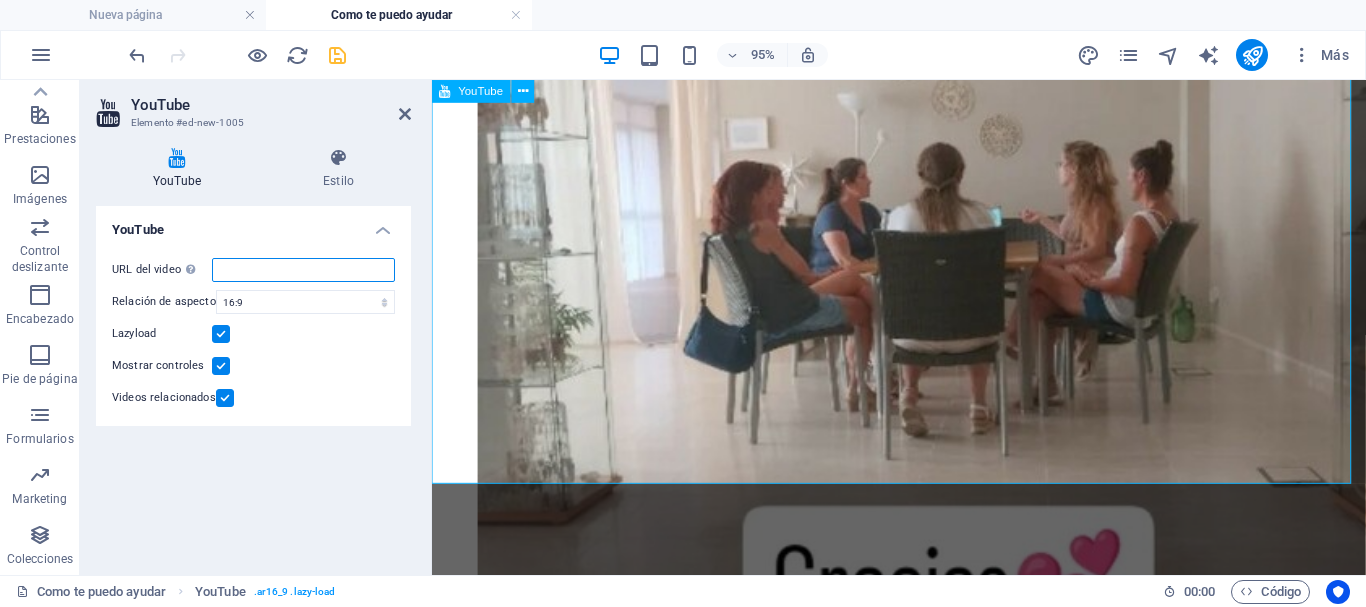 paste on "https://www.youtube.com/shorts/qGOKRWodHFg" 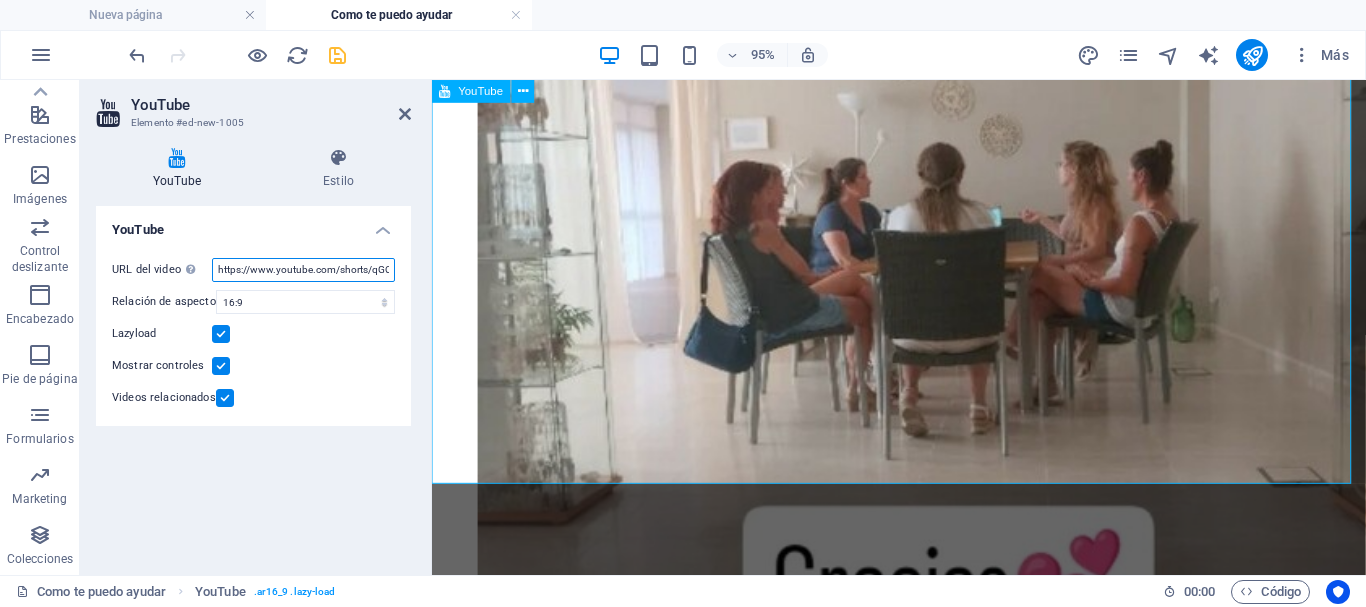 scroll, scrollTop: 0, scrollLeft: 50, axis: horizontal 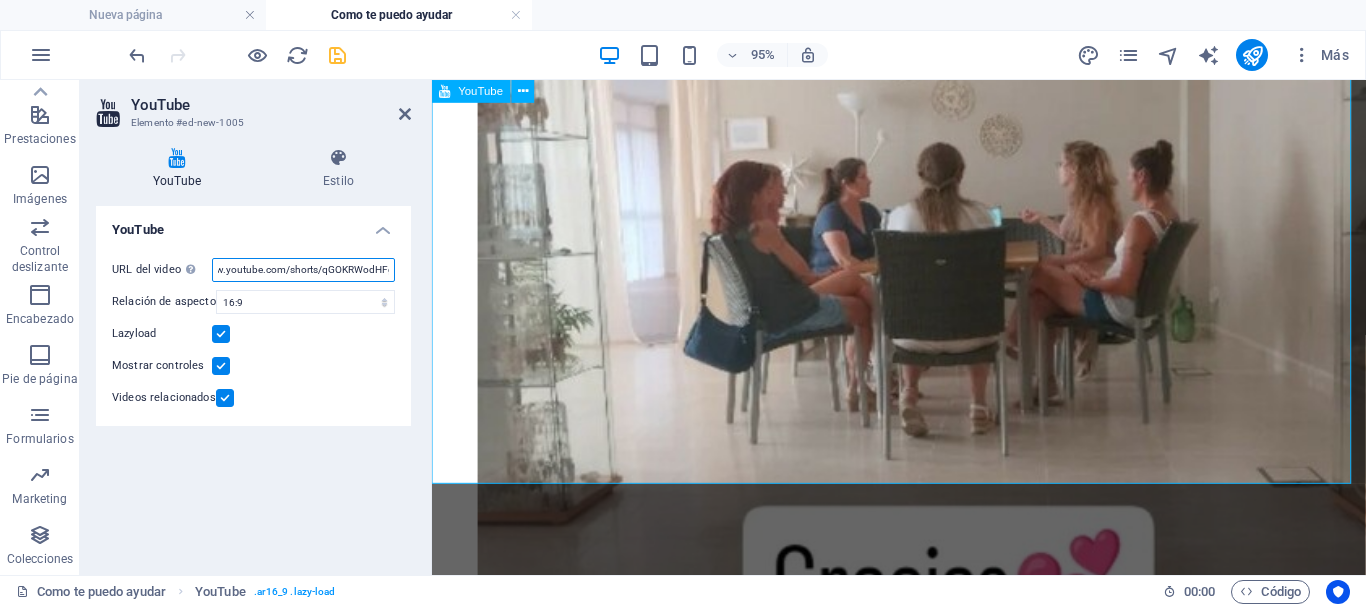 type on "https://www.youtube.com/shorts/qGOKRWodHFg" 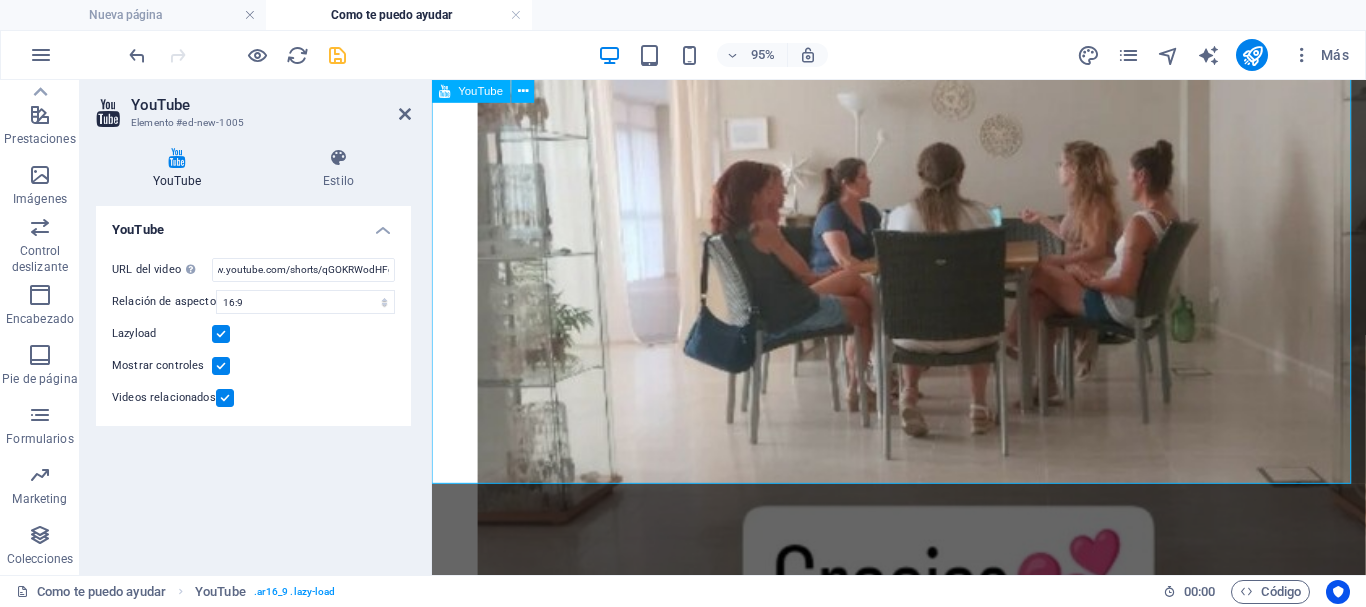 scroll, scrollTop: 0, scrollLeft: 0, axis: both 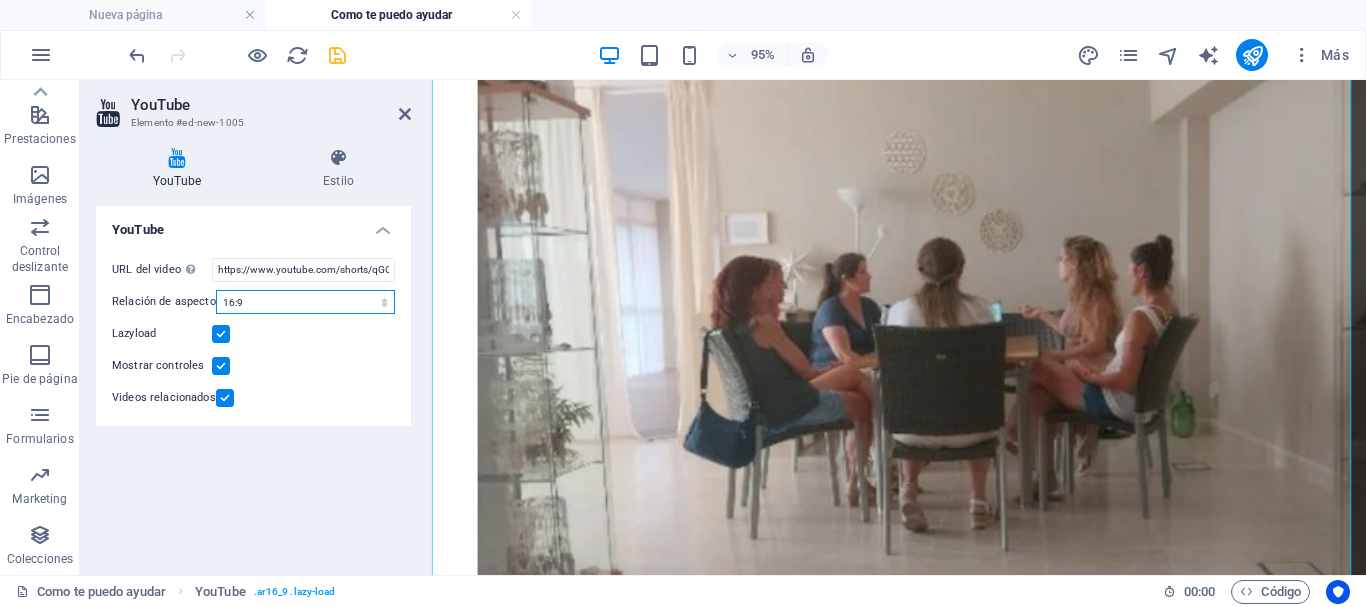 click on "16:10 16:9 4:3 2:1 1:1" at bounding box center [305, 302] 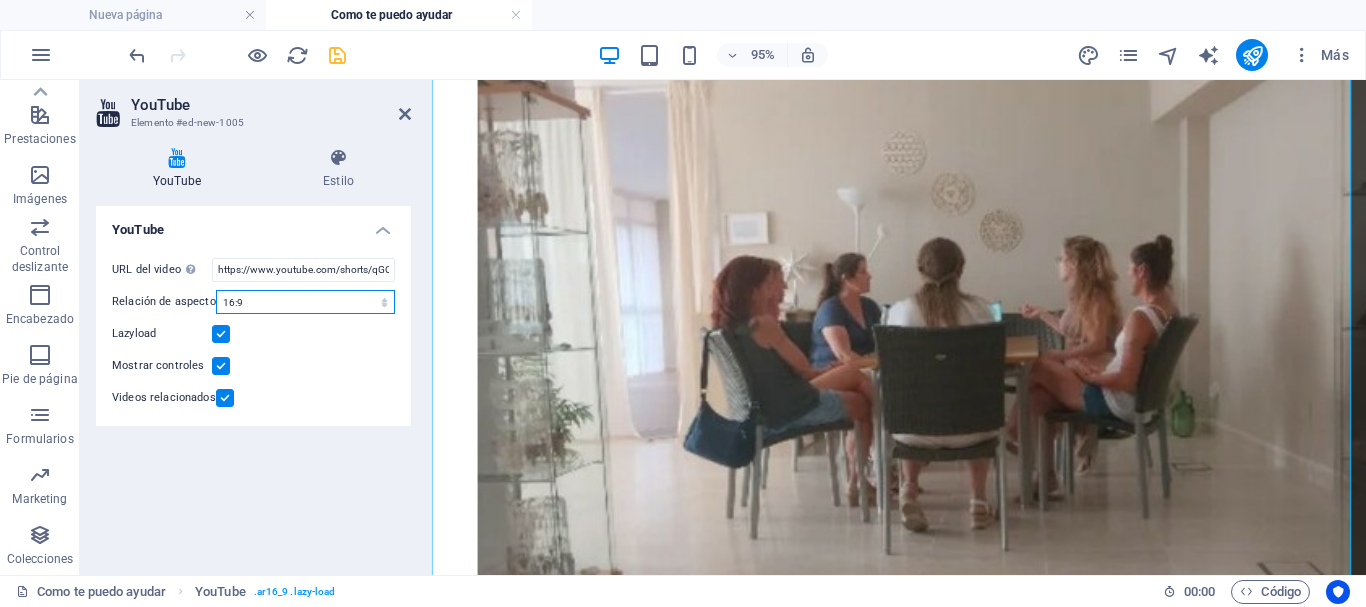 click on "16:10 16:9 4:3 2:1 1:1" at bounding box center (305, 302) 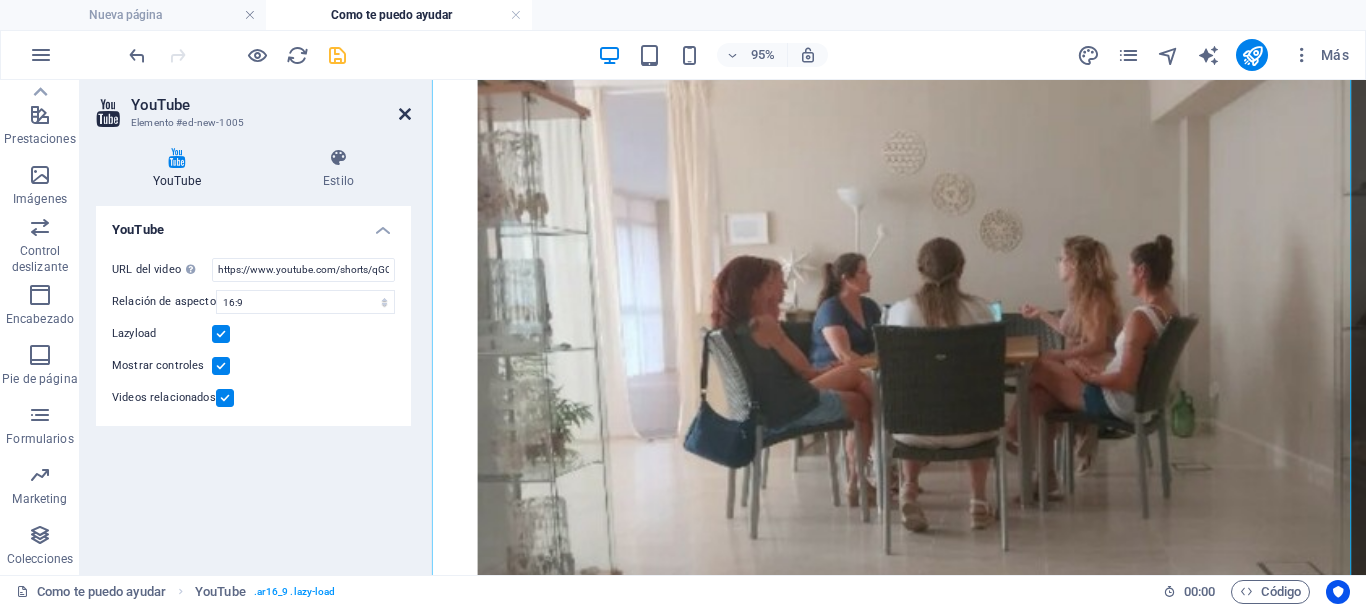 click at bounding box center (405, 114) 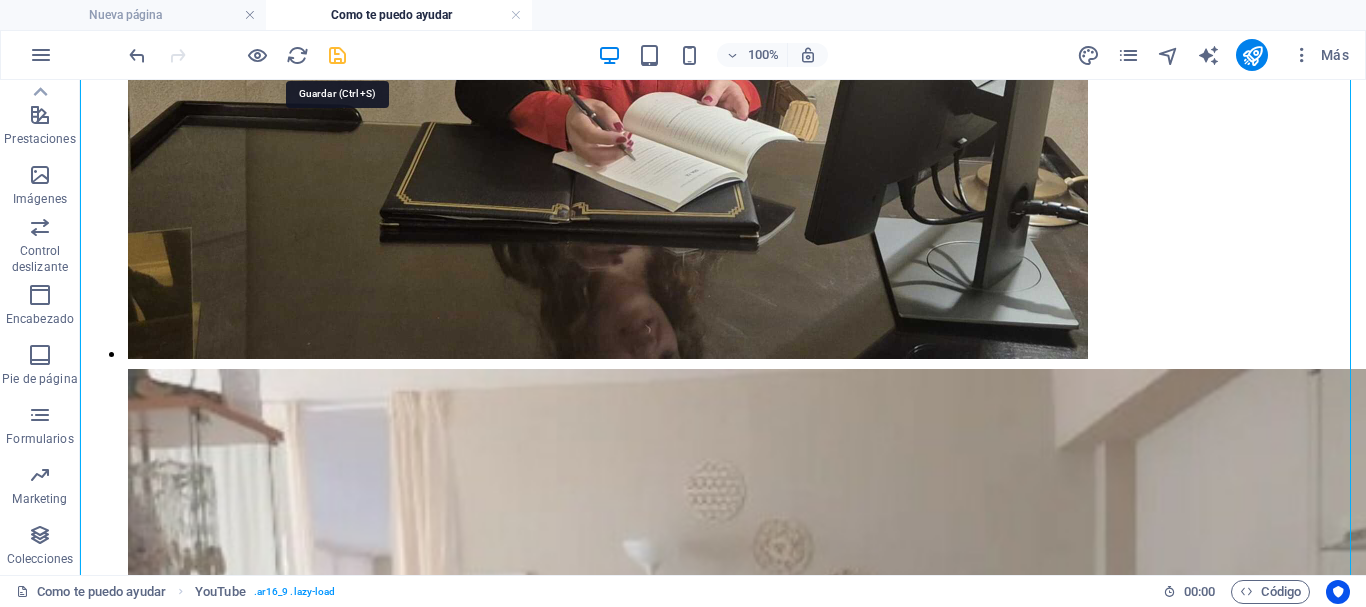 click at bounding box center [337, 55] 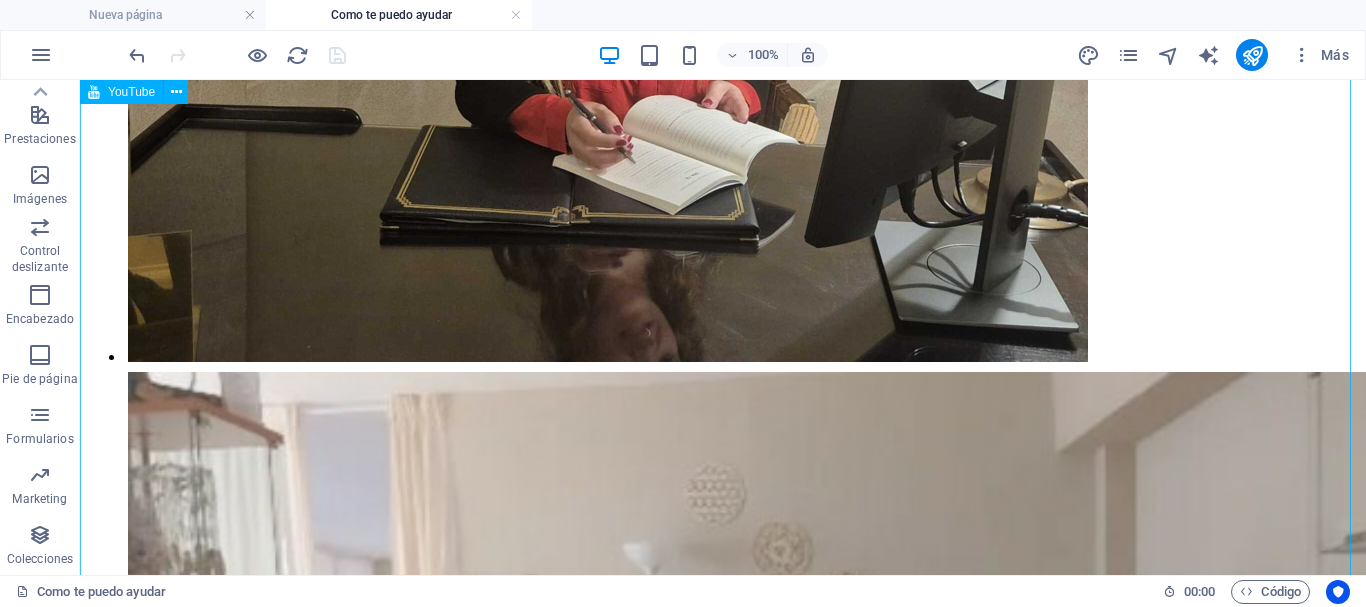 scroll, scrollTop: 2697, scrollLeft: 0, axis: vertical 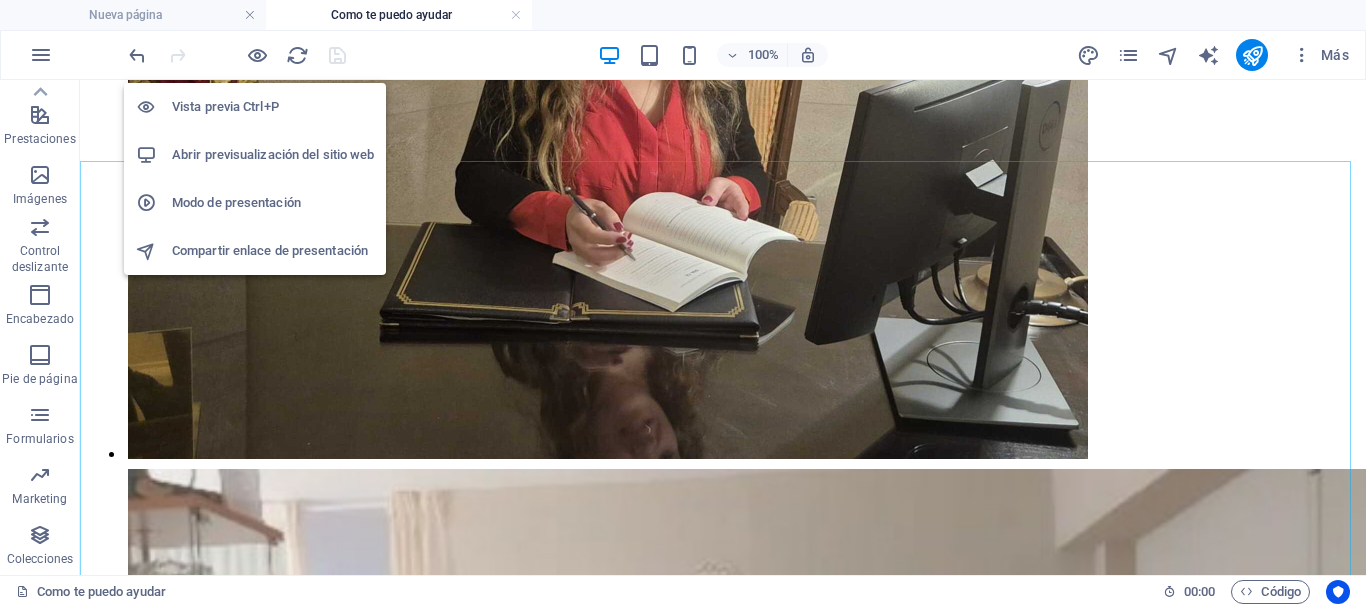 click on "Abrir previsualización del sitio web" at bounding box center [273, 155] 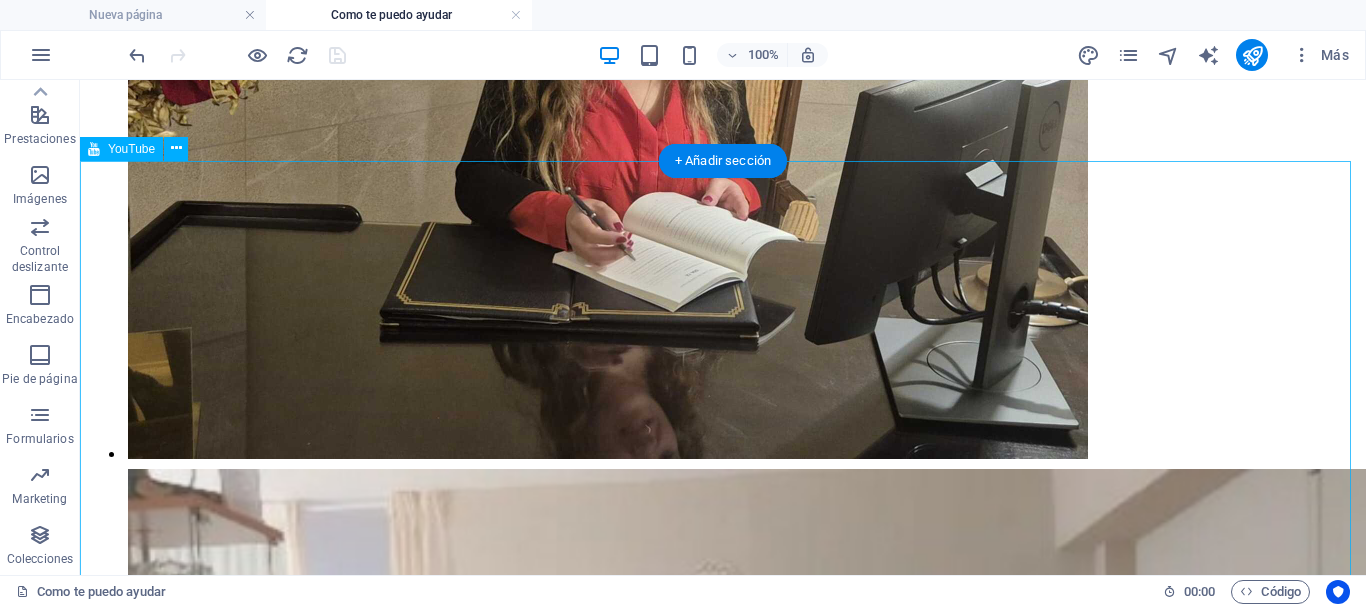 click at bounding box center (723, 3776) 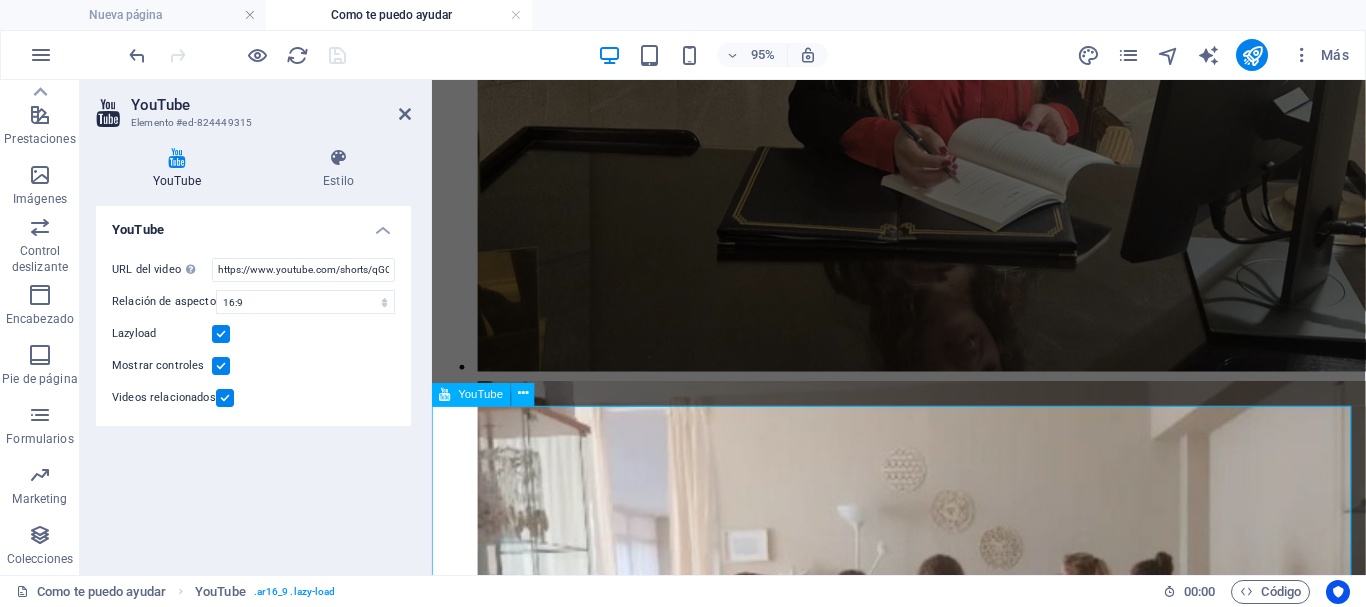 scroll, scrollTop: 2497, scrollLeft: 0, axis: vertical 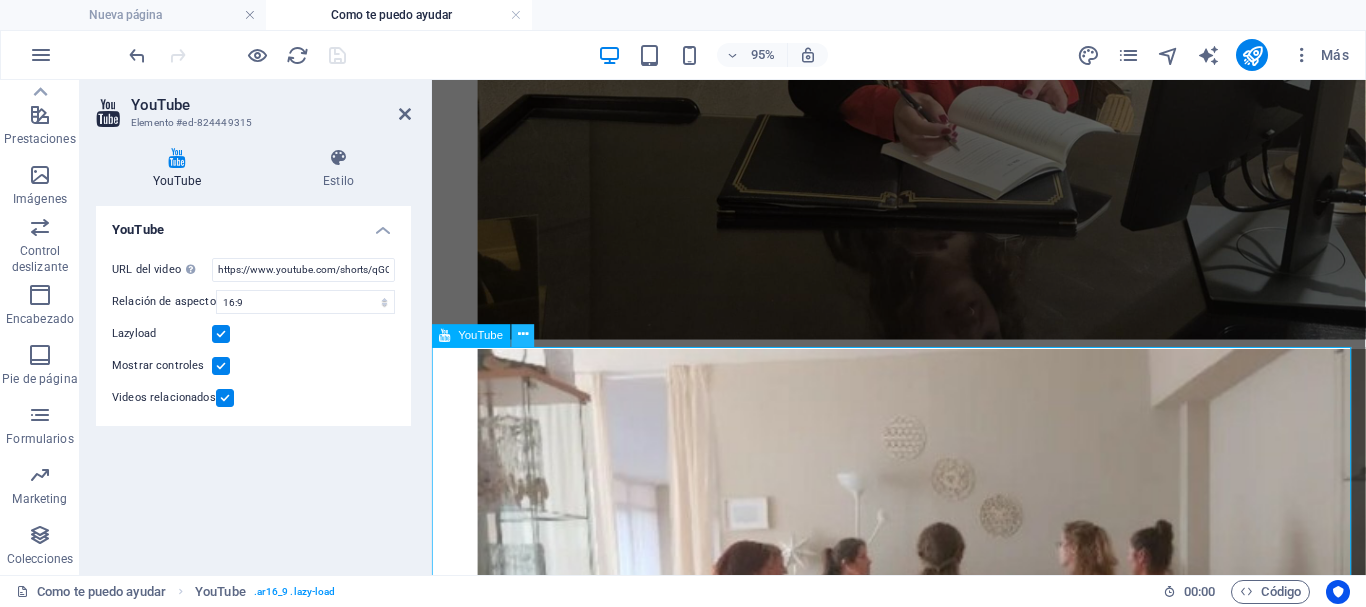 click at bounding box center (523, 335) 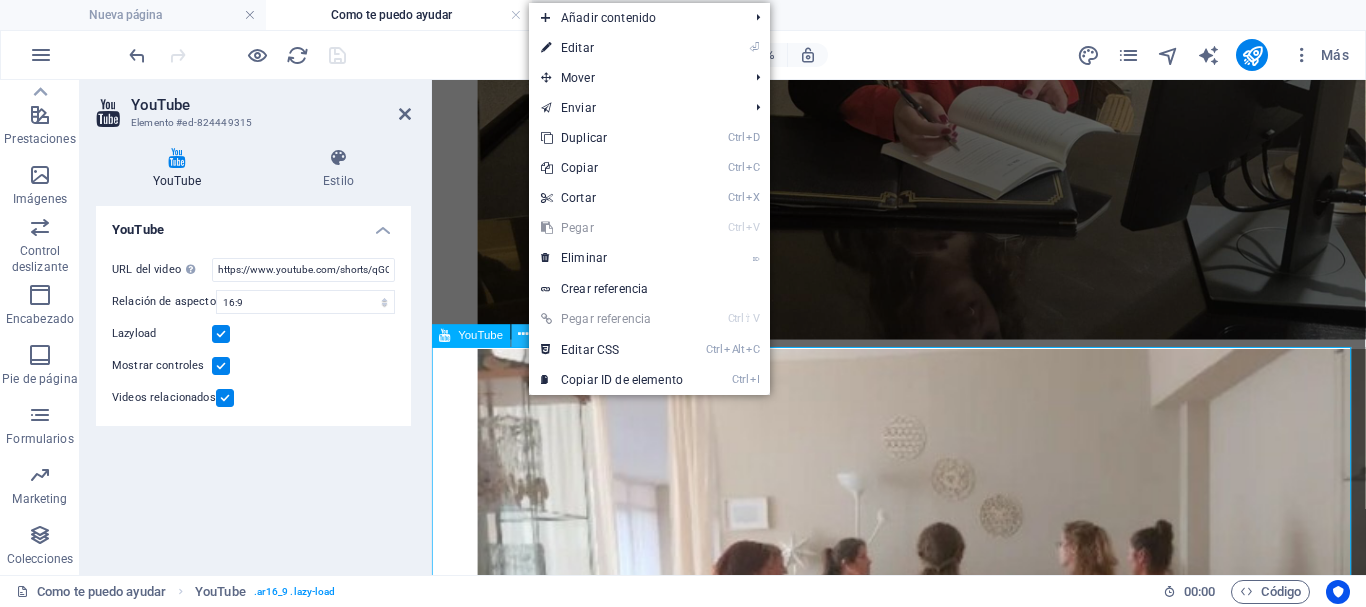 click at bounding box center [523, 335] 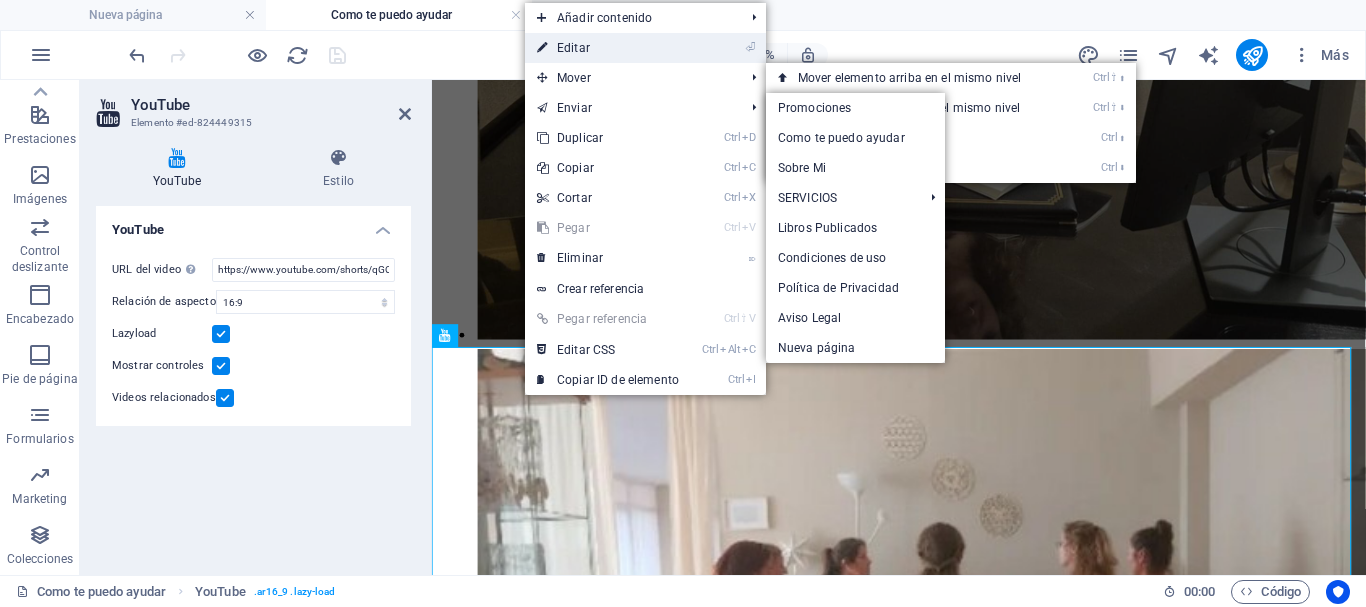 click on "⏎  Editar" at bounding box center (608, 48) 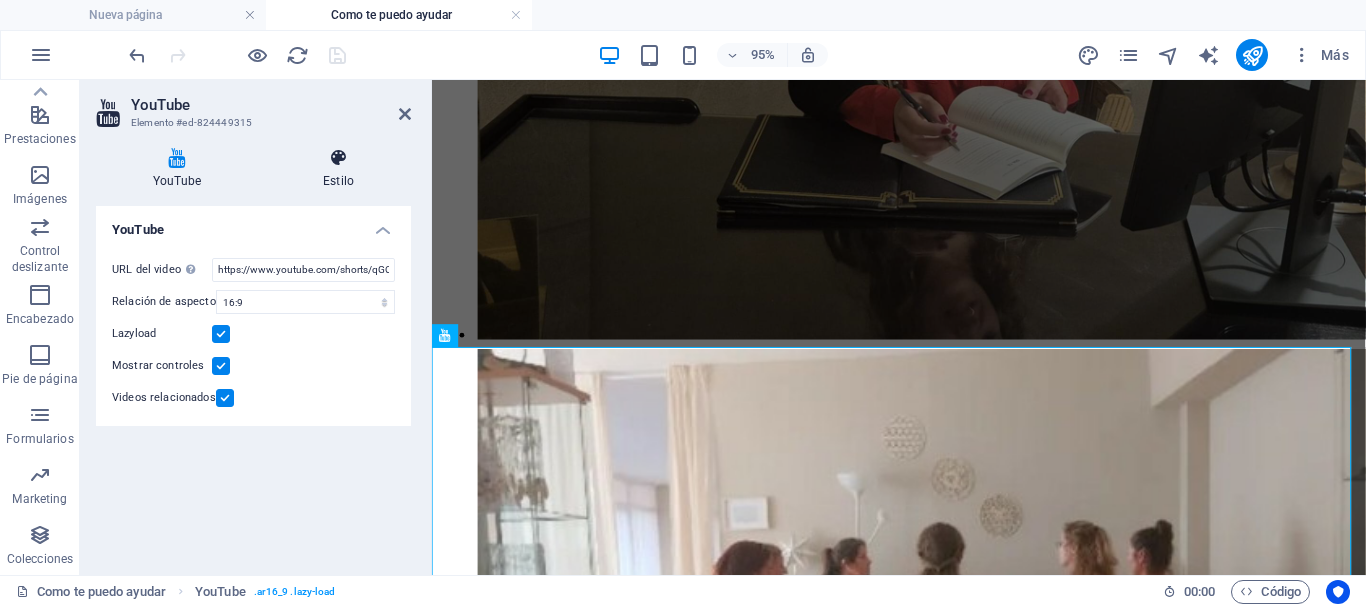 click at bounding box center (338, 158) 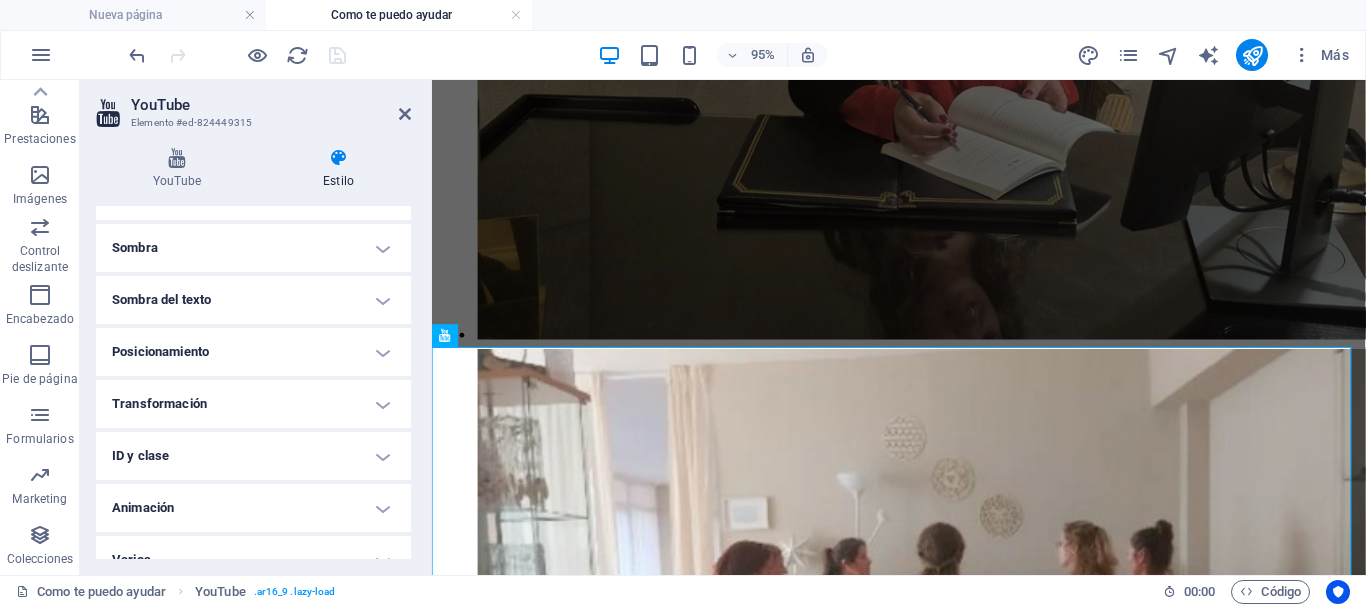 scroll, scrollTop: 278, scrollLeft: 0, axis: vertical 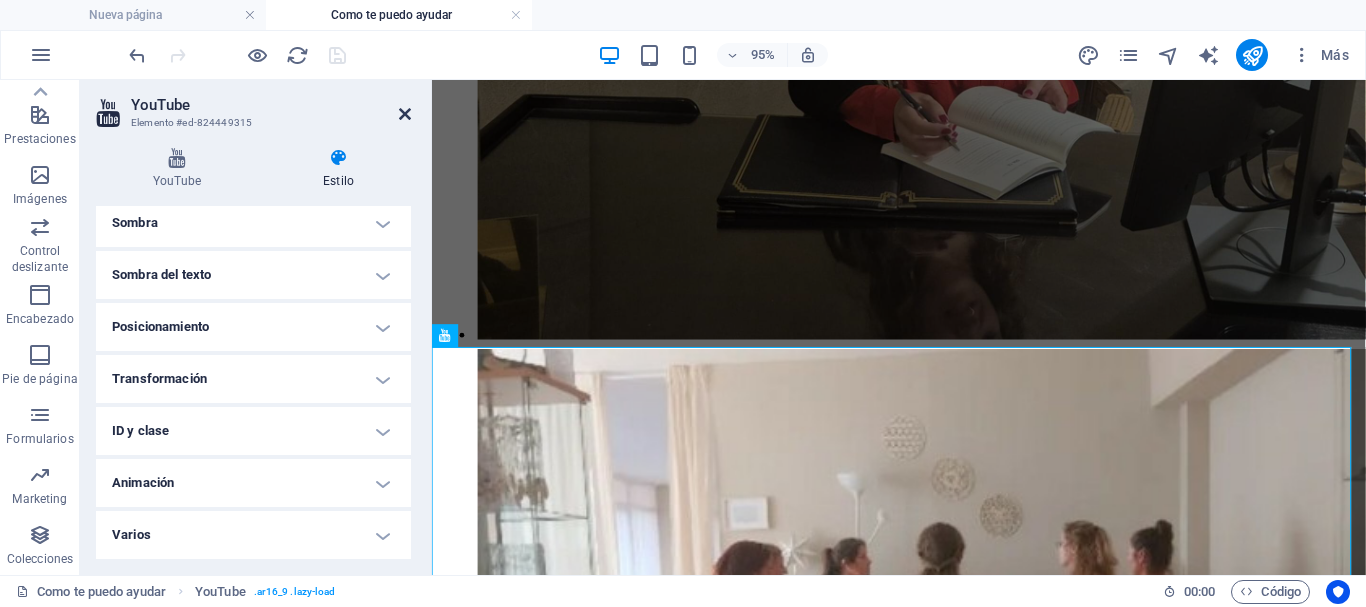 click at bounding box center [405, 114] 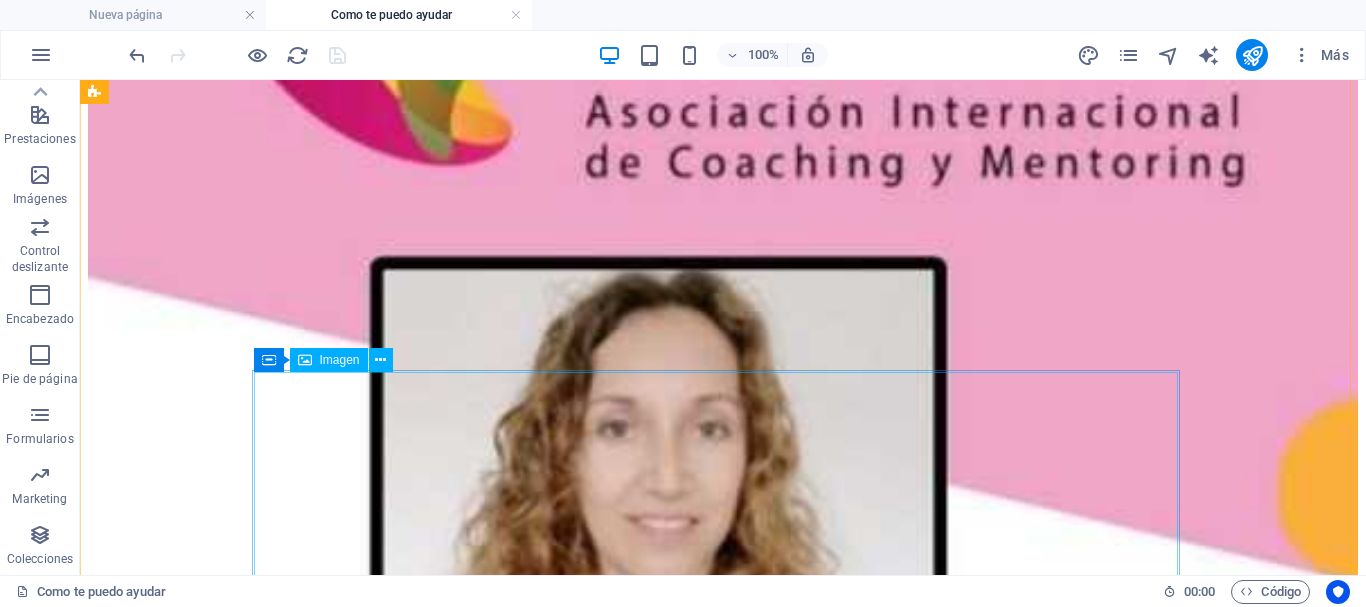 scroll, scrollTop: 8000, scrollLeft: 0, axis: vertical 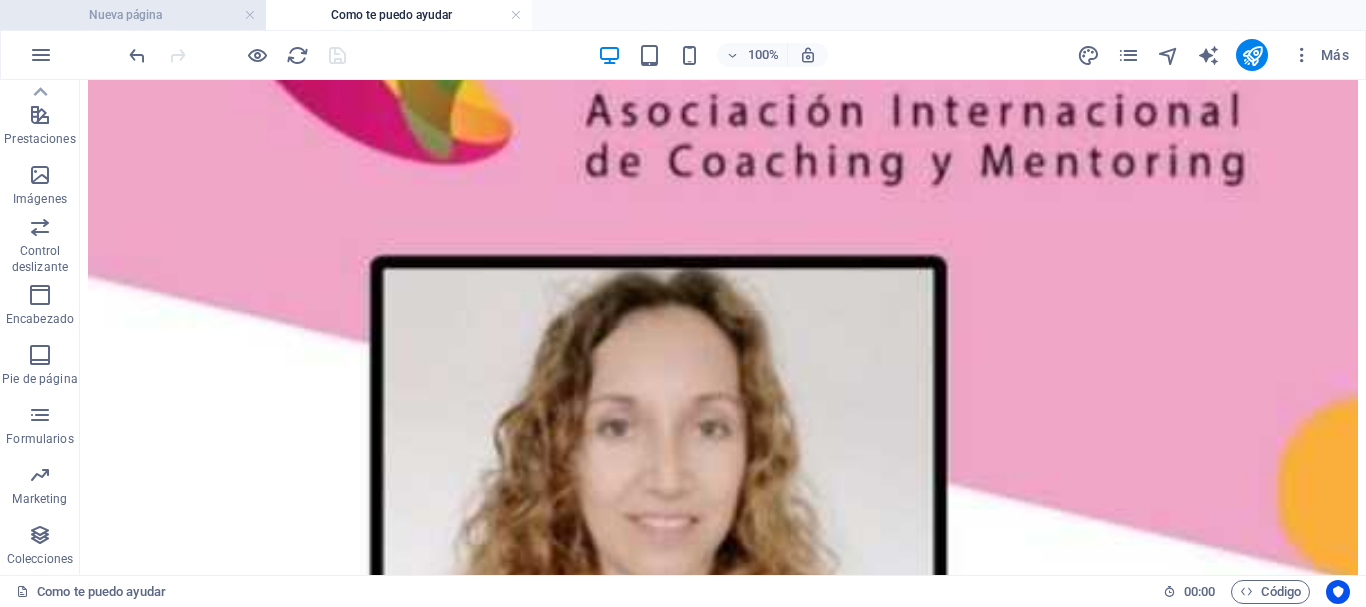 click on "Nueva página" at bounding box center (133, 15) 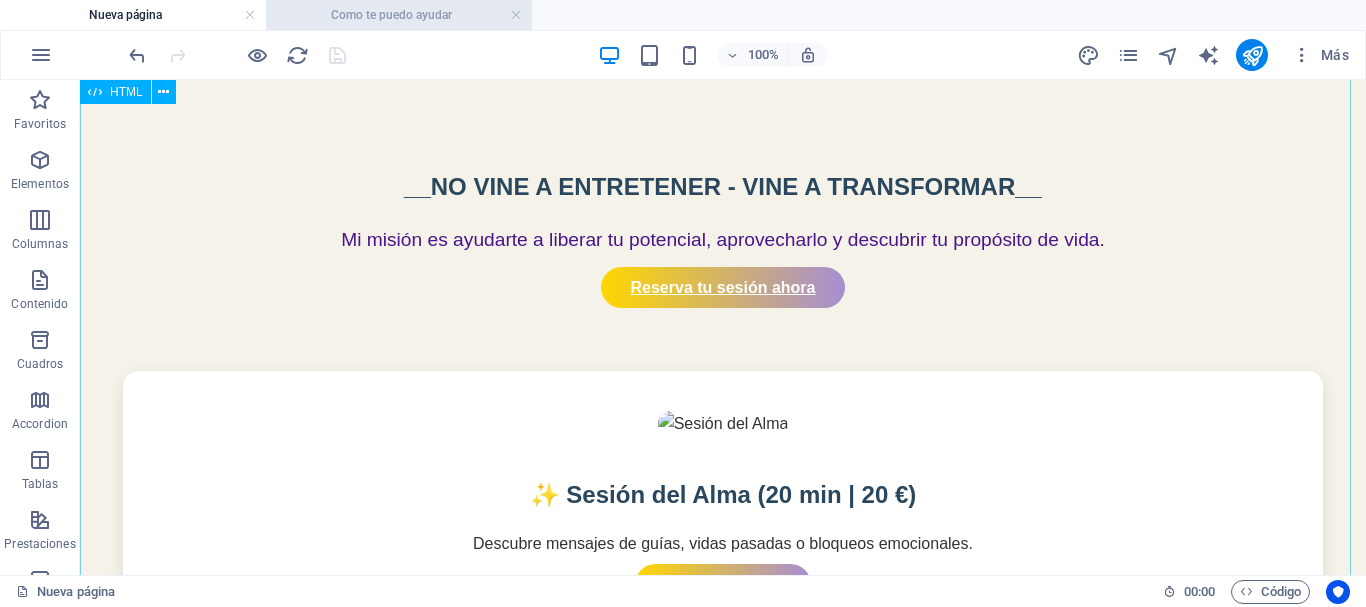 scroll, scrollTop: 0, scrollLeft: 0, axis: both 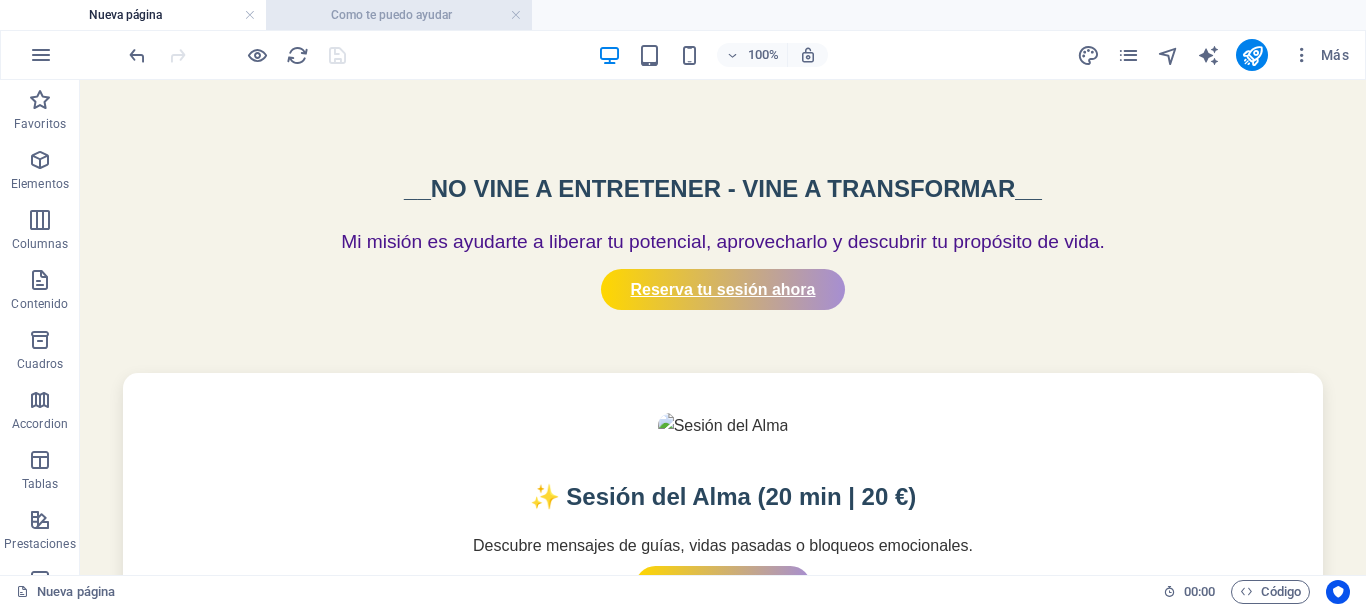 click on "Como te puedo ayudar" at bounding box center [399, 15] 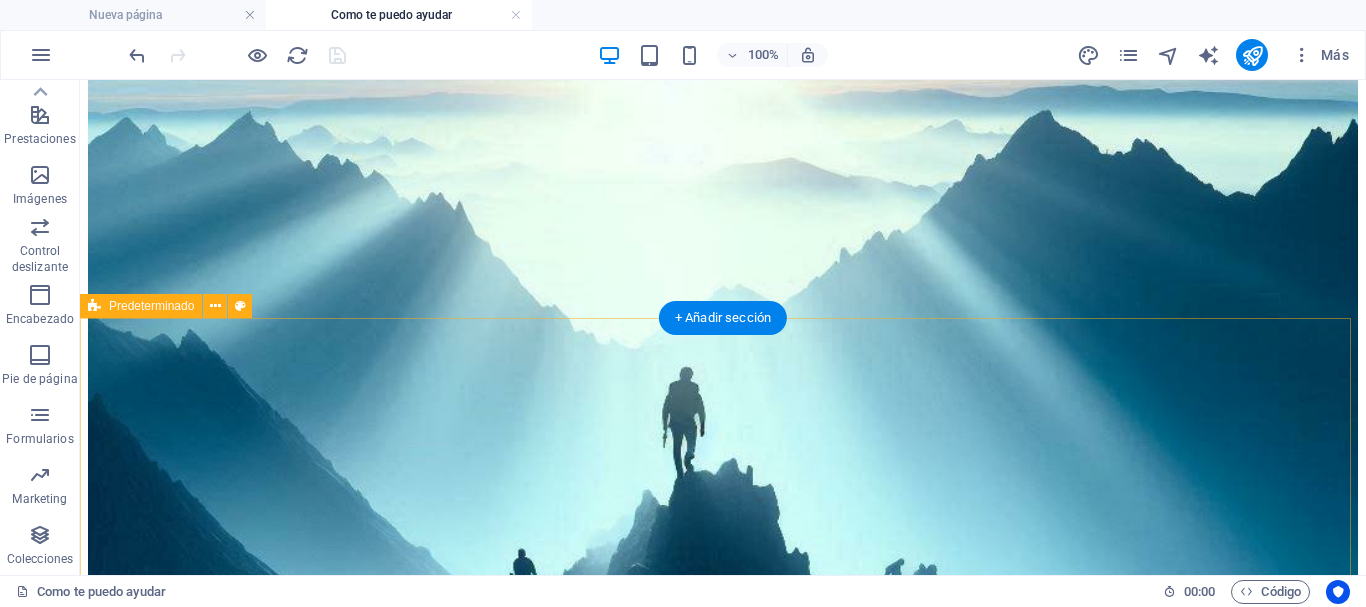 scroll, scrollTop: 11700, scrollLeft: 0, axis: vertical 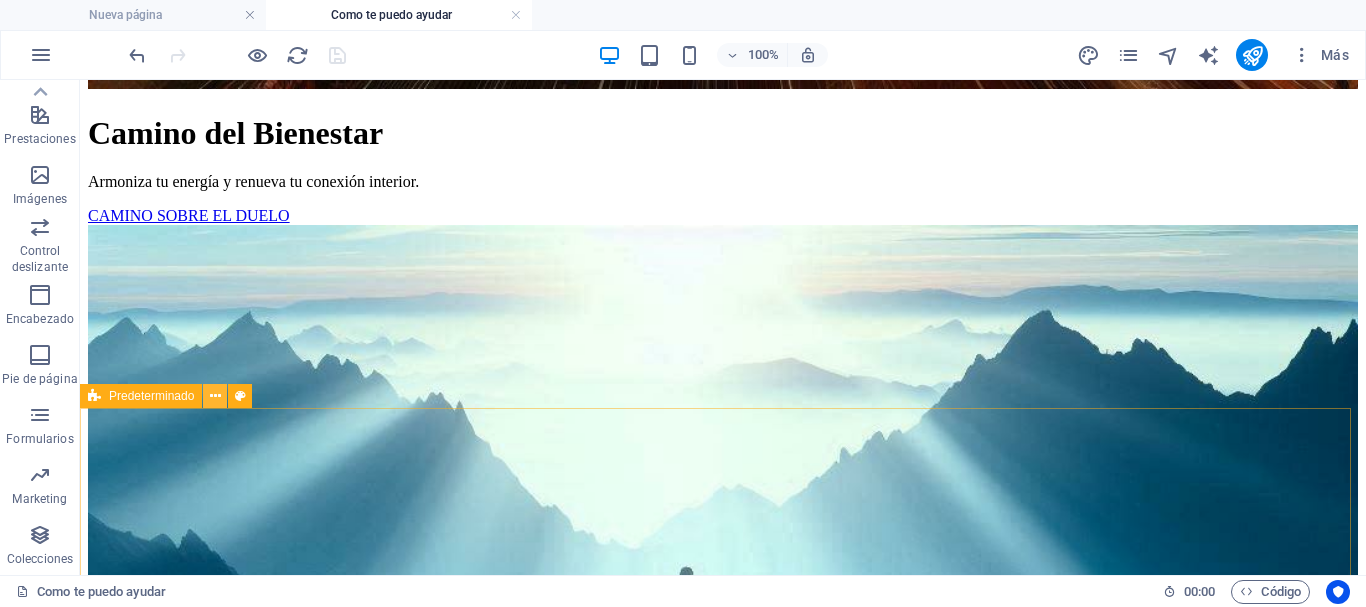 click at bounding box center (215, 396) 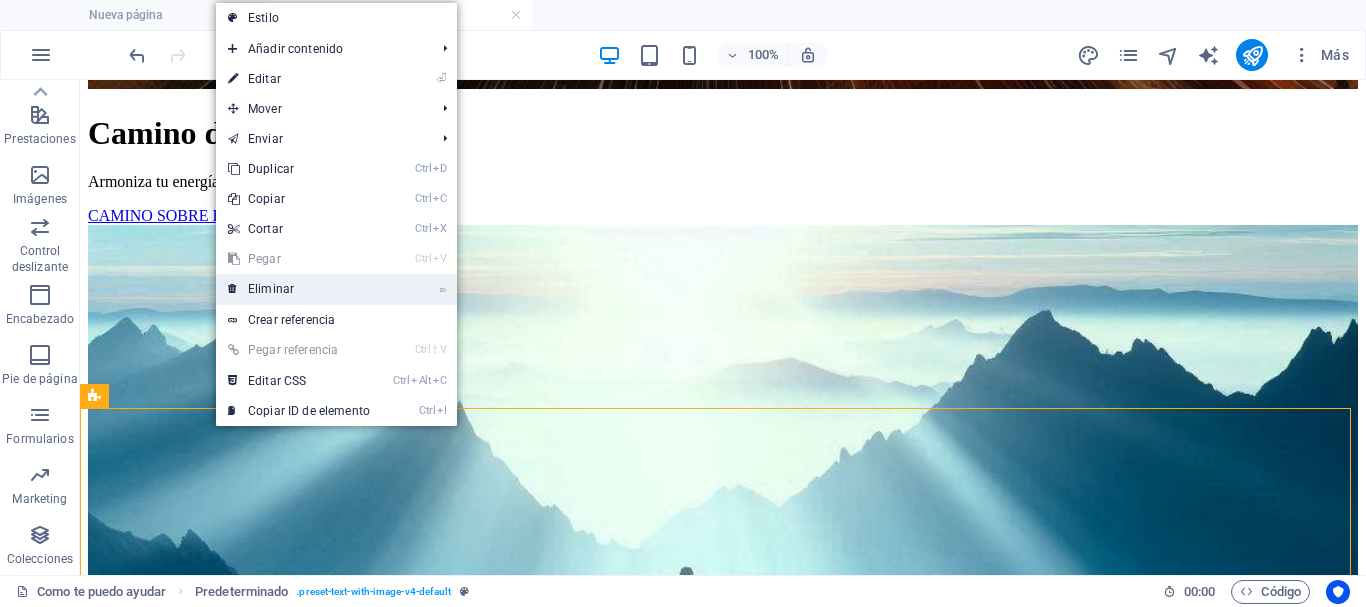 click on "⌦  Eliminar" at bounding box center [299, 289] 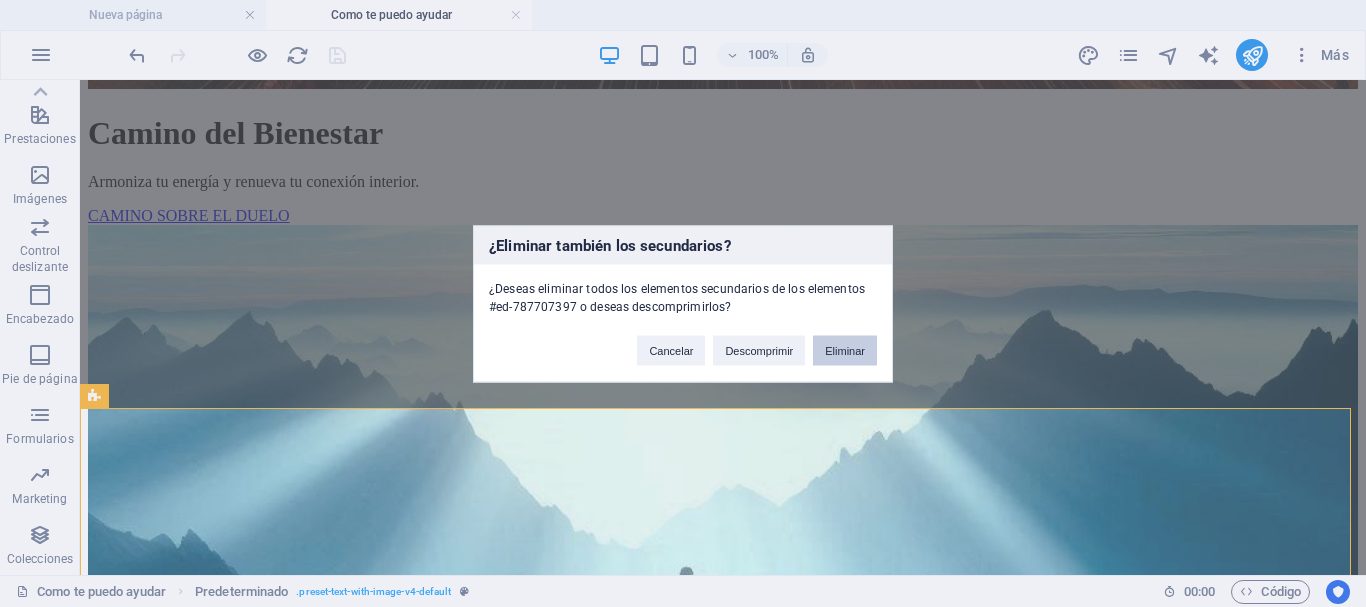 click on "Eliminar" at bounding box center (845, 350) 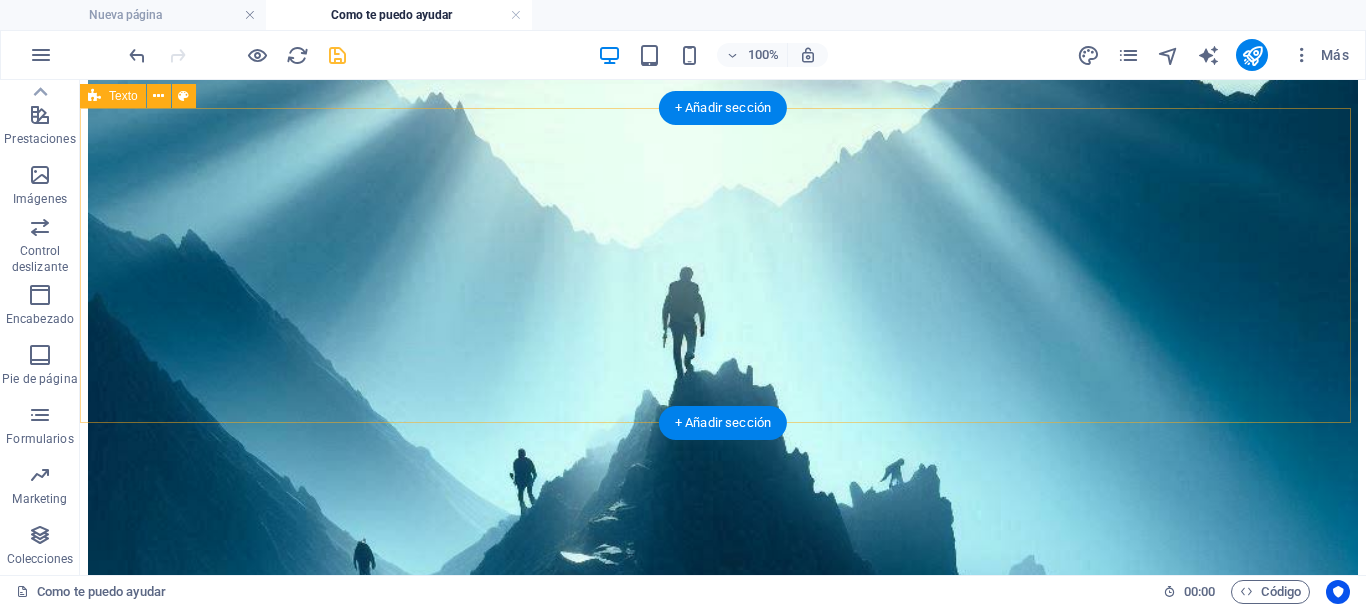 scroll, scrollTop: 11800, scrollLeft: 0, axis: vertical 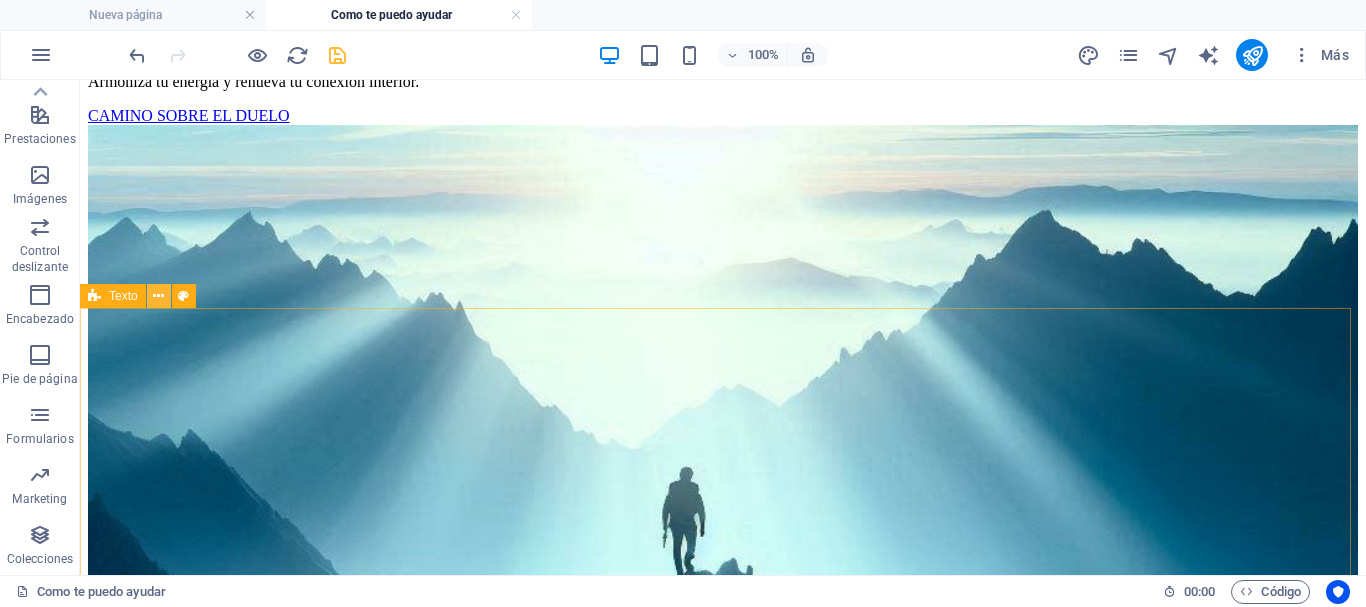 click at bounding box center (158, 296) 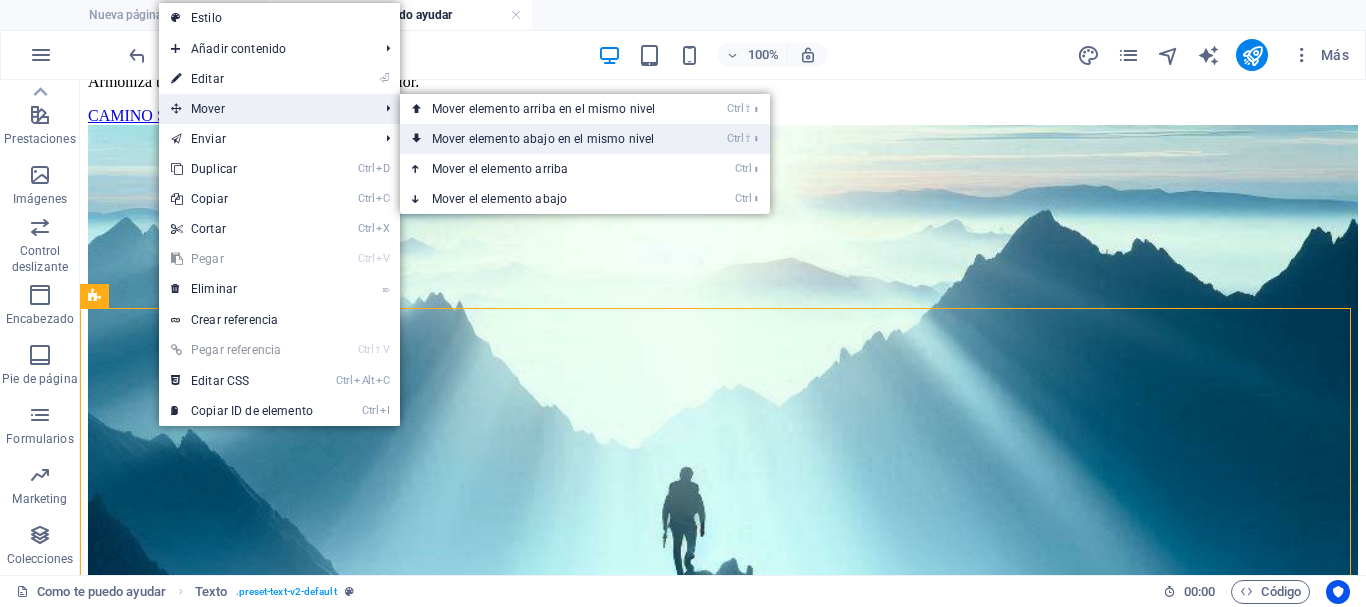 click on "Ctrl ⇧ ⬇  Mover elemento abajo en el mismo nivel" at bounding box center [547, 139] 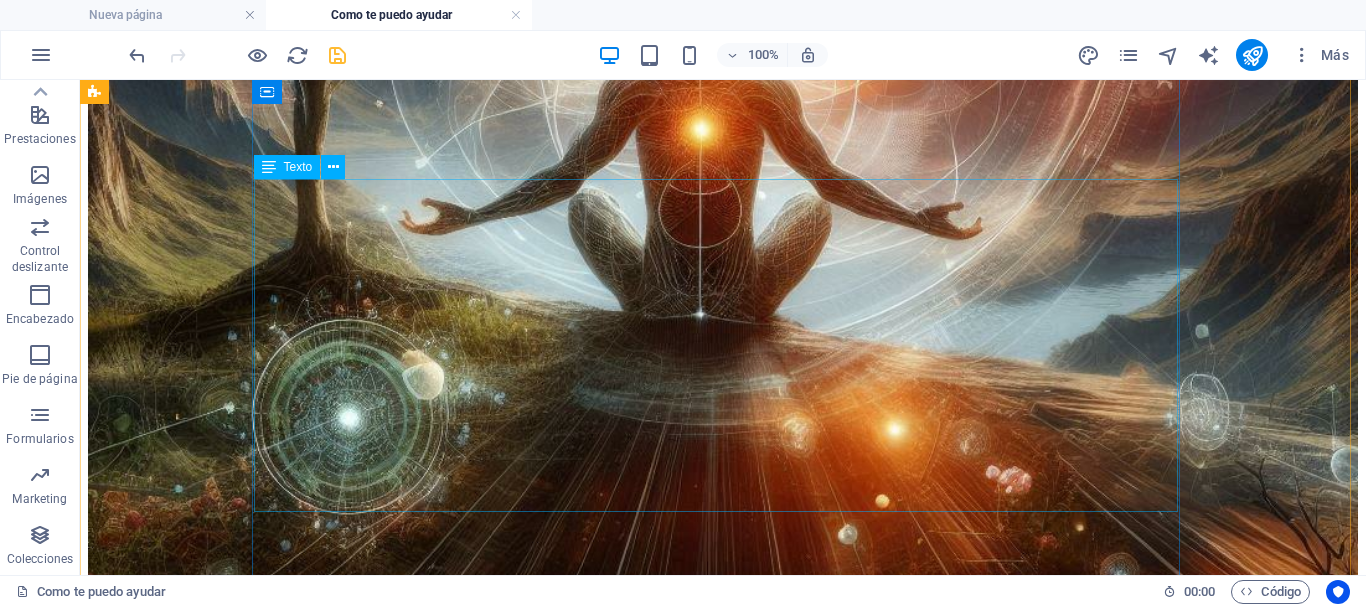 scroll, scrollTop: 11020, scrollLeft: 0, axis: vertical 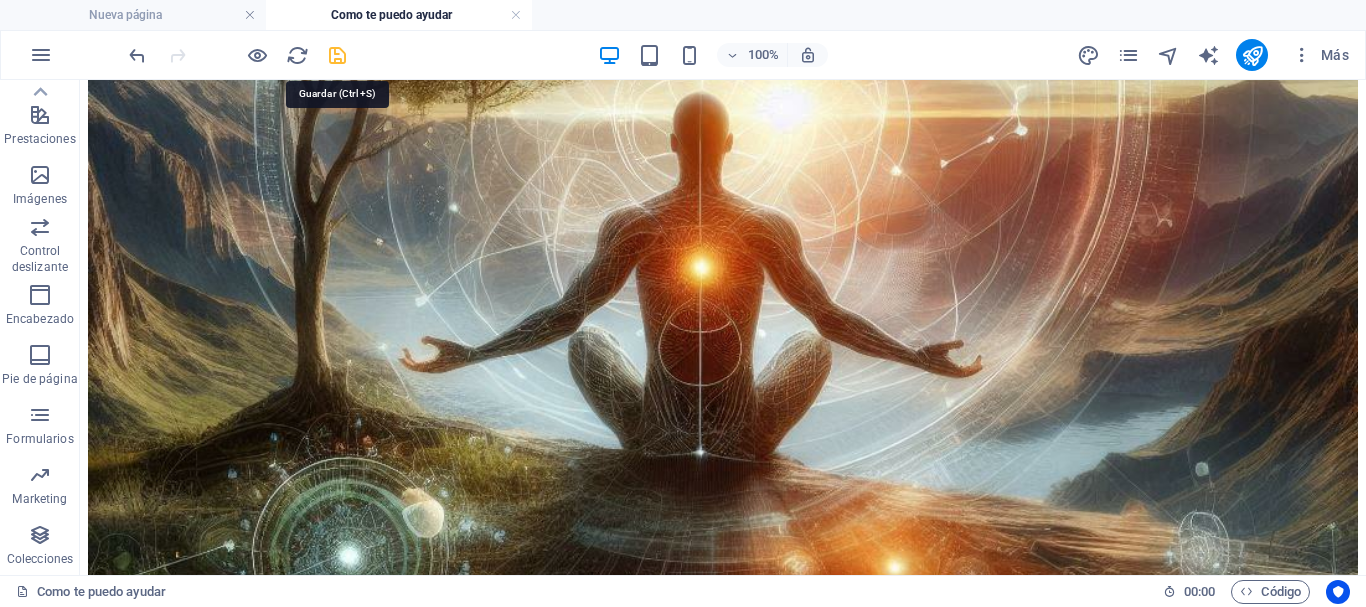 click at bounding box center [337, 55] 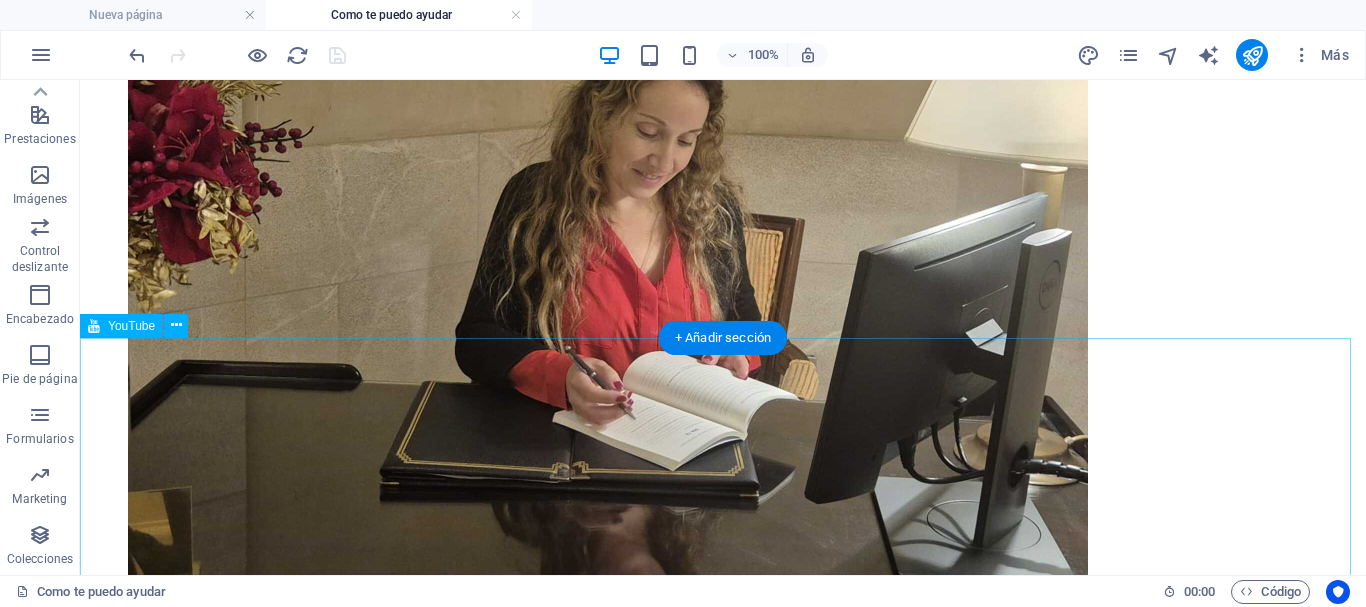 scroll, scrollTop: 2520, scrollLeft: 0, axis: vertical 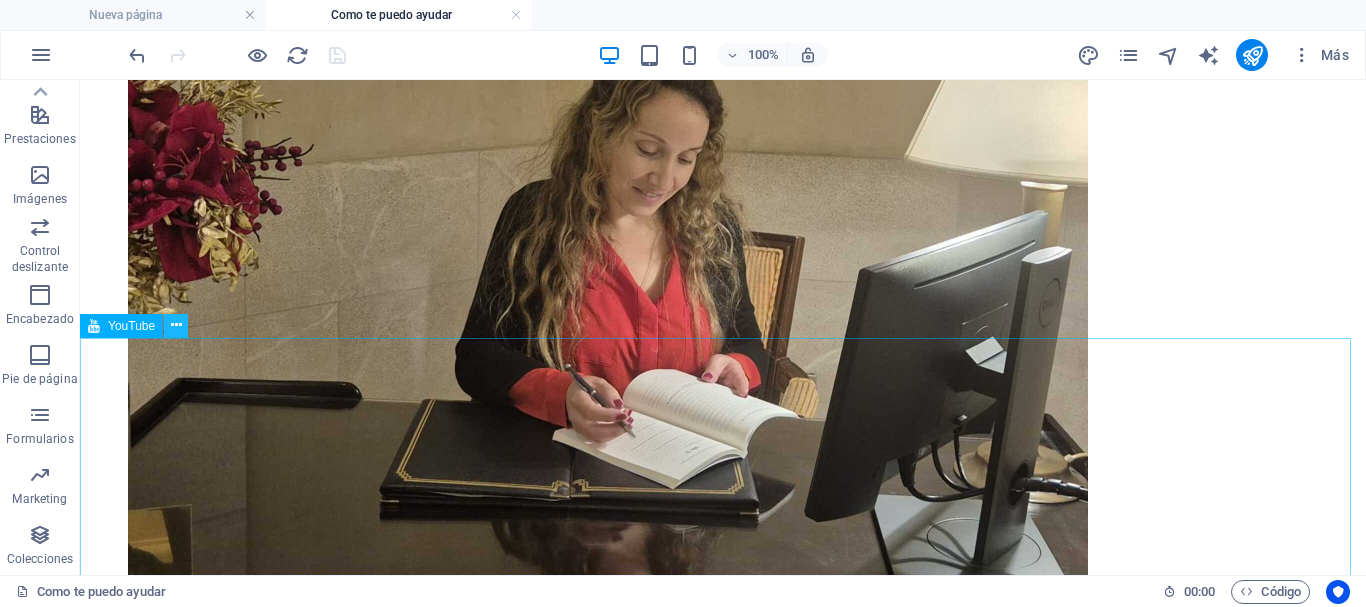 click at bounding box center (176, 325) 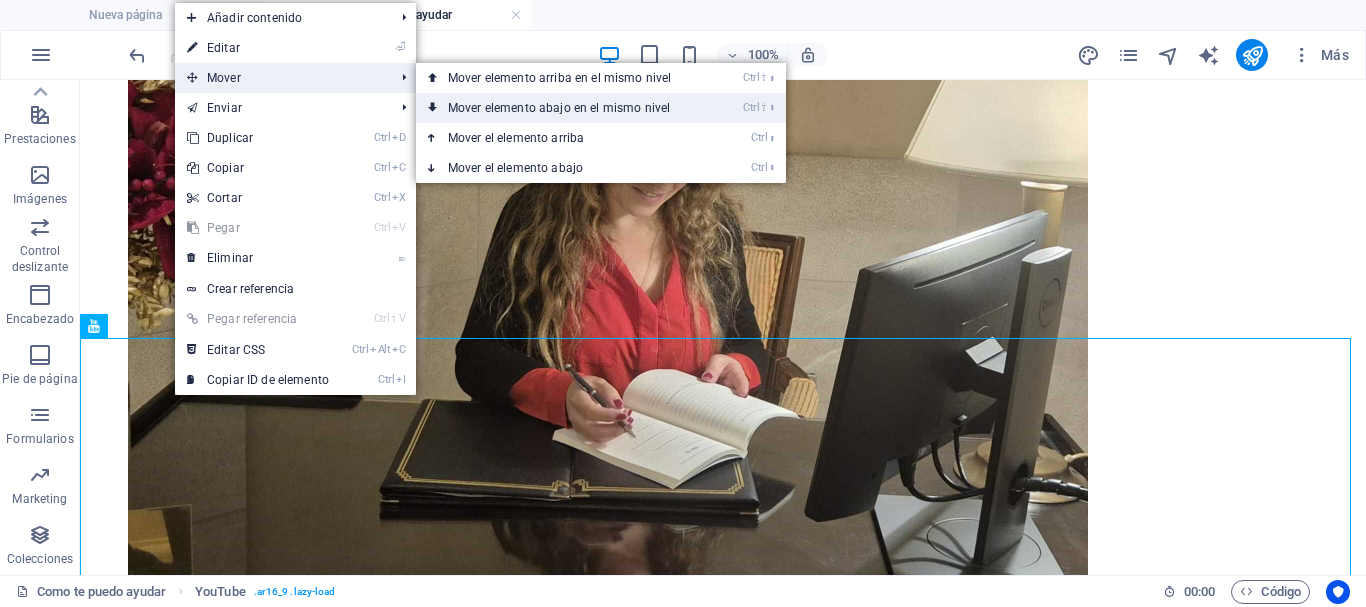 click on "Ctrl ⇧ ⬇  Mover elemento abajo en el mismo nivel" at bounding box center (563, 108) 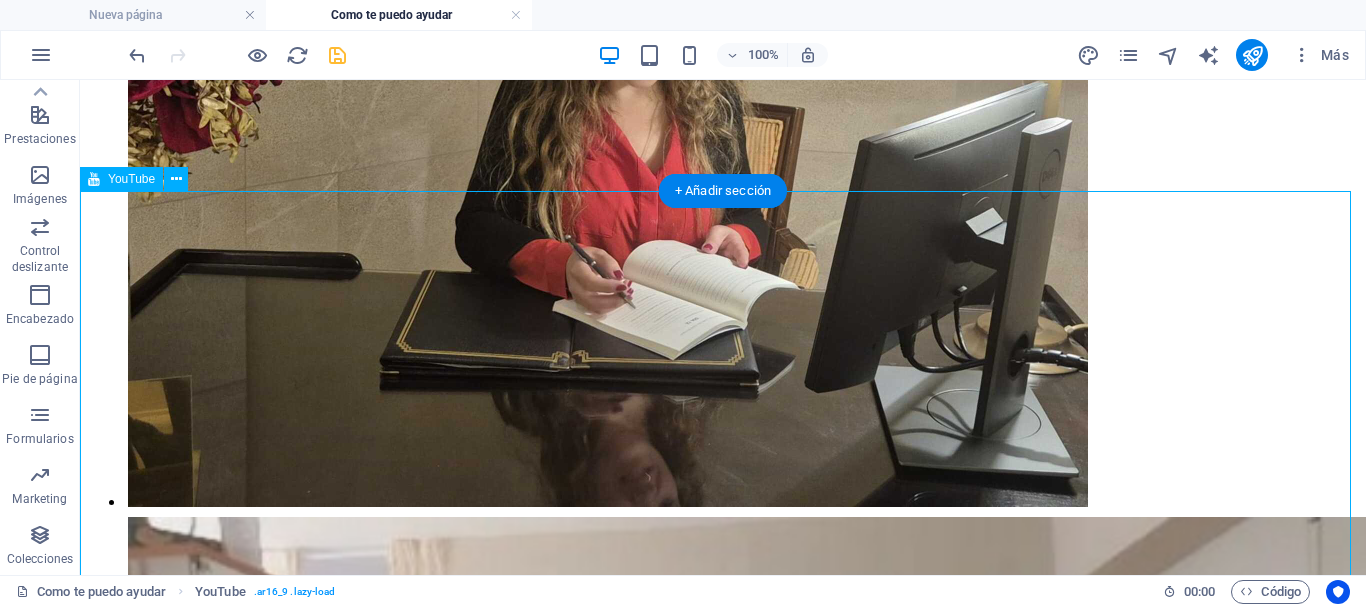 scroll, scrollTop: 2620, scrollLeft: 0, axis: vertical 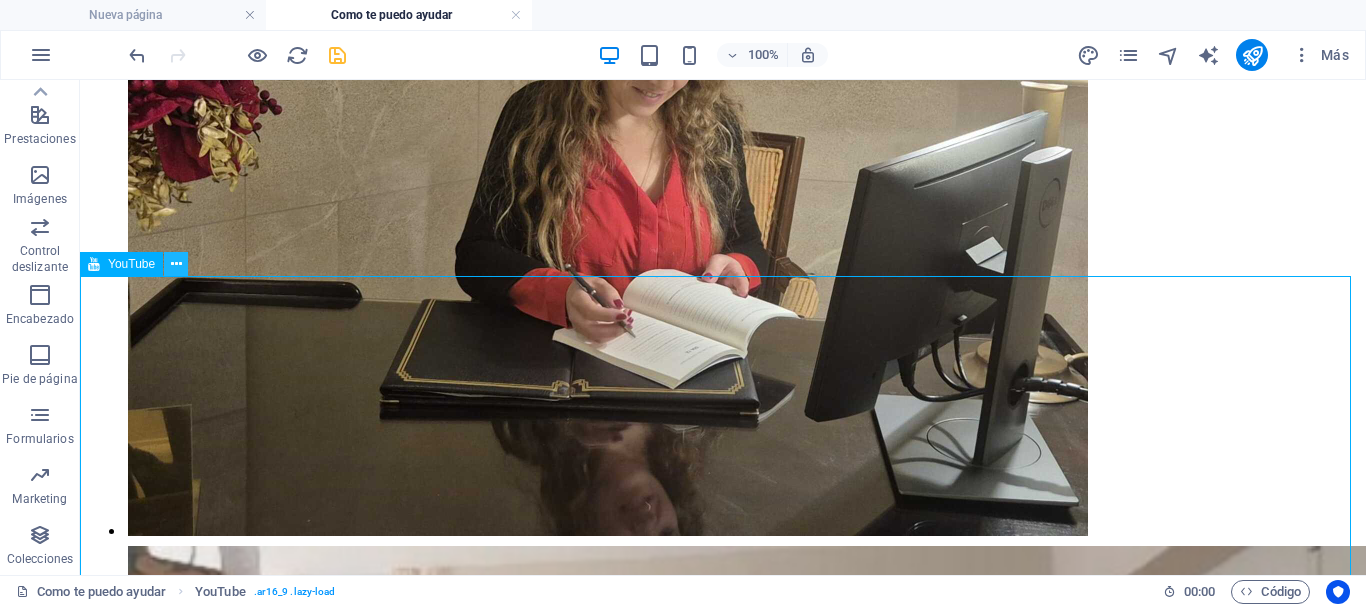 click at bounding box center [176, 264] 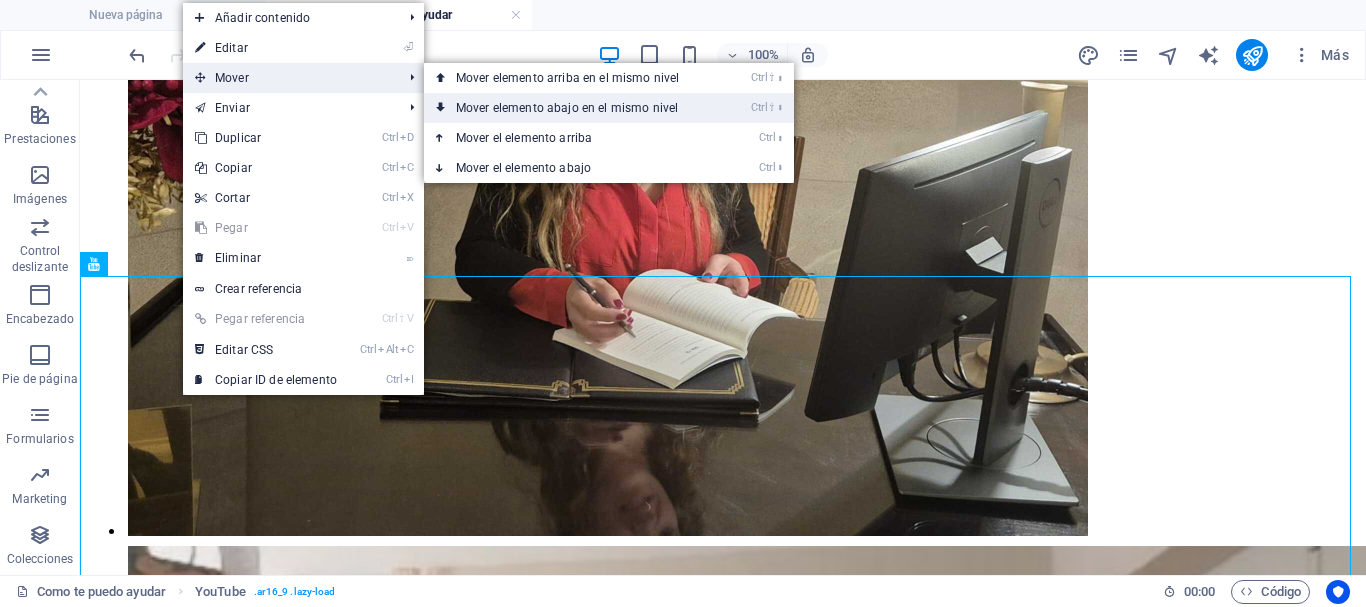 click on "Ctrl ⇧ ⬇  Mover elemento abajo en el mismo nivel" at bounding box center (571, 108) 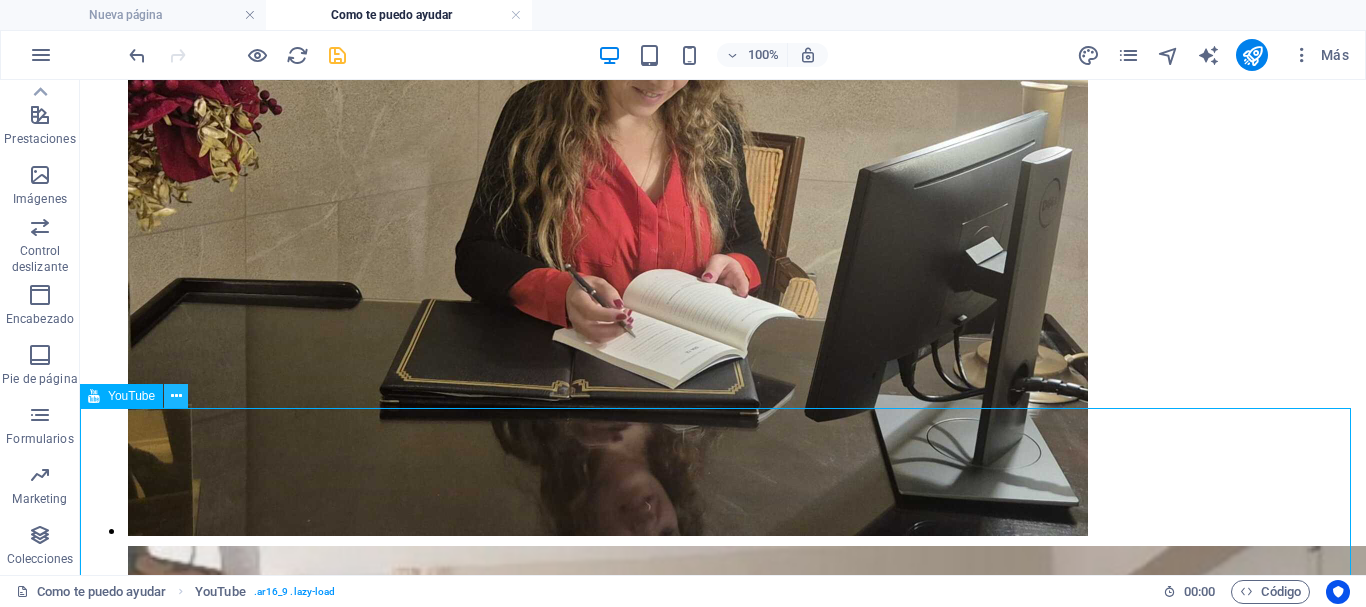 click at bounding box center (176, 396) 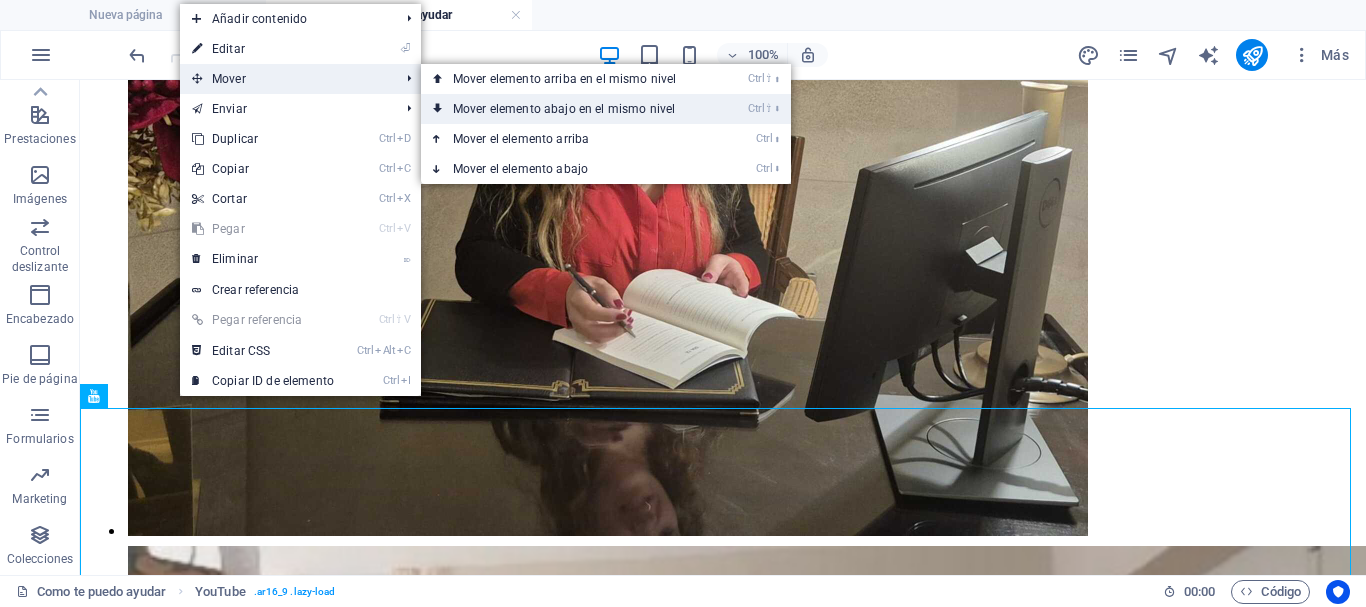 click on "Ctrl ⇧ ⬇  Mover elemento abajo en el mismo nivel" at bounding box center [568, 109] 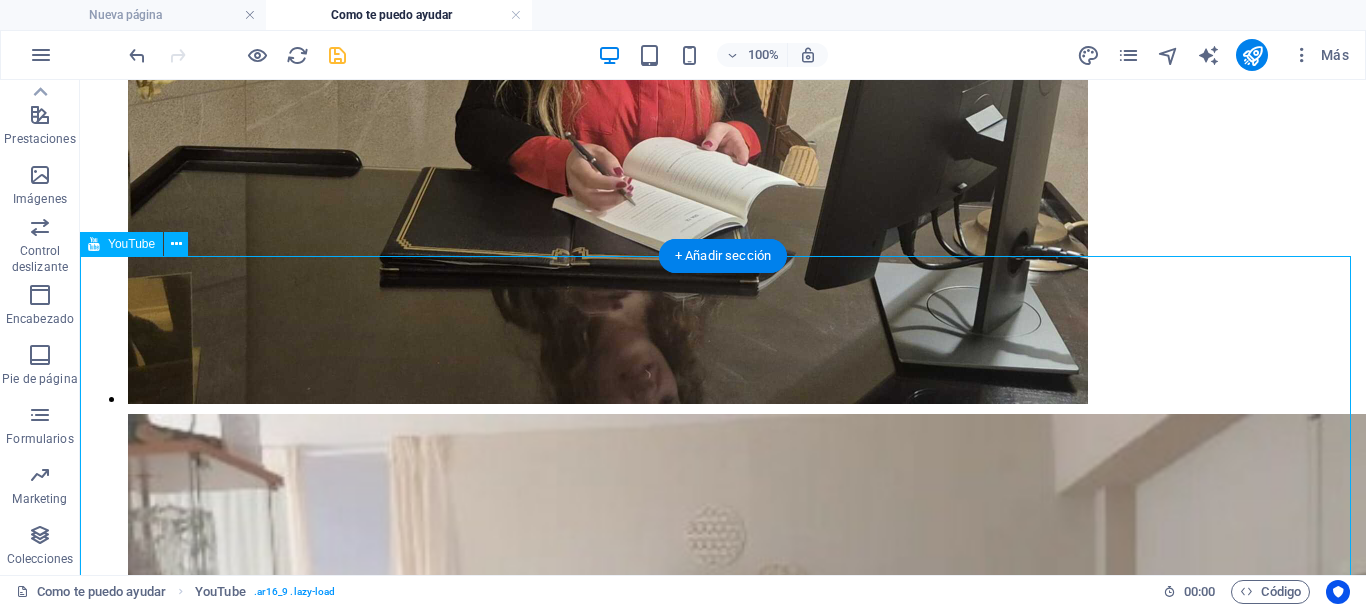 scroll, scrollTop: 2820, scrollLeft: 0, axis: vertical 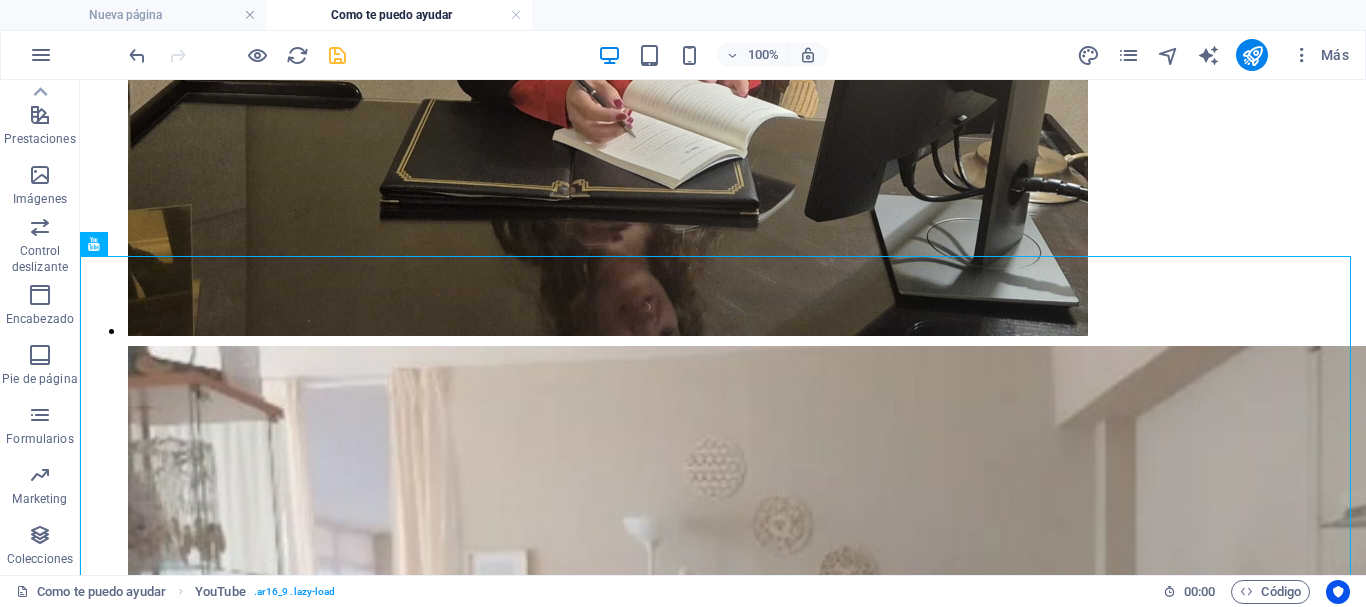 click at bounding box center (337, 55) 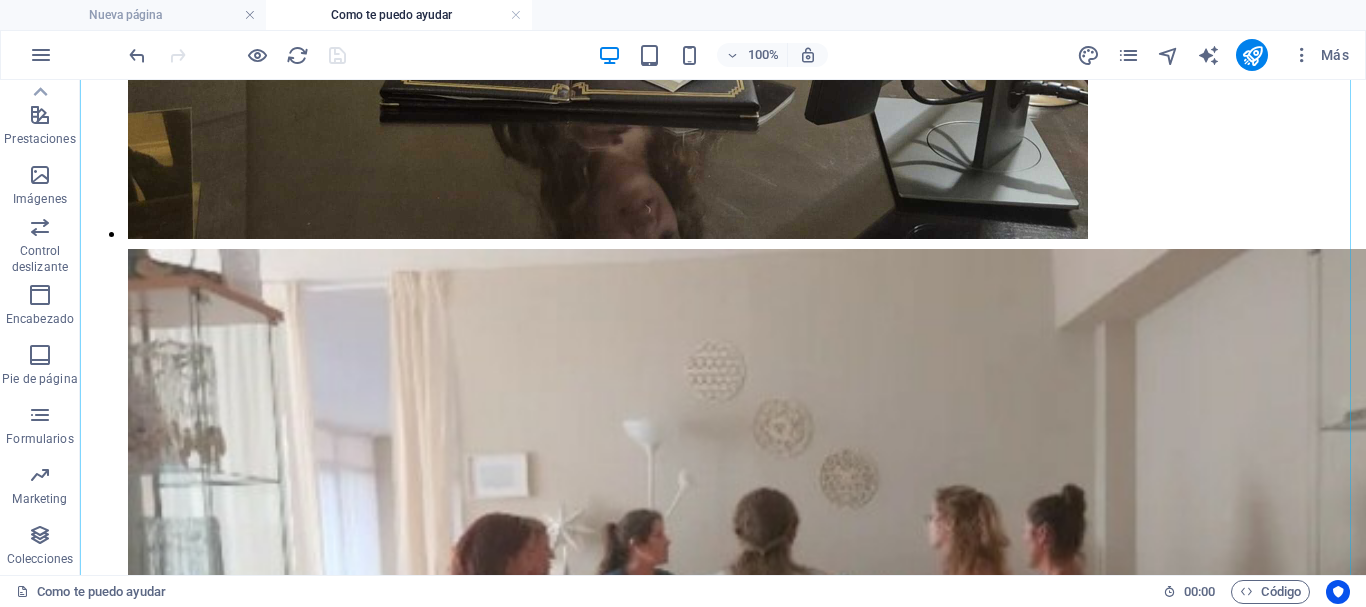 scroll, scrollTop: 2720, scrollLeft: 0, axis: vertical 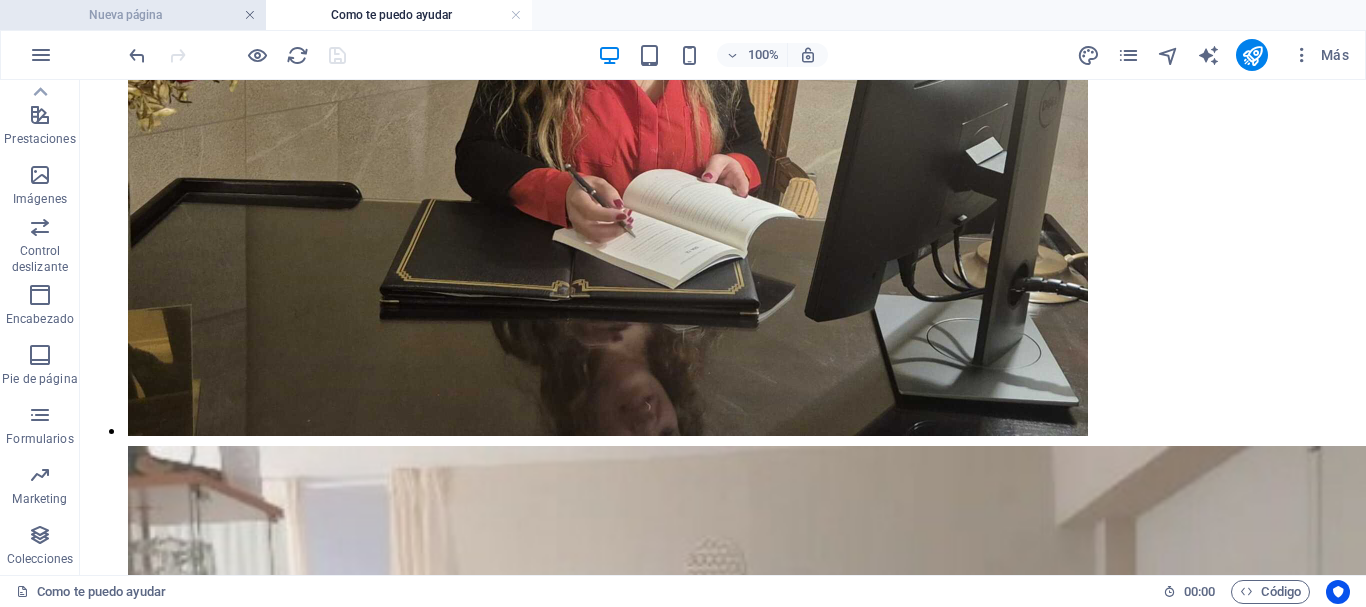 click at bounding box center (250, 15) 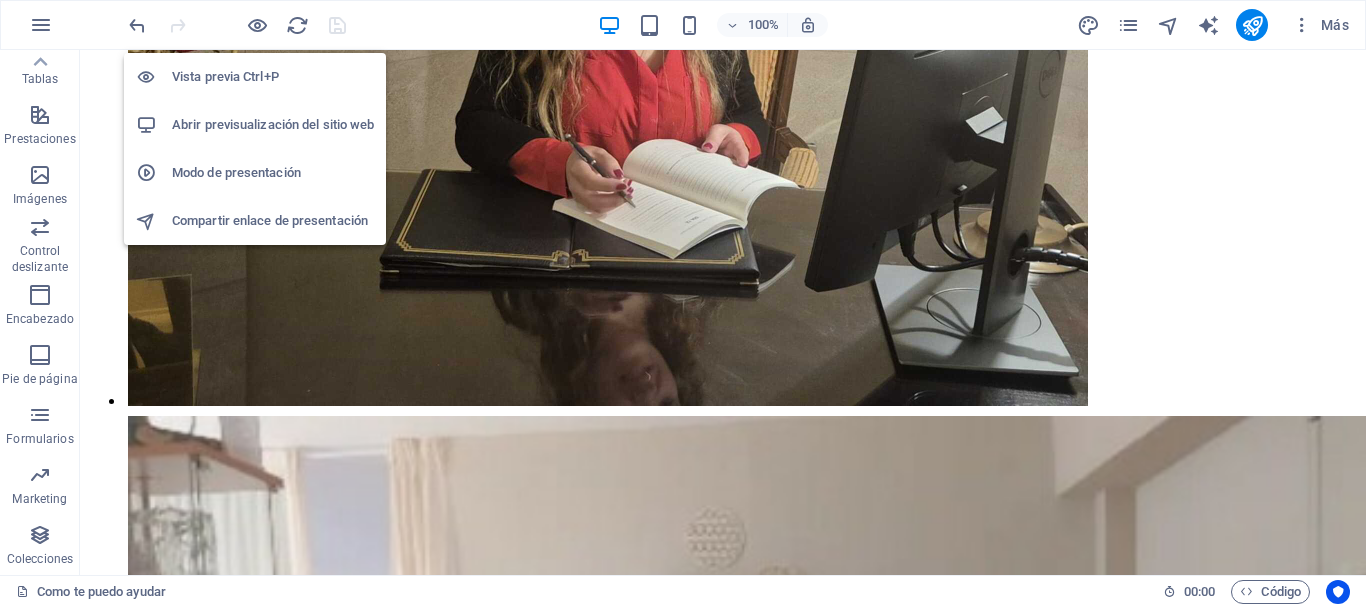scroll, scrollTop: 375, scrollLeft: 0, axis: vertical 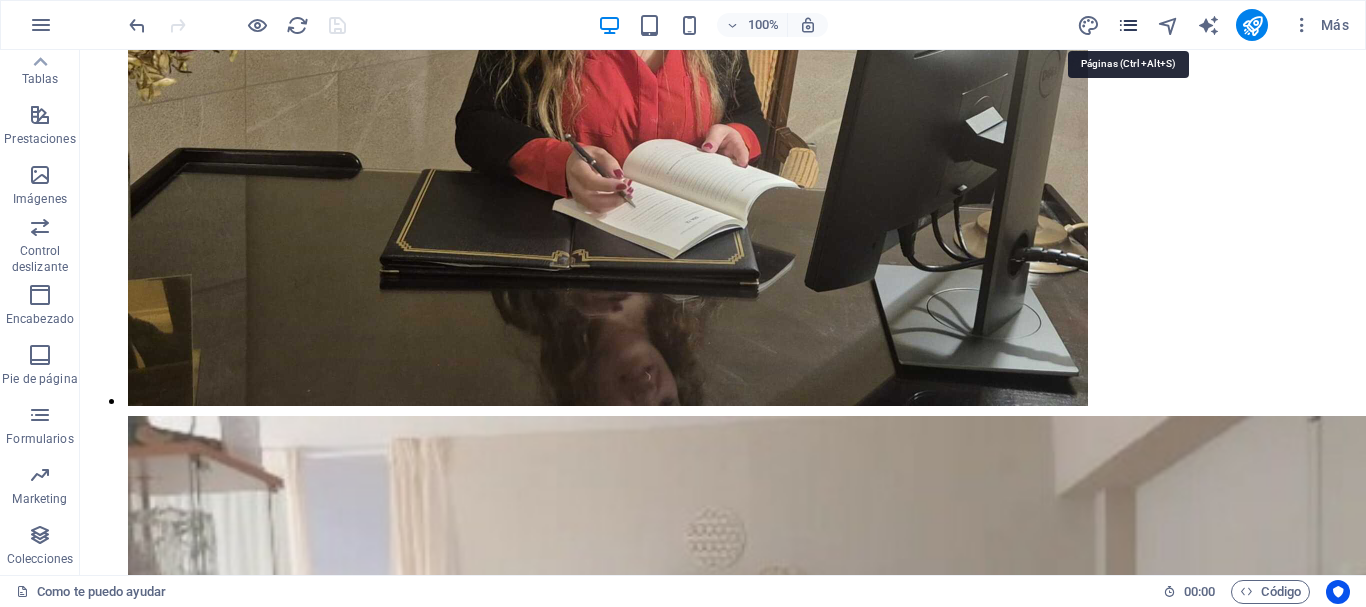 click at bounding box center [1128, 25] 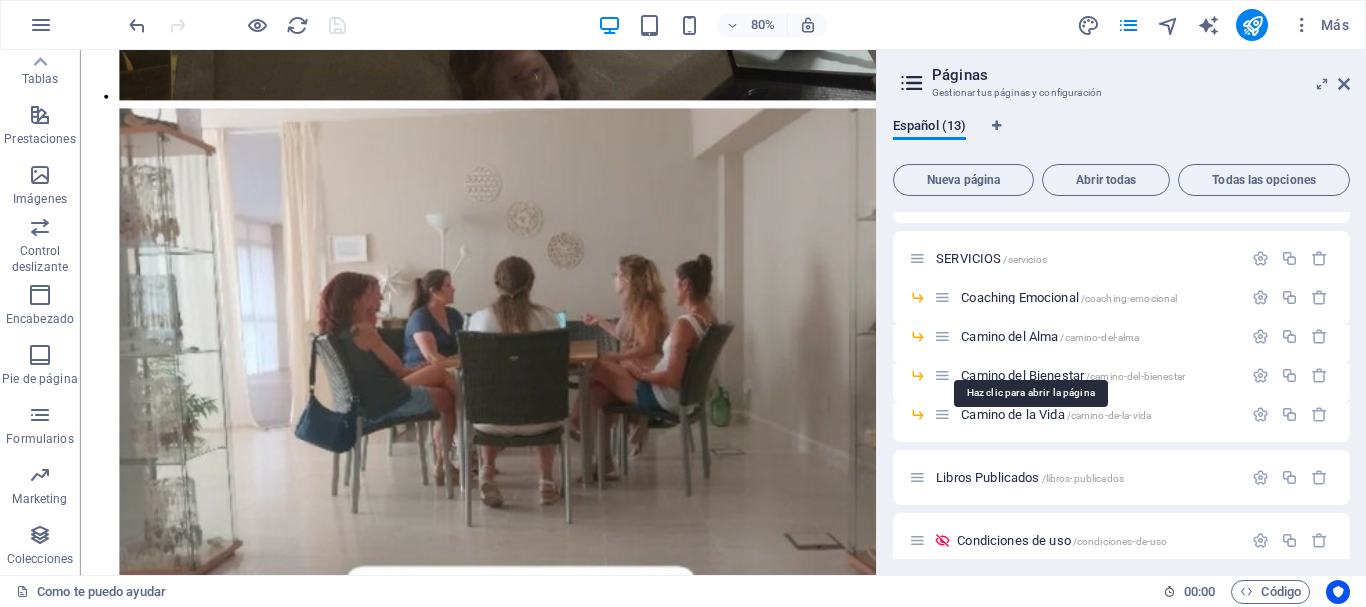 scroll, scrollTop: 376, scrollLeft: 0, axis: vertical 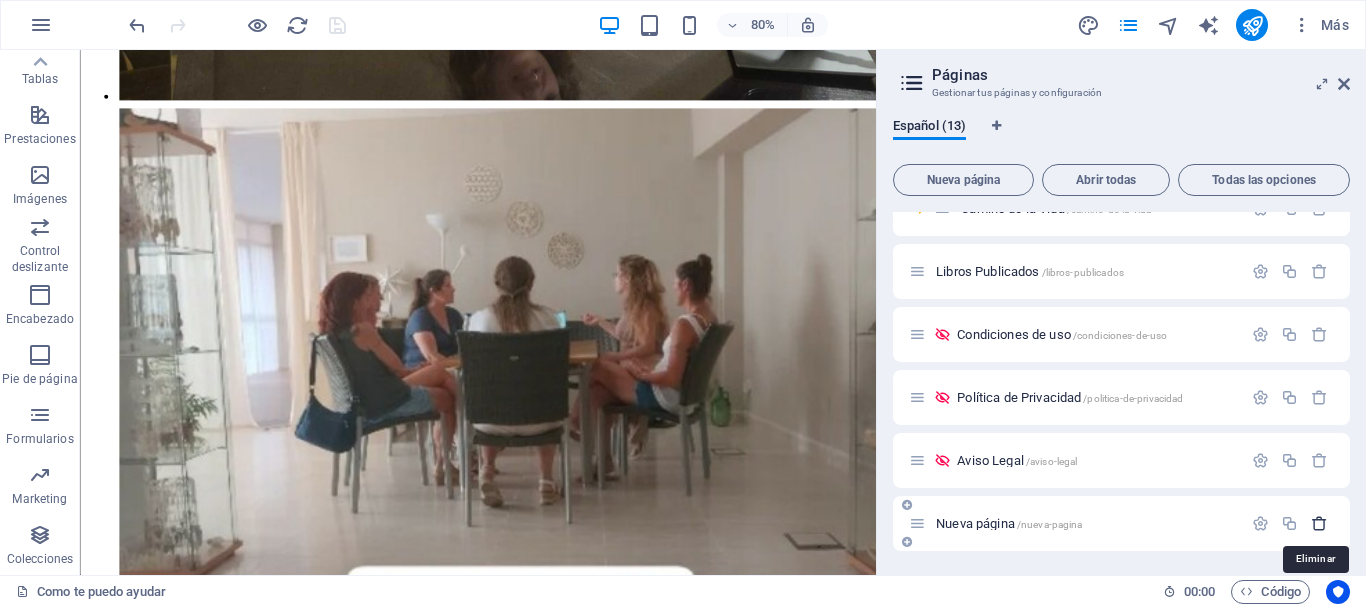 click at bounding box center (1319, 523) 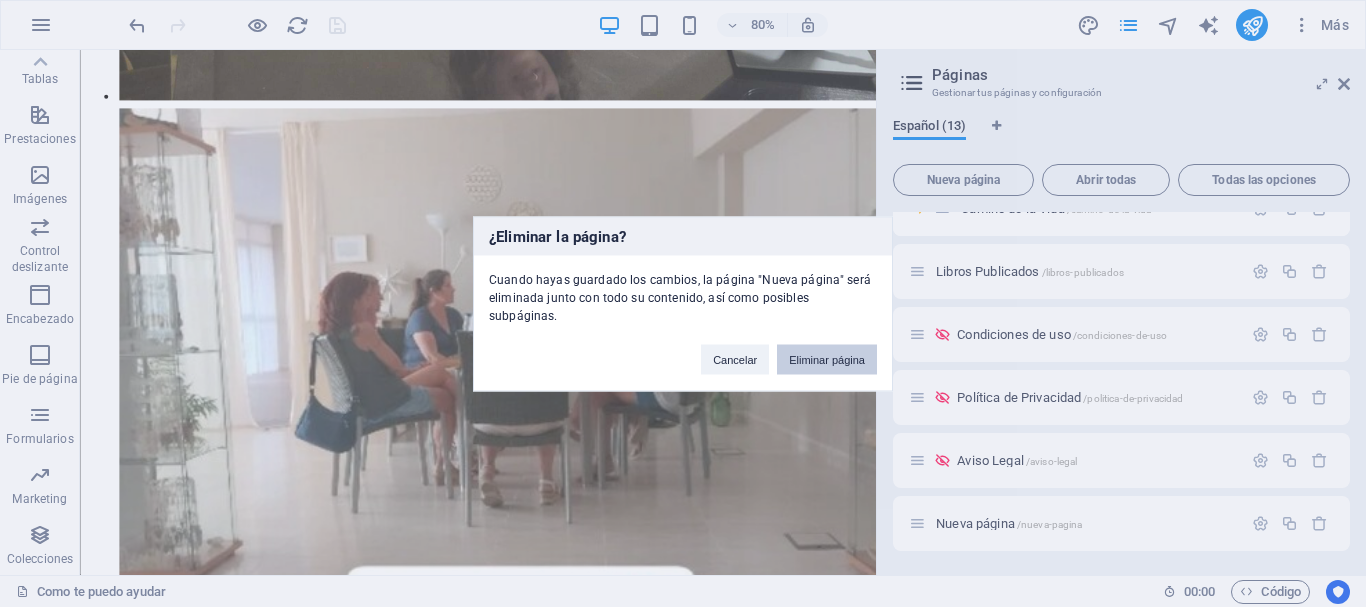 click on "Eliminar página" at bounding box center [827, 359] 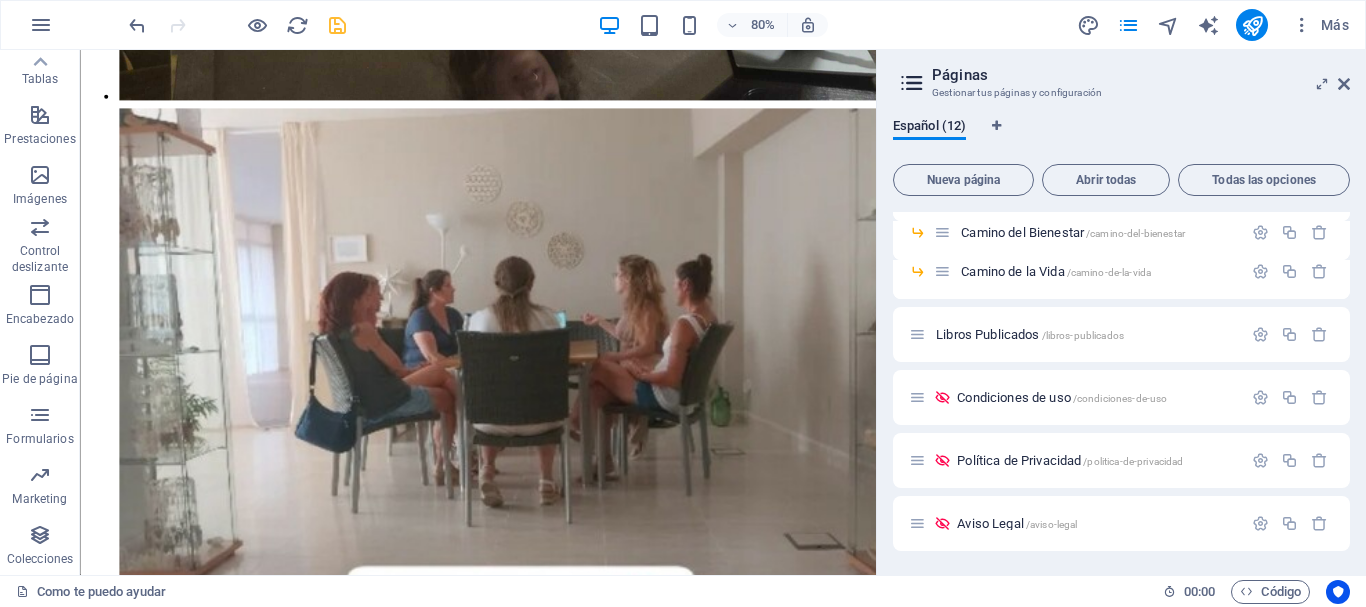 scroll, scrollTop: 313, scrollLeft: 0, axis: vertical 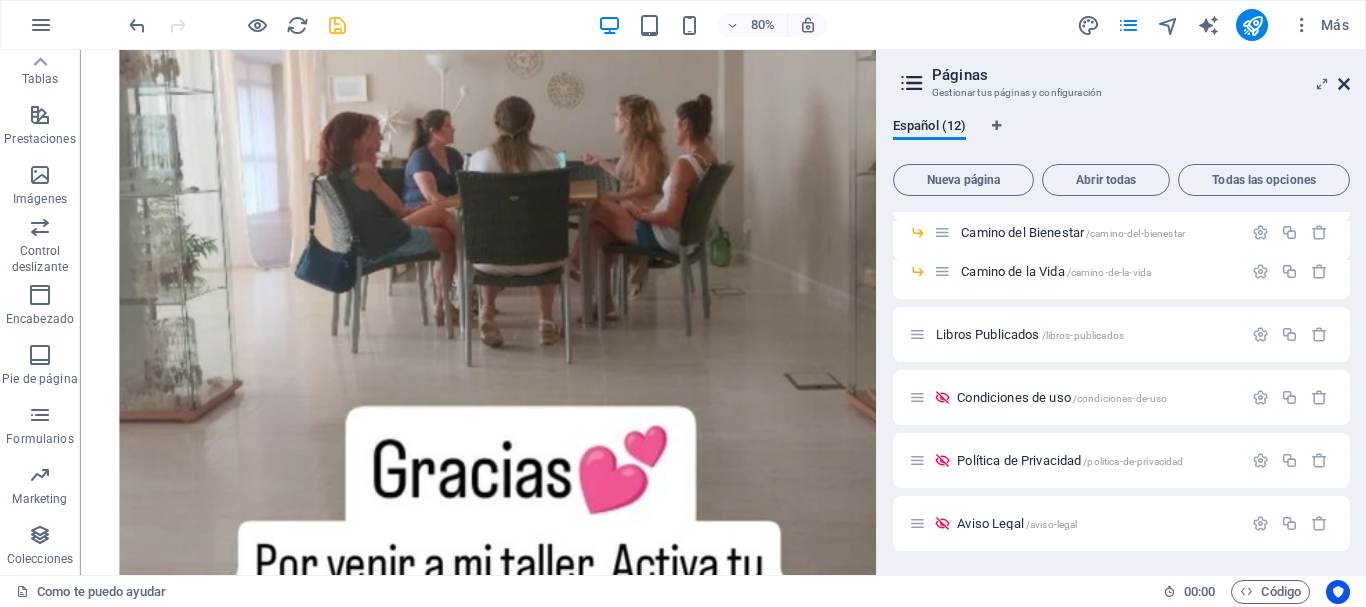 click at bounding box center [1344, 84] 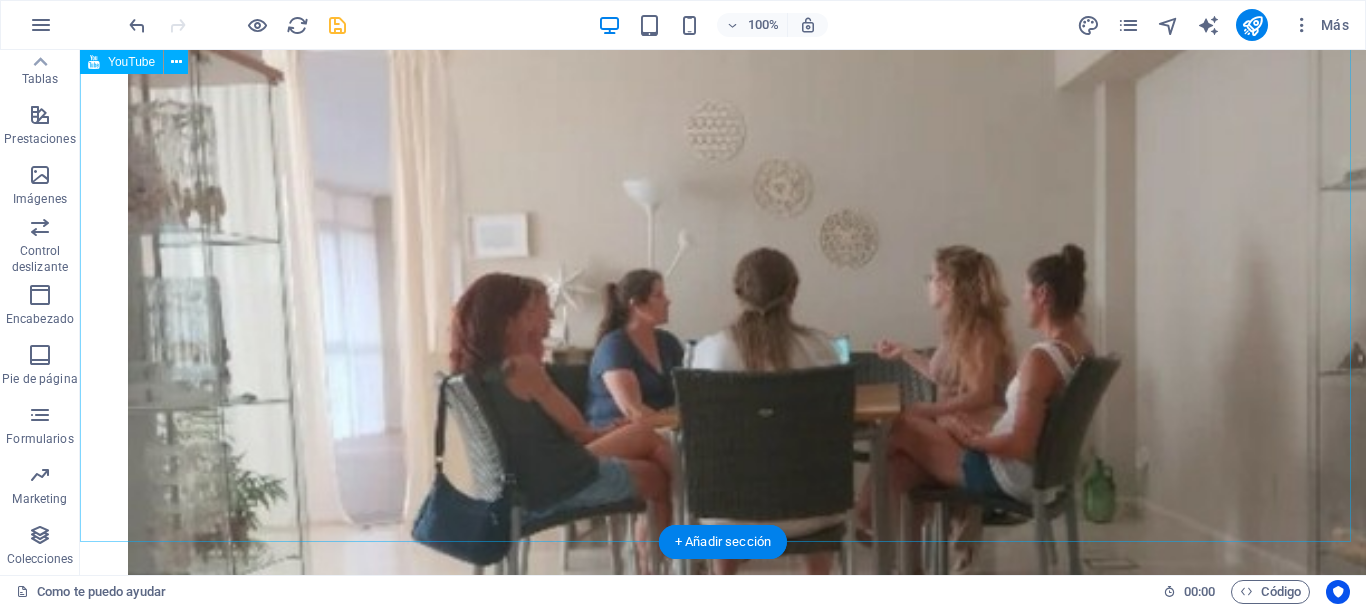 scroll, scrollTop: 3020, scrollLeft: 0, axis: vertical 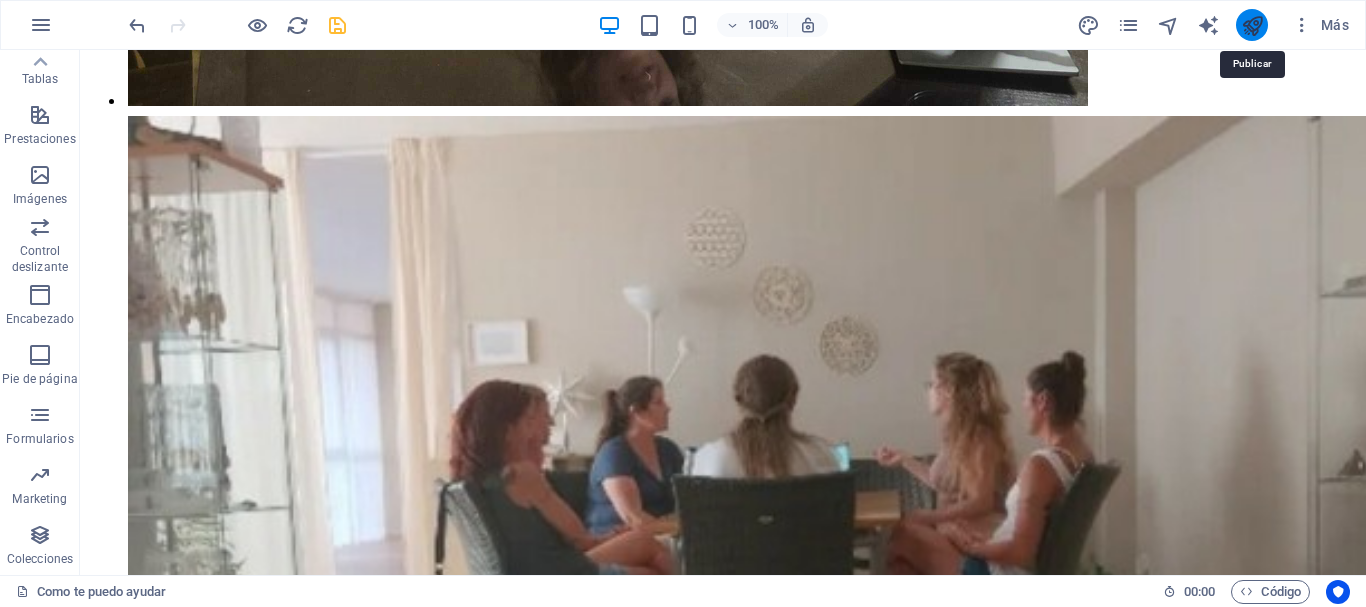 click at bounding box center (1252, 25) 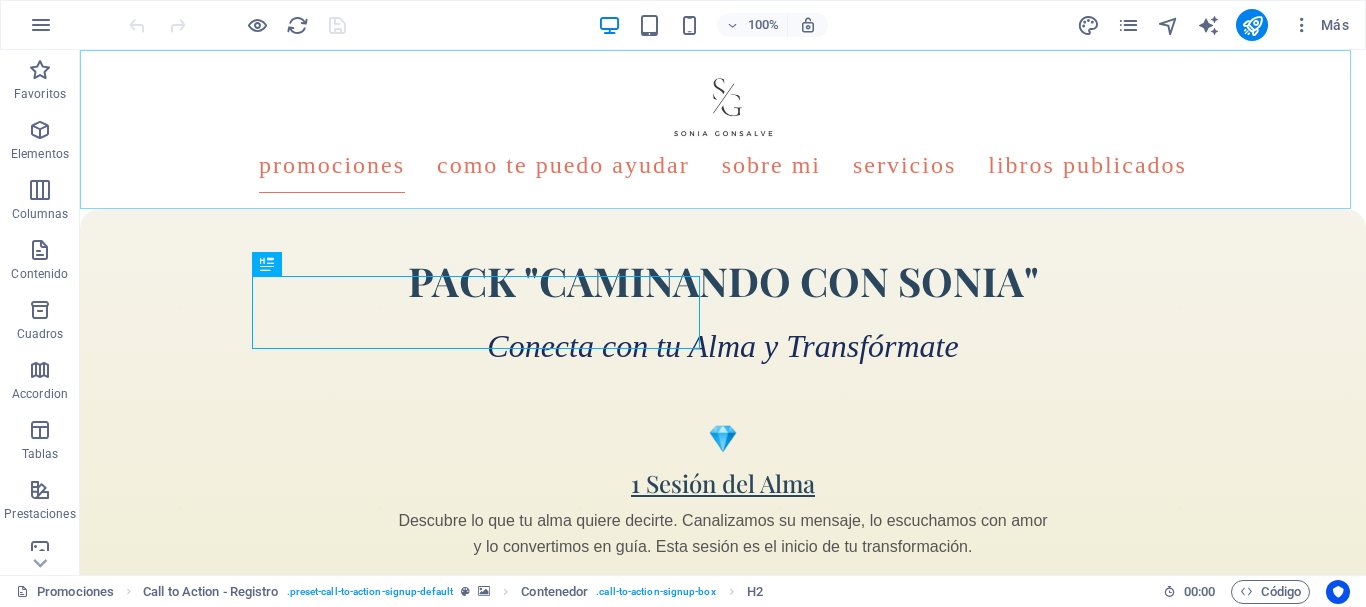 scroll, scrollTop: 2264, scrollLeft: 0, axis: vertical 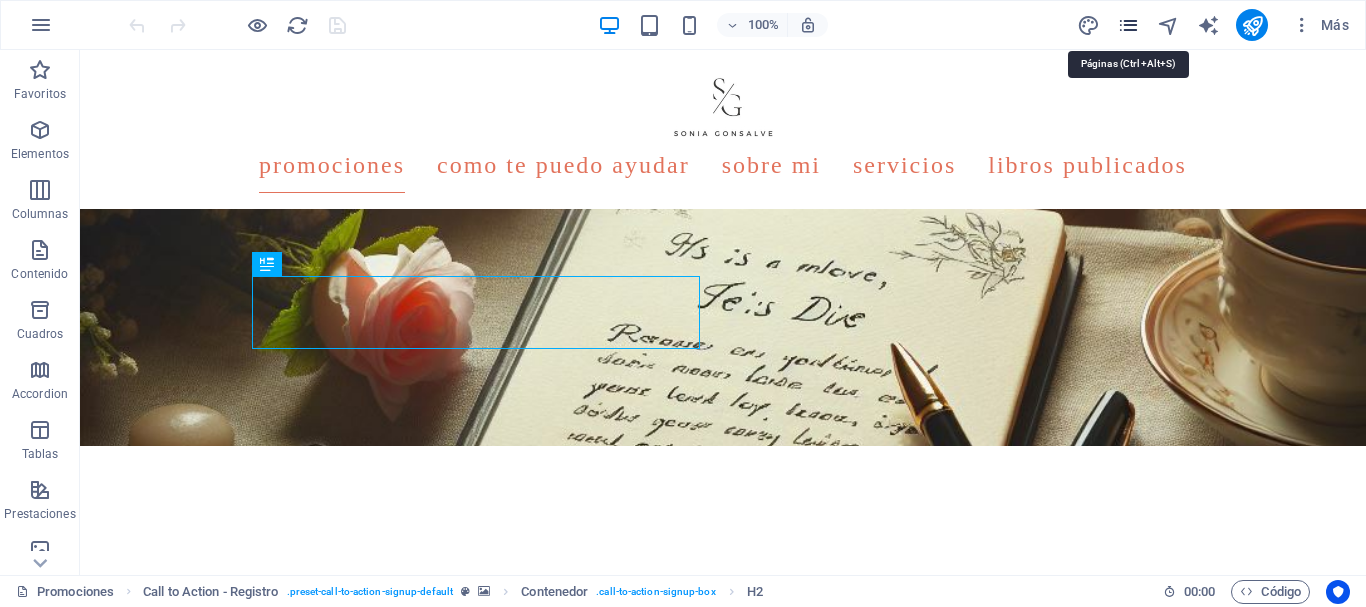 click at bounding box center (1128, 25) 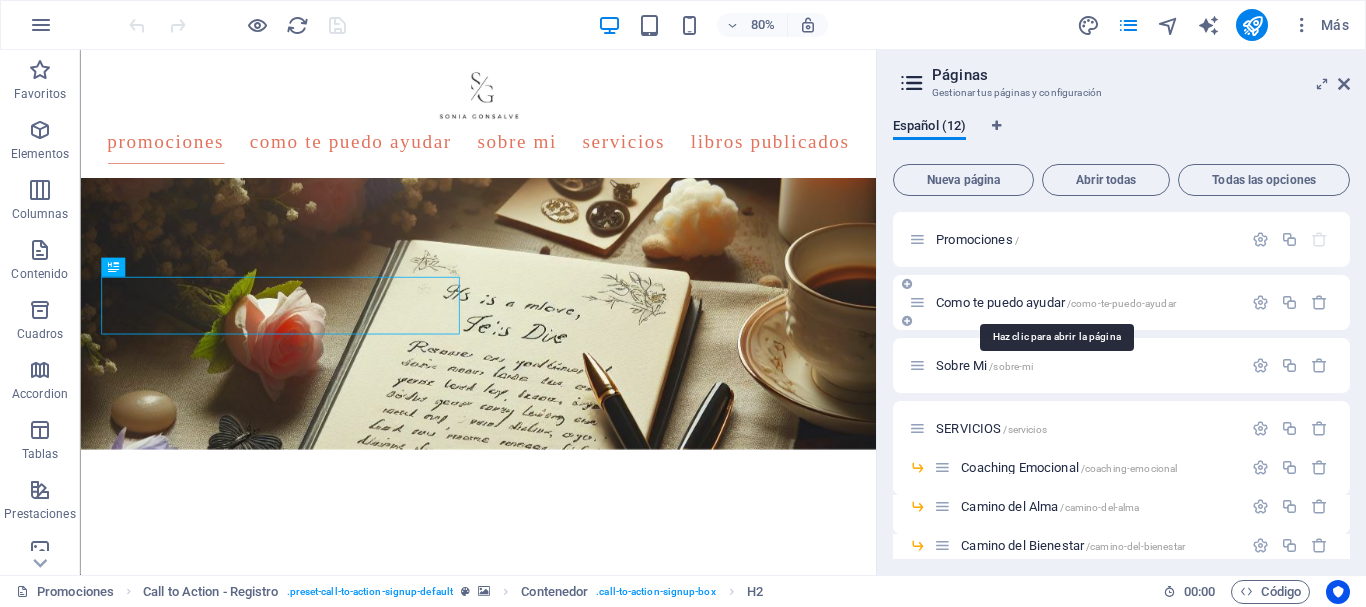 click on "Como te puedo ayudar /como-te-puedo-ayudar" at bounding box center [1056, 302] 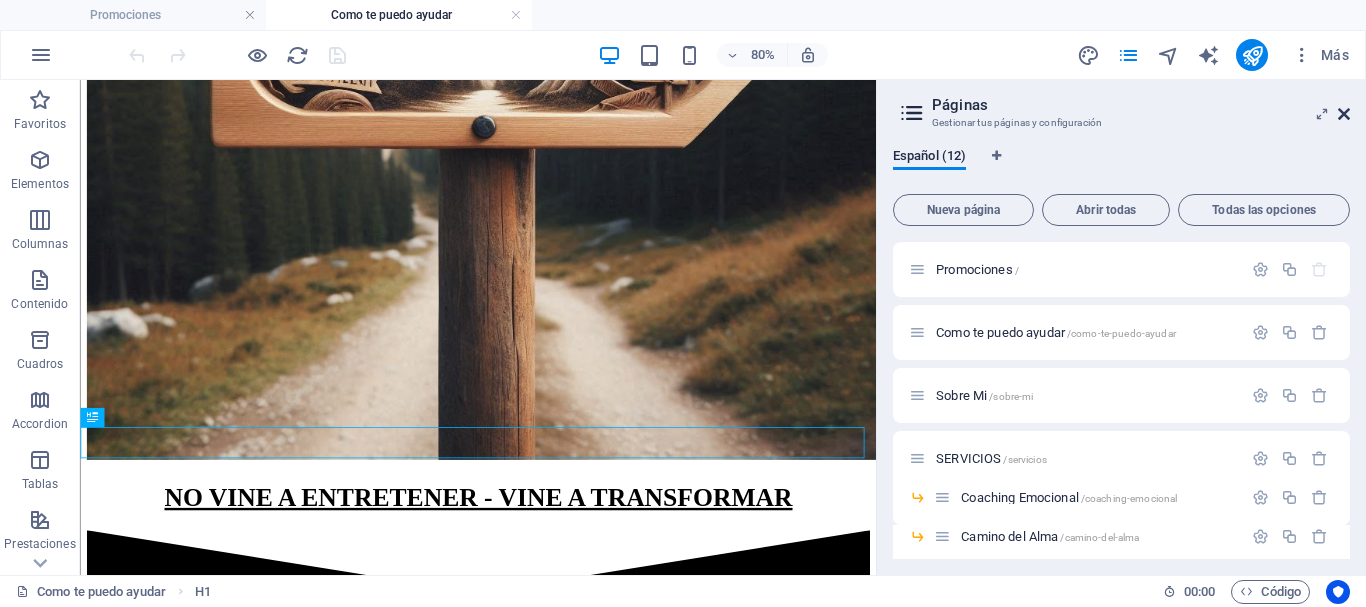click at bounding box center [1344, 114] 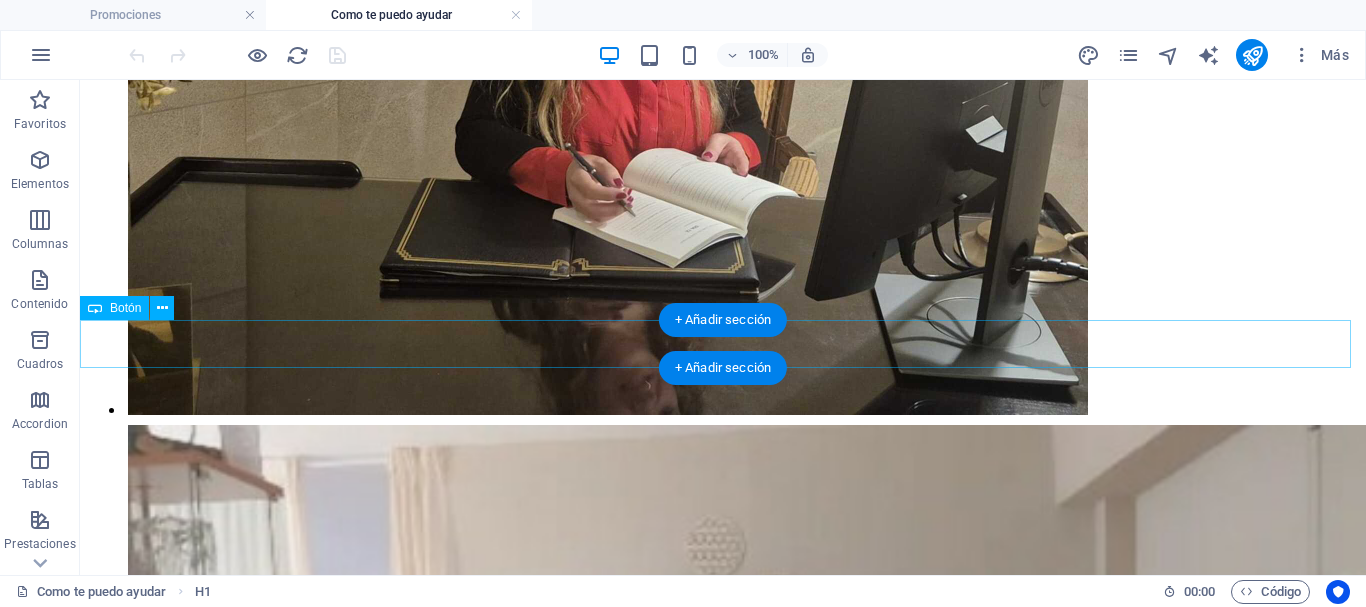 scroll, scrollTop: 2941, scrollLeft: 0, axis: vertical 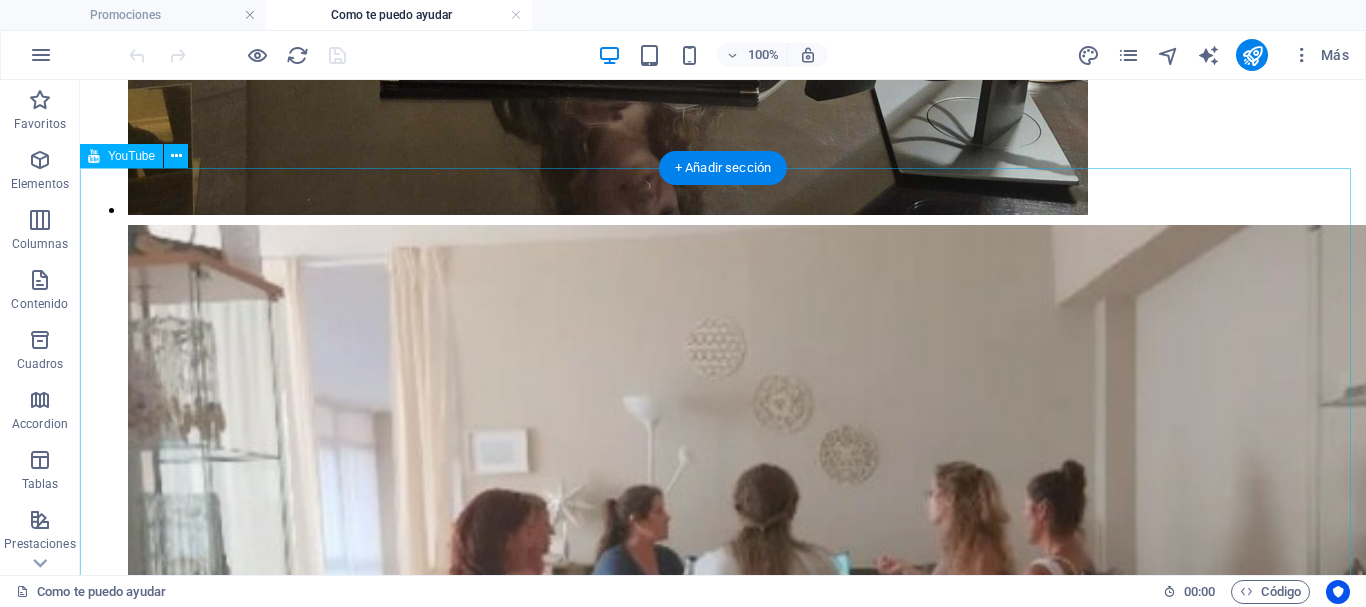 click at bounding box center [723, 3766] 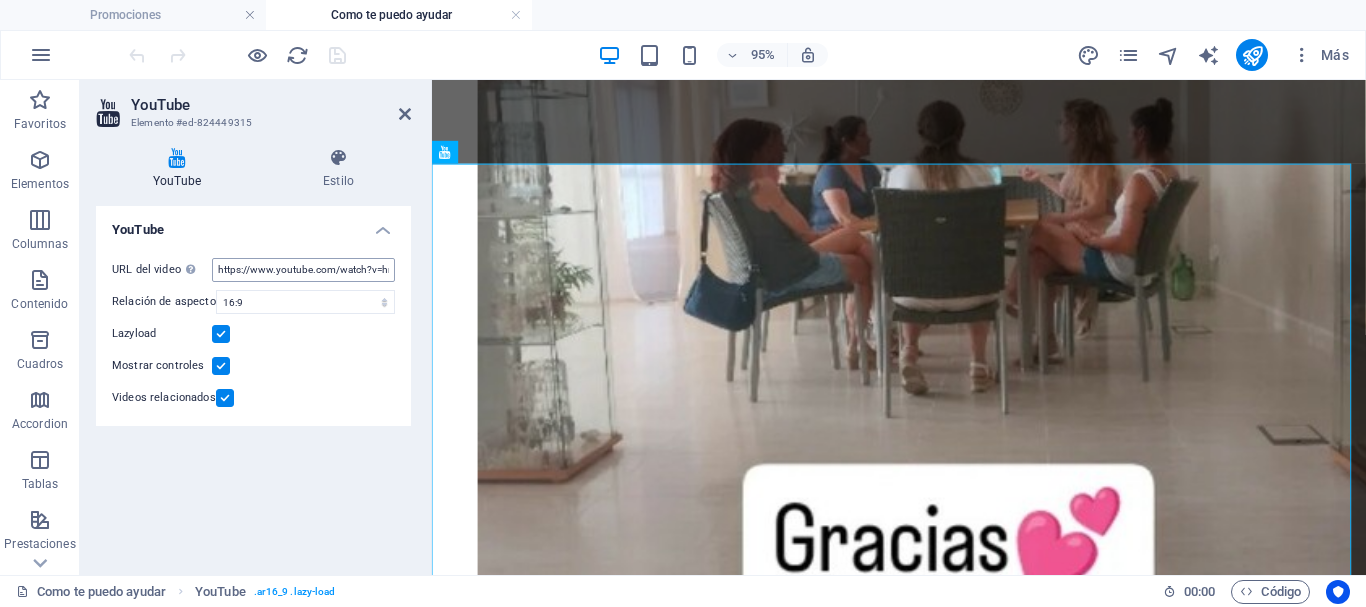 scroll, scrollTop: 2969, scrollLeft: 0, axis: vertical 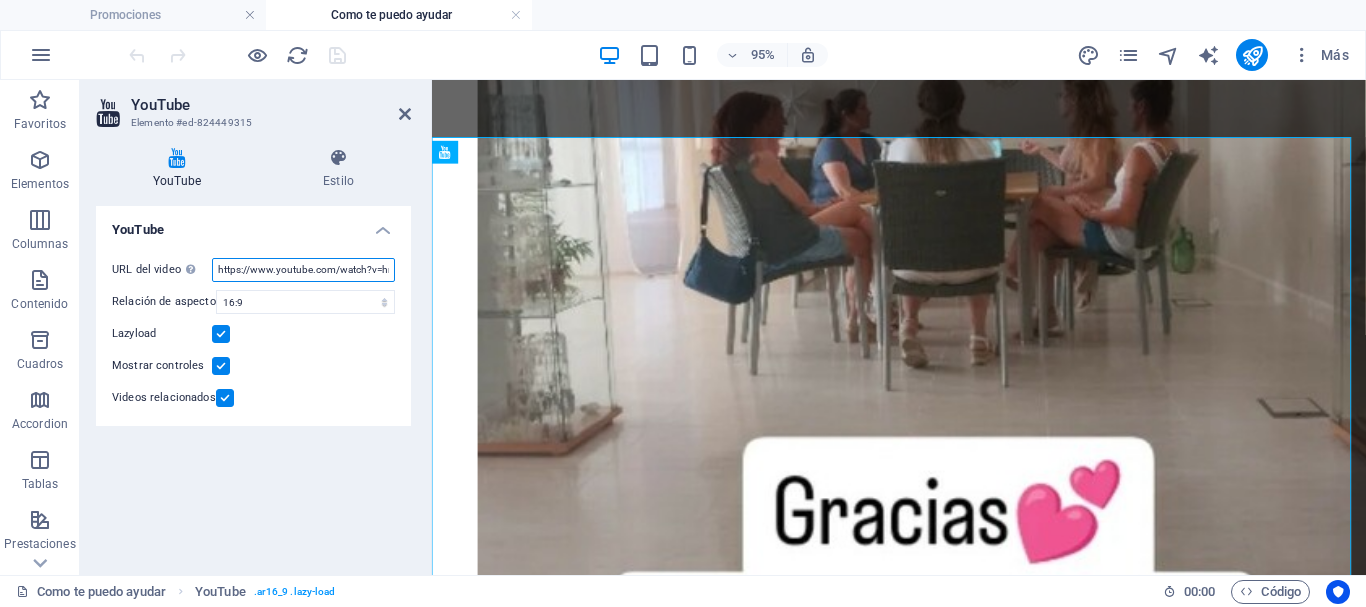 click on "https://www.youtube.com/watch?v=hnoviHgPHkY" at bounding box center (303, 270) 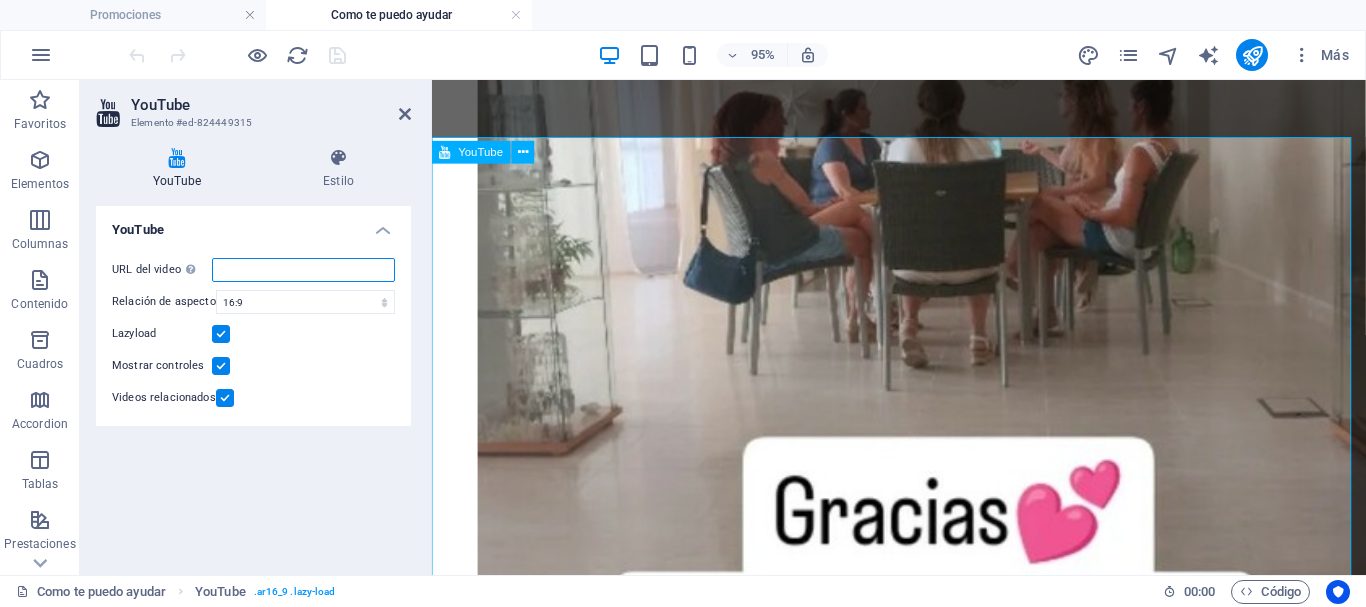 paste on "https://youtu.be/32sj7KZT8QQ?si=ImCOopsgwgOICNY9" 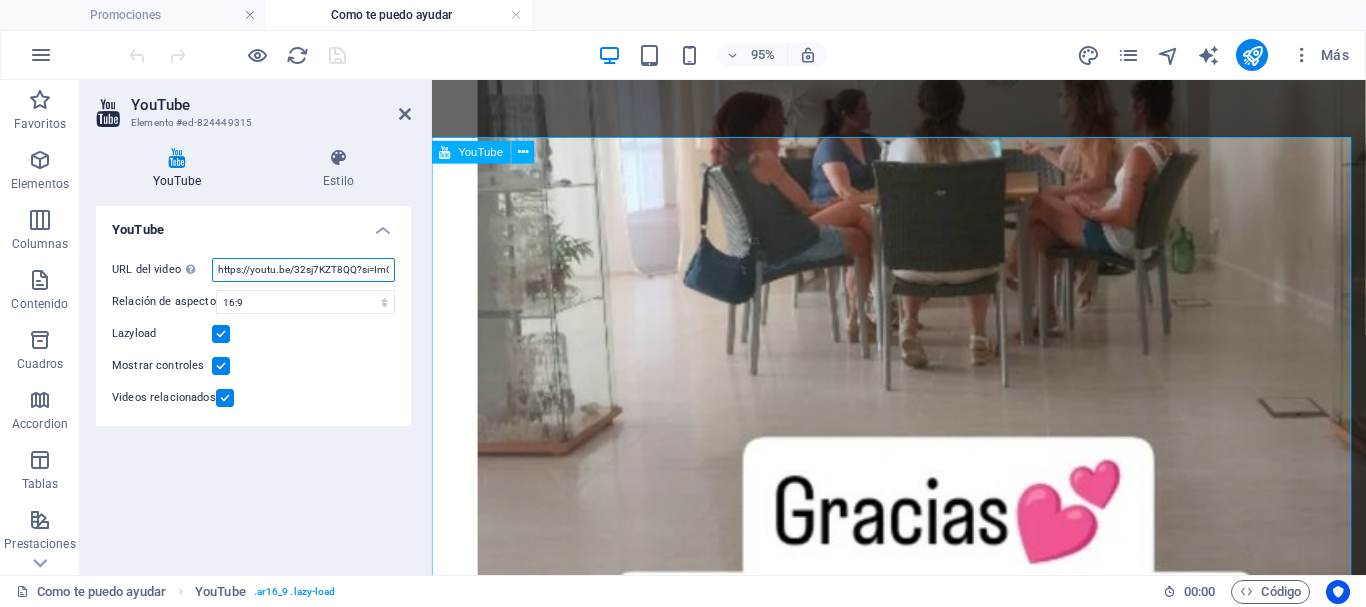 scroll, scrollTop: 0, scrollLeft: 78, axis: horizontal 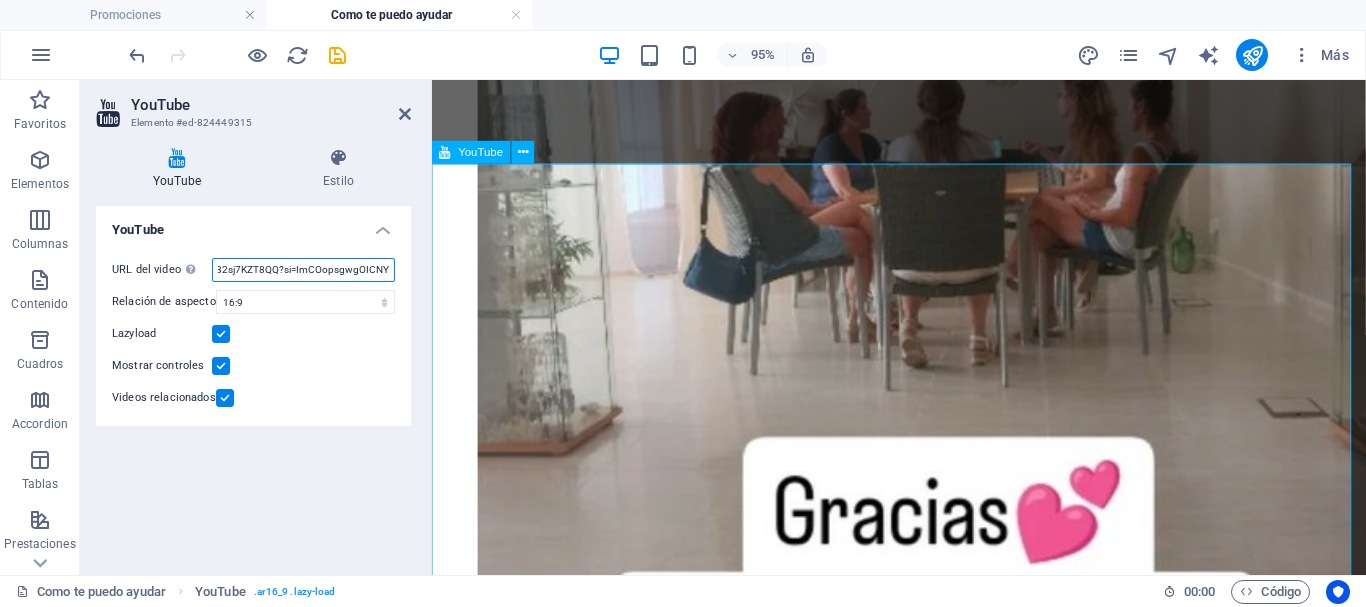 type on "https://youtu.be/32sj7KZT8QQ?si=ImCOopsgwgOICNY9" 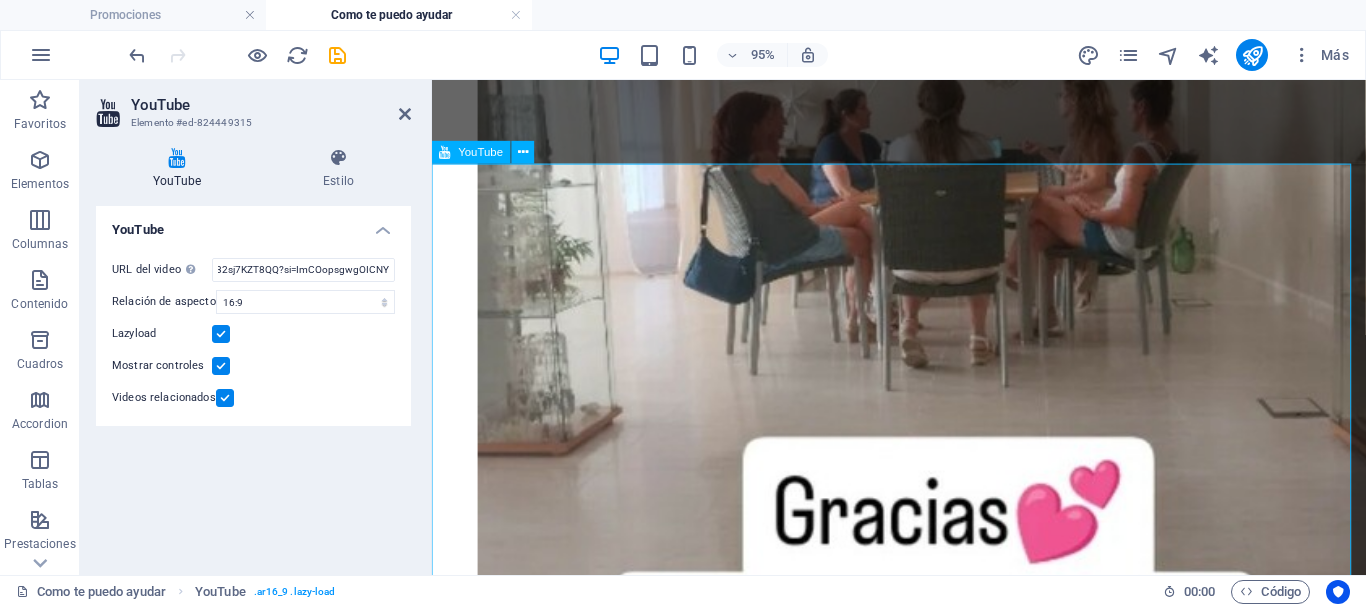 scroll, scrollTop: 0, scrollLeft: 0, axis: both 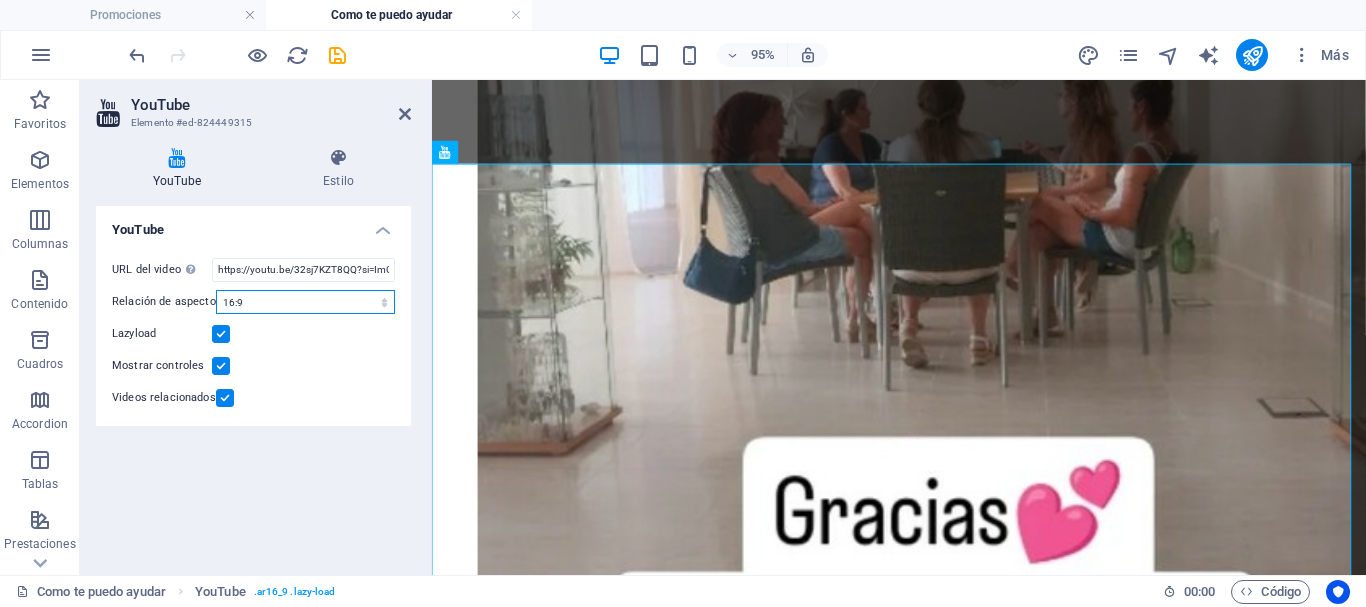 click on "16:10 16:9 4:3 2:1 1:1" at bounding box center [305, 302] 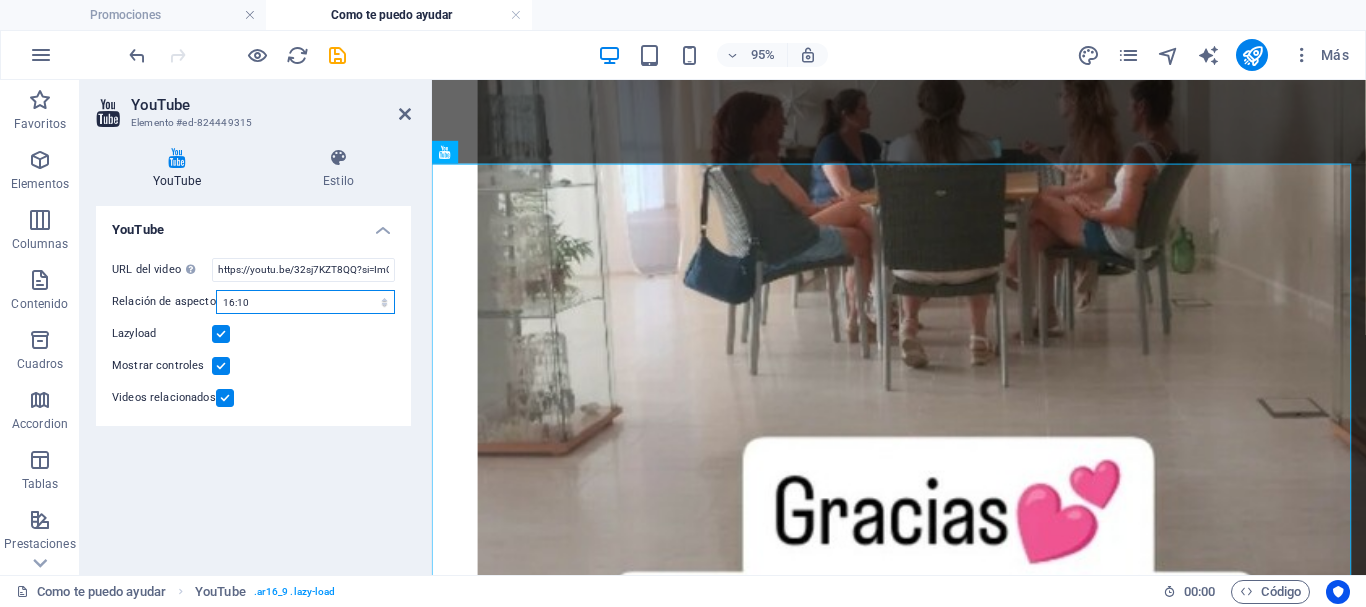 click on "16:10 16:9 4:3 2:1 1:1" at bounding box center (305, 302) 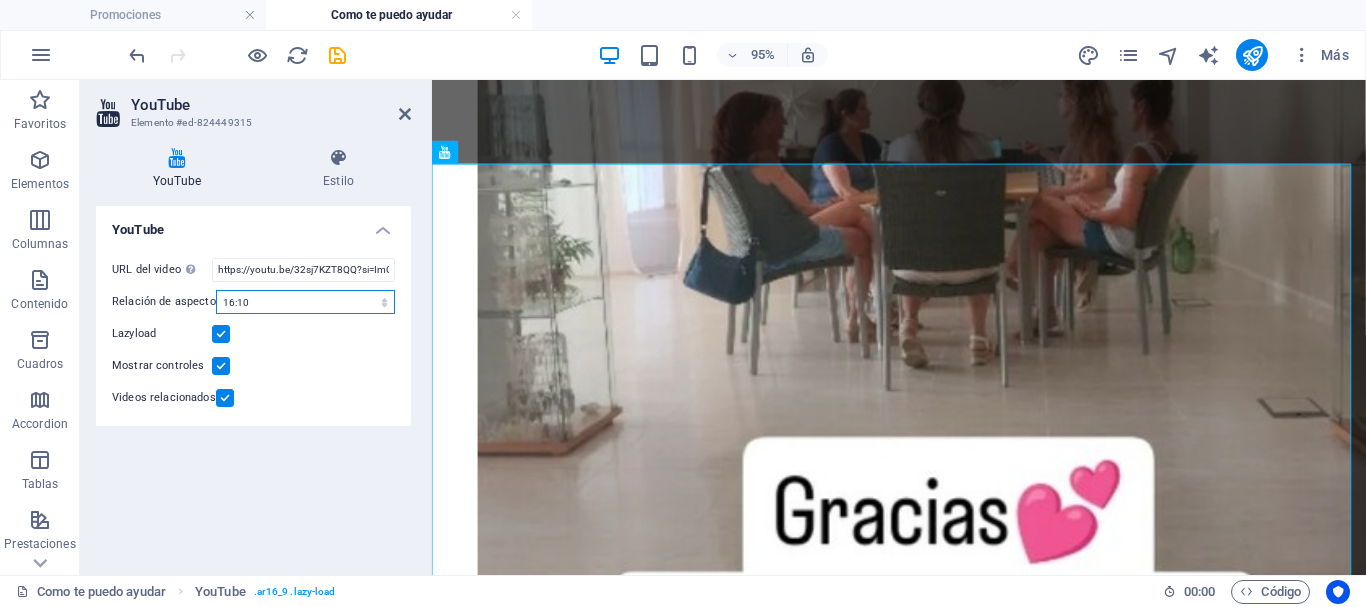 drag, startPoint x: 258, startPoint y: 302, endPoint x: 259, endPoint y: 313, distance: 11.045361 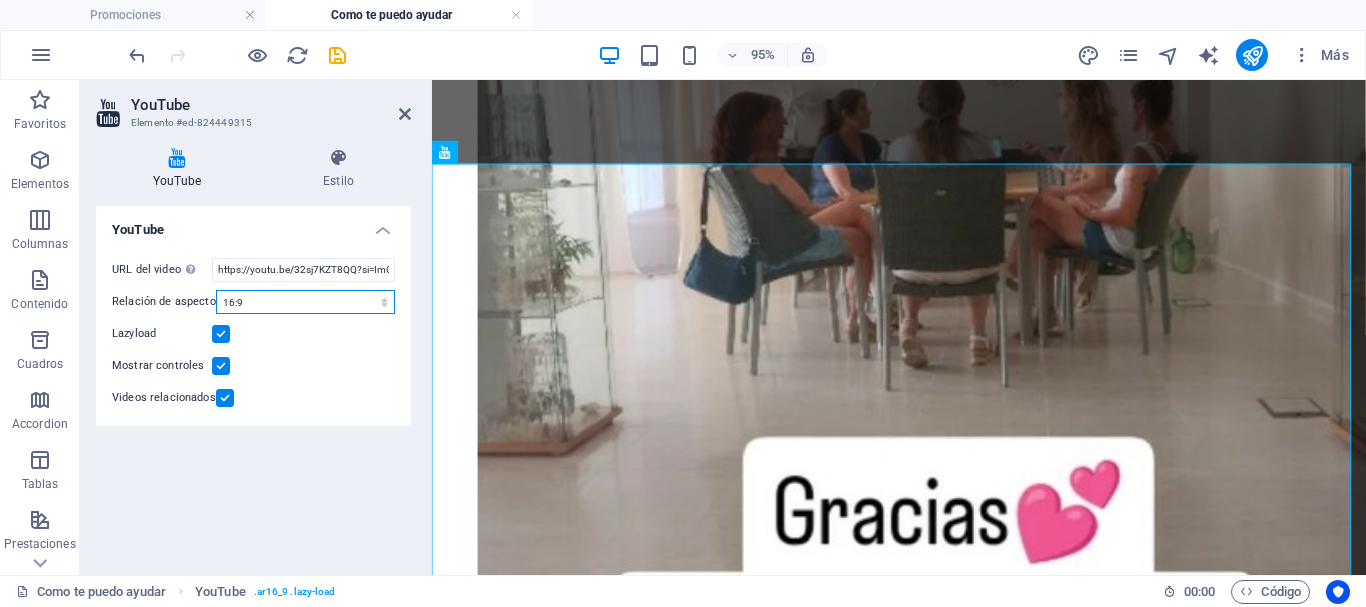 click on "16:10 16:9 4:3 2:1 1:1" at bounding box center (305, 302) 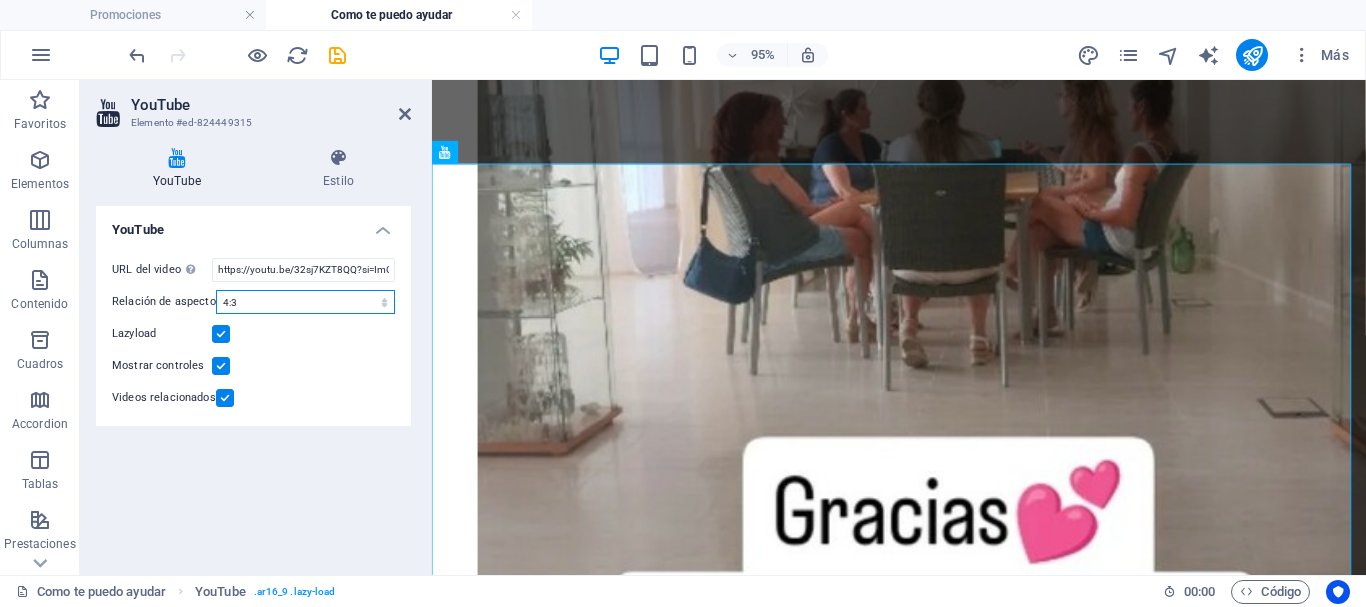 click on "16:10 16:9 4:3 2:1 1:1" at bounding box center [305, 302] 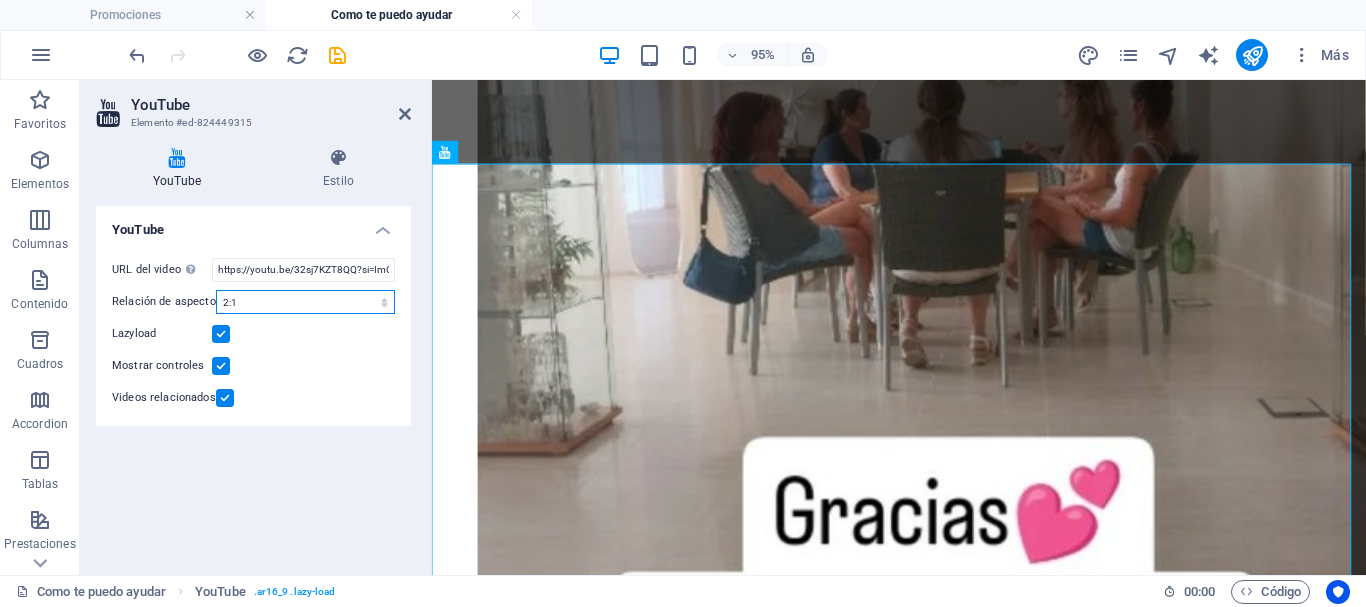 click on "16:10 16:9 4:3 2:1 1:1" at bounding box center [305, 302] 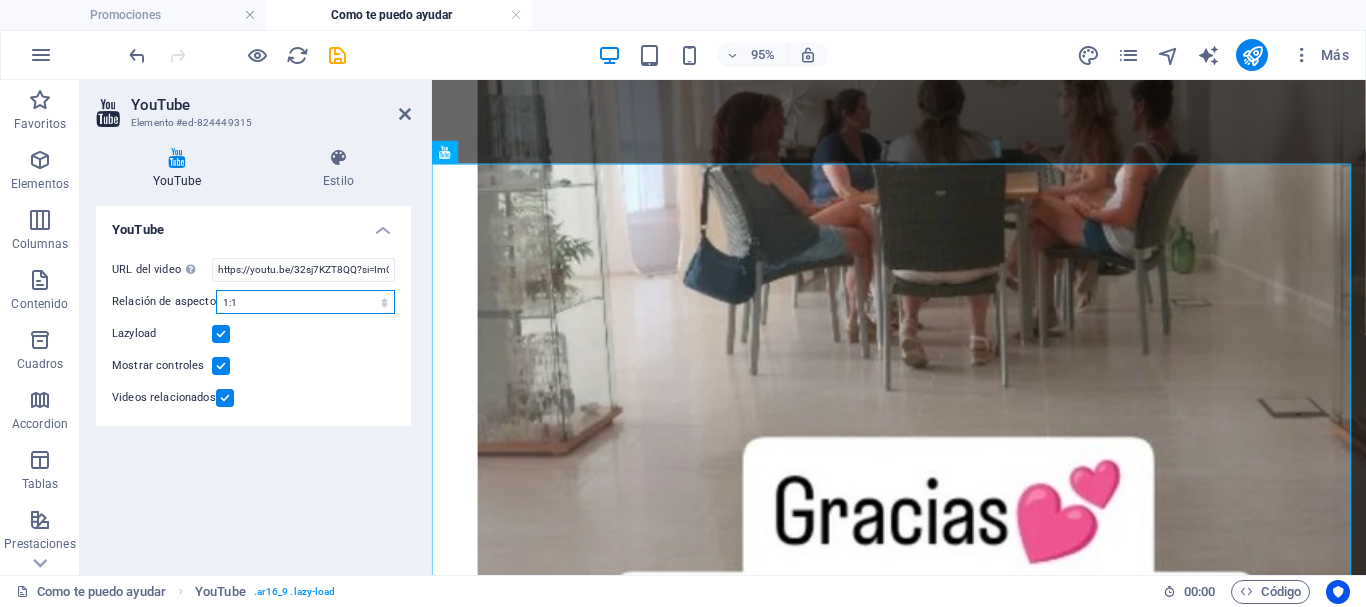 click on "16:10 16:9 4:3 2:1 1:1" at bounding box center [305, 302] 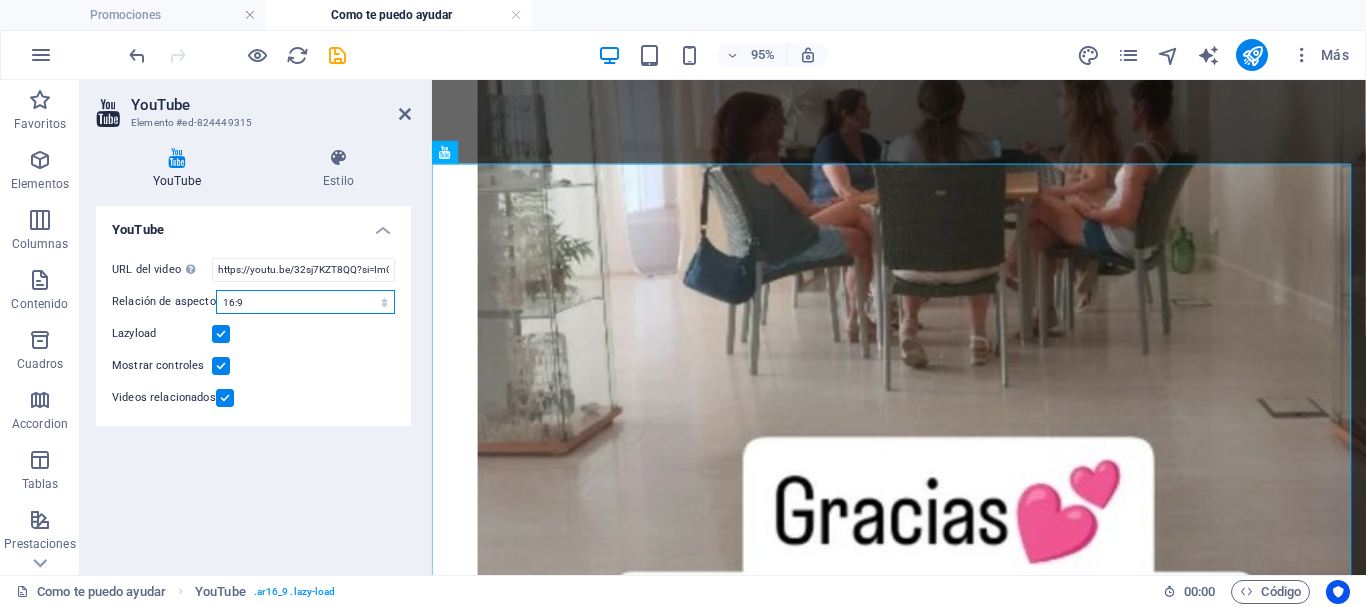 click on "16:10 16:9 4:3 2:1 1:1" at bounding box center (305, 302) 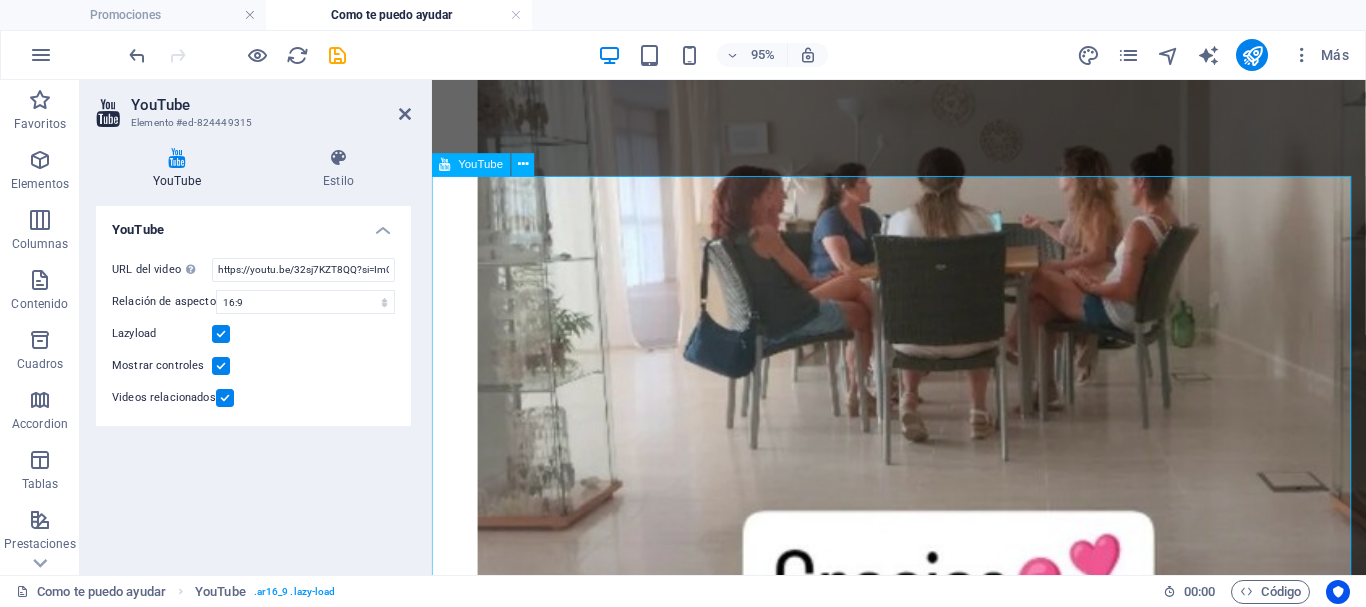 scroll, scrollTop: 2869, scrollLeft: 0, axis: vertical 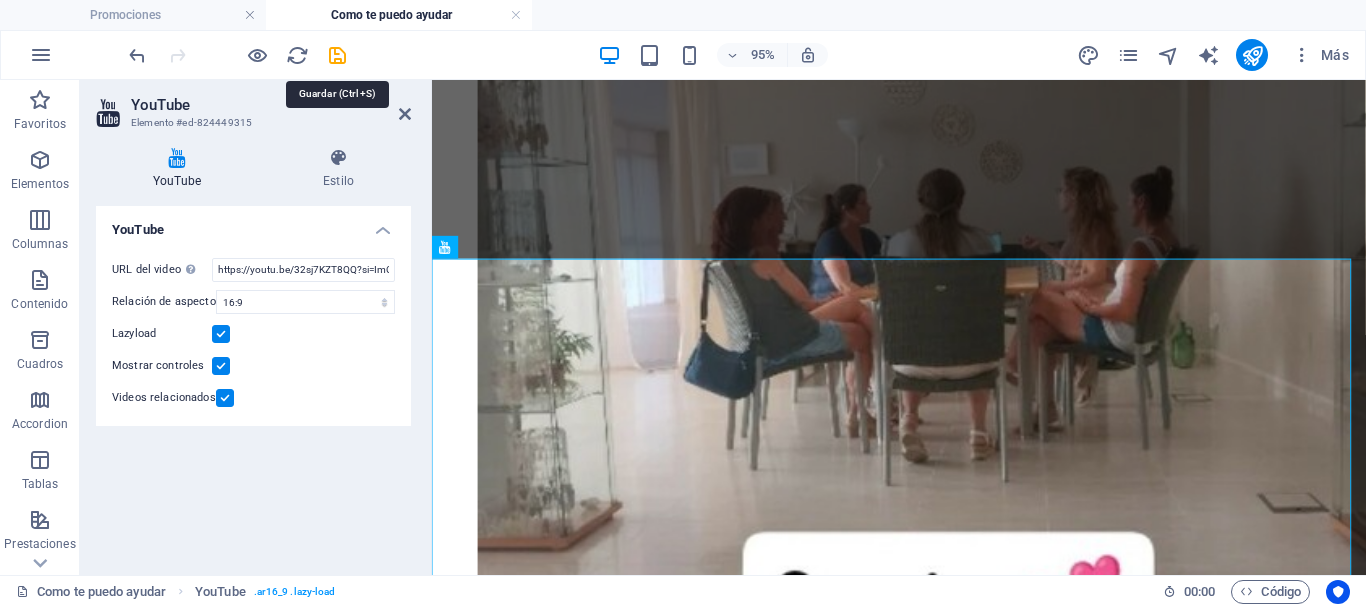 drag, startPoint x: 340, startPoint y: 59, endPoint x: 343, endPoint y: 77, distance: 18.248287 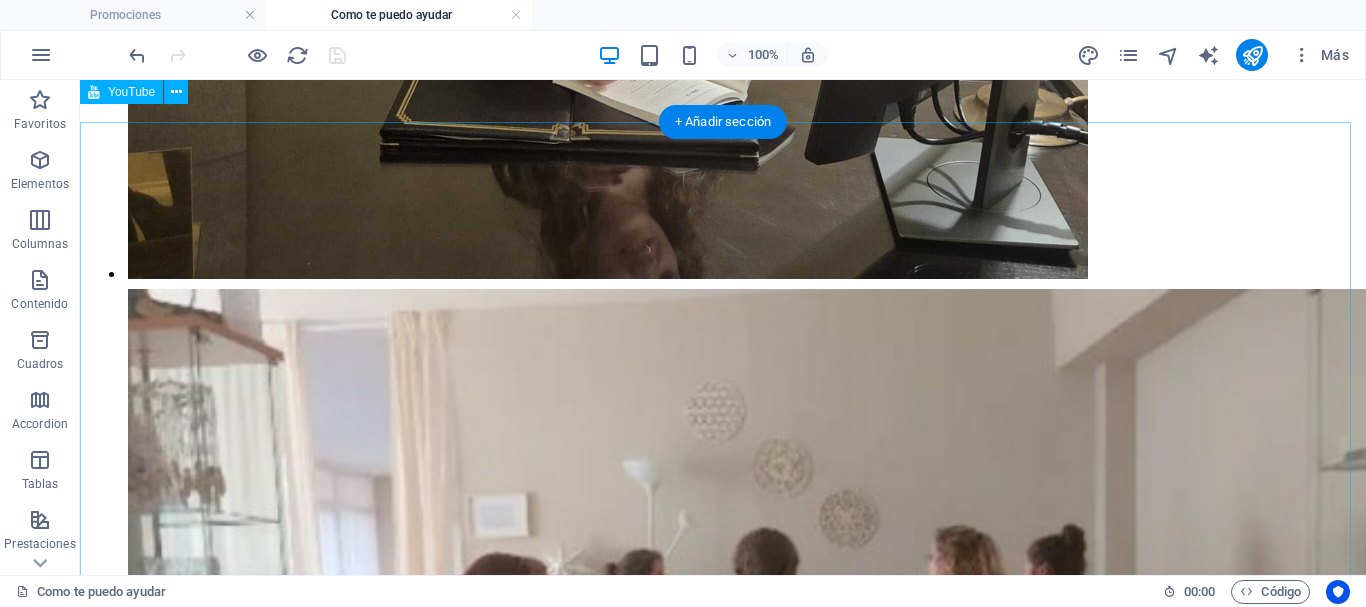 scroll, scrollTop: 2869, scrollLeft: 0, axis: vertical 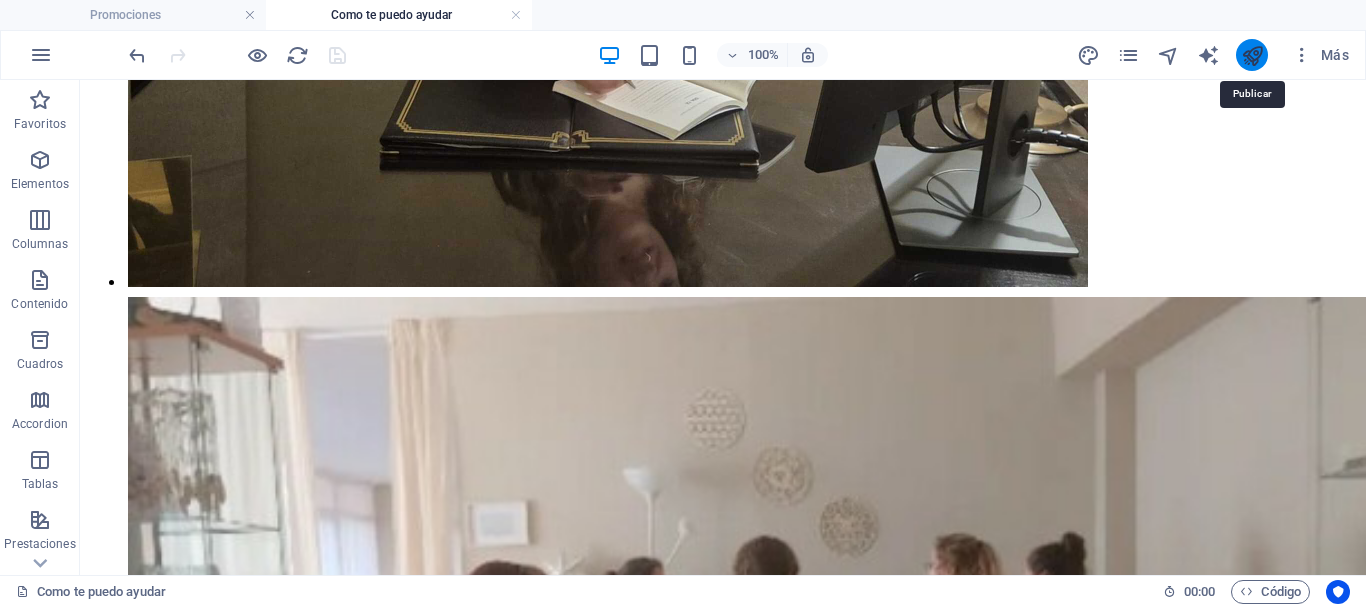 click at bounding box center [1252, 55] 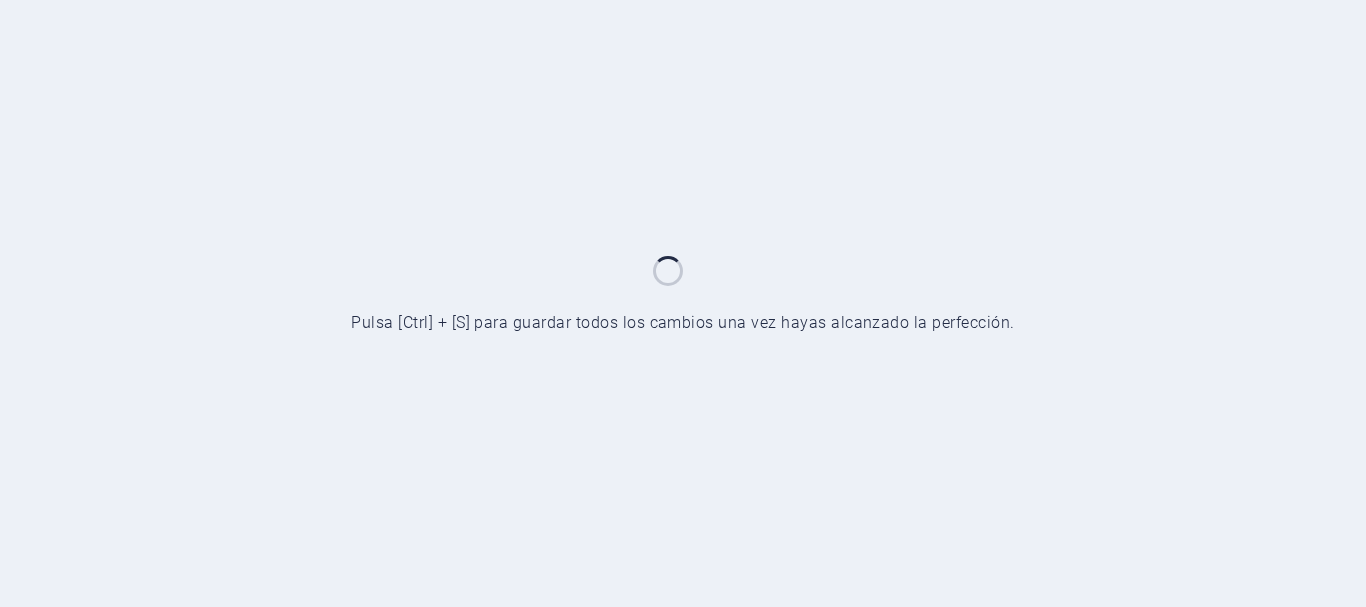scroll, scrollTop: 0, scrollLeft: 0, axis: both 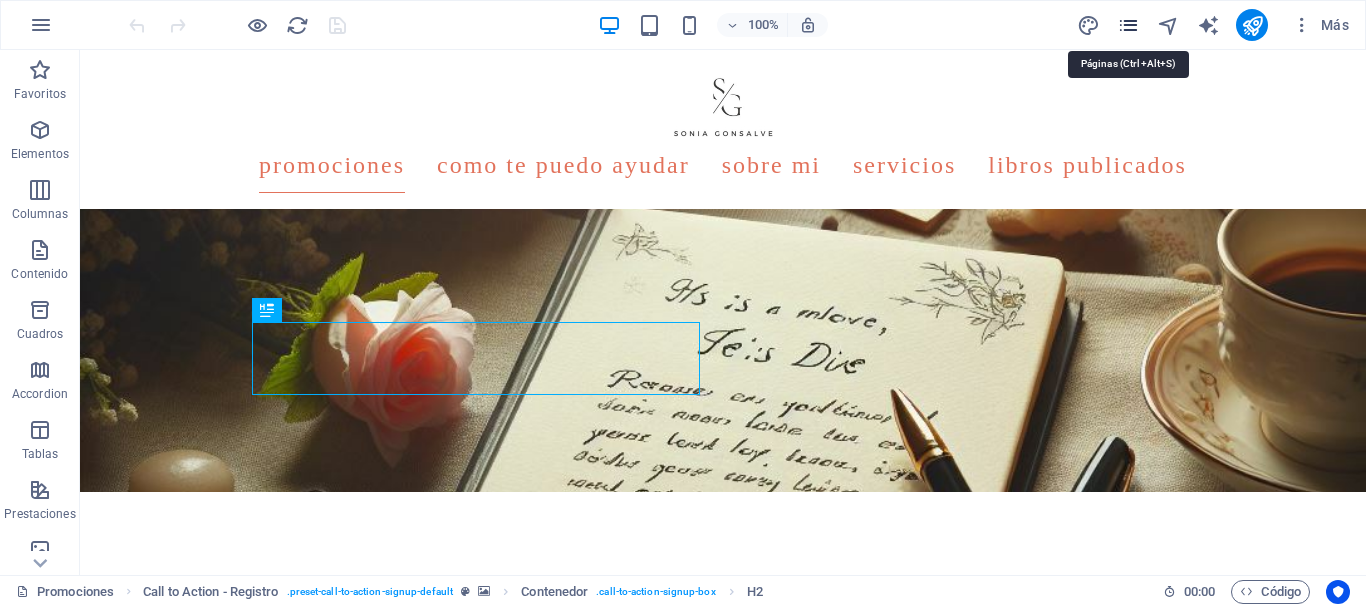 click at bounding box center (1128, 25) 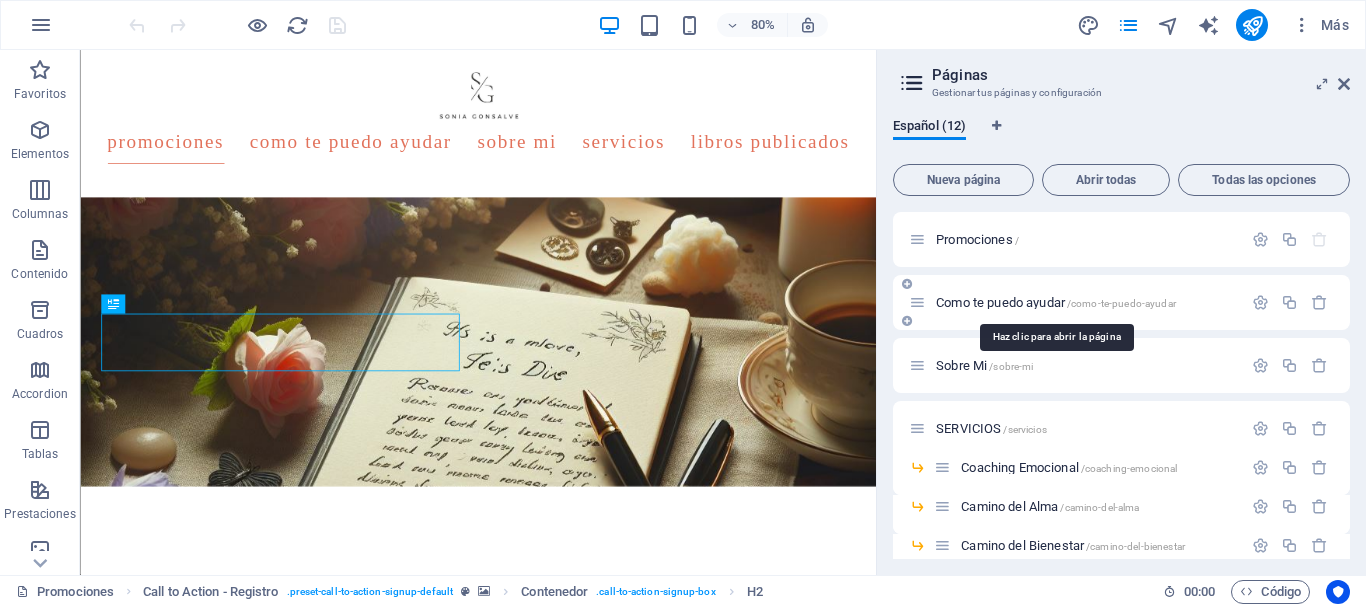 click on "Como te puedo ayudar /como-te-puedo-ayudar" at bounding box center (1056, 302) 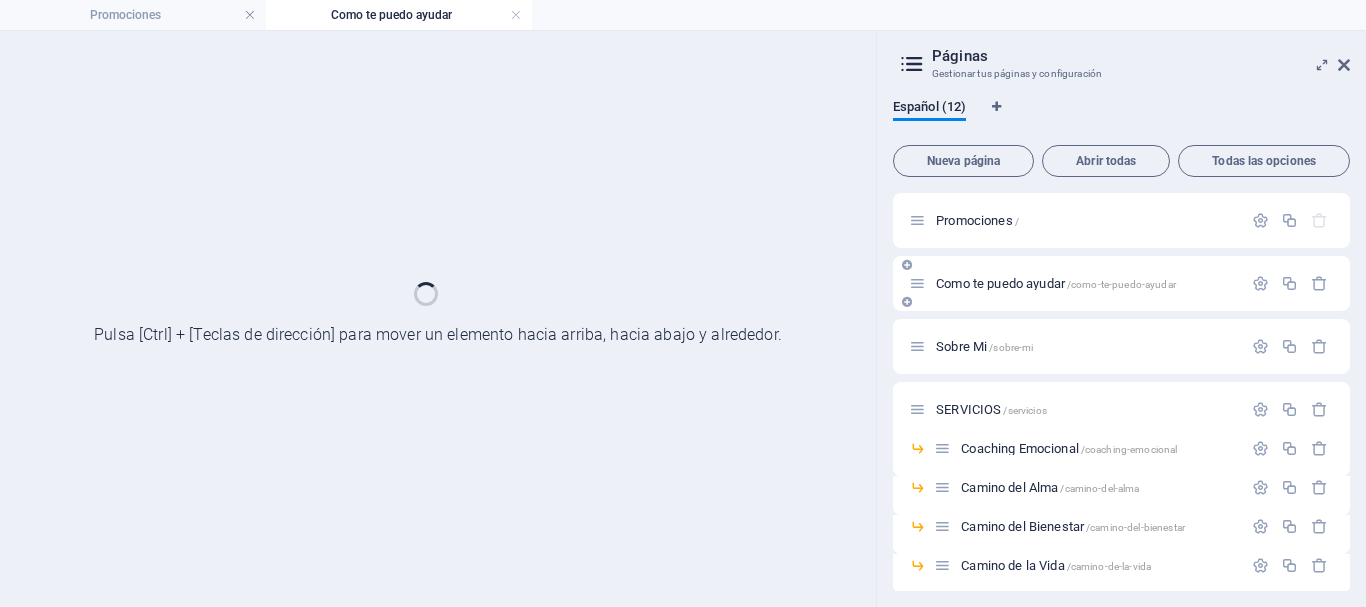 scroll, scrollTop: 0, scrollLeft: 0, axis: both 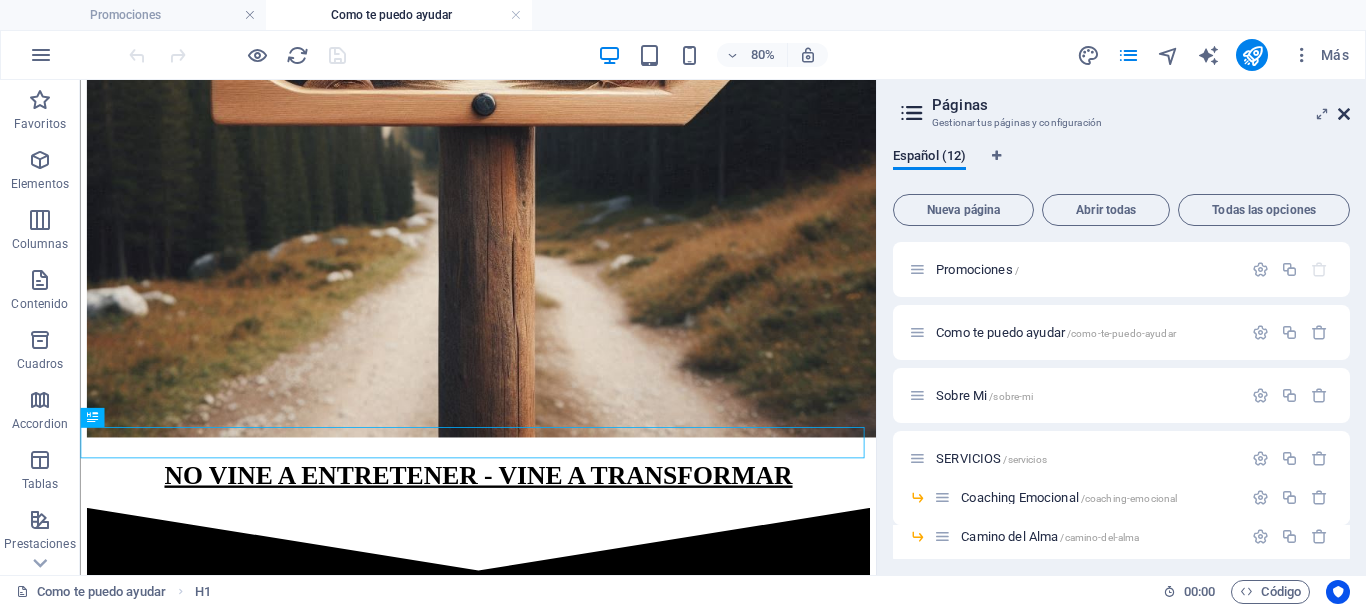 click at bounding box center (1344, 114) 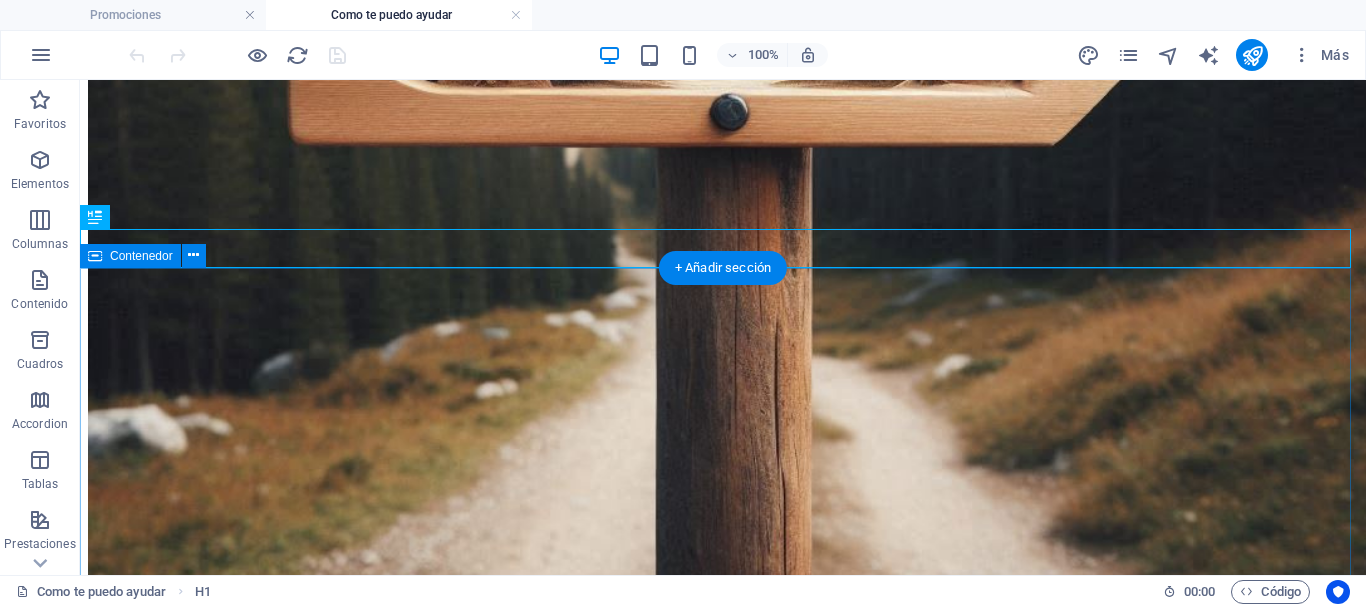 scroll, scrollTop: 1169, scrollLeft: 0, axis: vertical 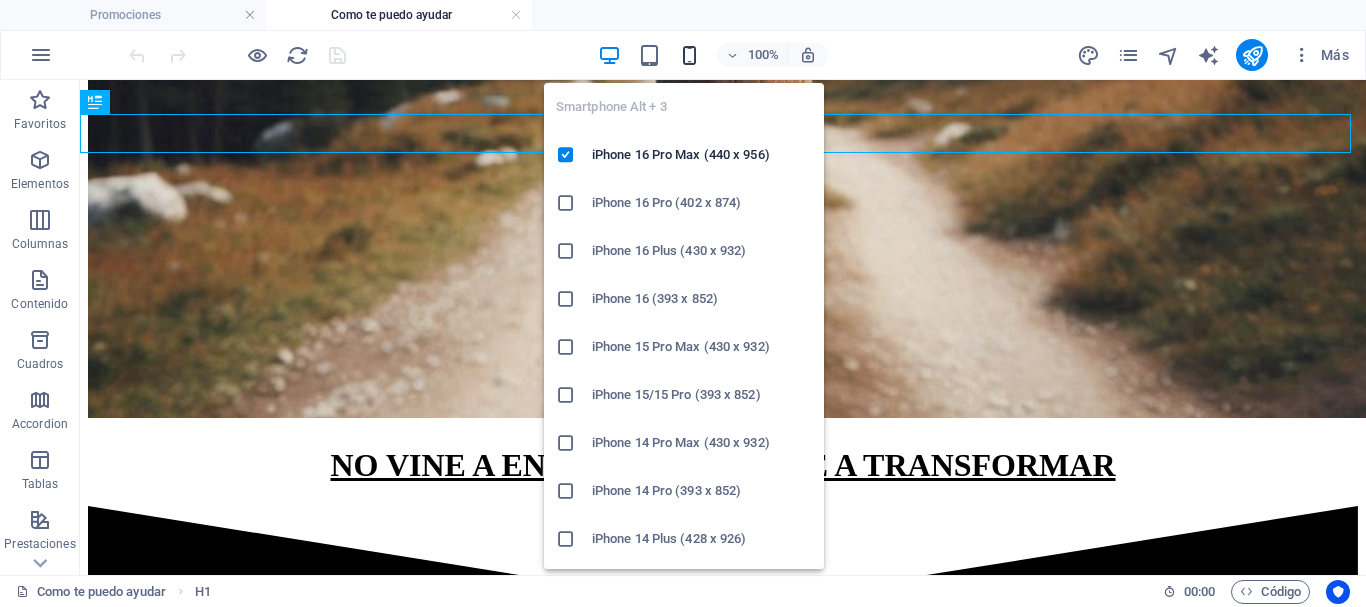 click at bounding box center (689, 55) 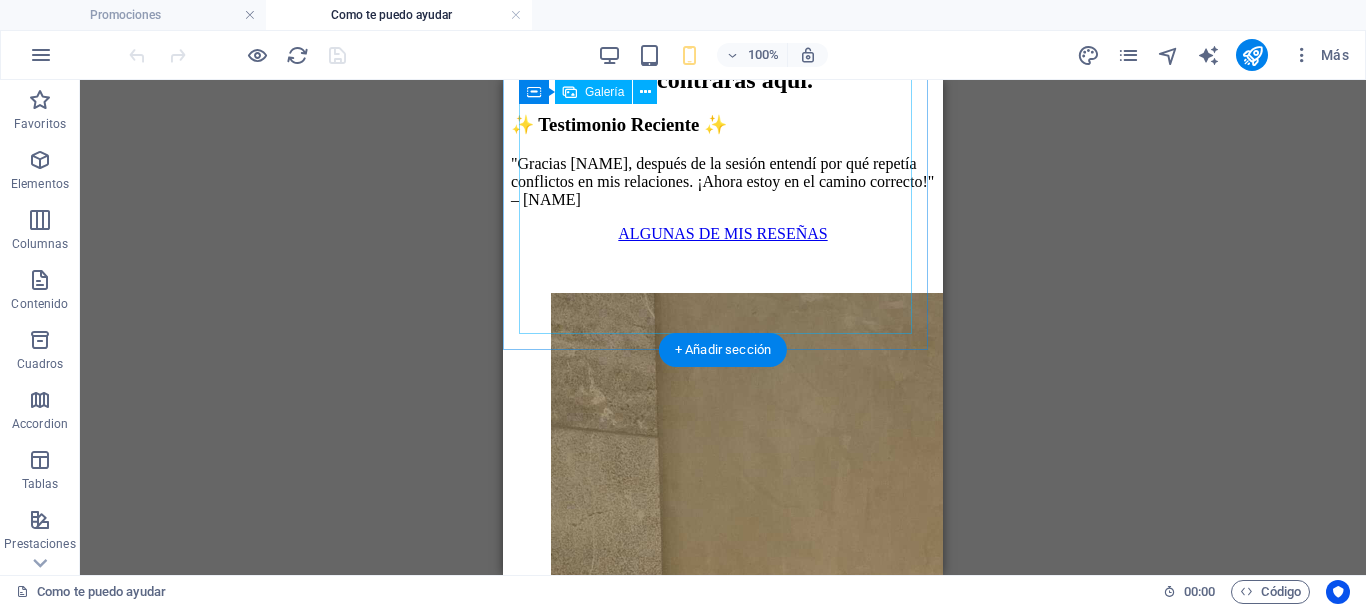 scroll, scrollTop: 1223, scrollLeft: 0, axis: vertical 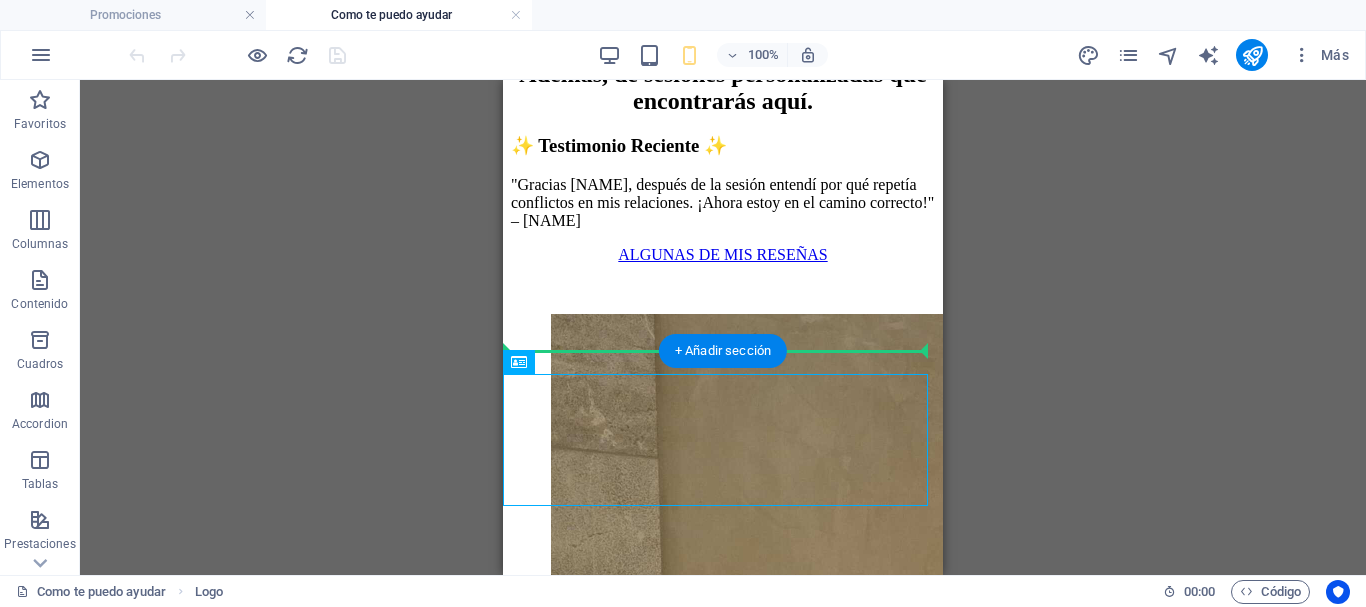 drag, startPoint x: 584, startPoint y: 416, endPoint x: 580, endPoint y: 344, distance: 72.11102 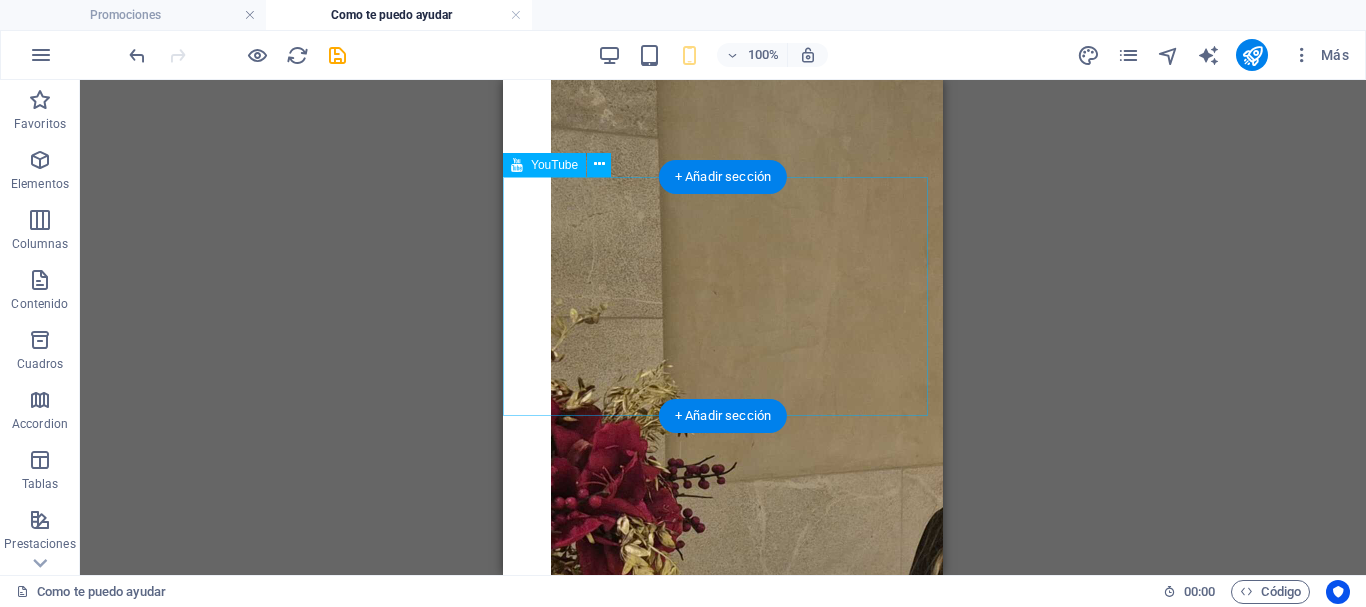 scroll, scrollTop: 1523, scrollLeft: 0, axis: vertical 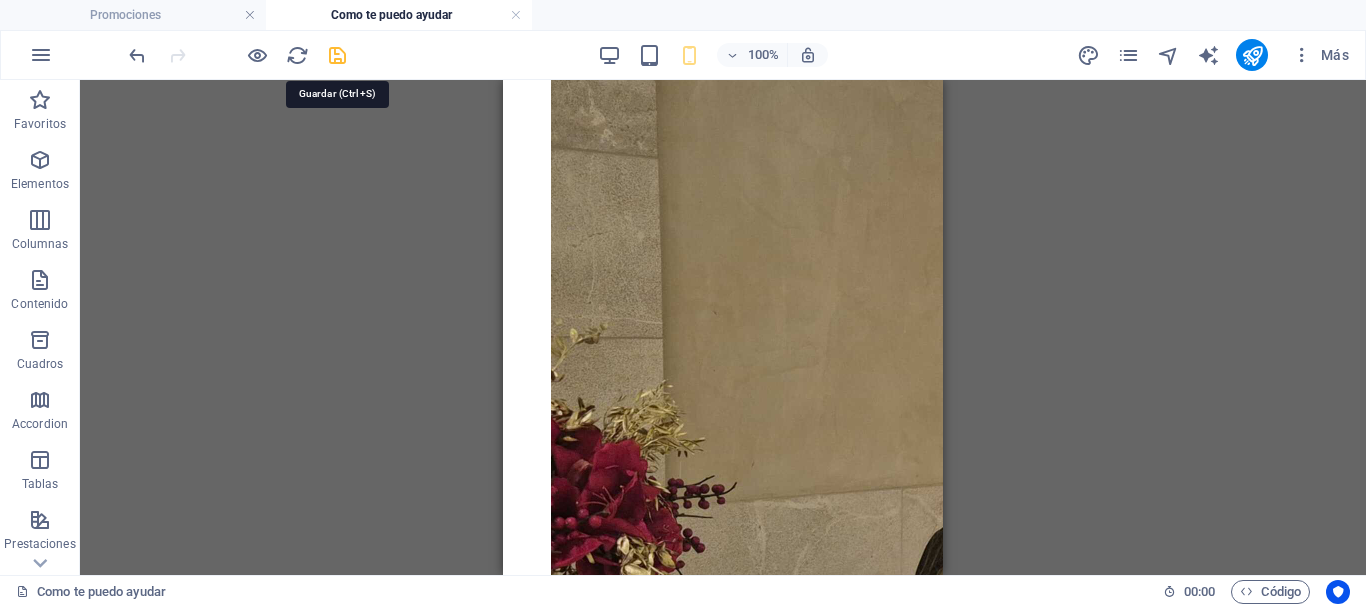 click at bounding box center [337, 55] 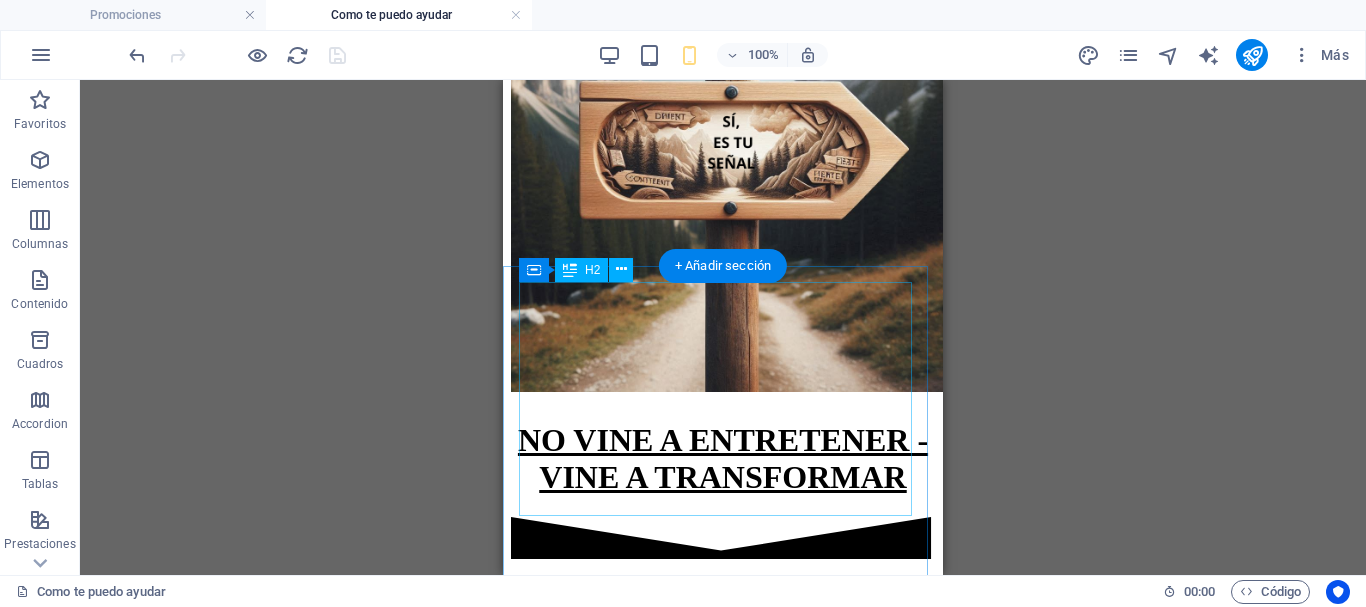 scroll, scrollTop: 400, scrollLeft: 0, axis: vertical 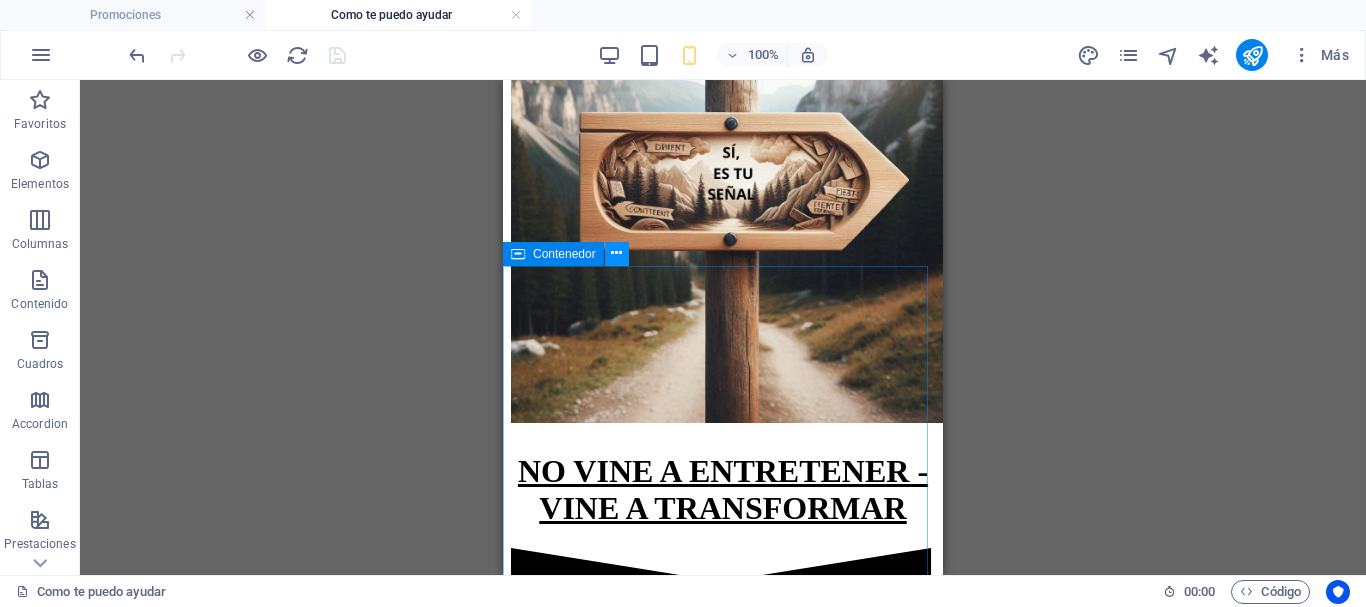 click at bounding box center (616, 253) 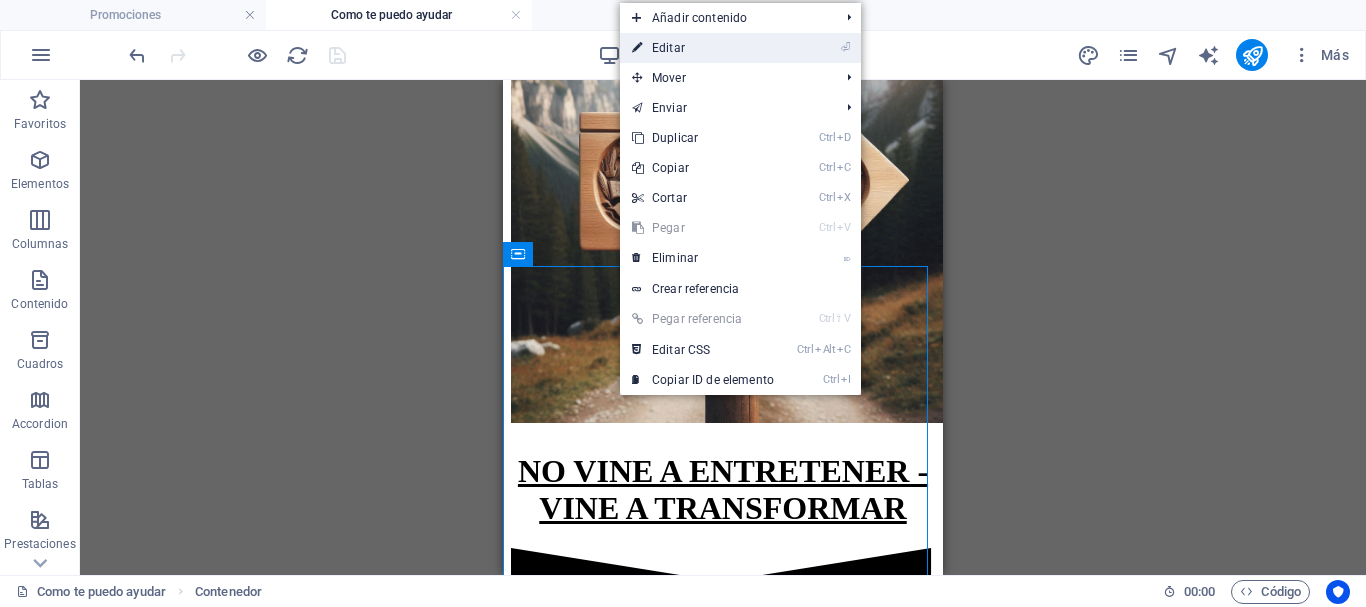 click on "⏎  Editar" at bounding box center (703, 48) 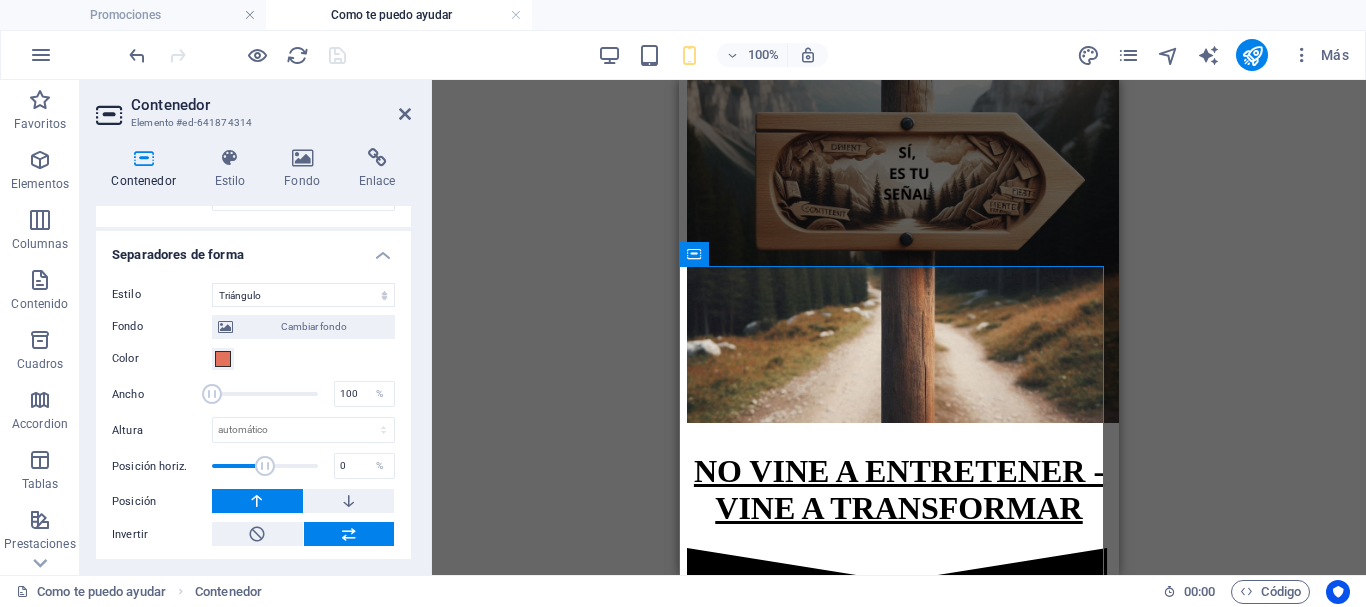 scroll, scrollTop: 686, scrollLeft: 0, axis: vertical 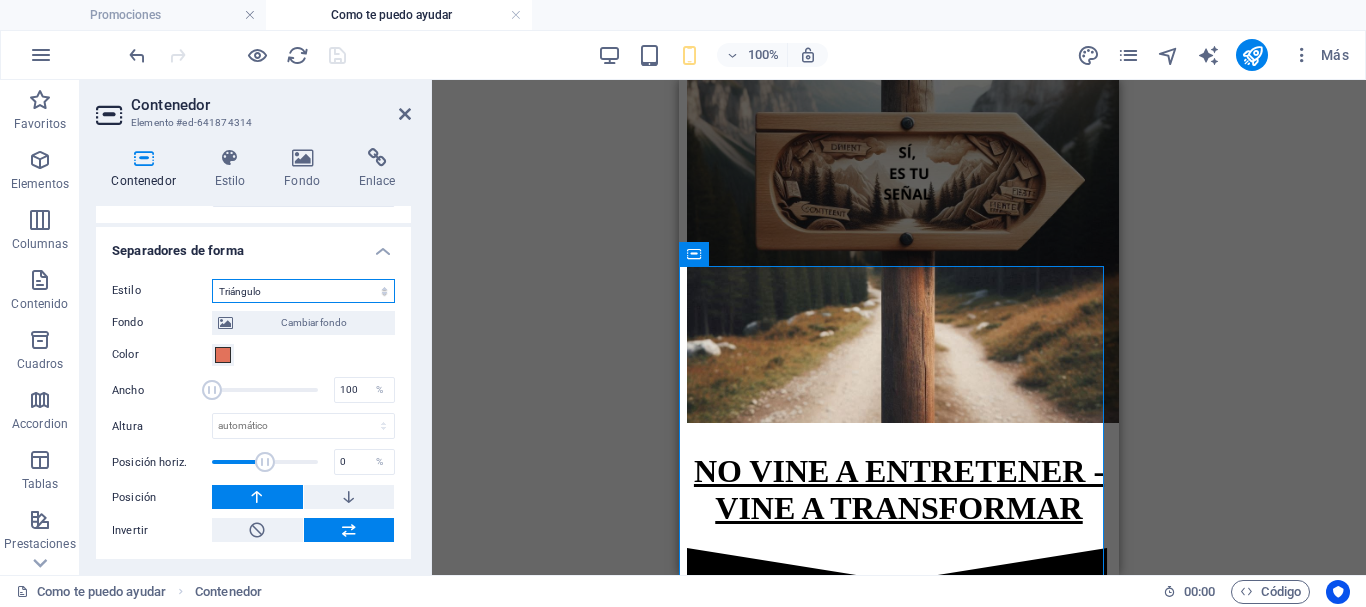 click on "Ninguno Triángulo Cuadrado Diagonal Polígono 1 Polígono 2 Zigzag Múltiples zigzags Olas Múltiples olas Medio círculo Círculo Sombra de círculo Bloques Hexágonos Nubes Múltiples nubes Ventilador Pirámides Libro Gota de pintura Fuego Papel desmenuzado Flecha" at bounding box center (303, 291) 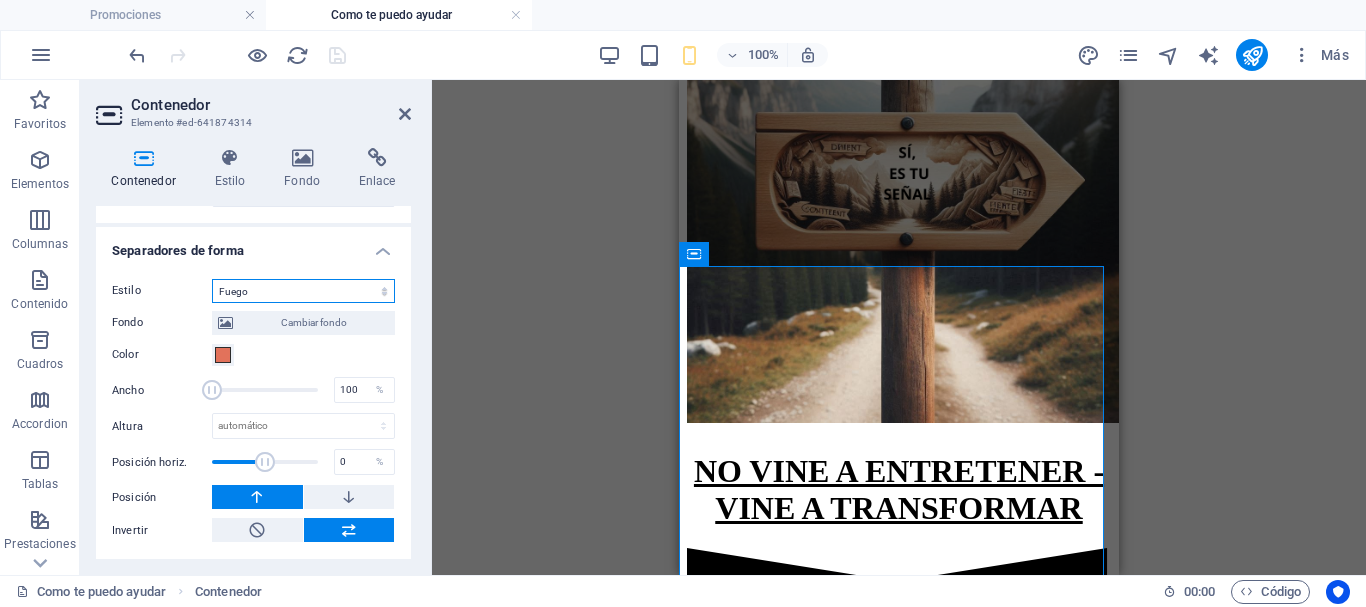 click on "Ninguno Triángulo Cuadrado Diagonal Polígono 1 Polígono 2 Zigzag Múltiples zigzags Olas Múltiples olas Medio círculo Círculo Sombra de círculo Bloques Hexágonos Nubes Múltiples nubes Ventilador Pirámides Libro Gota de pintura Fuego Papel desmenuzado Flecha" at bounding box center (303, 291) 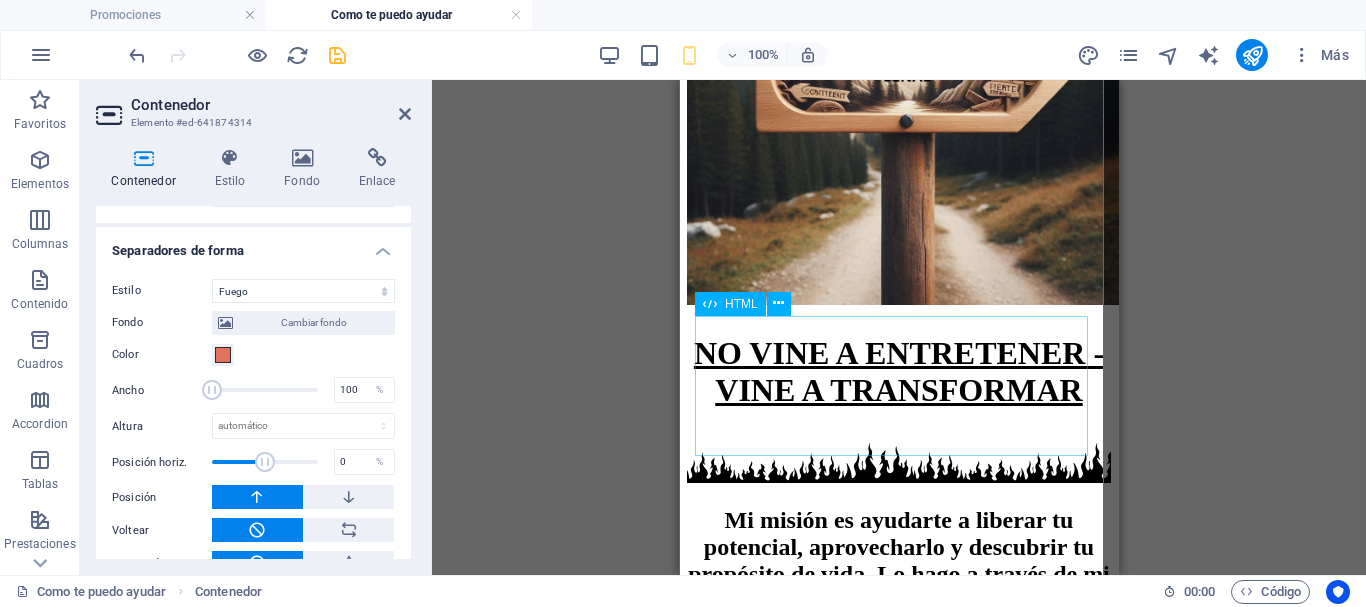 scroll, scrollTop: 400, scrollLeft: 0, axis: vertical 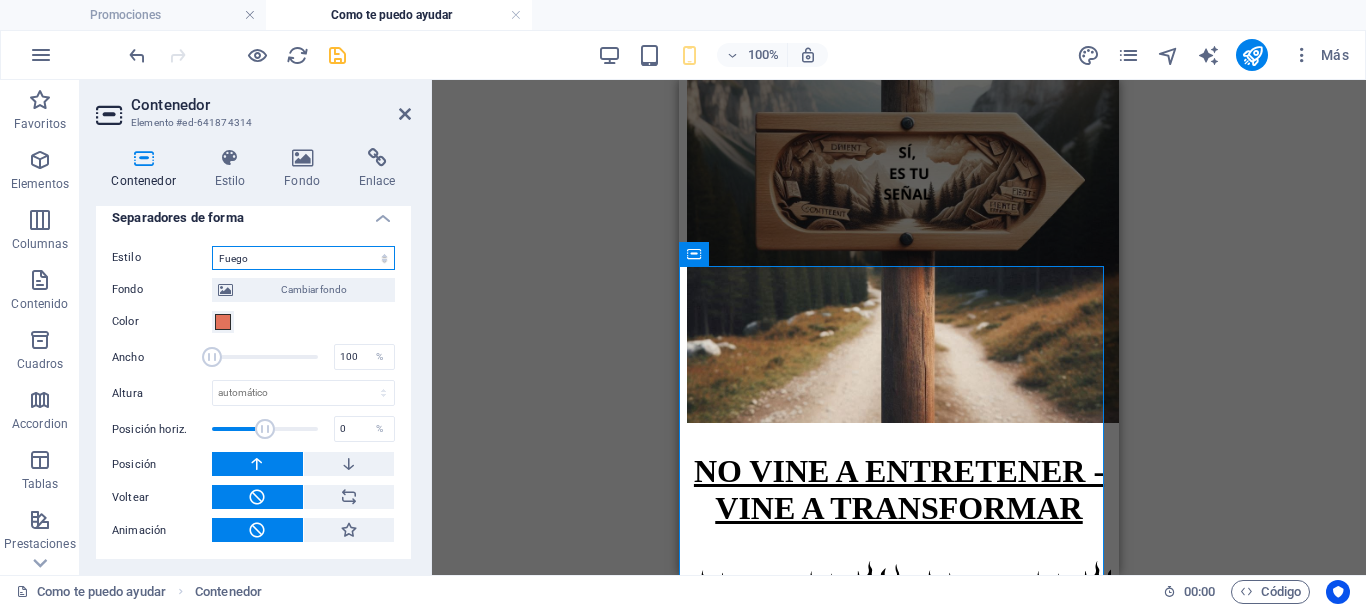 click on "Ninguno Triángulo Cuadrado Diagonal Polígono 1 Polígono 2 Zigzag Múltiples zigzags Olas Múltiples olas Medio círculo Círculo Sombra de círculo Bloques Hexágonos Nubes Múltiples nubes Ventilador Pirámides Libro Gota de pintura Fuego Papel desmenuzado Flecha" at bounding box center [303, 258] 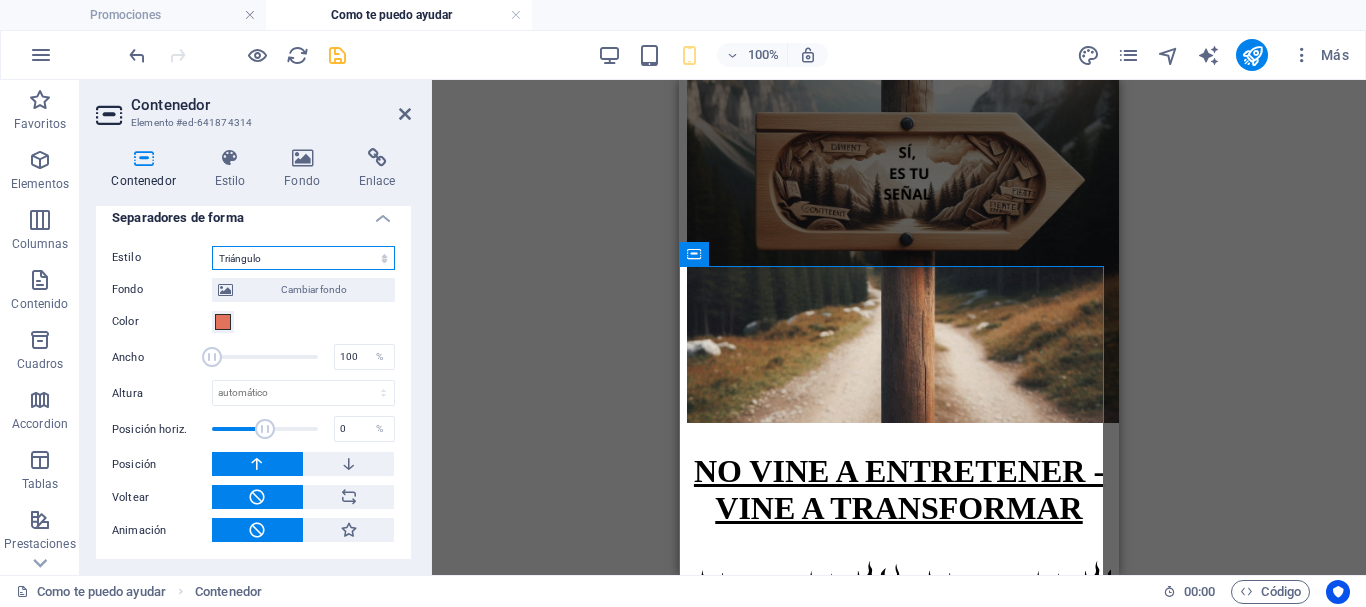 click on "Ninguno Triángulo Cuadrado Diagonal Polígono 1 Polígono 2 Zigzag Múltiples zigzags Olas Múltiples olas Medio círculo Círculo Sombra de círculo Bloques Hexágonos Nubes Múltiples nubes Ventilador Pirámides Libro Gota de pintura Fuego Papel desmenuzado Flecha" at bounding box center (303, 258) 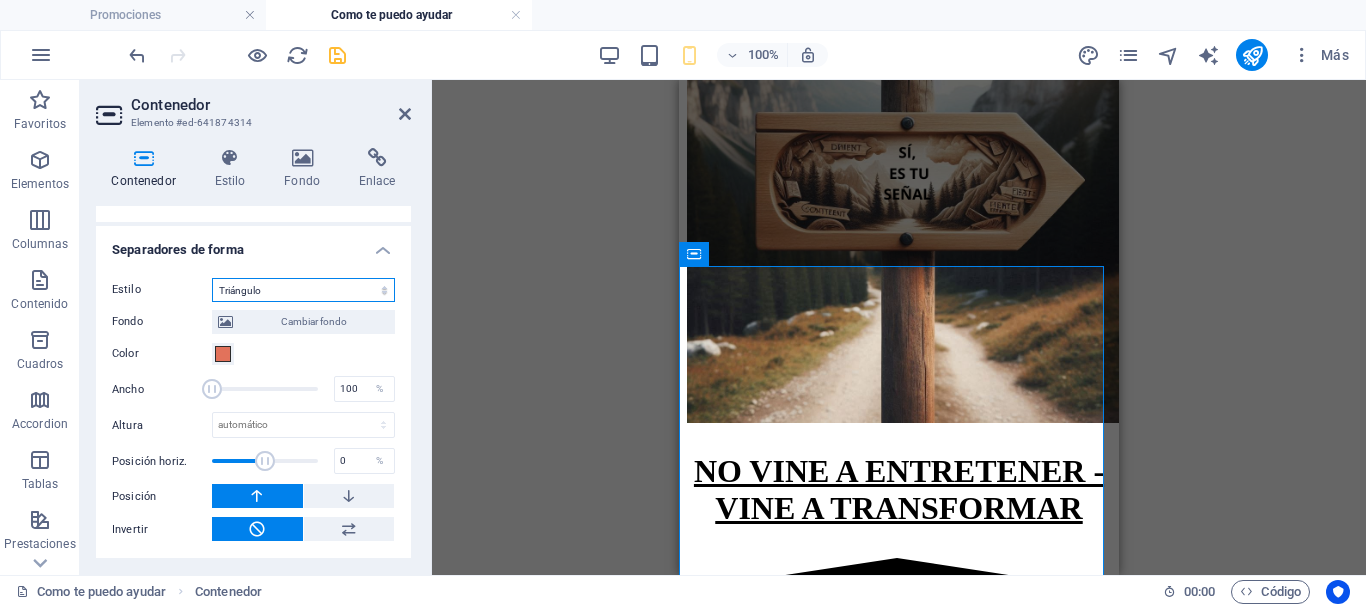 scroll, scrollTop: 687, scrollLeft: 0, axis: vertical 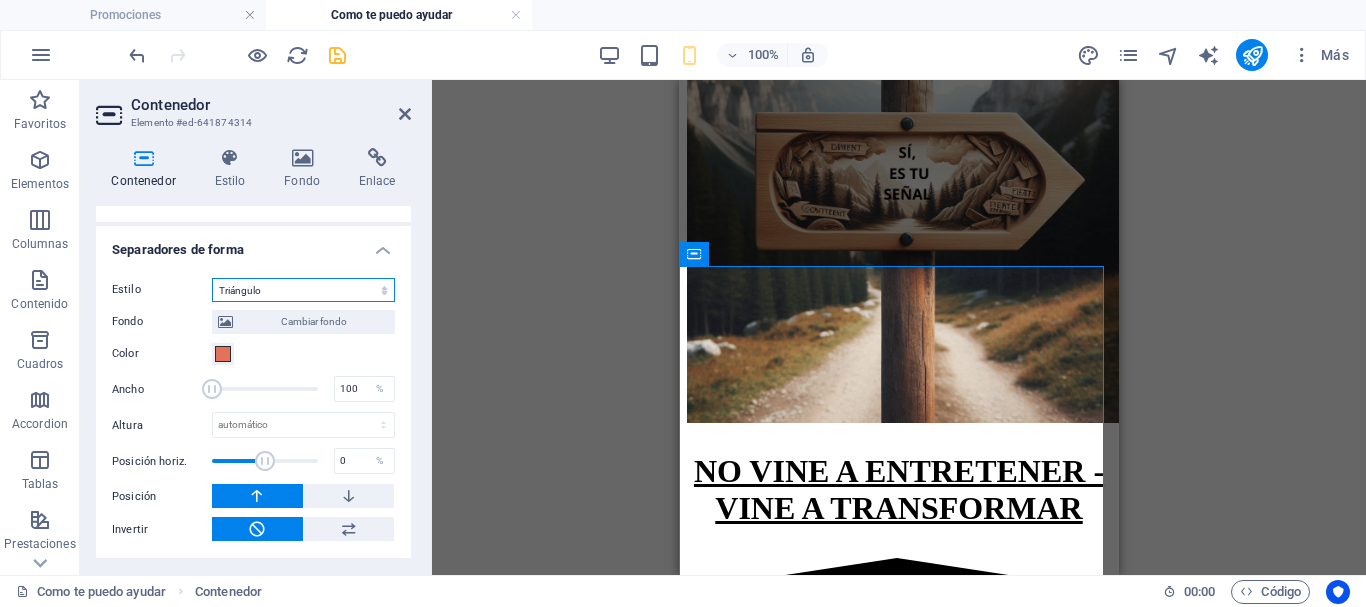 click on "Ninguno Triángulo Cuadrado Diagonal Polígono 1 Polígono 2 Zigzag Múltiples zigzags Olas Múltiples olas Medio círculo Círculo Sombra de círculo Bloques Hexágonos Nubes Múltiples nubes Ventilador Pirámides Libro Gota de pintura Fuego Papel desmenuzado Flecha" at bounding box center (303, 290) 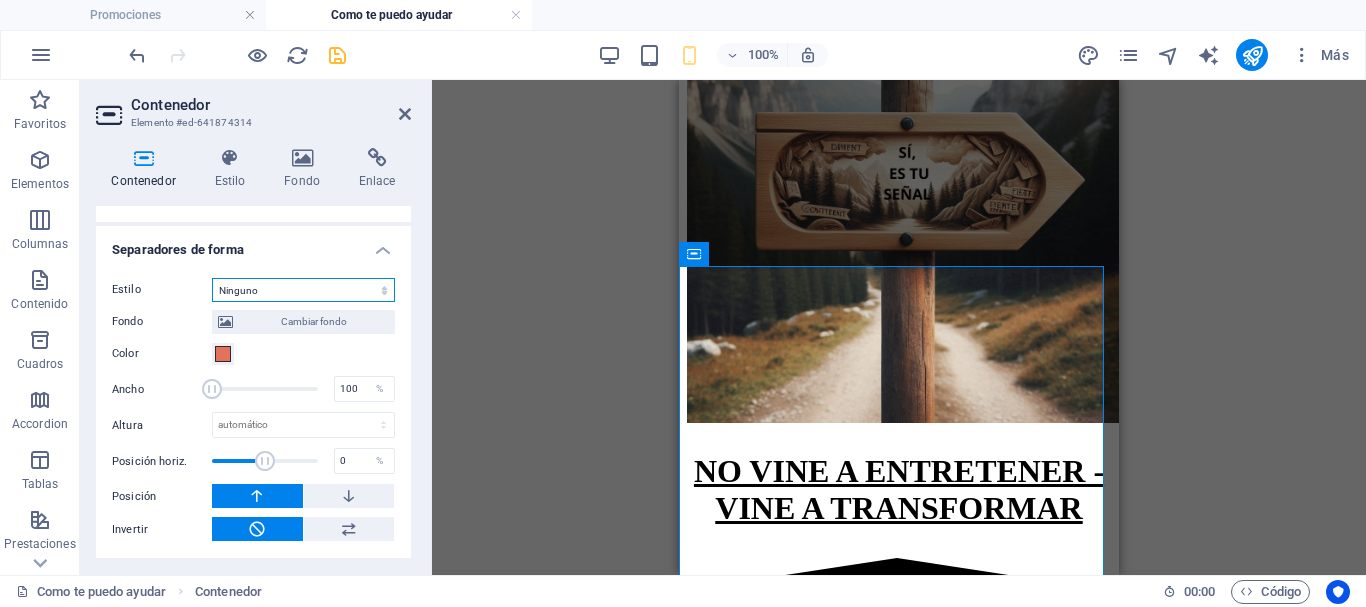 click on "Ninguno Triángulo Cuadrado Diagonal Polígono 1 Polígono 2 Zigzag Múltiples zigzags Olas Múltiples olas Medio círculo Círculo Sombra de círculo Bloques Hexágonos Nubes Múltiples nubes Ventilador Pirámides Libro Gota de pintura Fuego Papel desmenuzado Flecha" at bounding box center [303, 290] 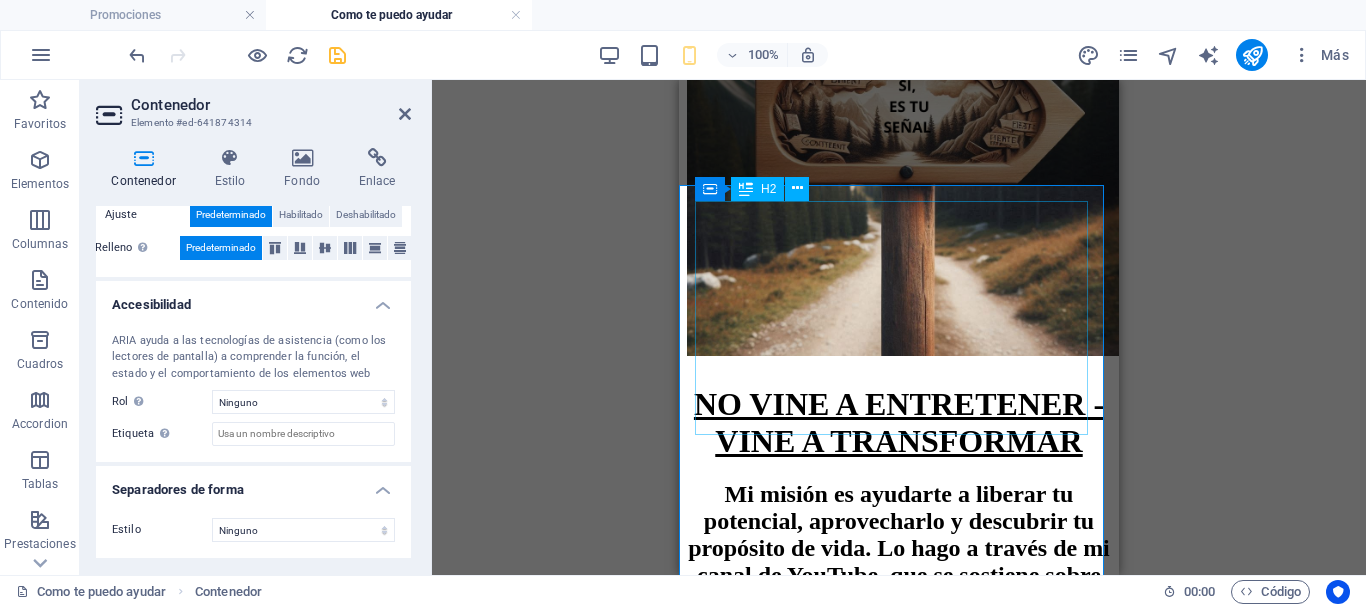 scroll, scrollTop: 500, scrollLeft: 0, axis: vertical 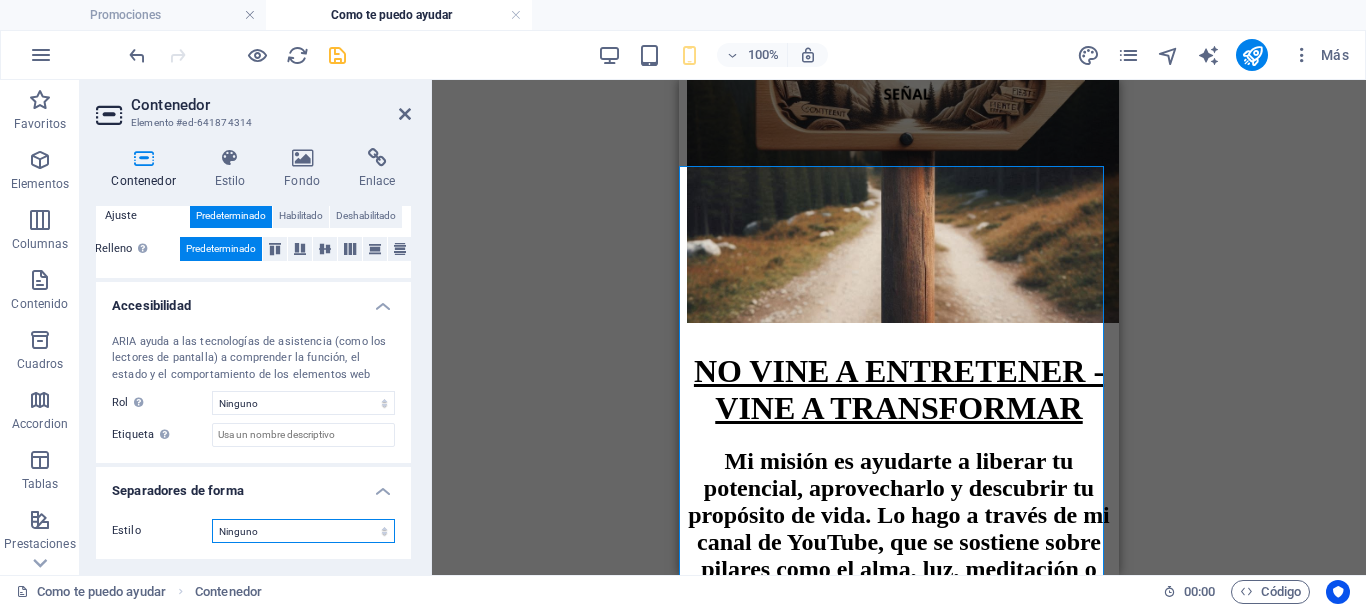 click on "Ninguno Triángulo Cuadrado Diagonal Polígono 1 Polígono 2 Zigzag Múltiples zigzags Olas Múltiples olas Medio círculo Círculo Sombra de círculo Bloques Hexágonos Nubes Múltiples nubes Ventilador Pirámides Libro Gota de pintura Fuego Papel desmenuzado Flecha" at bounding box center [303, 531] 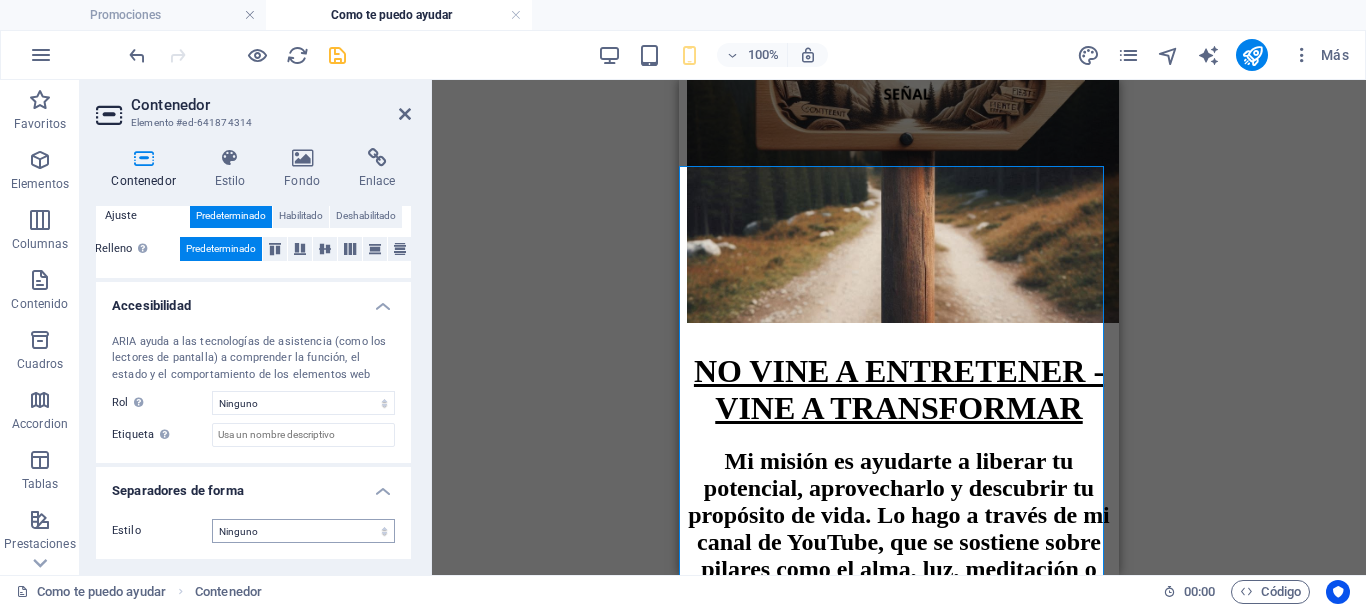 click on "Estilo Ninguno Triángulo Cuadrado Diagonal Polígono 1 Polígono 2 Zigzag Múltiples zigzags Olas Múltiples olas Medio círculo Círculo Sombra de círculo Bloques Hexágonos Nubes Múltiples nubes Ventilador Pirámides Libro Gota de pintura Fuego Papel desmenuzado Flecha Fondo Cambiar fondo Color Segundo color Tercer color Ancho 100 % Altura automático px rem em vh vw Posición horiz. 0 % Posición Voltear Invertir Animación  - Dirección  - Duración 60 s" at bounding box center [253, 531] 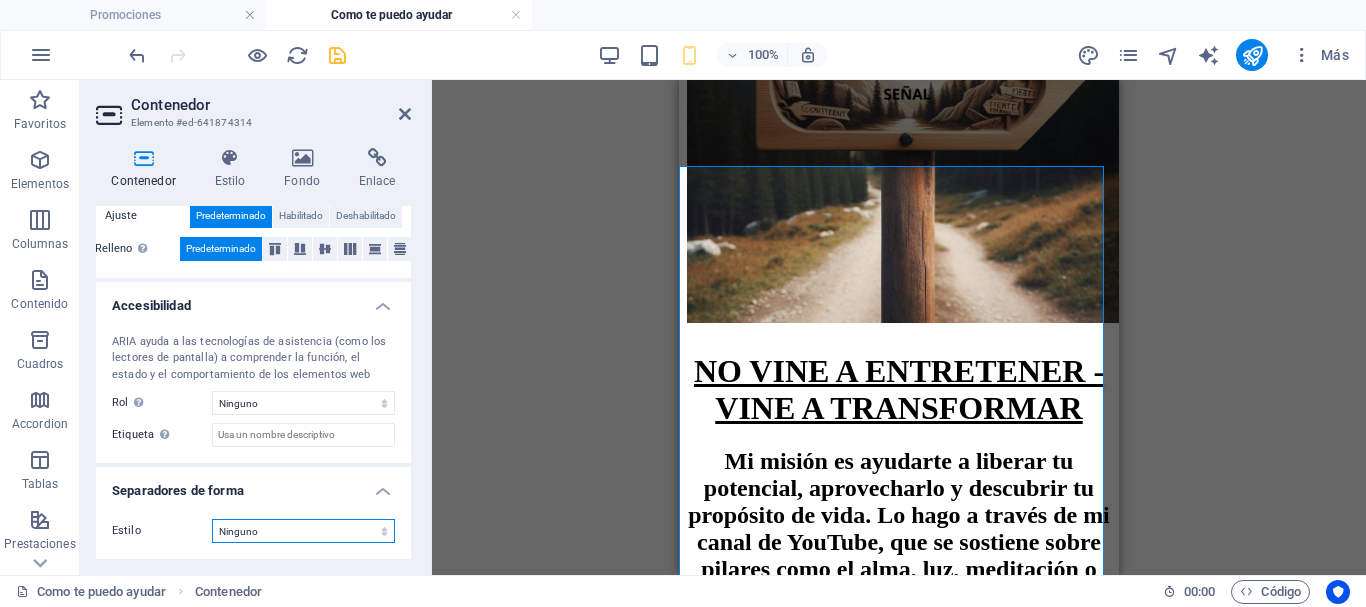 click on "Ninguno Triángulo Cuadrado Diagonal Polígono 1 Polígono 2 Zigzag Múltiples zigzags Olas Múltiples olas Medio círculo Círculo Sombra de círculo Bloques Hexágonos Nubes Múltiples nubes Ventilador Pirámides Libro Gota de pintura Fuego Papel desmenuzado Flecha" at bounding box center [303, 531] 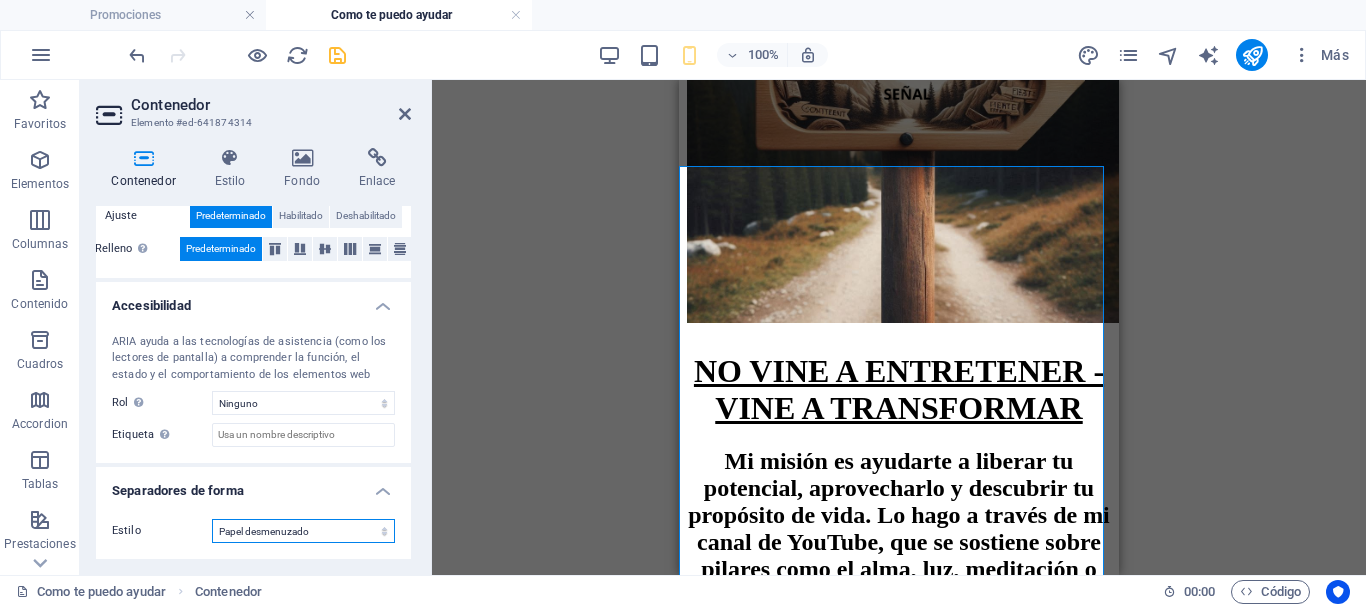 click on "Ninguno Triángulo Cuadrado Diagonal Polígono 1 Polígono 2 Zigzag Múltiples zigzags Olas Múltiples olas Medio círculo Círculo Sombra de círculo Bloques Hexágonos Nubes Múltiples nubes Ventilador Pirámides Libro Gota de pintura Fuego Papel desmenuzado Flecha" at bounding box center (303, 531) 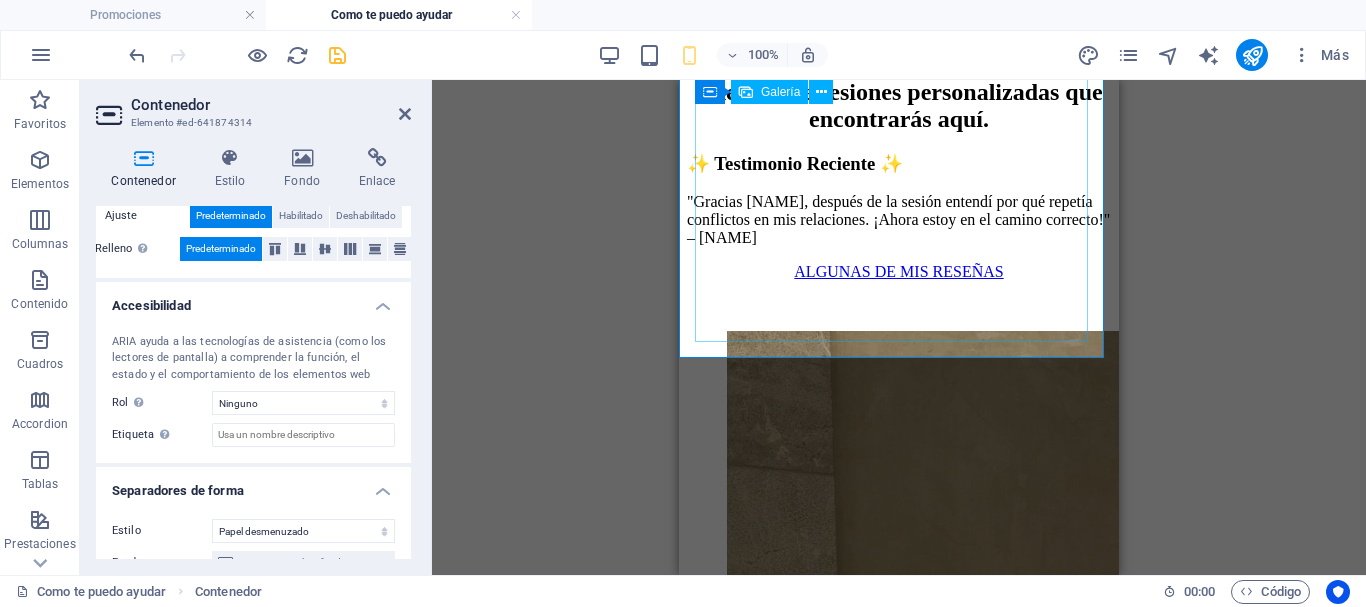 scroll, scrollTop: 1200, scrollLeft: 0, axis: vertical 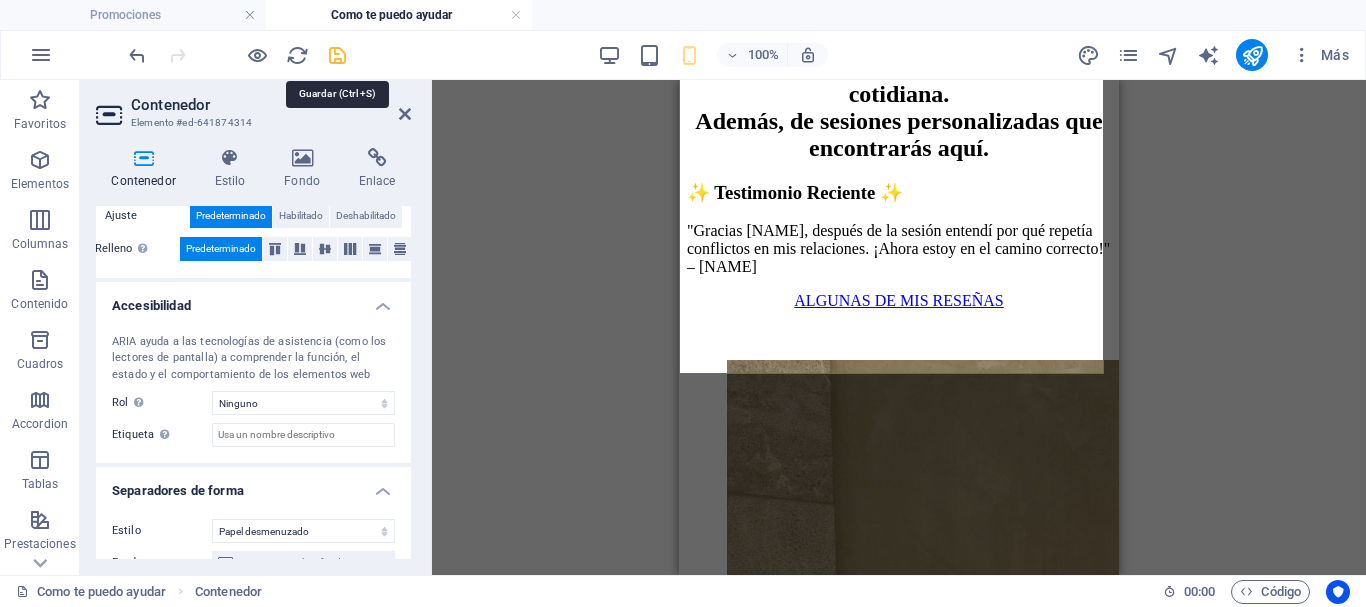 click at bounding box center [337, 55] 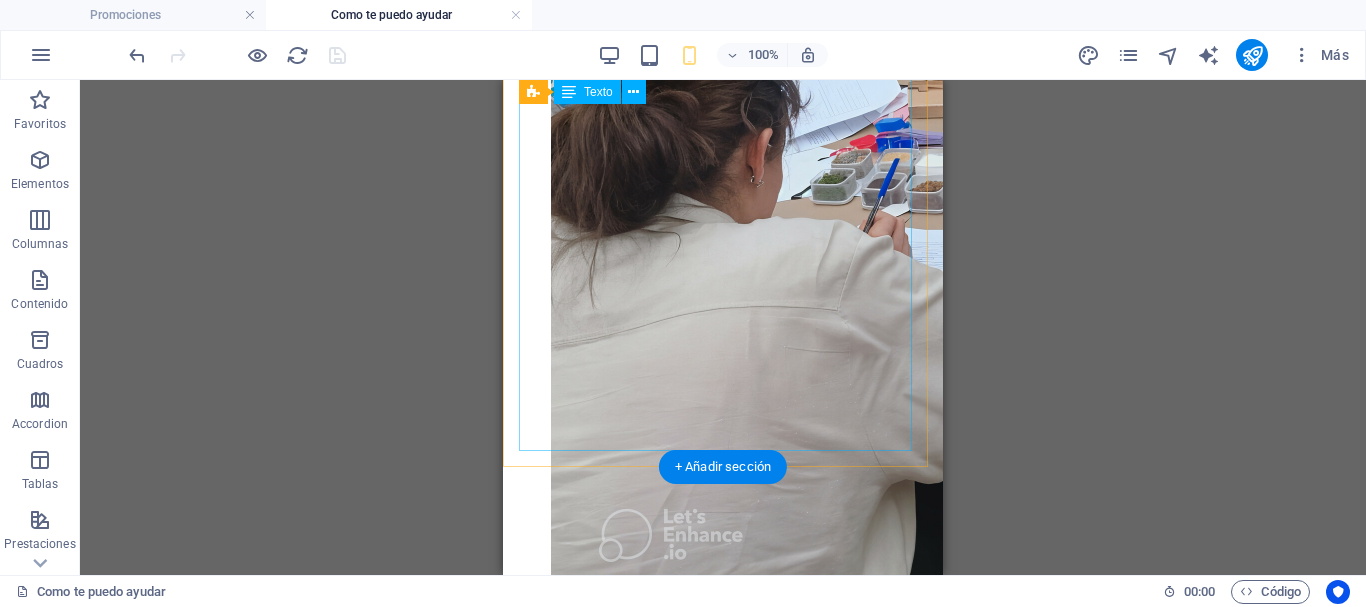 scroll, scrollTop: 3300, scrollLeft: 0, axis: vertical 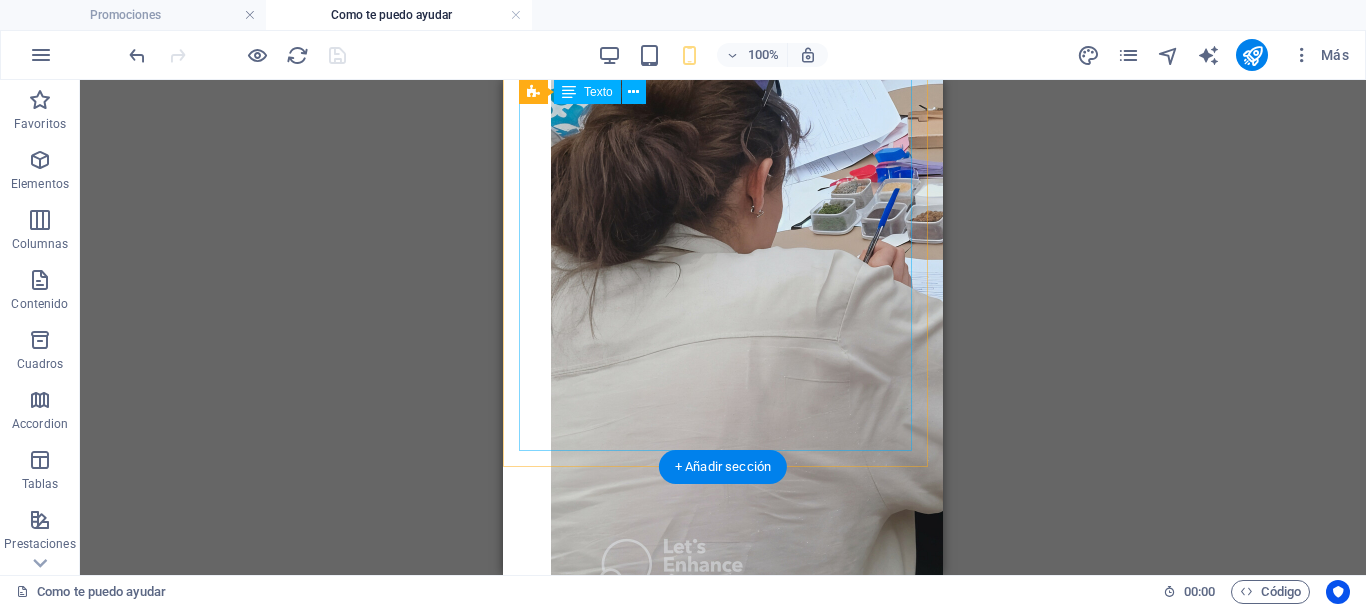 click on "Cada sesión está diseñada para ayudarte a descubrir y potenciar tu bienestar interior. La clave está en escuchar lo que tu alma necesita y guiar el proceso con un enfoque totalmente personalizado.   Sesión Inicial Un espacio de conexión profunda donde exploramos el mensaje de tu alma y descubrimos lo que realmente necesita en este momento. A partir de esta sesión, trazamos el mejor camino para avanzar, identificando bloqueos, oportunidades de crecimiento y recursos que te ayudarán en tu transformación.   Opciones después de la sesión inicial - Programa personalizado → Un camino adaptado a ti, con sesiones diseñadas para trabajar en lo que más necesites.   - Experiencia única → Si solo deseas vivir la sesión inicial como una revelación especial, permitiéndote conectar con lo que tu alma quiere mostrarte en este momento. Después del primer encuentro —ese regreso al alma—   Pero esto solo funciona con una condición:    tu compromiso contigo." at bounding box center [723, 2832] 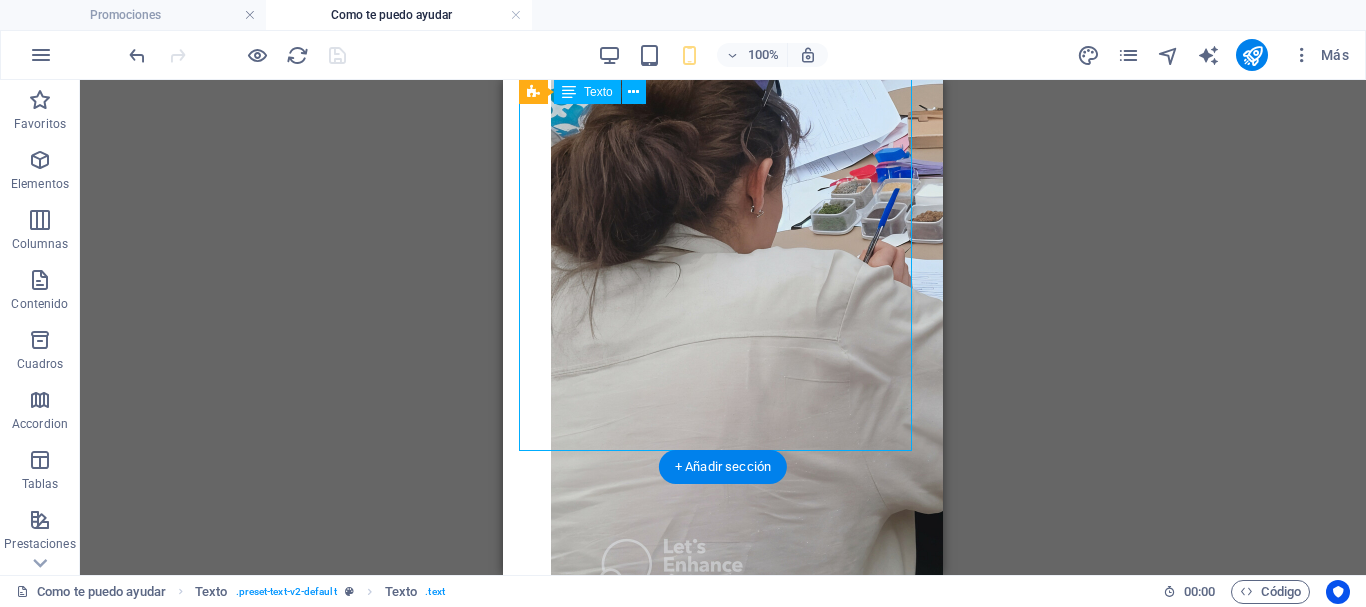 click on "Cada sesión está diseñada para ayudarte a descubrir y potenciar tu bienestar interior. La clave está en escuchar lo que tu alma necesita y guiar el proceso con un enfoque totalmente personalizado.   Sesión Inicial Un espacio de conexión profunda donde exploramos el mensaje de tu alma y descubrimos lo que realmente necesita en este momento. A partir de esta sesión, trazamos el mejor camino para avanzar, identificando bloqueos, oportunidades de crecimiento y recursos que te ayudarán en tu transformación.   Opciones después de la sesión inicial - Programa personalizado → Un camino adaptado a ti, con sesiones diseñadas para trabajar en lo que más necesites.   - Experiencia única → Si solo deseas vivir la sesión inicial como una revelación especial, permitiéndote conectar con lo que tu alma quiere mostrarte en este momento. Después del primer encuentro —ese regreso al alma—   Pero esto solo funciona con una condición:    tu compromiso contigo." at bounding box center (723, 2832) 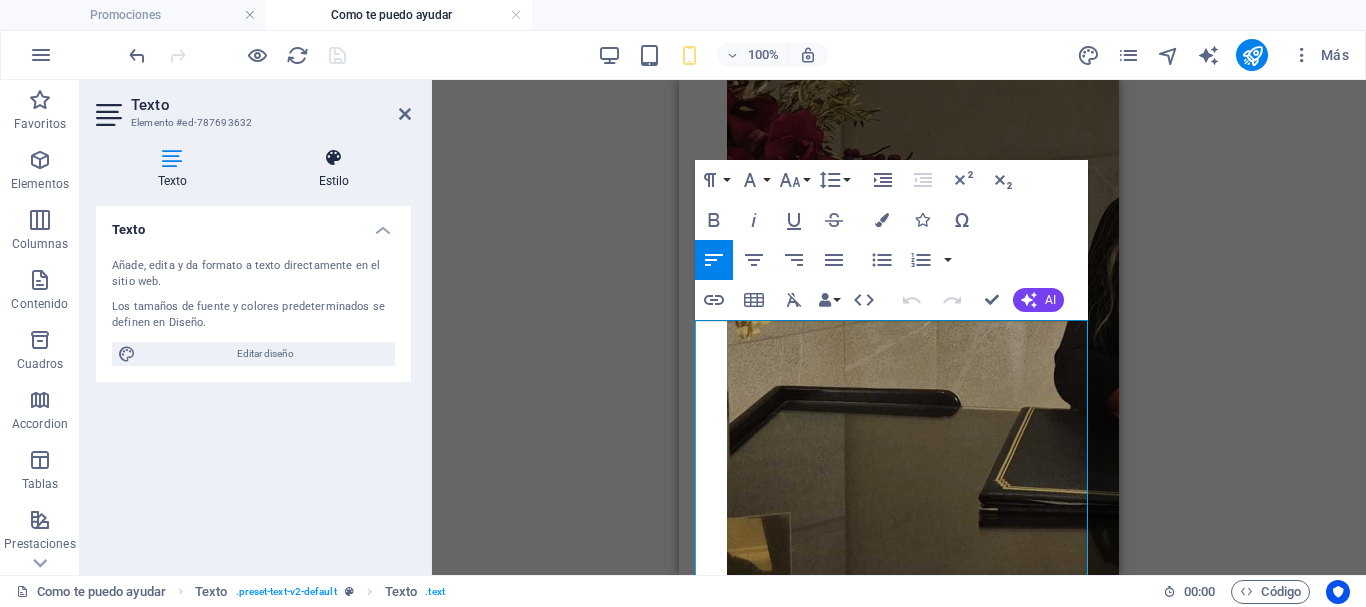 drag, startPoint x: 339, startPoint y: 168, endPoint x: 342, endPoint y: 180, distance: 12.369317 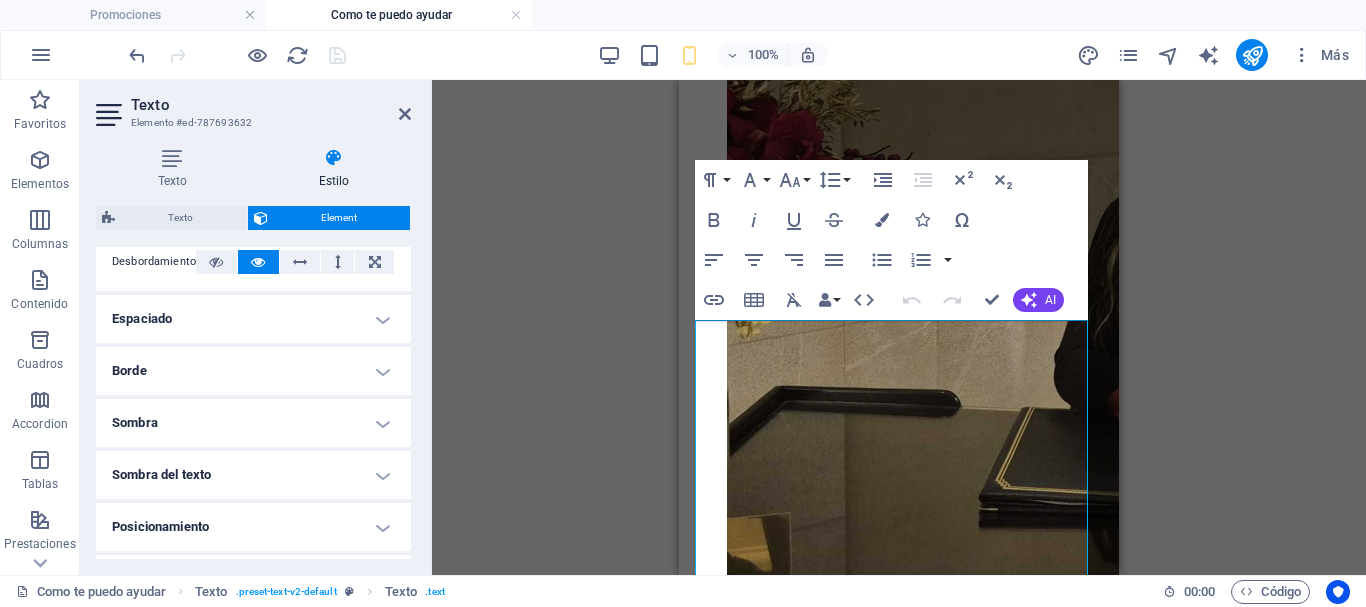 scroll, scrollTop: 250, scrollLeft: 0, axis: vertical 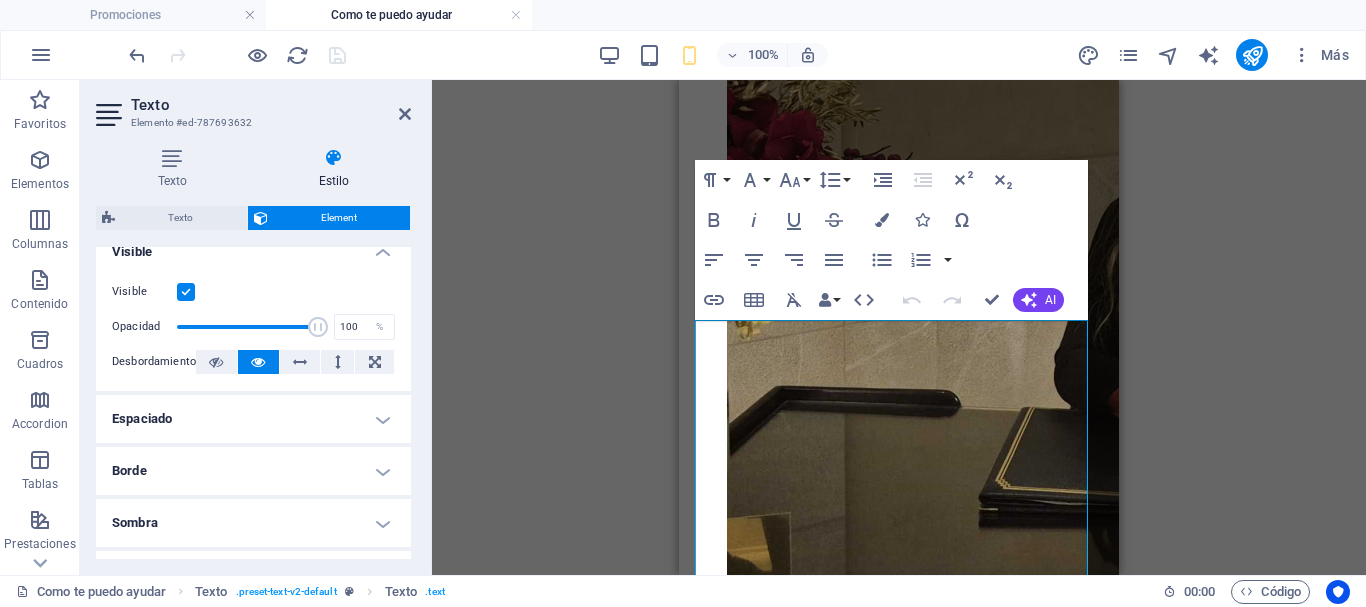 click on "Borde" at bounding box center [253, 471] 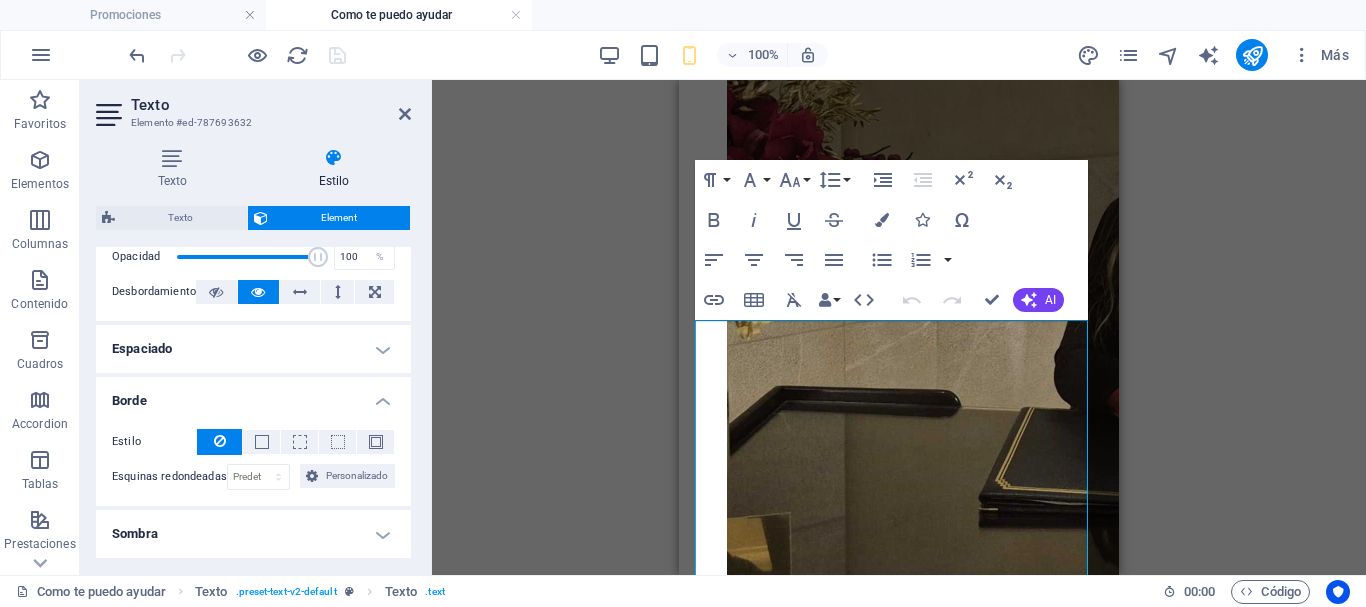 scroll, scrollTop: 350, scrollLeft: 0, axis: vertical 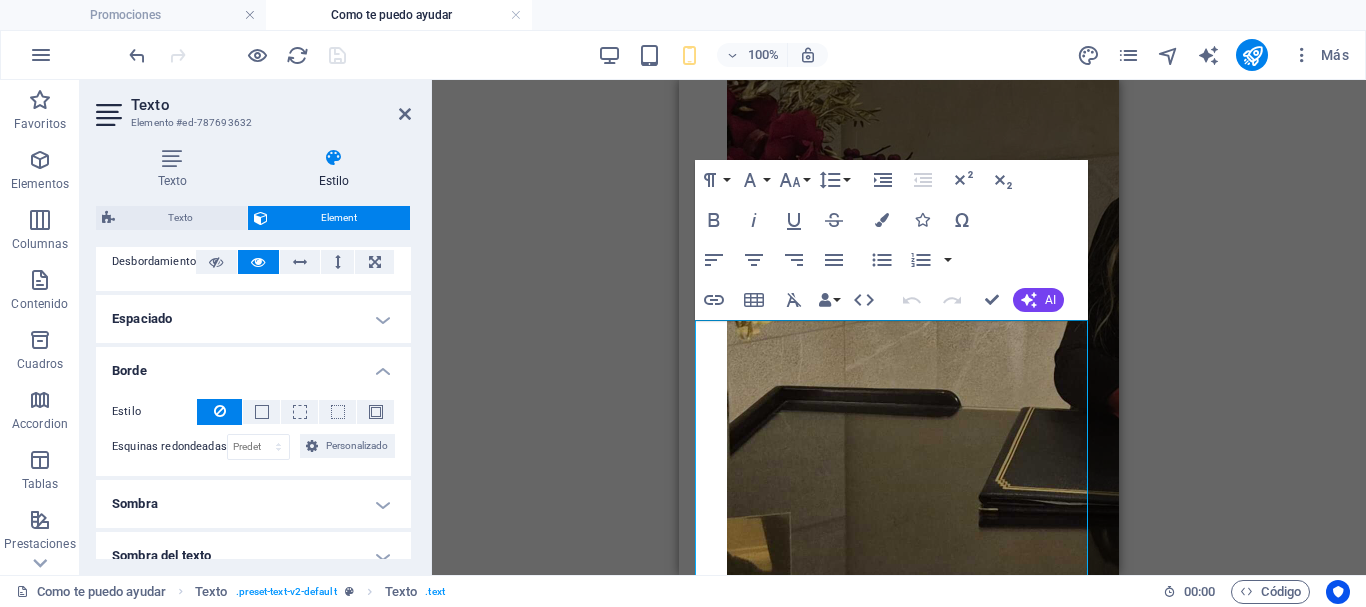 click on "Borde" at bounding box center (253, 365) 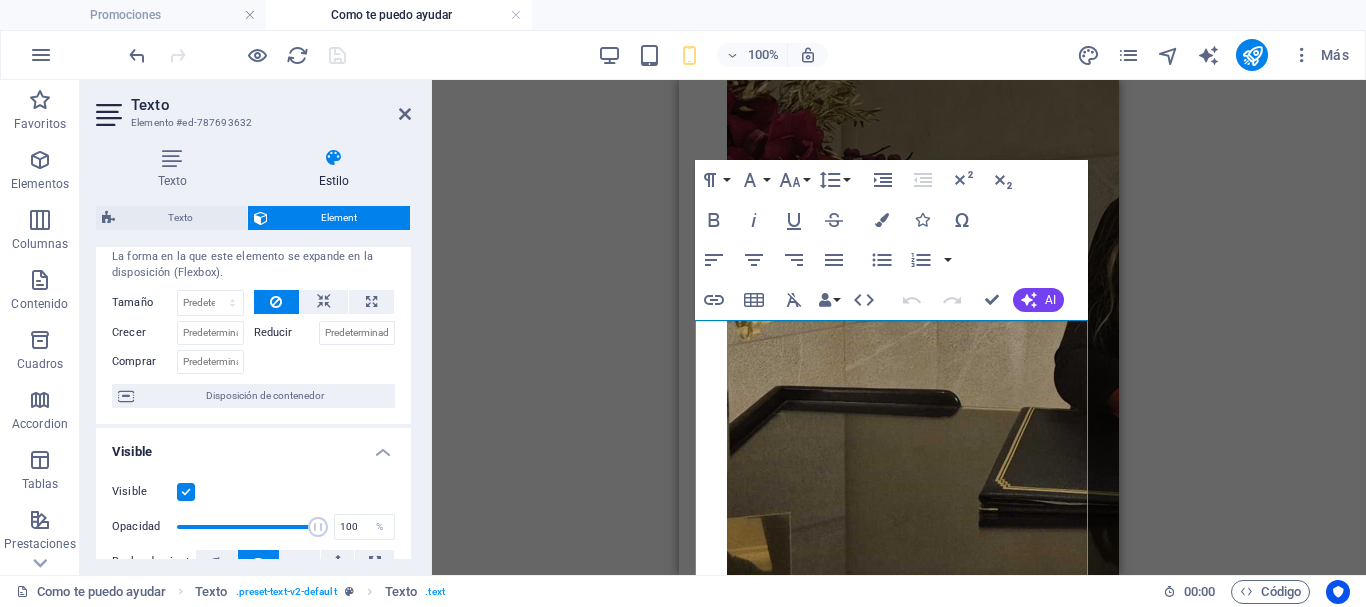 scroll, scrollTop: 0, scrollLeft: 0, axis: both 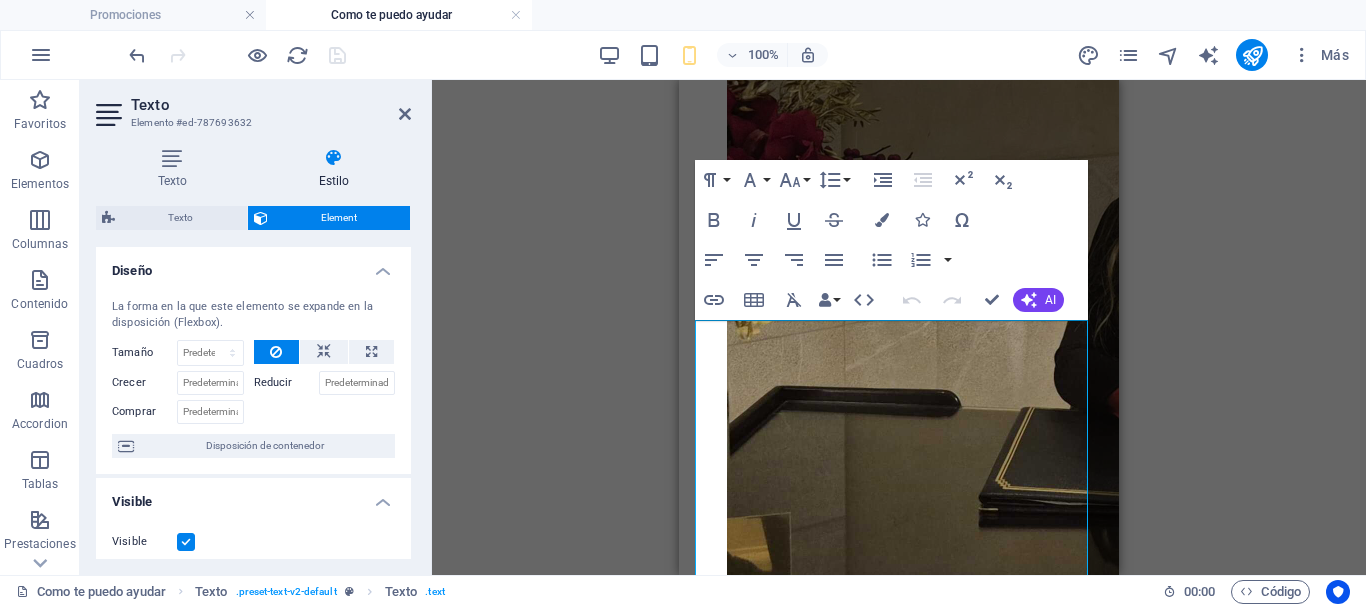 click on "Diseño" at bounding box center [253, 265] 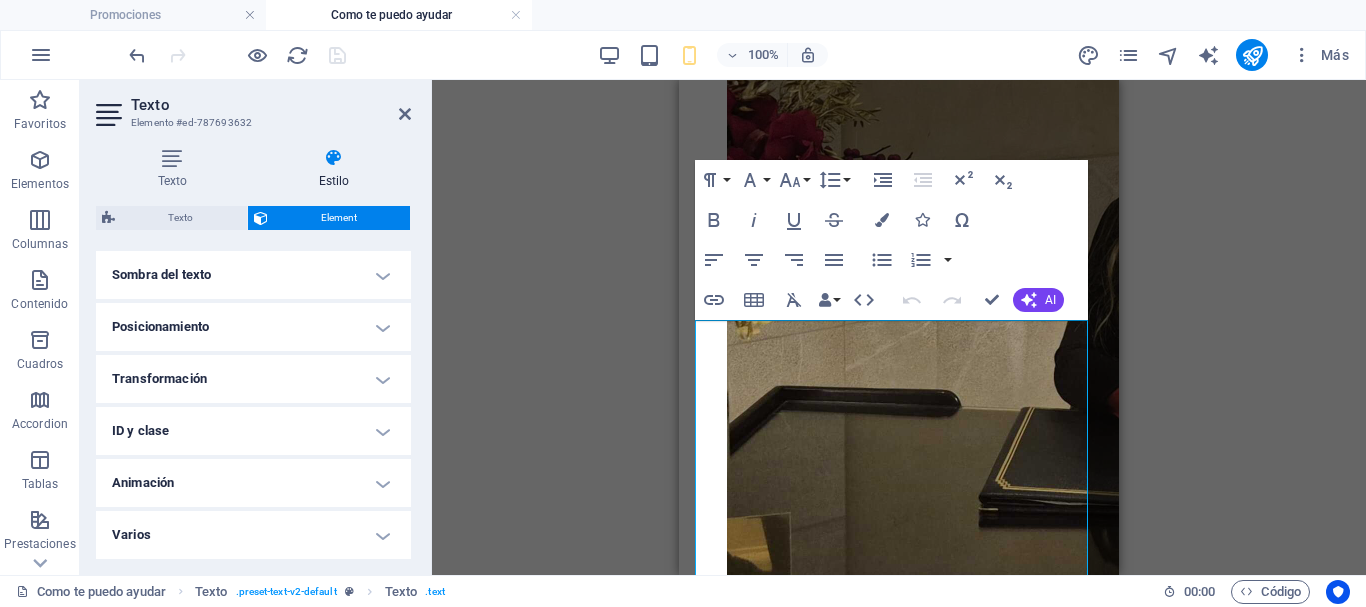 scroll, scrollTop: 171, scrollLeft: 0, axis: vertical 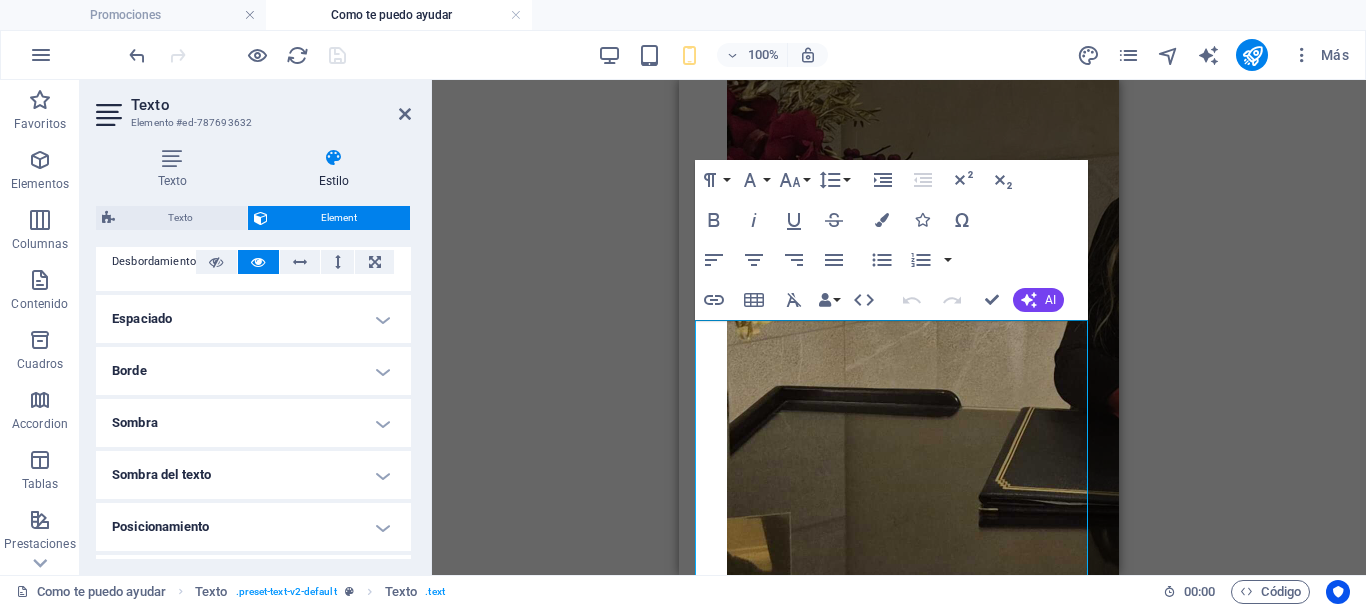 click on "Sombra del texto" at bounding box center (253, 475) 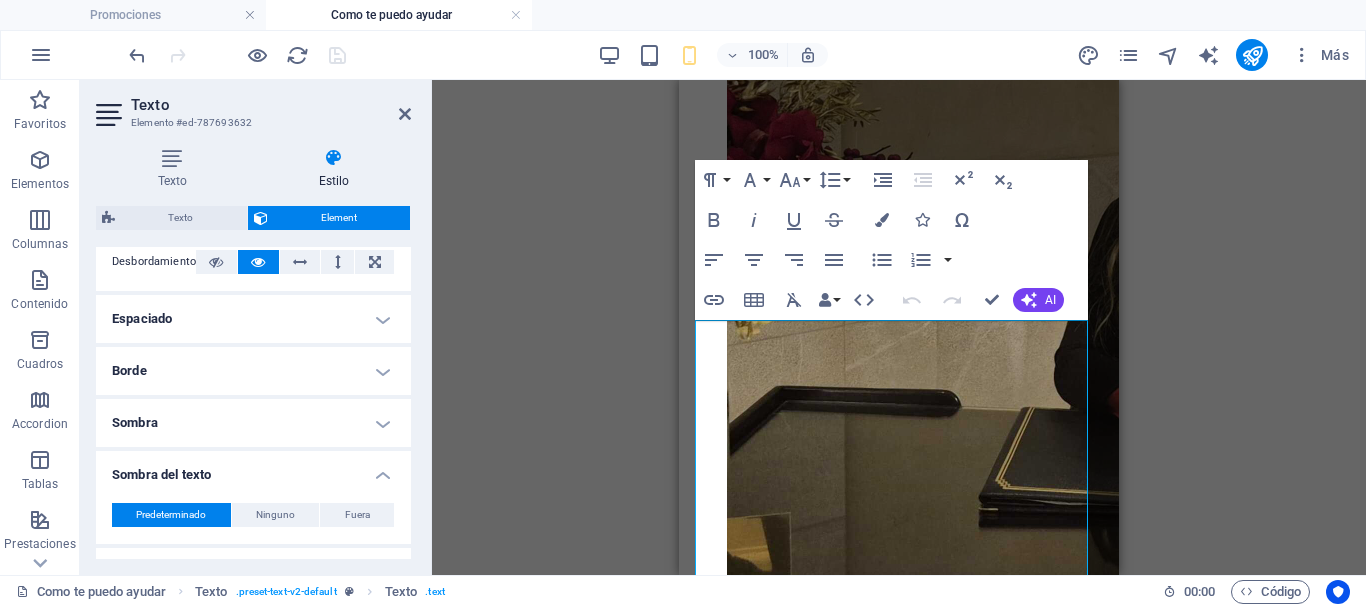 click on "Sombra del texto" at bounding box center [253, 469] 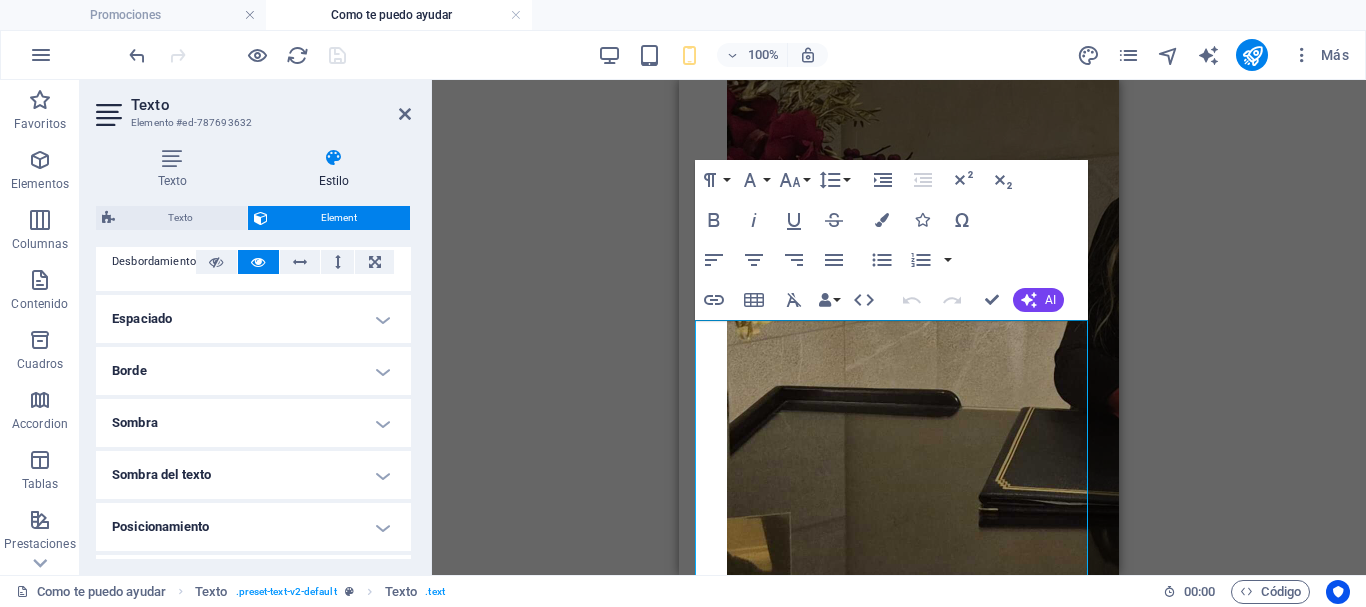 click on "Sombra" at bounding box center [253, 423] 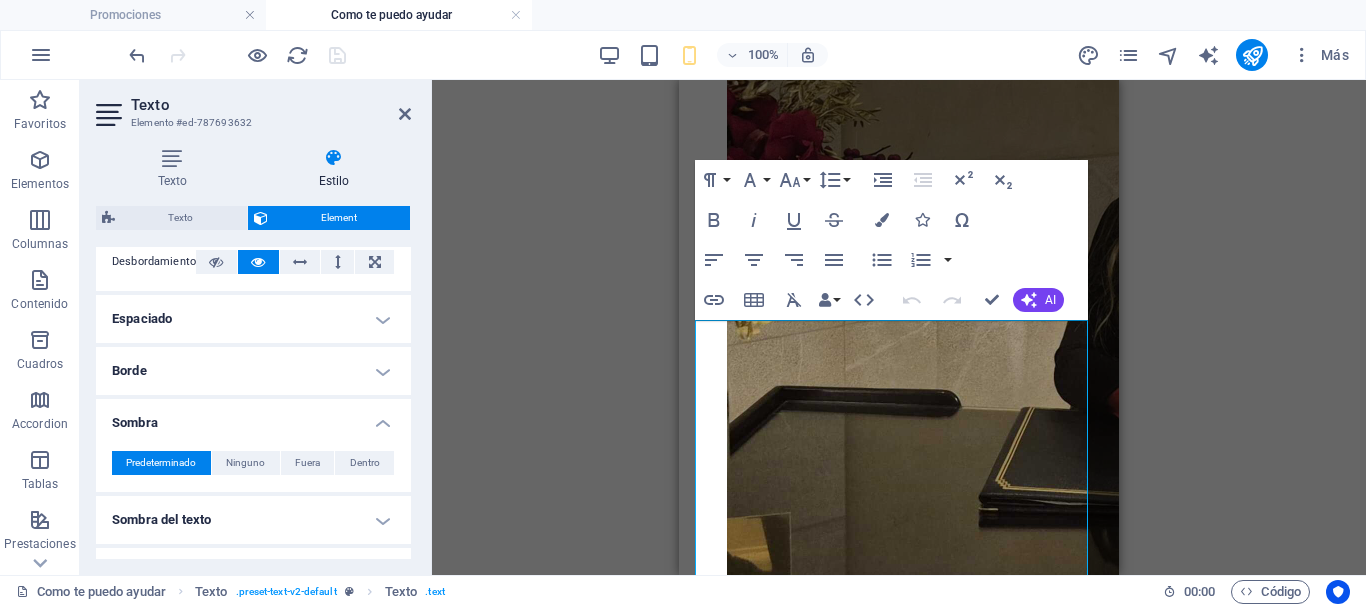 click on "Sombra" at bounding box center [253, 417] 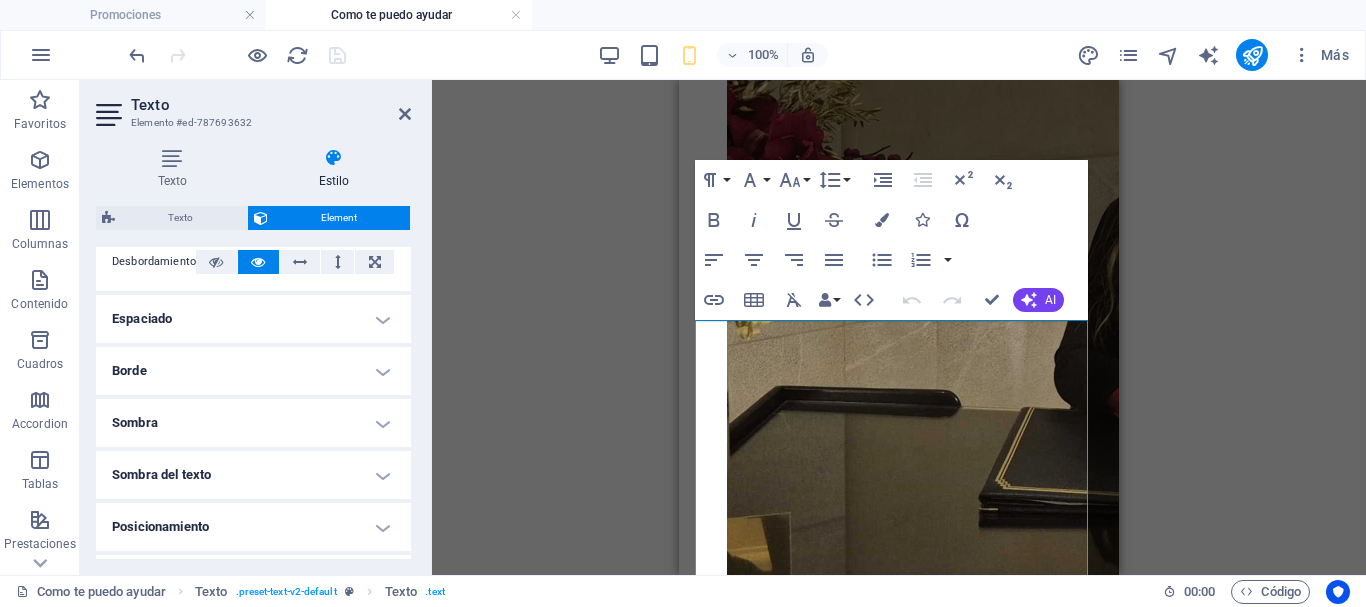 click on "Borde" at bounding box center (253, 371) 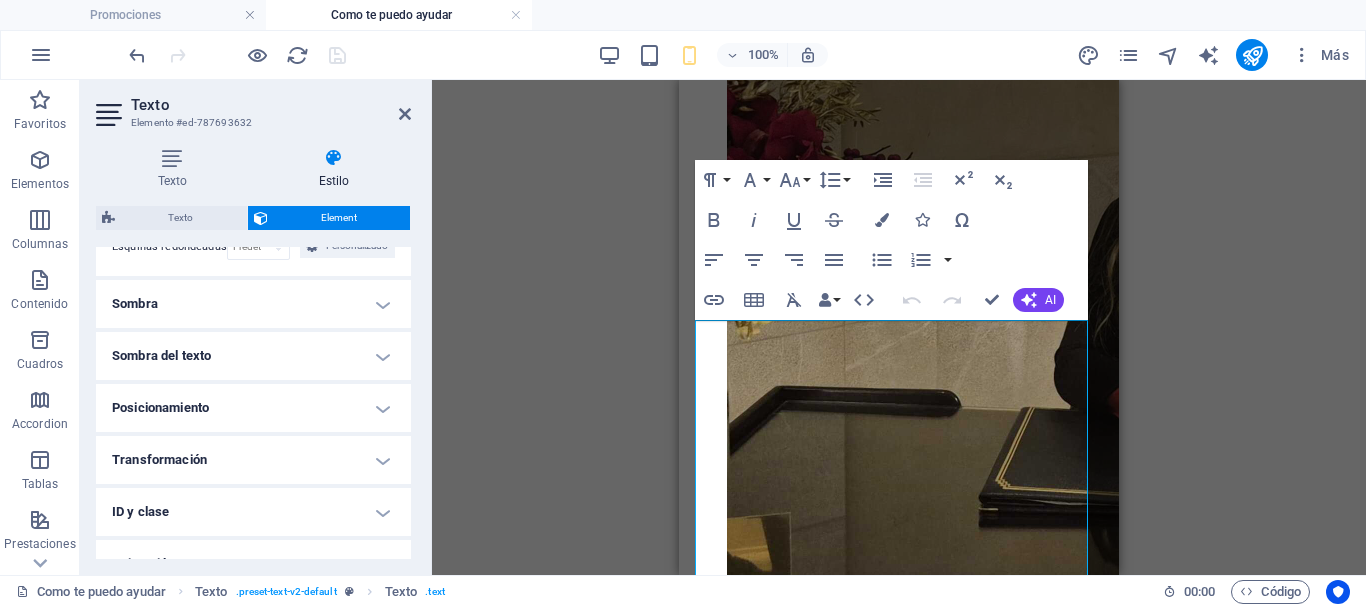 scroll, scrollTop: 271, scrollLeft: 0, axis: vertical 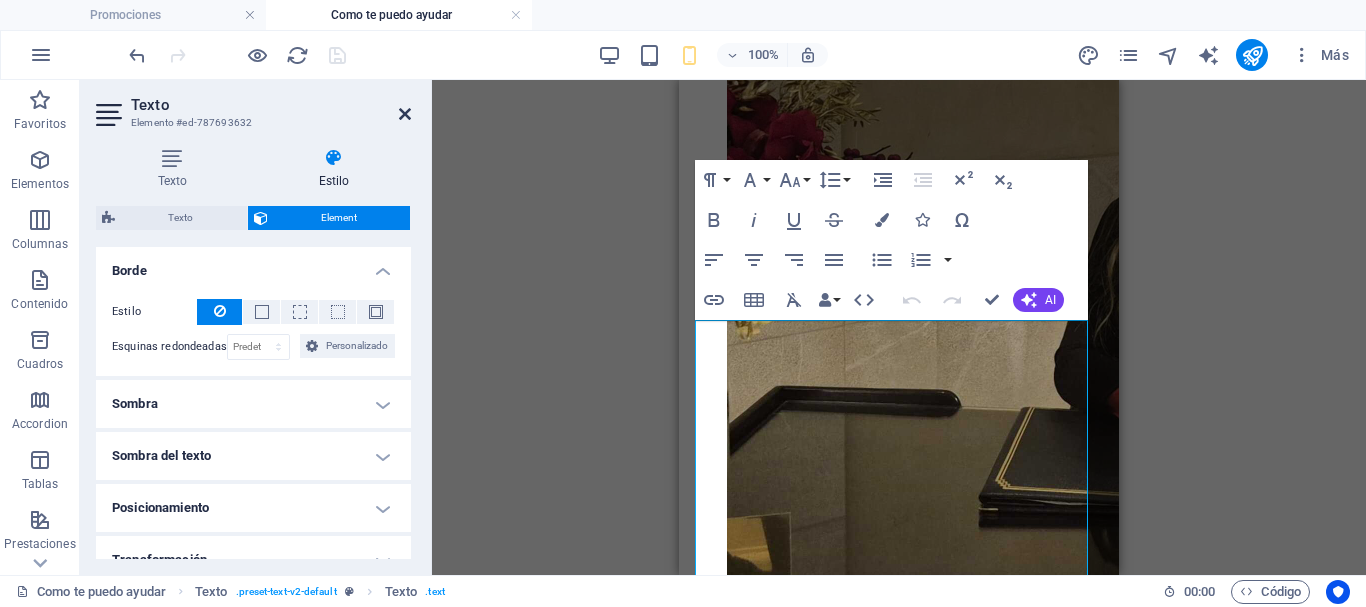 click at bounding box center (405, 114) 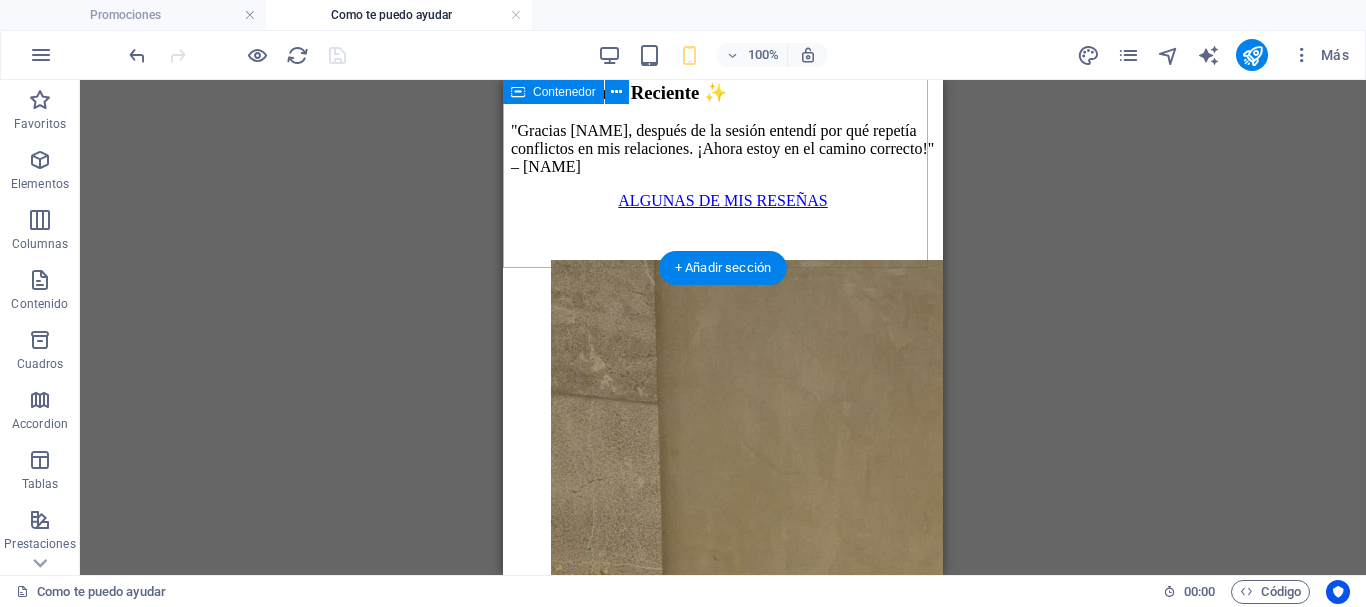 scroll, scrollTop: 1500, scrollLeft: 0, axis: vertical 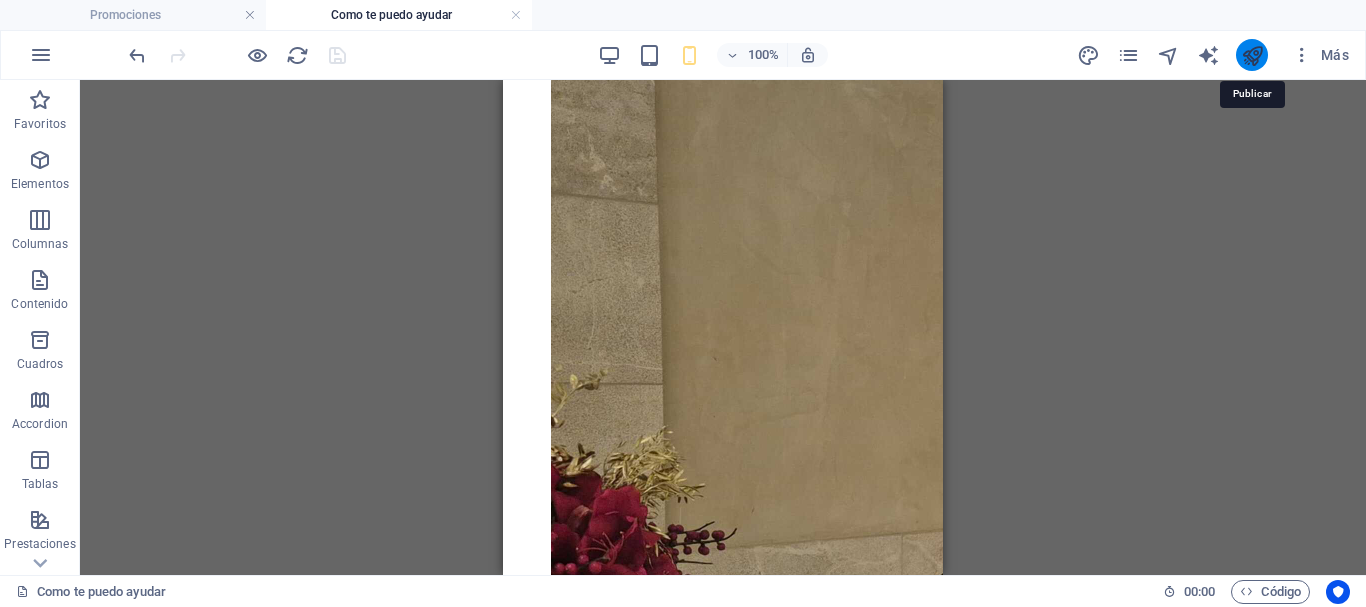 click at bounding box center [1252, 55] 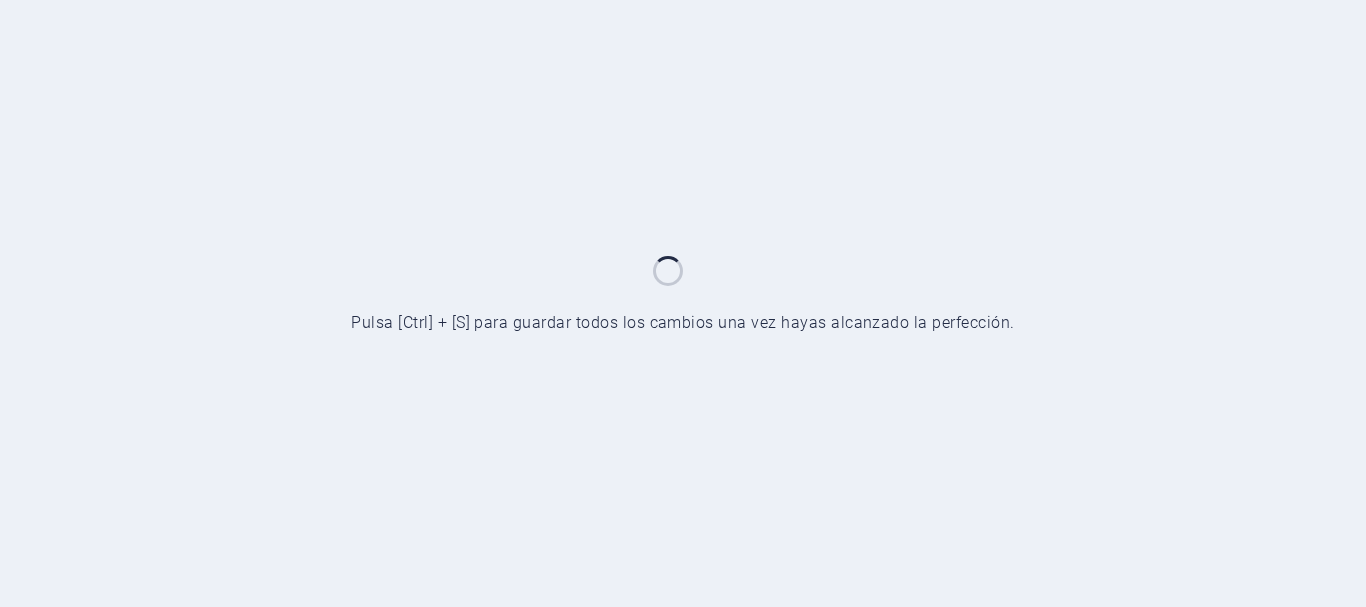 scroll, scrollTop: 0, scrollLeft: 0, axis: both 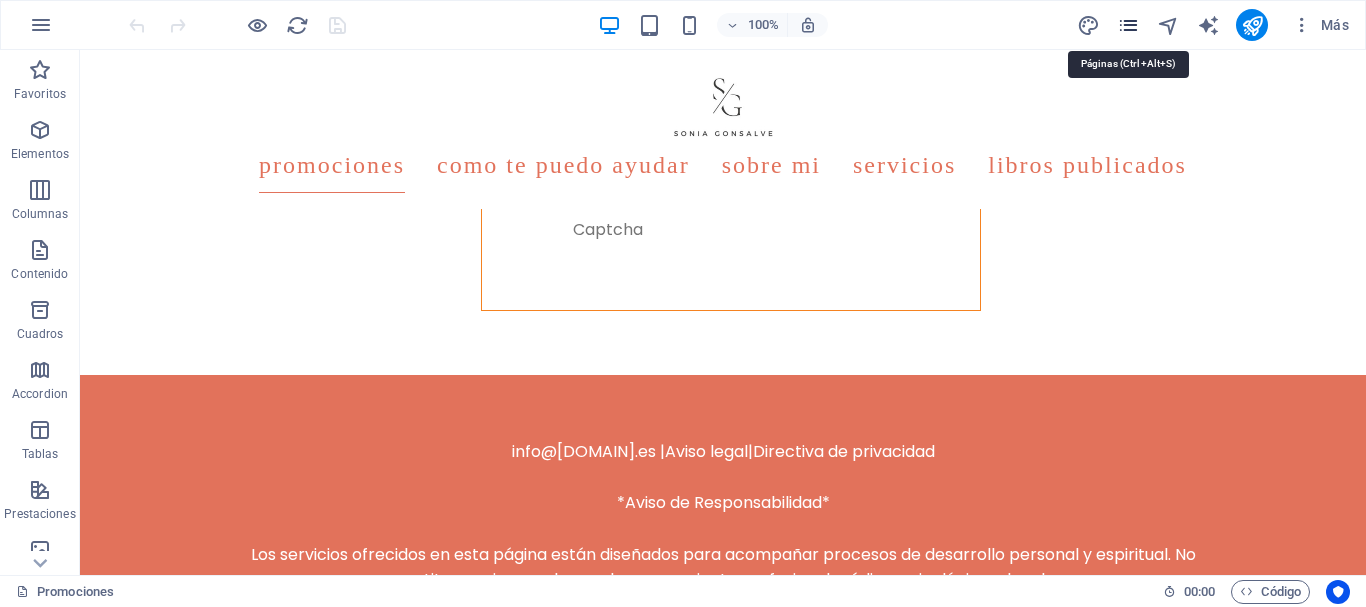 click at bounding box center (1128, 25) 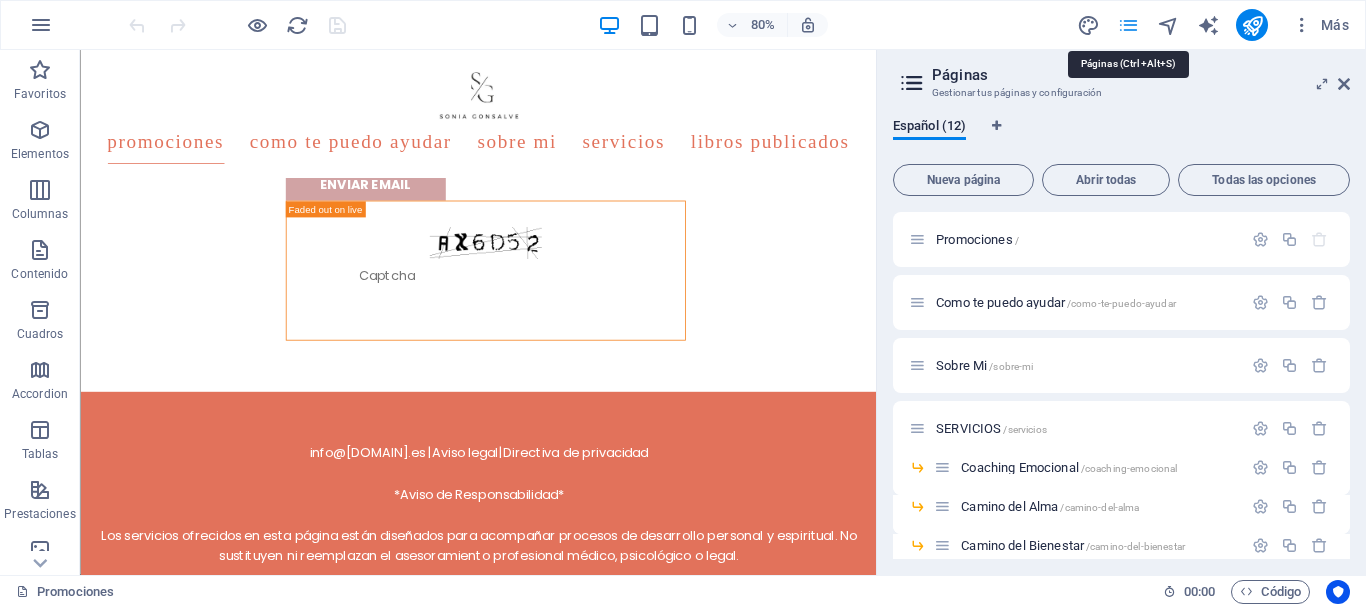 scroll, scrollTop: 2976, scrollLeft: 0, axis: vertical 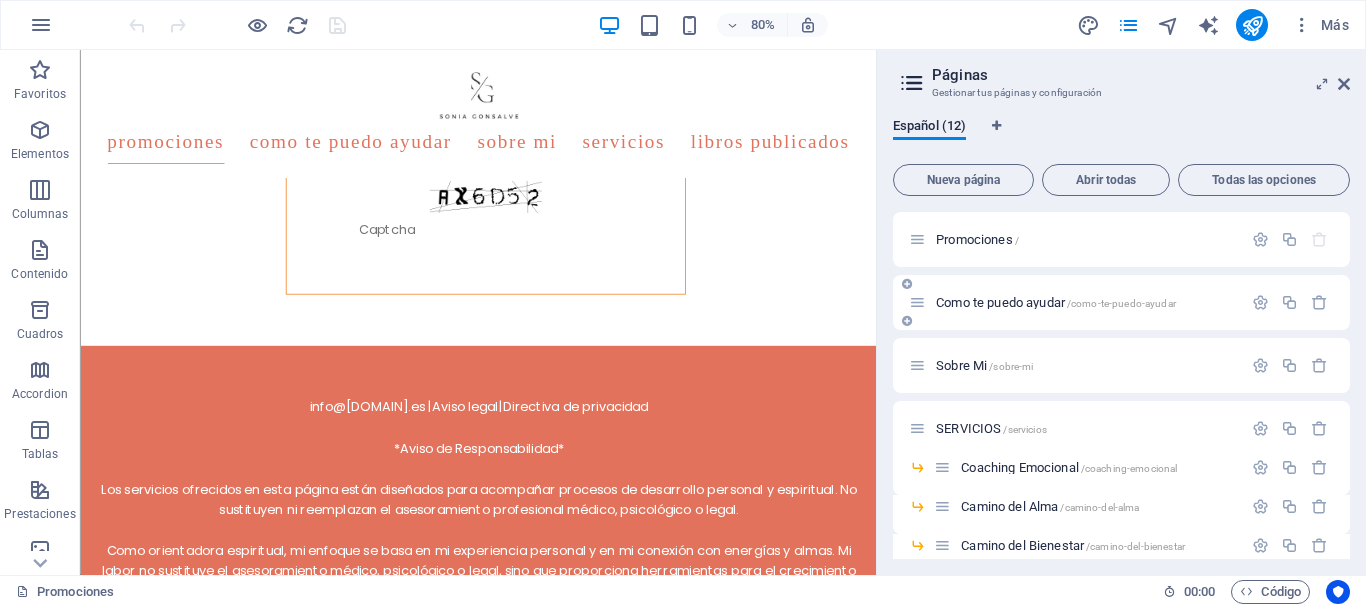 click on "Como te puedo ayudar /como-te-puedo-ayudar" at bounding box center [1056, 302] 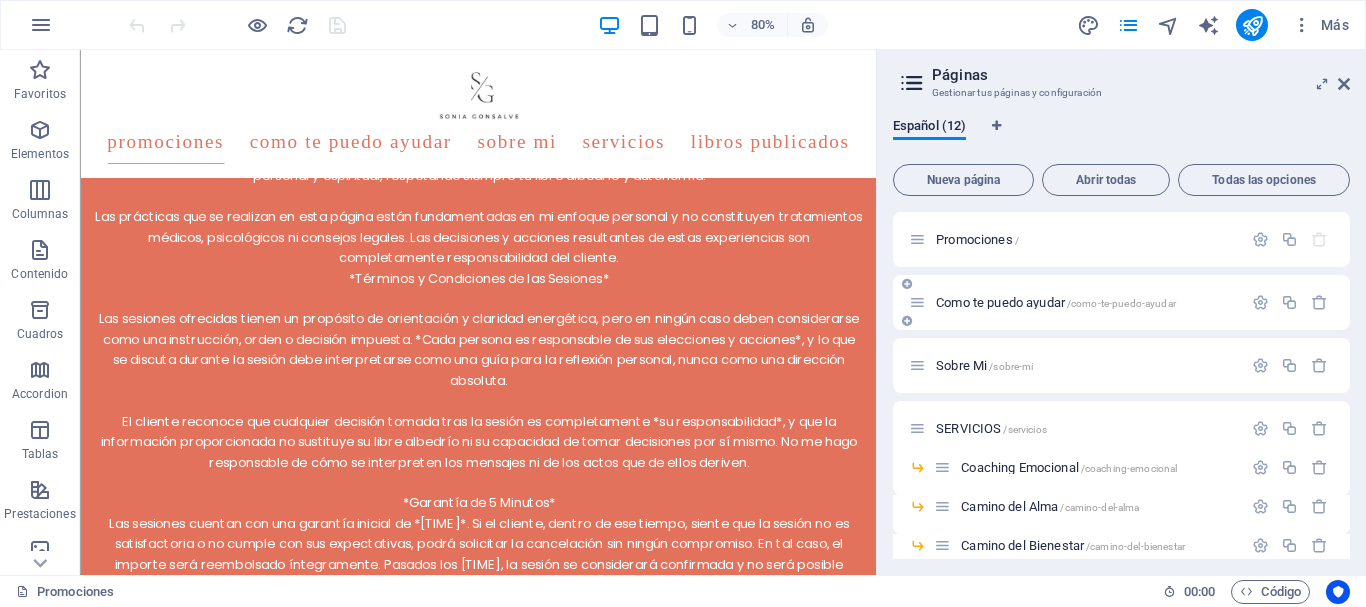 scroll, scrollTop: 0, scrollLeft: 0, axis: both 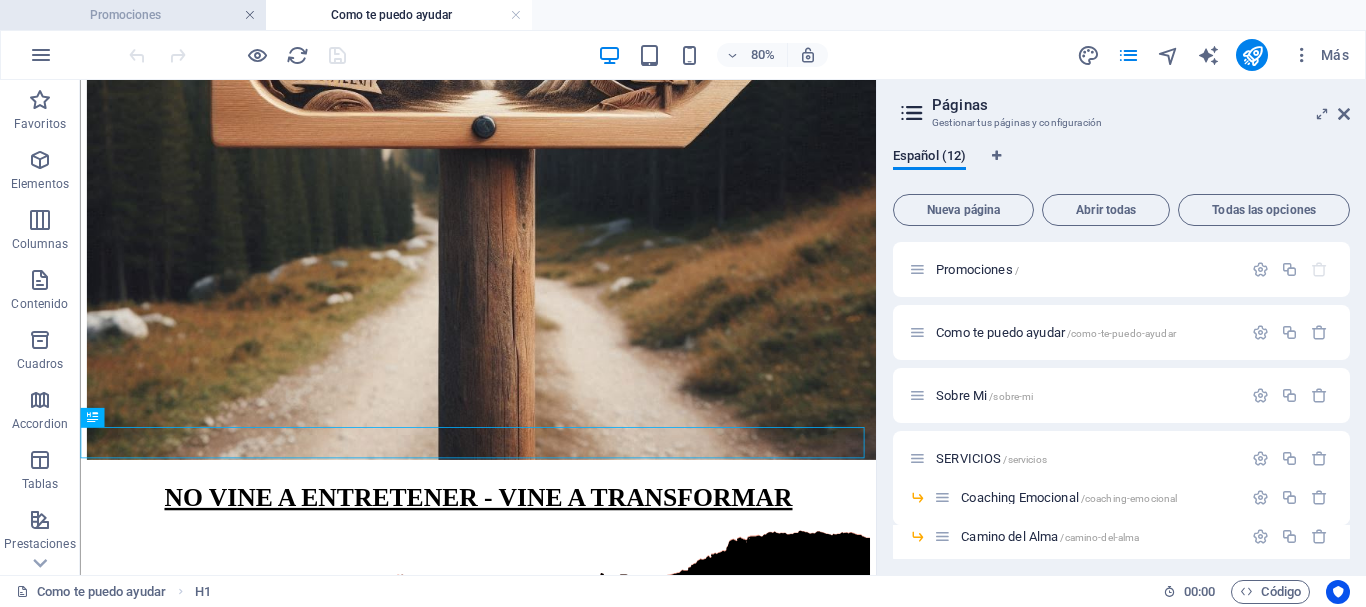 click at bounding box center [250, 15] 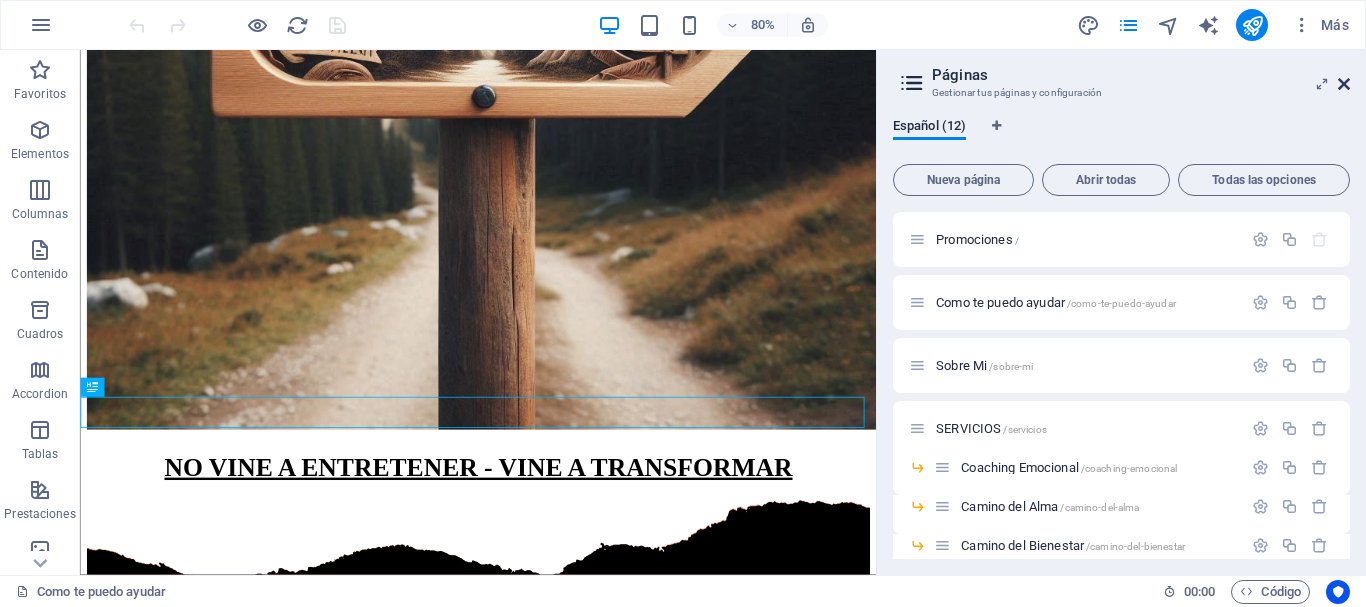 drag, startPoint x: 1345, startPoint y: 81, endPoint x: 1264, endPoint y: 41, distance: 90.33826 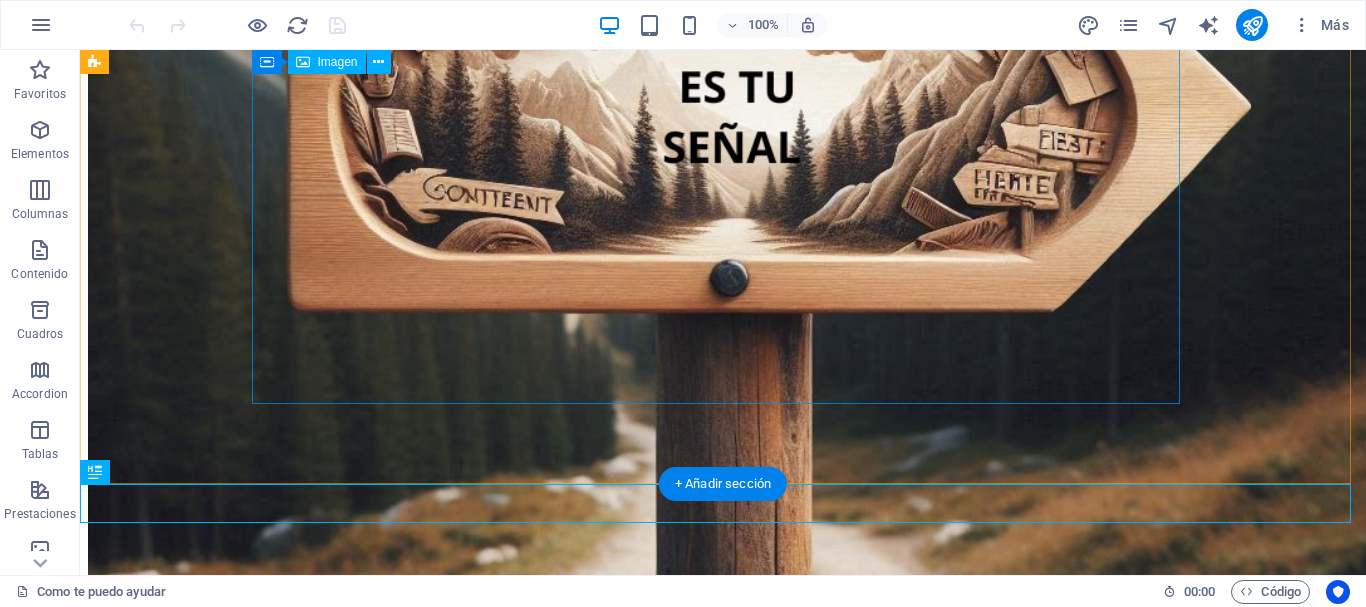 scroll, scrollTop: 869, scrollLeft: 0, axis: vertical 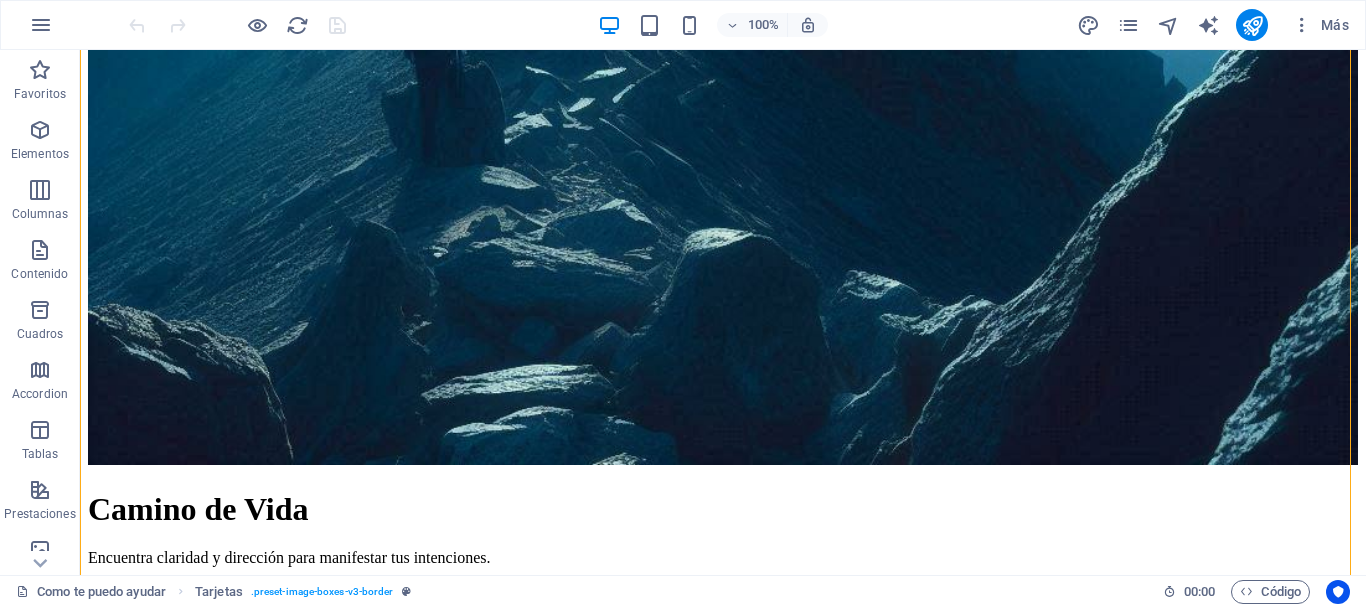 drag, startPoint x: 401, startPoint y: 272, endPoint x: 404, endPoint y: 247, distance: 25.179358 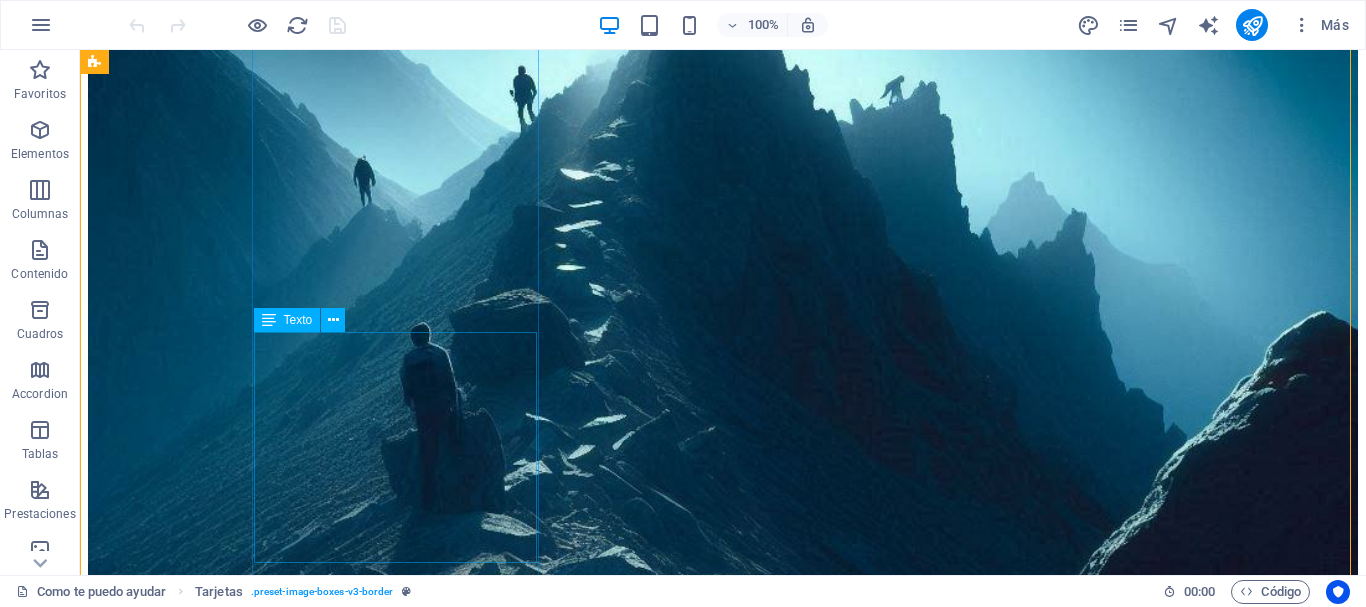 scroll, scrollTop: 12497, scrollLeft: 0, axis: vertical 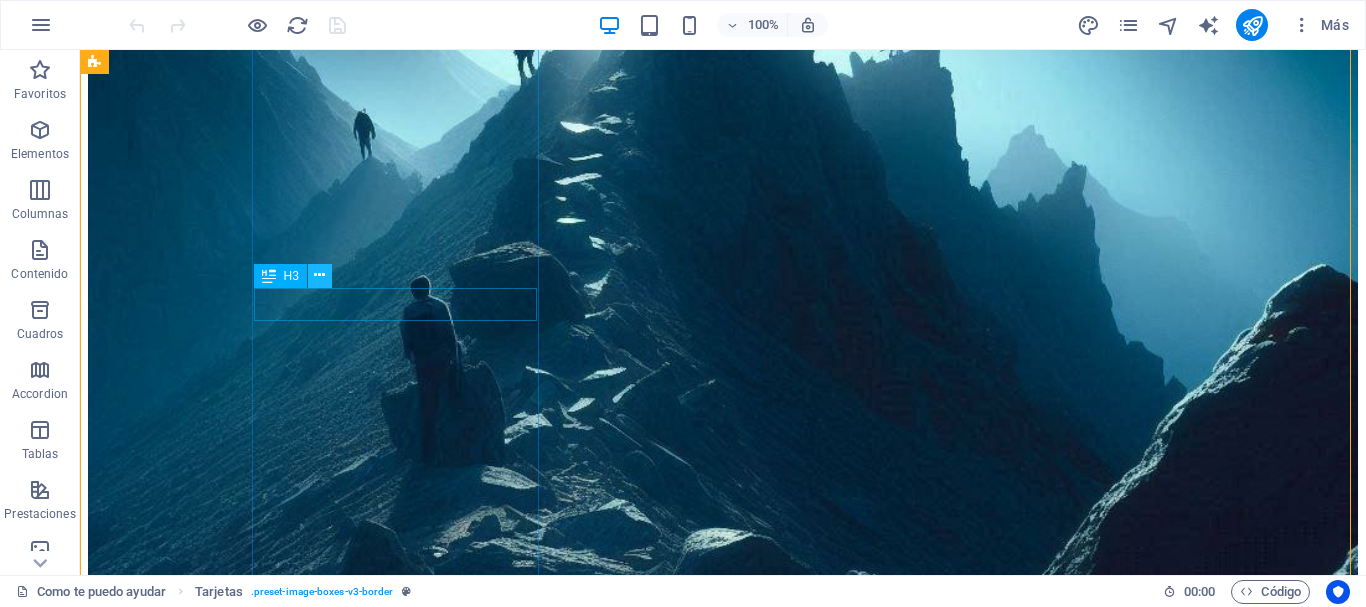 click at bounding box center (319, 275) 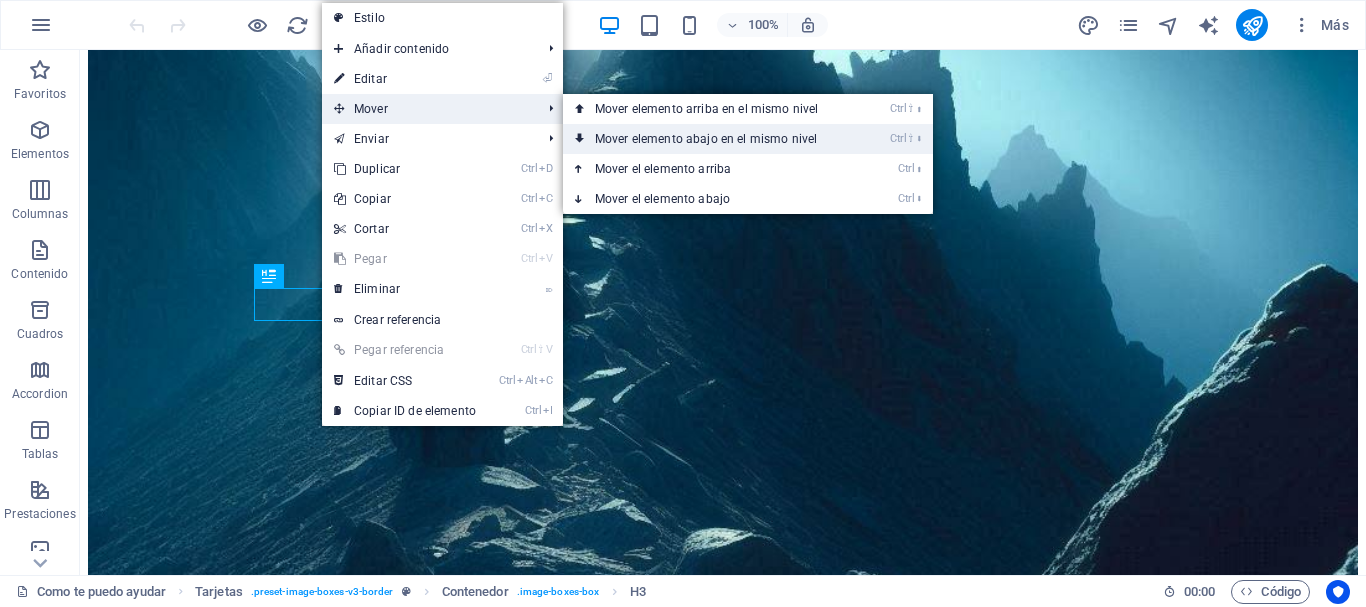 click on "Ctrl ⇧ ⬇  Mover elemento abajo en el mismo nivel" at bounding box center (710, 139) 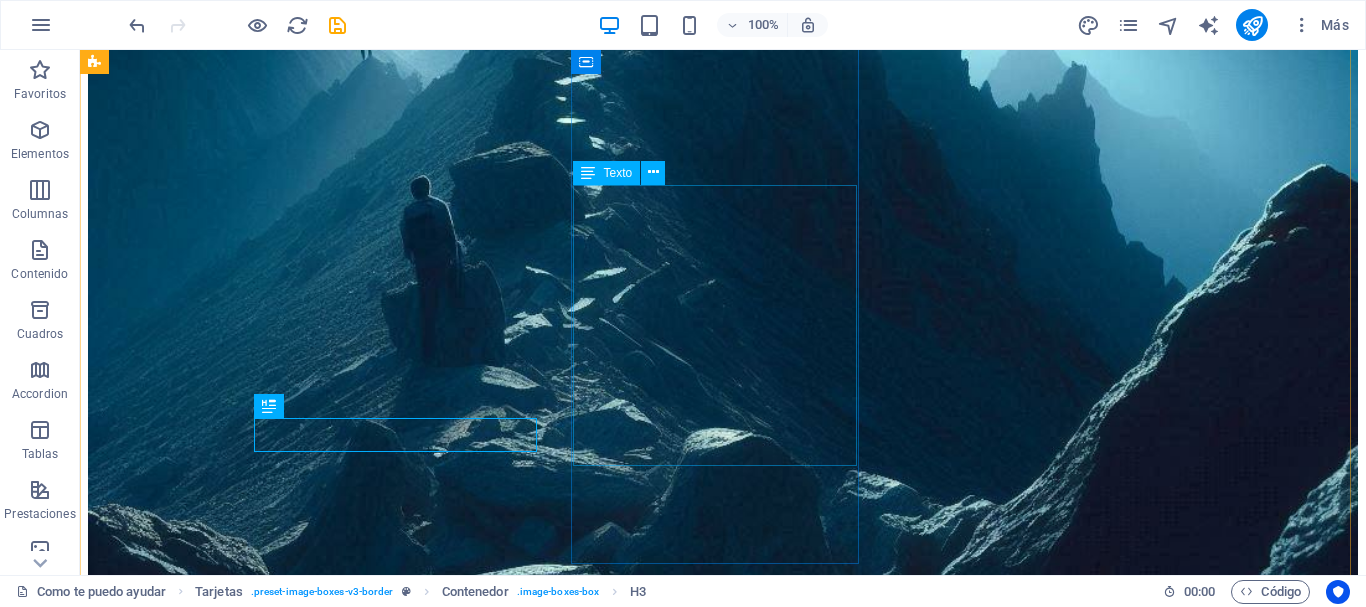 scroll, scrollTop: 12397, scrollLeft: 0, axis: vertical 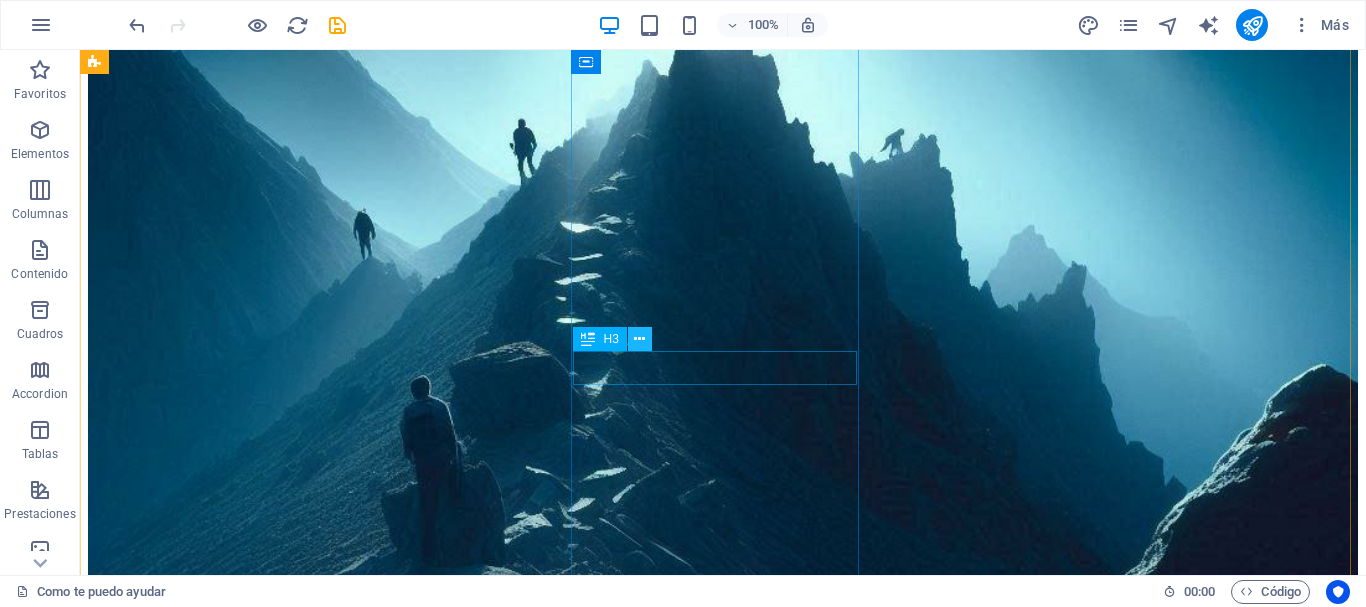click at bounding box center [639, 339] 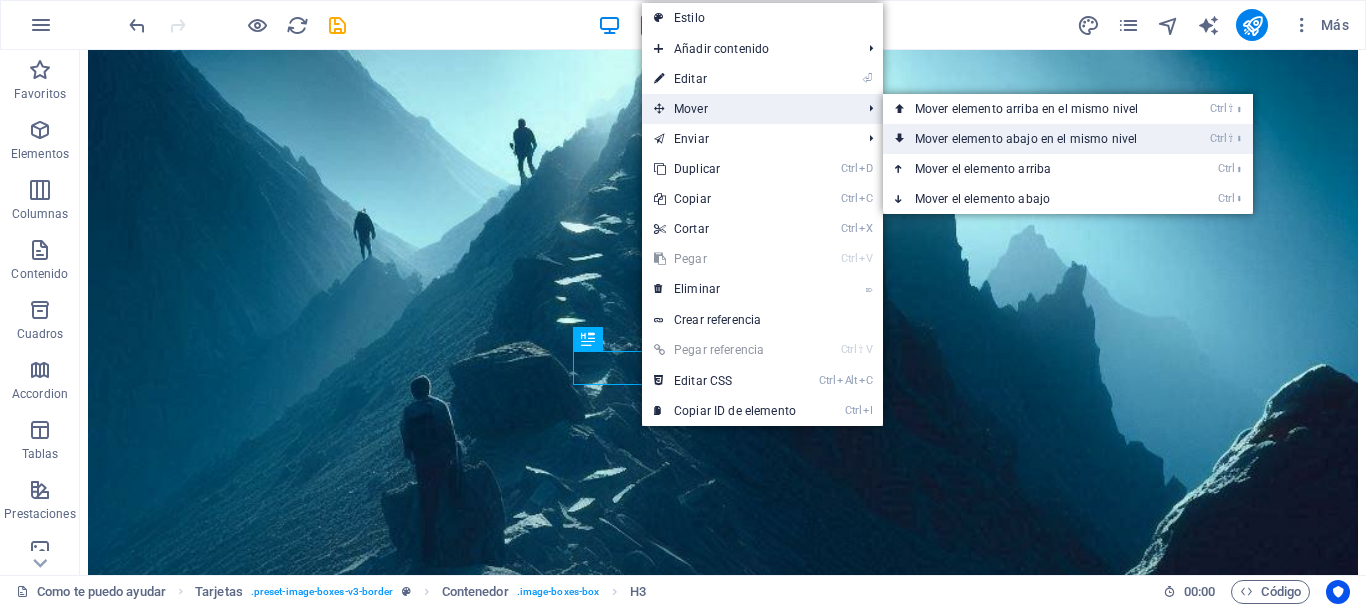 click on "Ctrl ⇧ ⬇  Mover elemento abajo en el mismo nivel" at bounding box center (1030, 139) 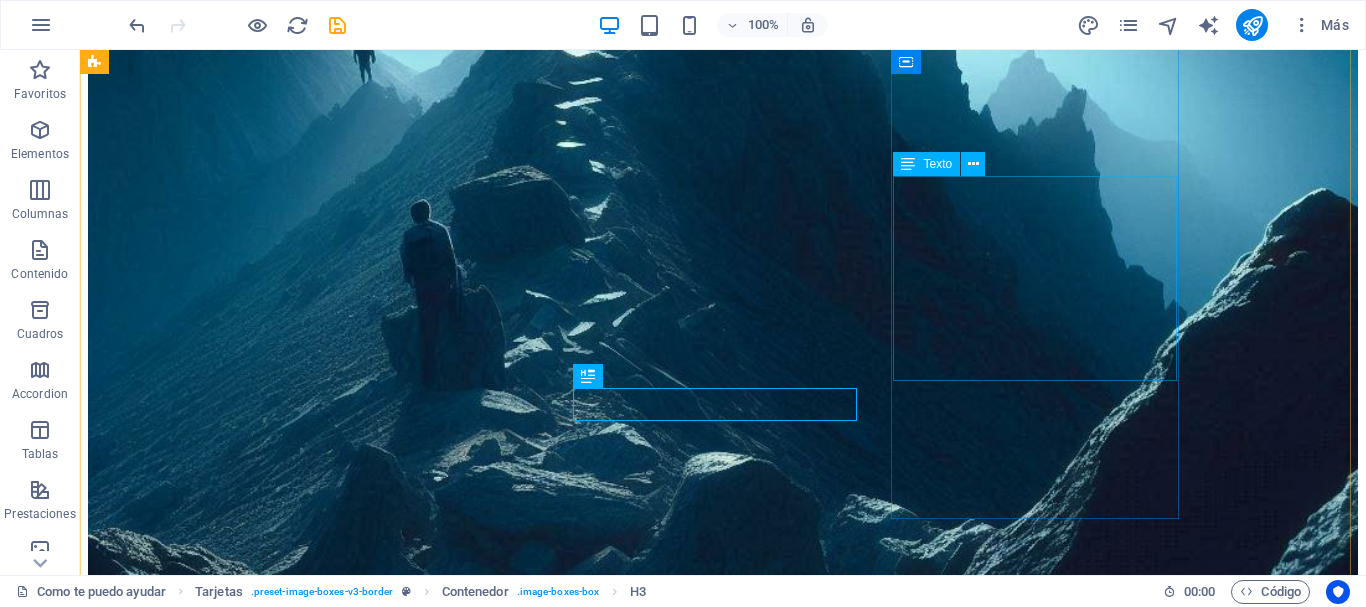 scroll, scrollTop: 12542, scrollLeft: 0, axis: vertical 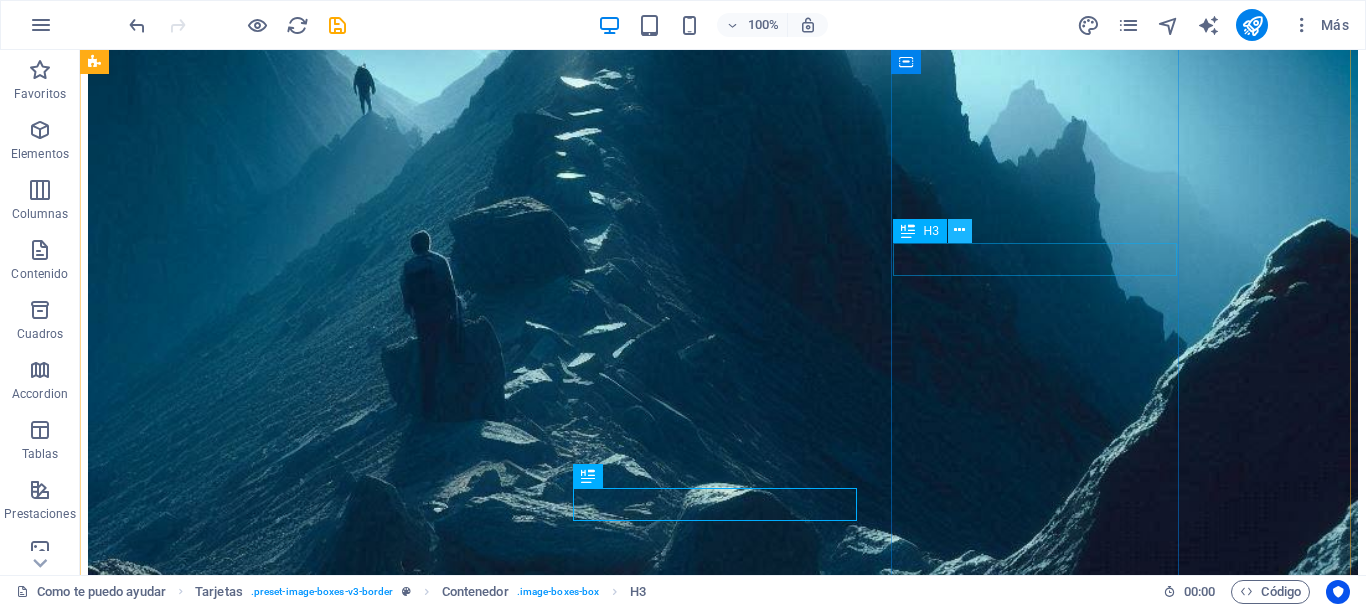 click at bounding box center [959, 230] 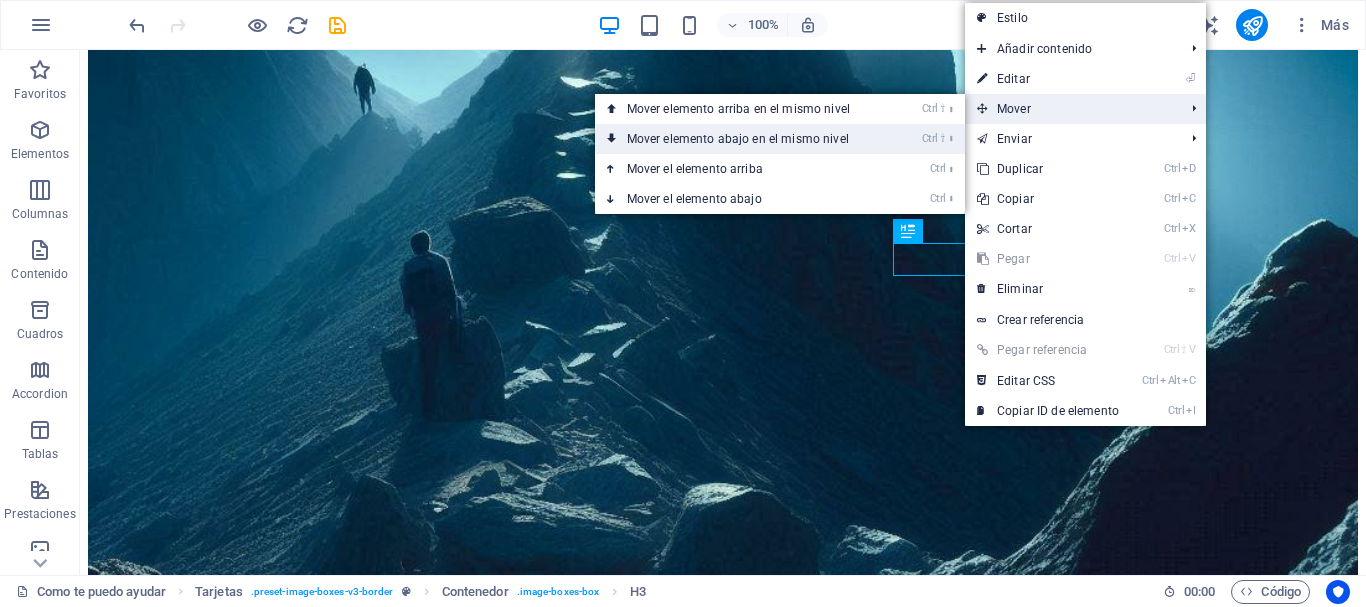 click on "Ctrl ⇧ ⬇  Mover elemento abajo en el mismo nivel" at bounding box center (742, 139) 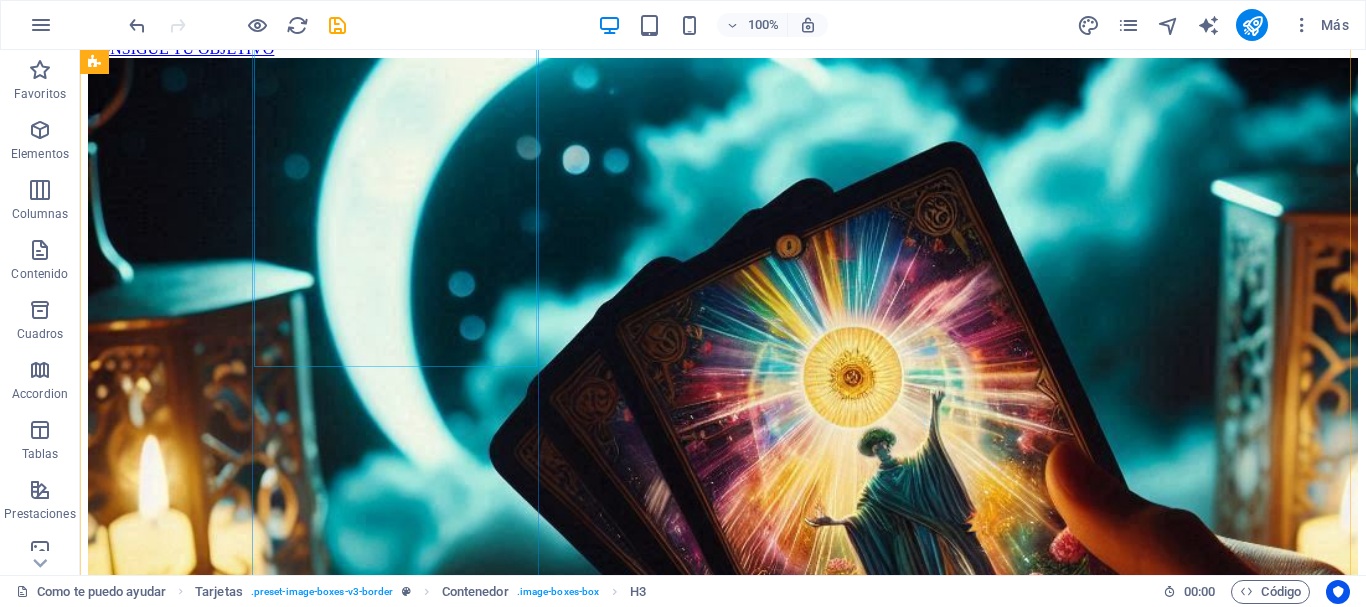 scroll, scrollTop: 13342, scrollLeft: 0, axis: vertical 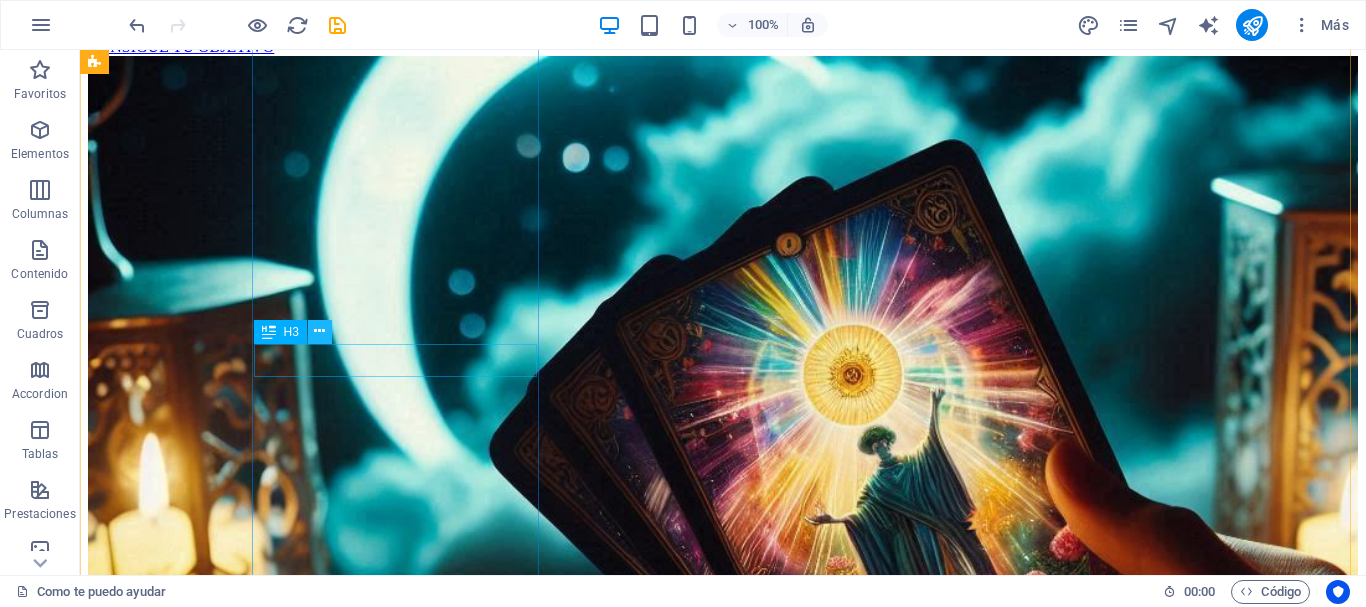 click at bounding box center [319, 331] 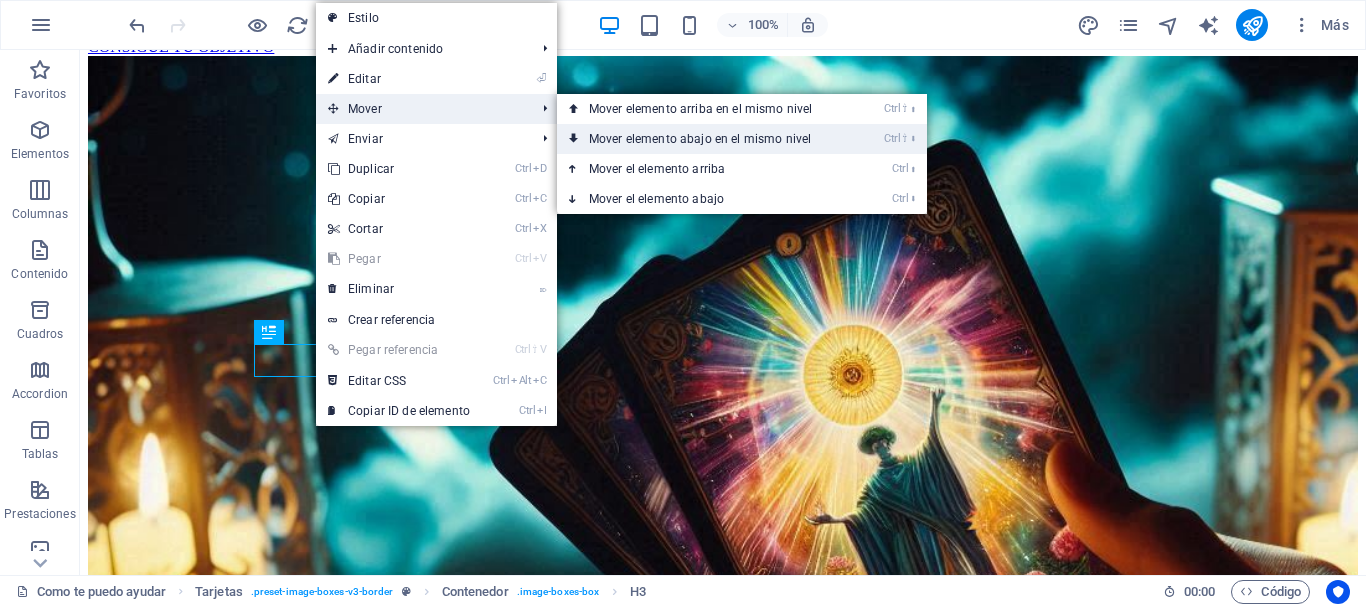 click on "Ctrl ⇧ ⬇  Mover elemento abajo en el mismo nivel" at bounding box center [704, 139] 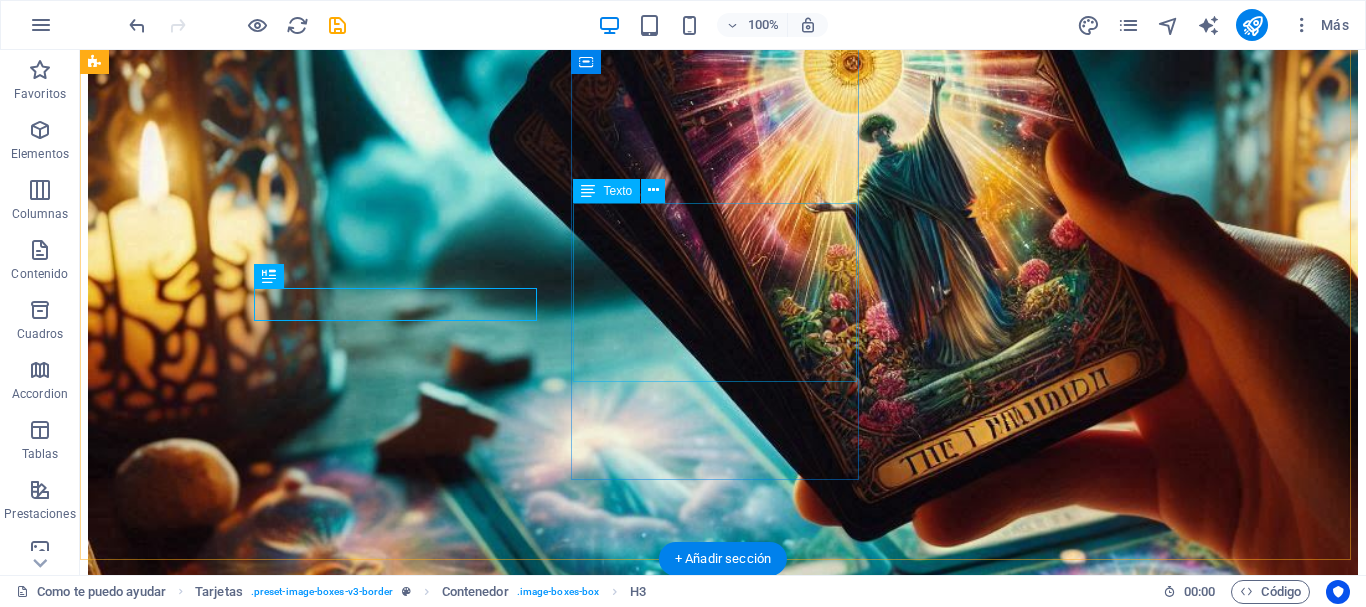 scroll, scrollTop: 13454, scrollLeft: 0, axis: vertical 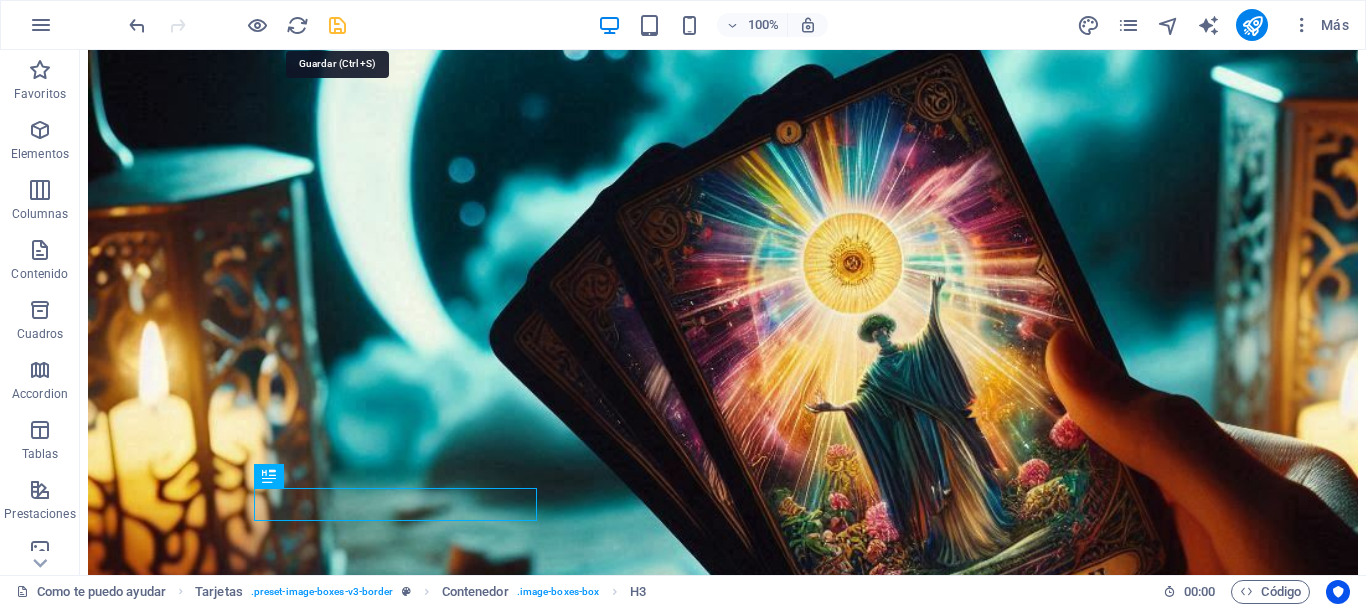 click at bounding box center (337, 25) 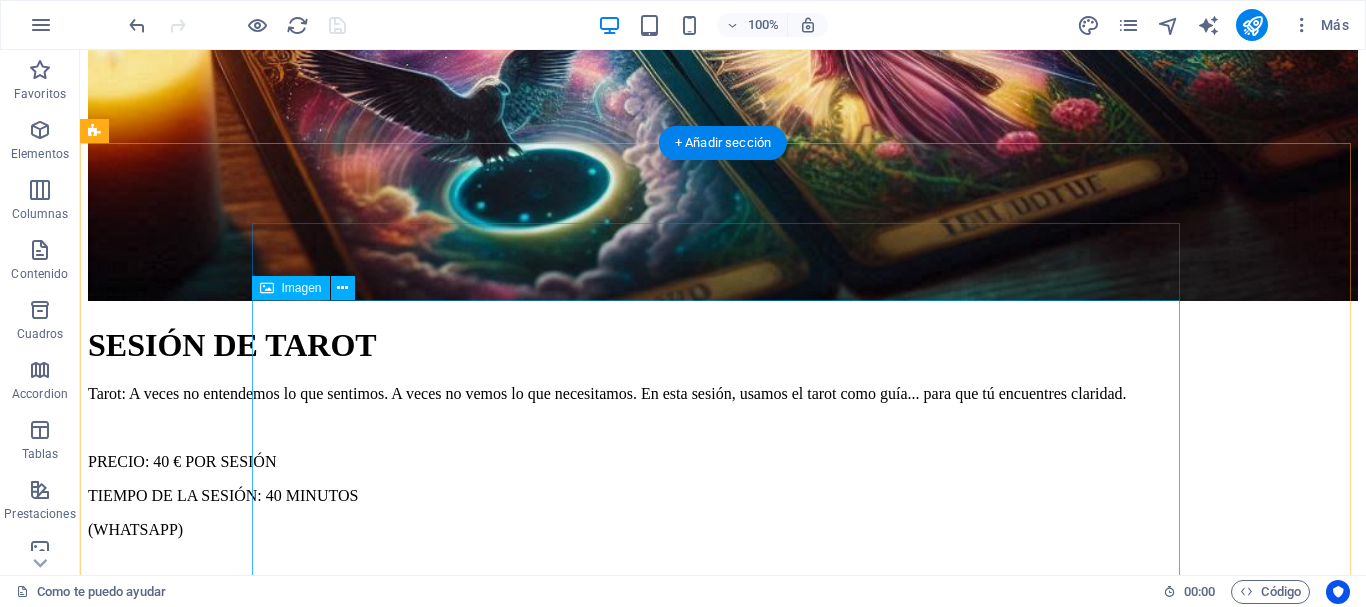 scroll, scrollTop: 14454, scrollLeft: 0, axis: vertical 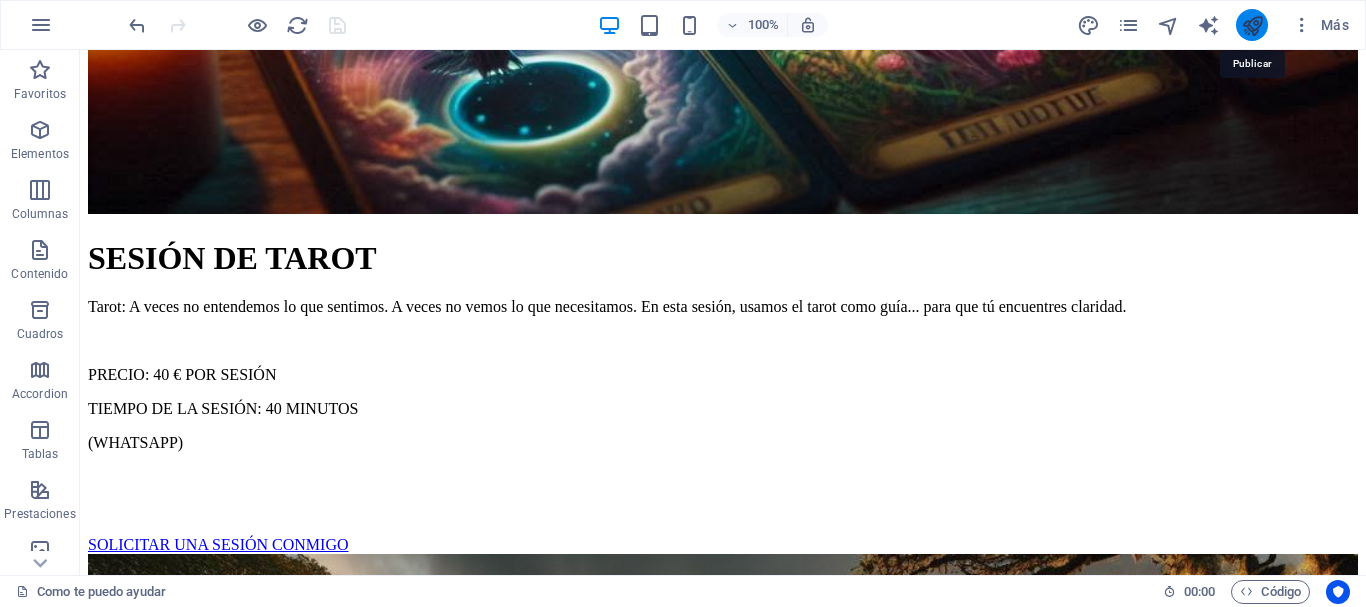 click at bounding box center (1252, 25) 